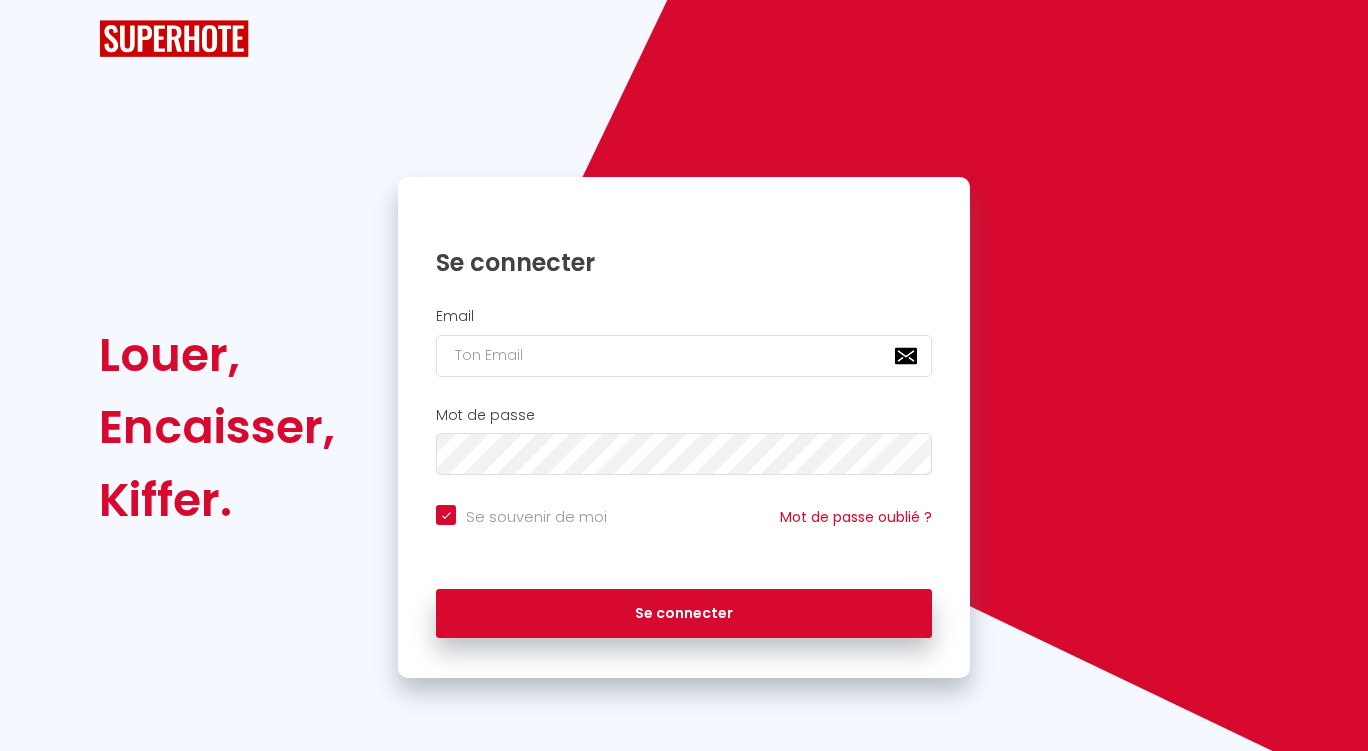 scroll, scrollTop: 0, scrollLeft: 0, axis: both 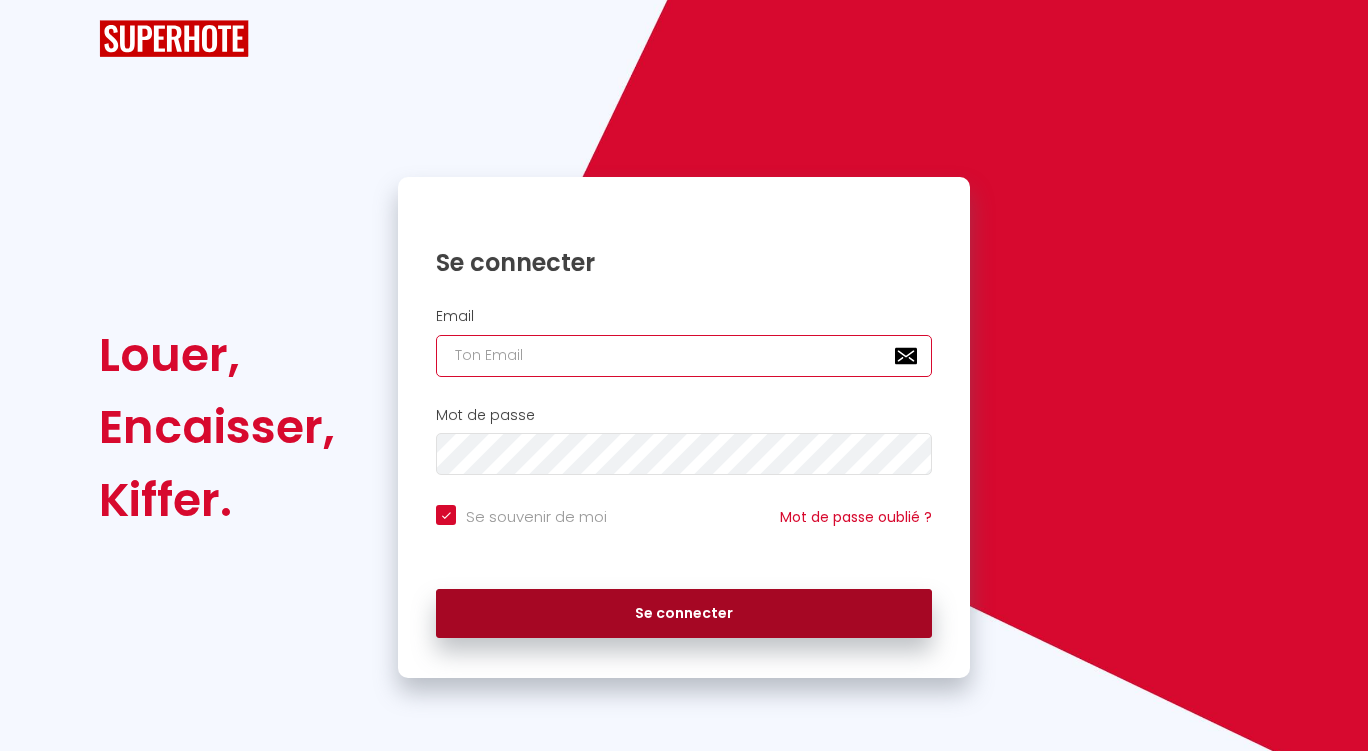 type on "[EMAIL_ADDRESS][DOMAIN_NAME]" 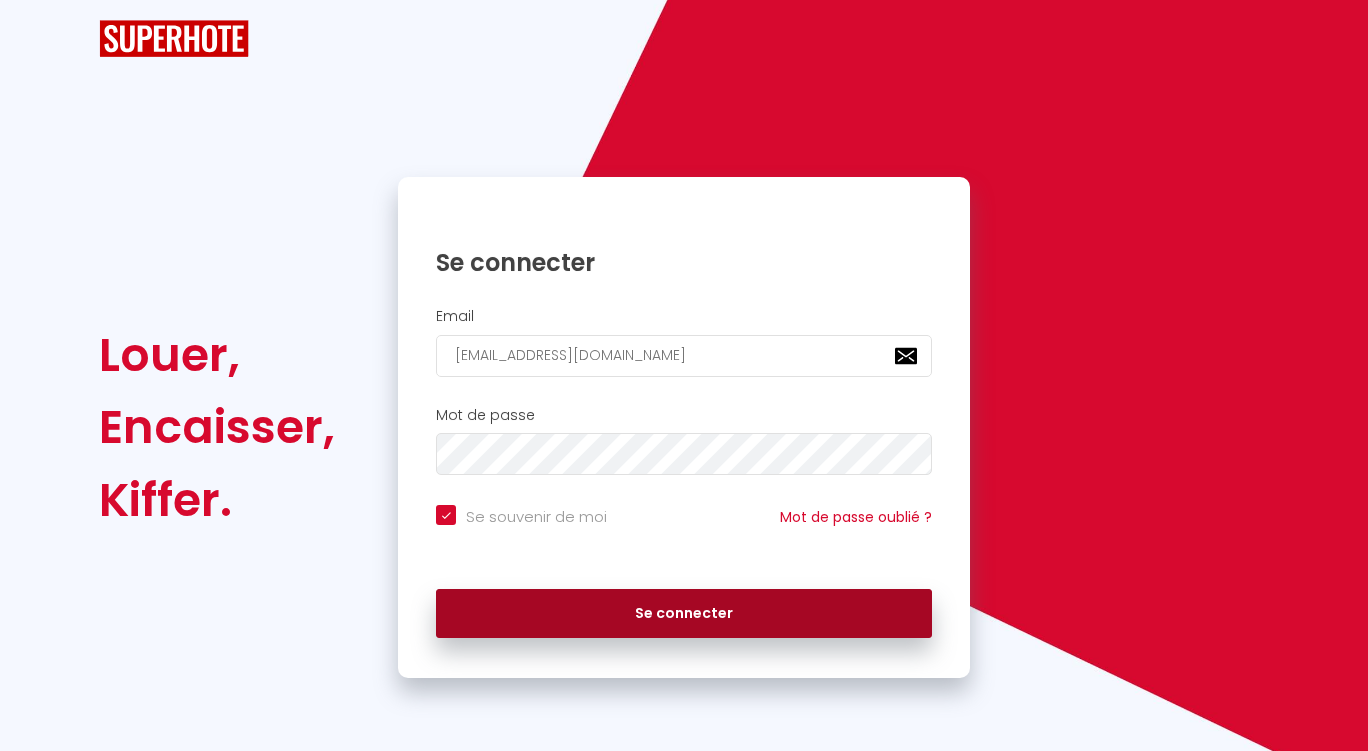 click on "Se connecter" at bounding box center [684, 614] 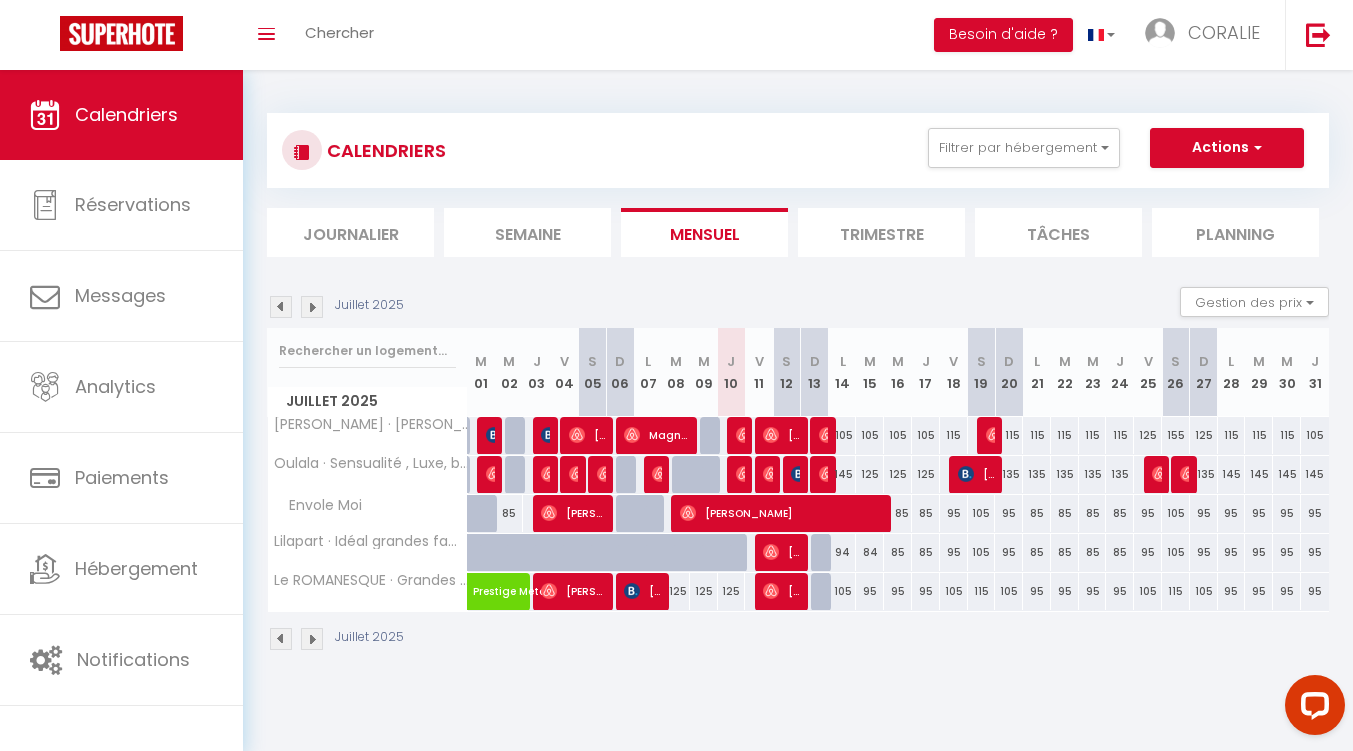 scroll, scrollTop: 0, scrollLeft: 0, axis: both 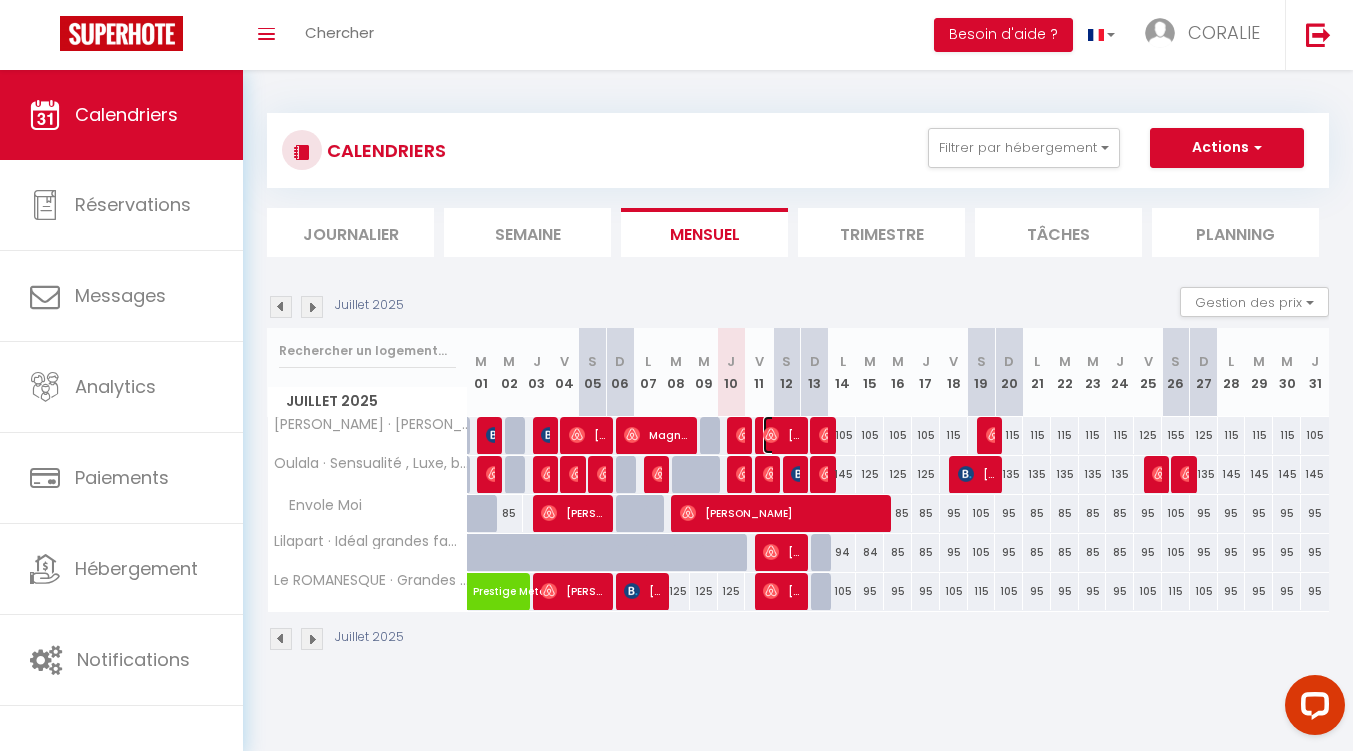 click at bounding box center [771, 435] 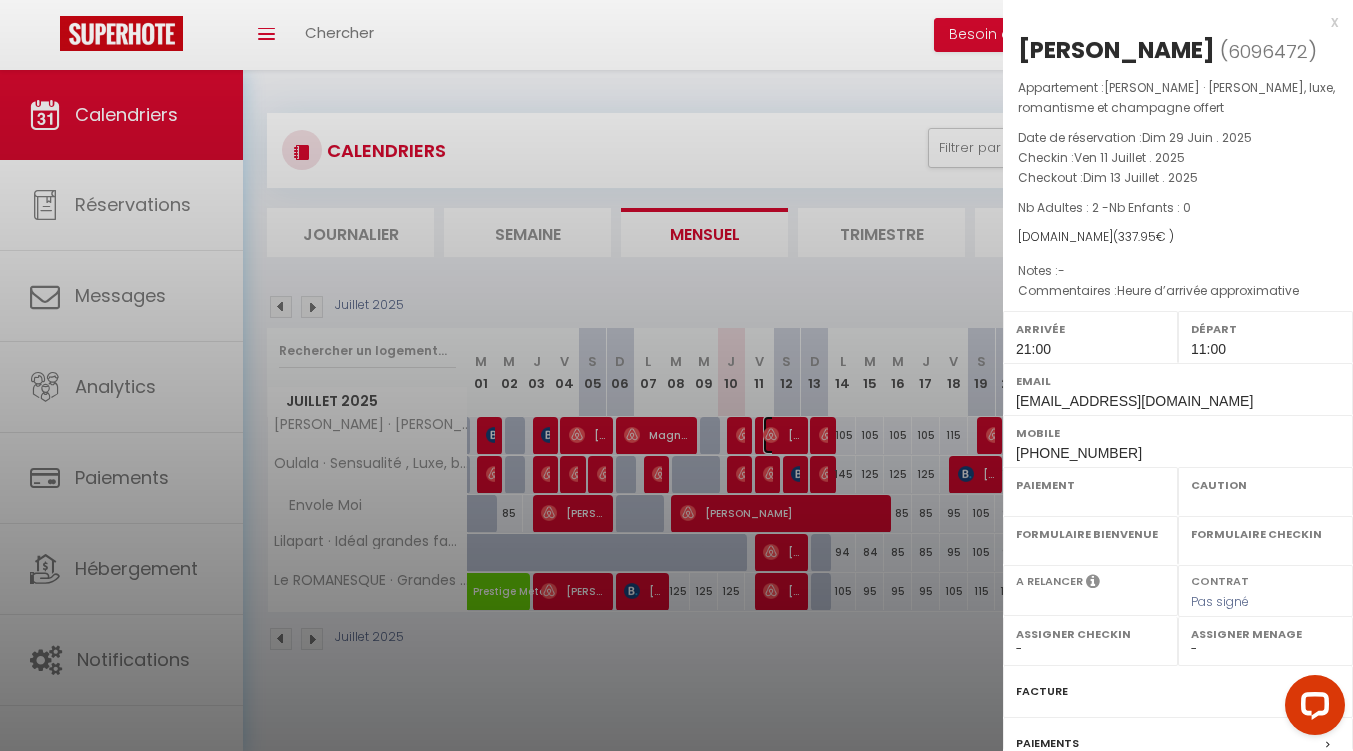 select on "OK" 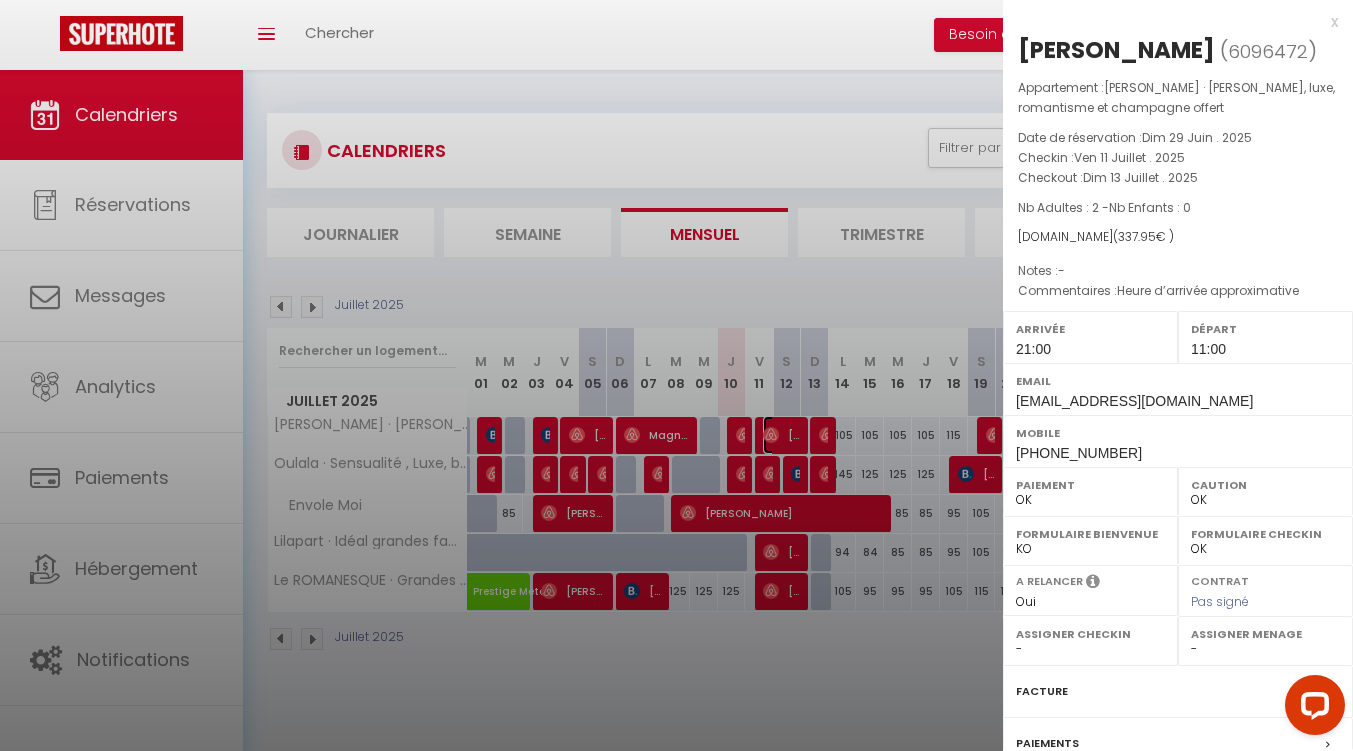 select 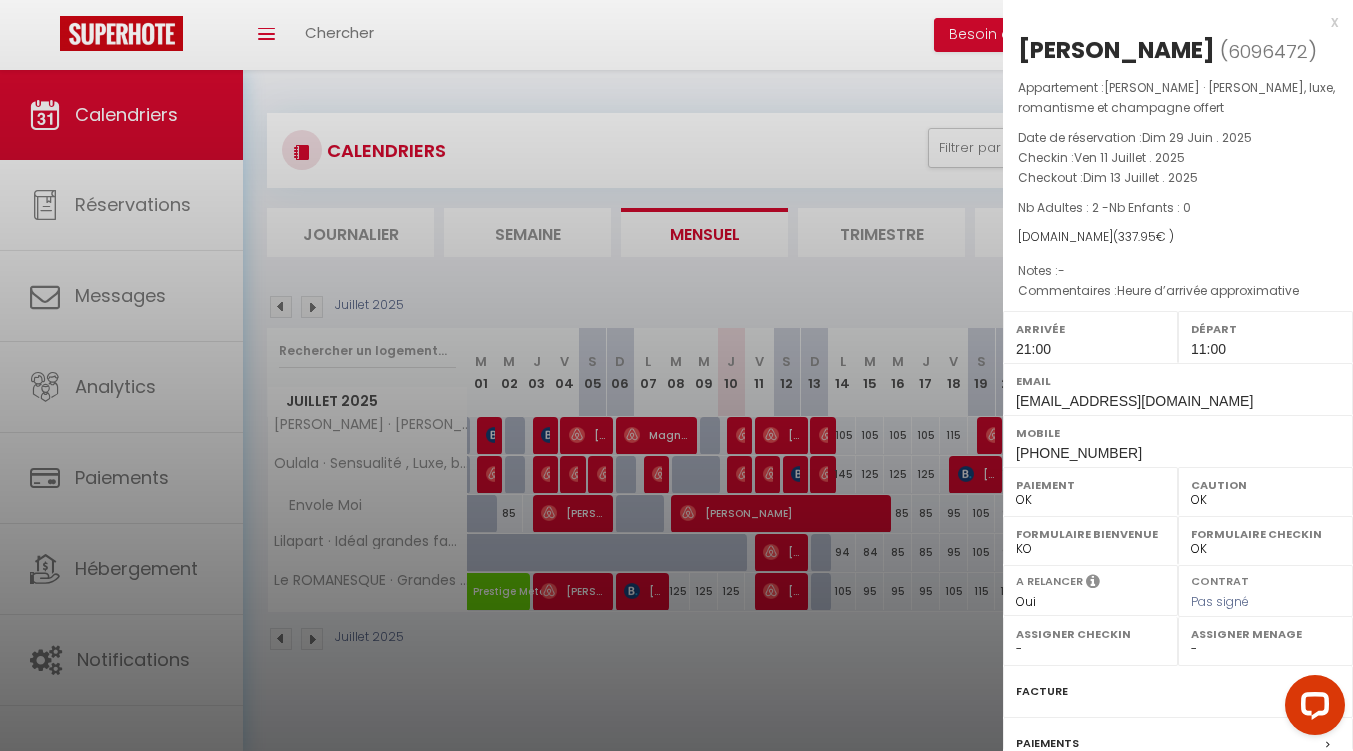 click at bounding box center (676, 375) 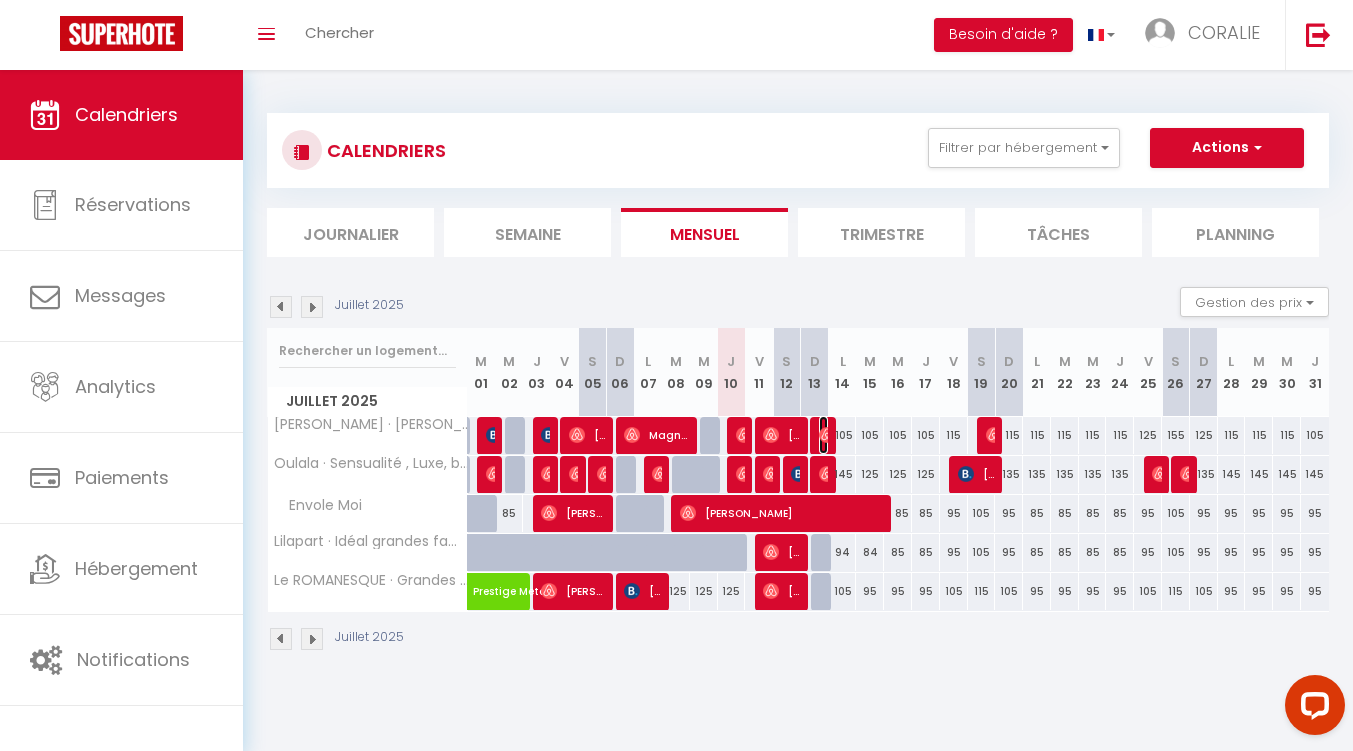 click on "[PERSON_NAME] [PERSON_NAME]" at bounding box center (823, 435) 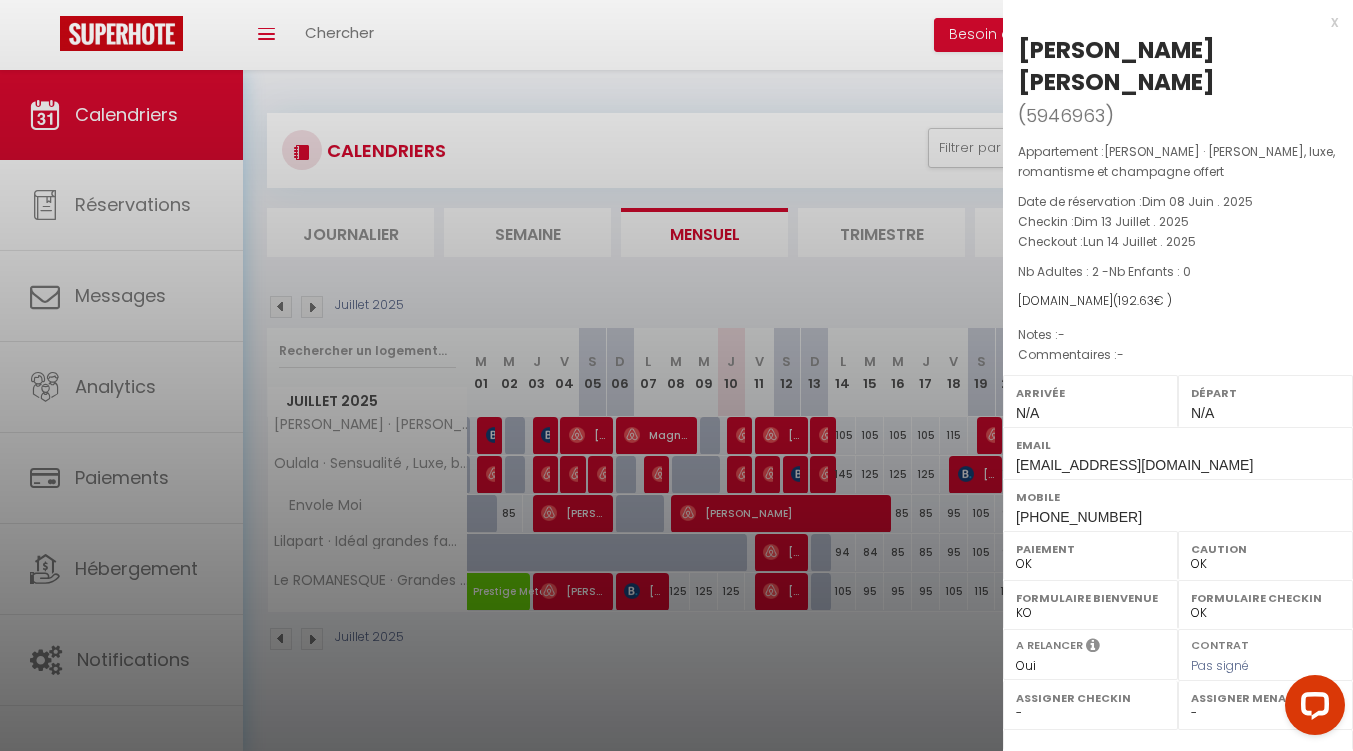 click at bounding box center [676, 375] 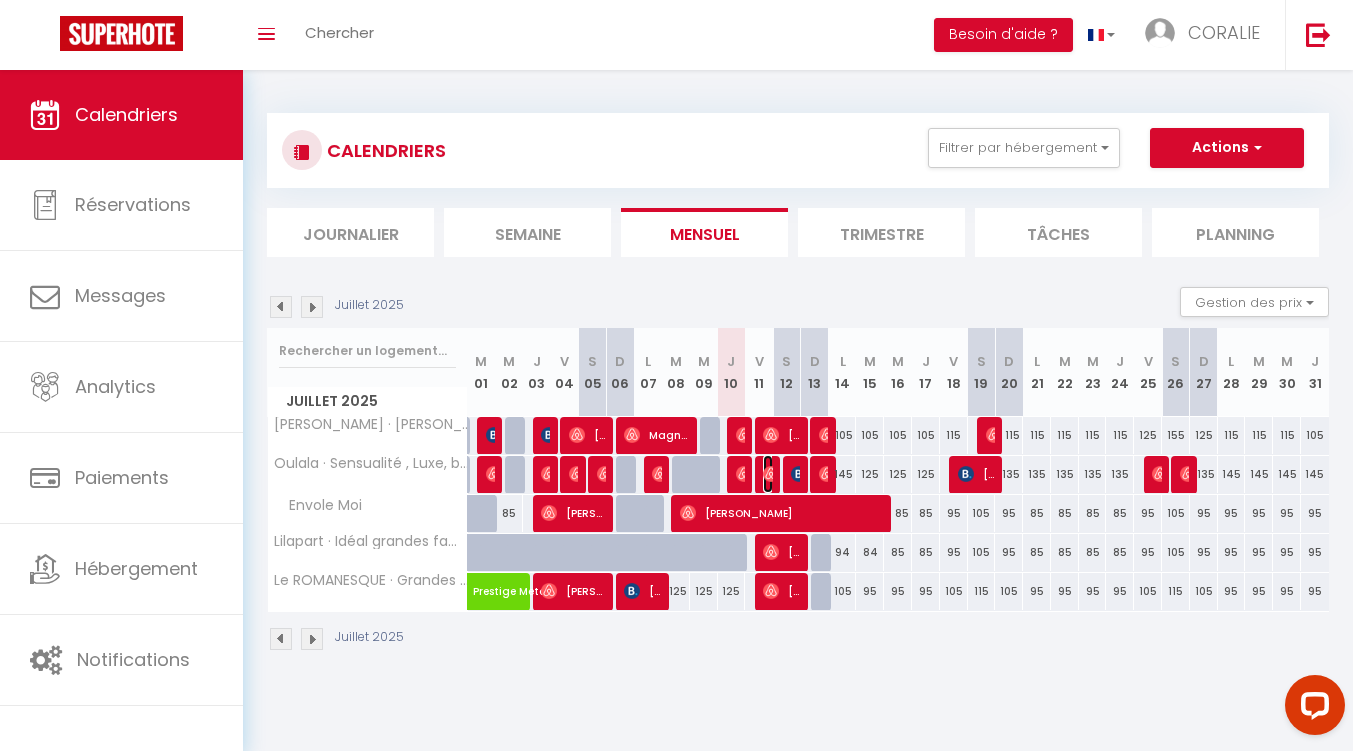 click at bounding box center (771, 474) 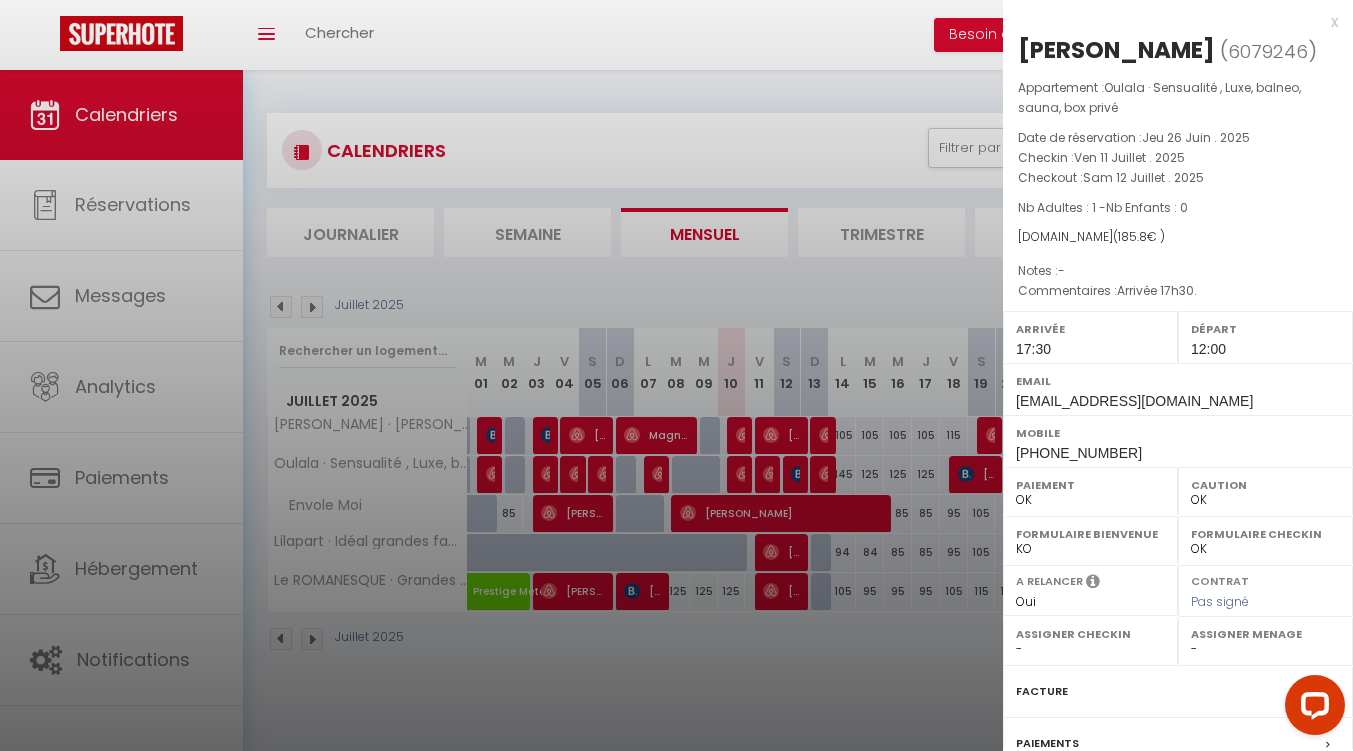 click at bounding box center (676, 375) 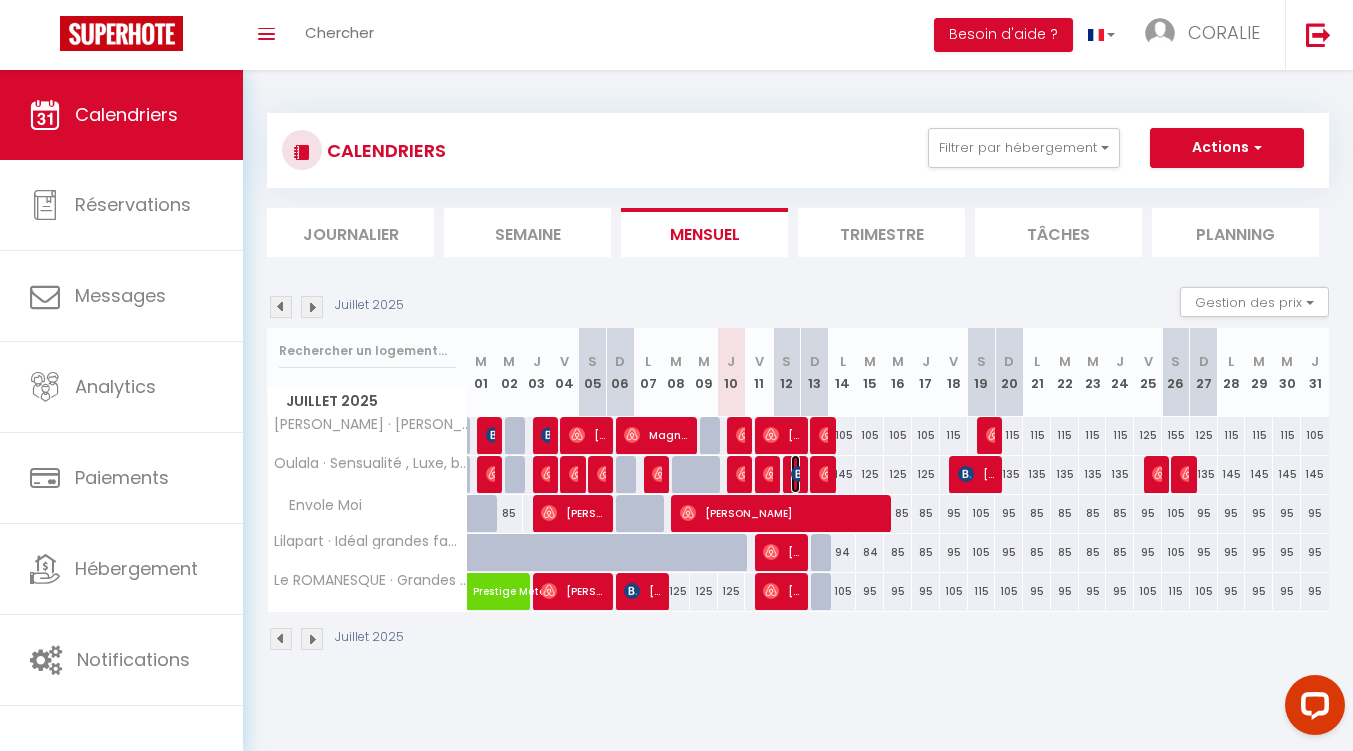 click at bounding box center (799, 474) 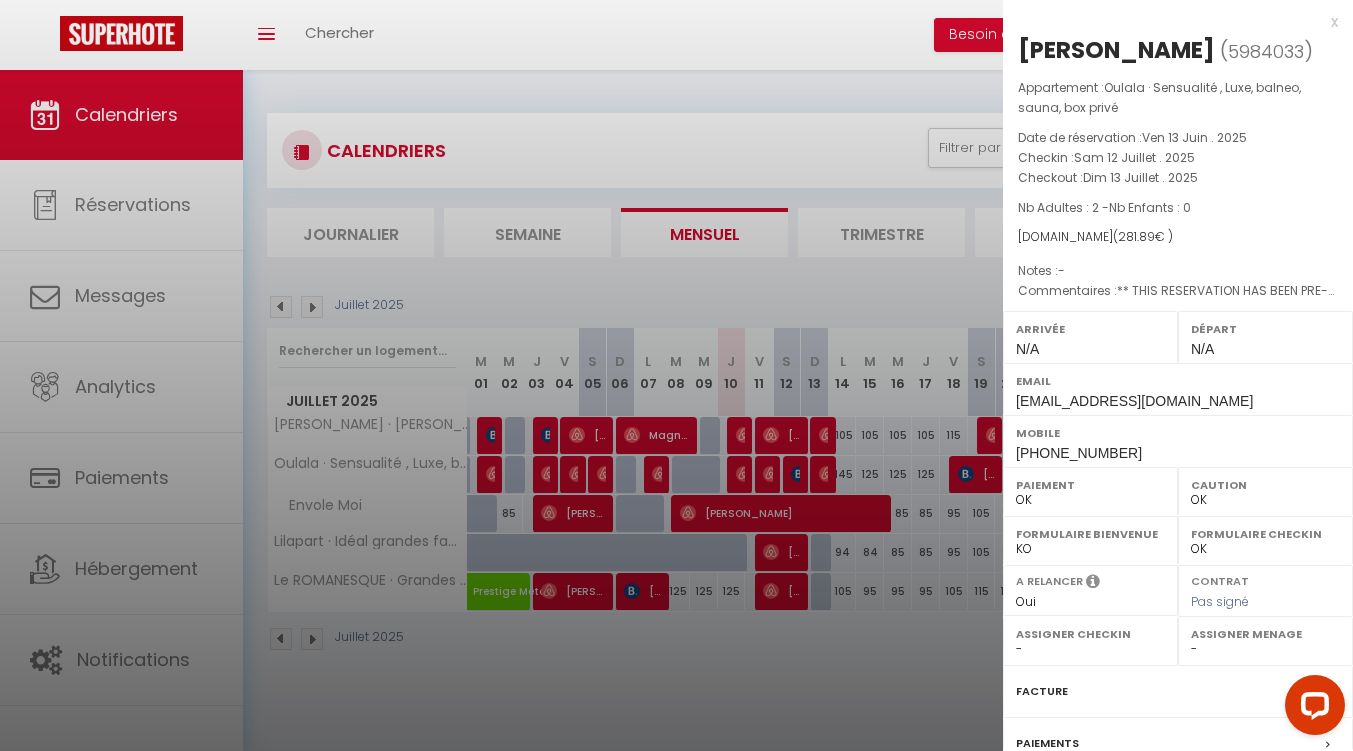 click at bounding box center [676, 375] 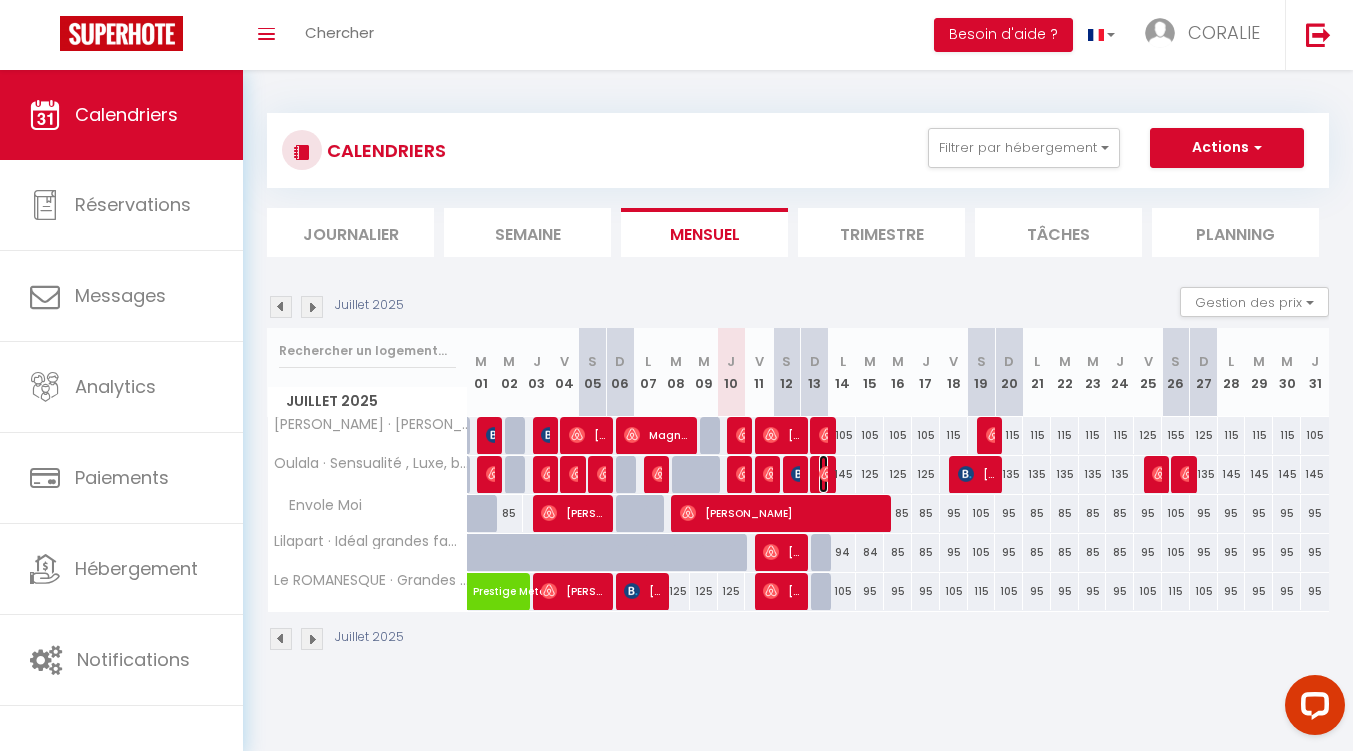click at bounding box center [827, 474] 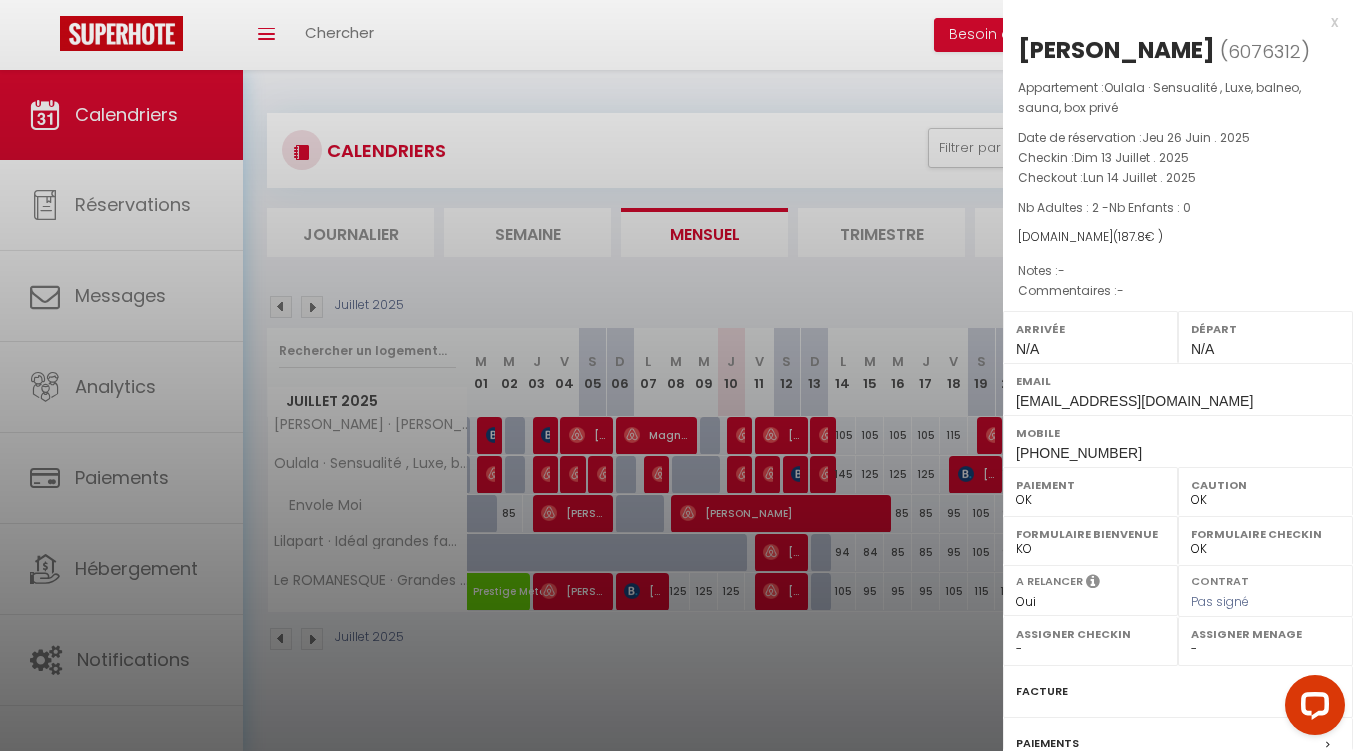 click at bounding box center [676, 375] 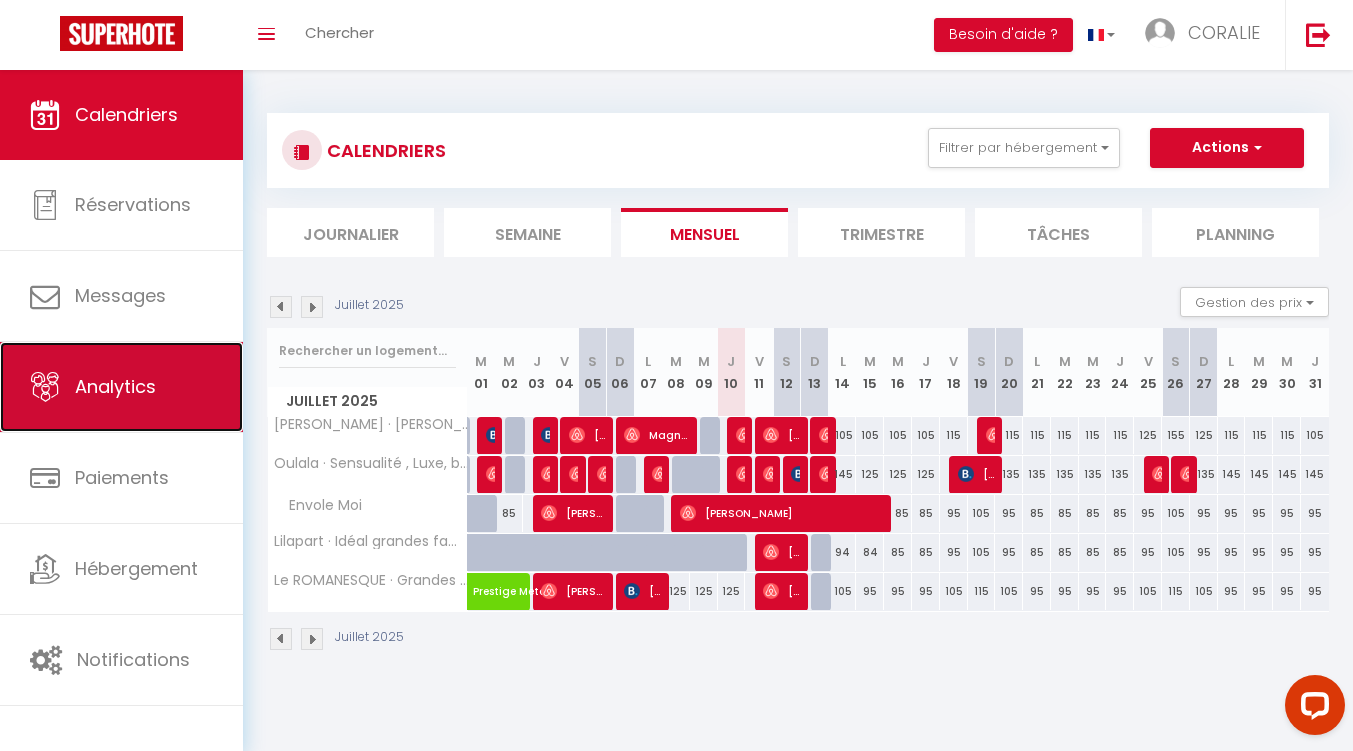 click on "Analytics" at bounding box center (115, 386) 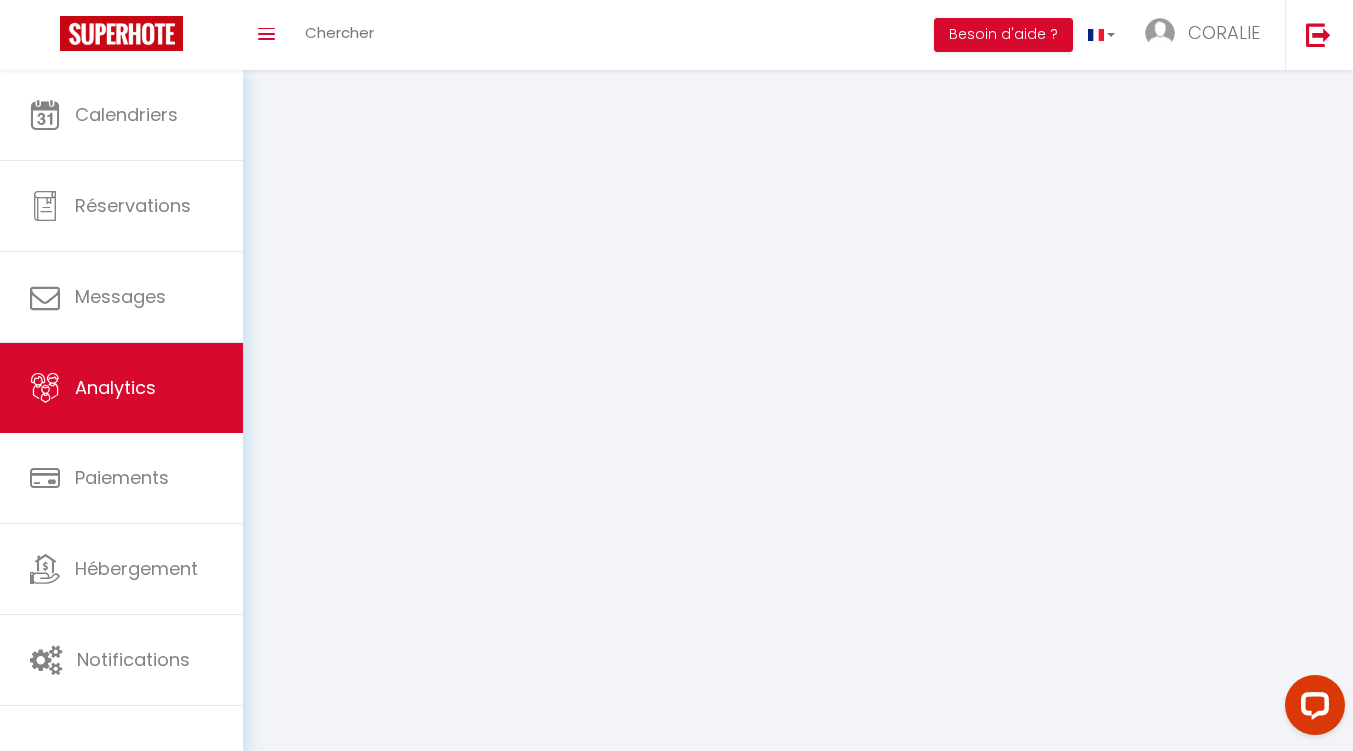 select on "2025" 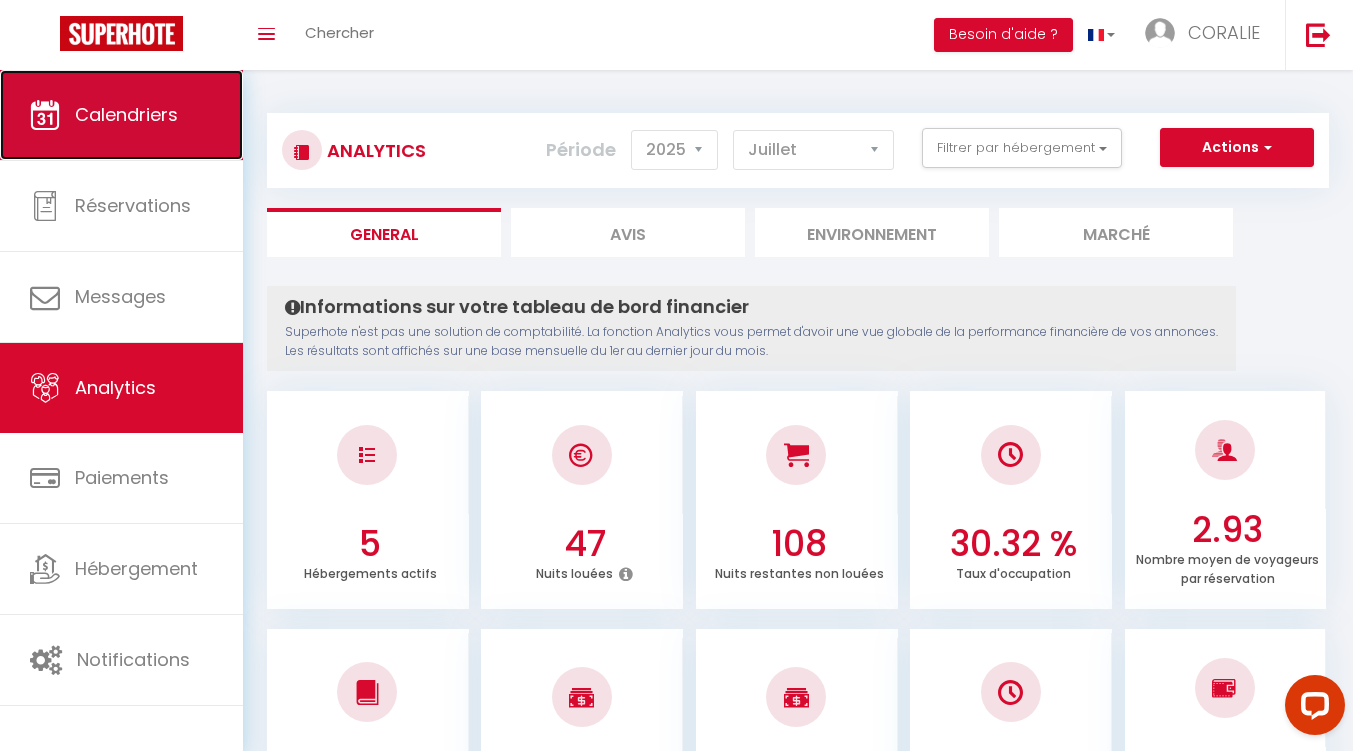 click on "Calendriers" at bounding box center [126, 114] 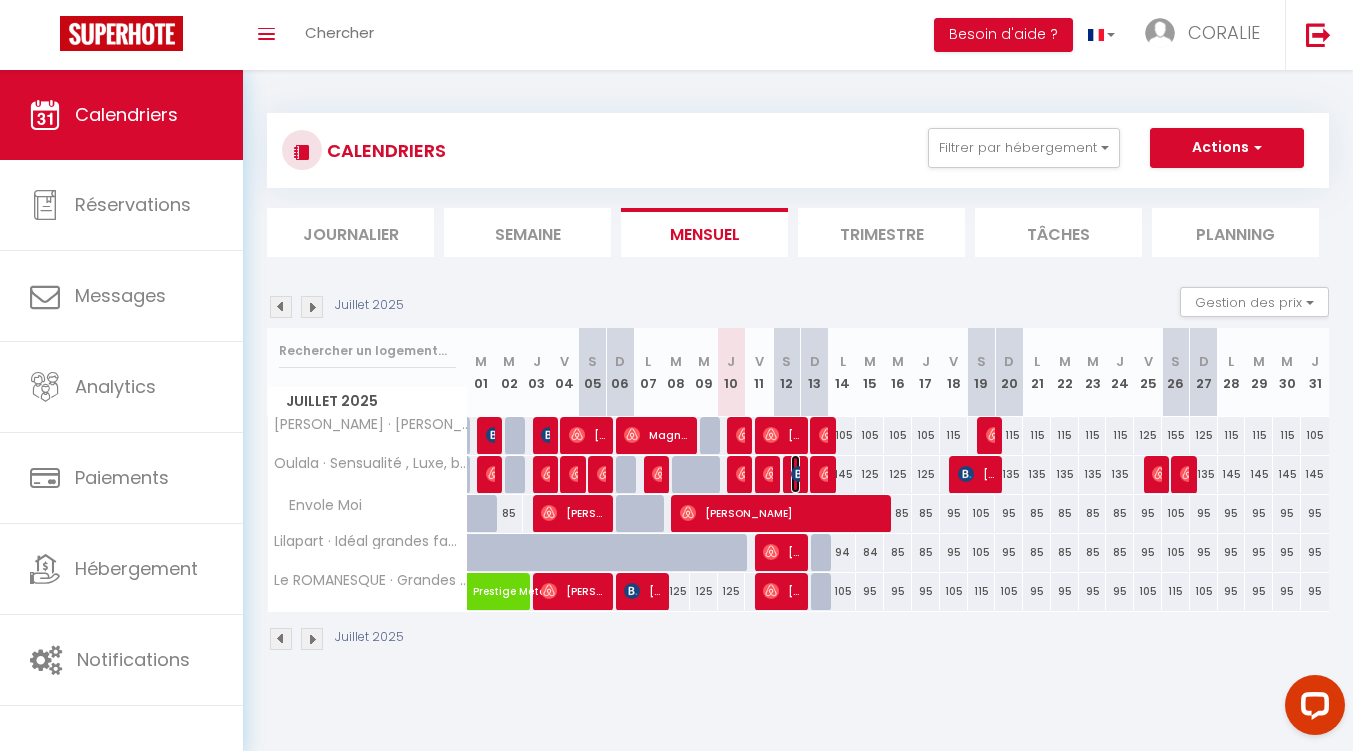 click at bounding box center (799, 474) 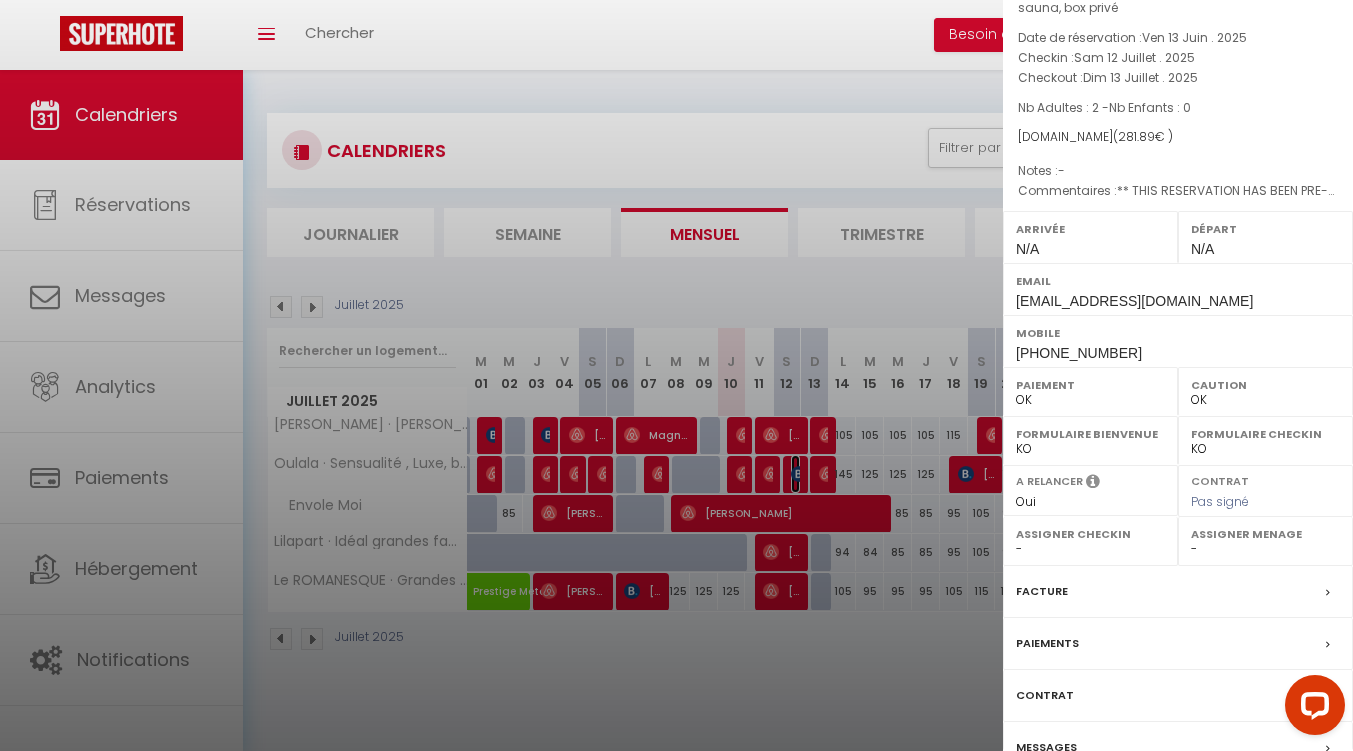 scroll, scrollTop: 0, scrollLeft: 0, axis: both 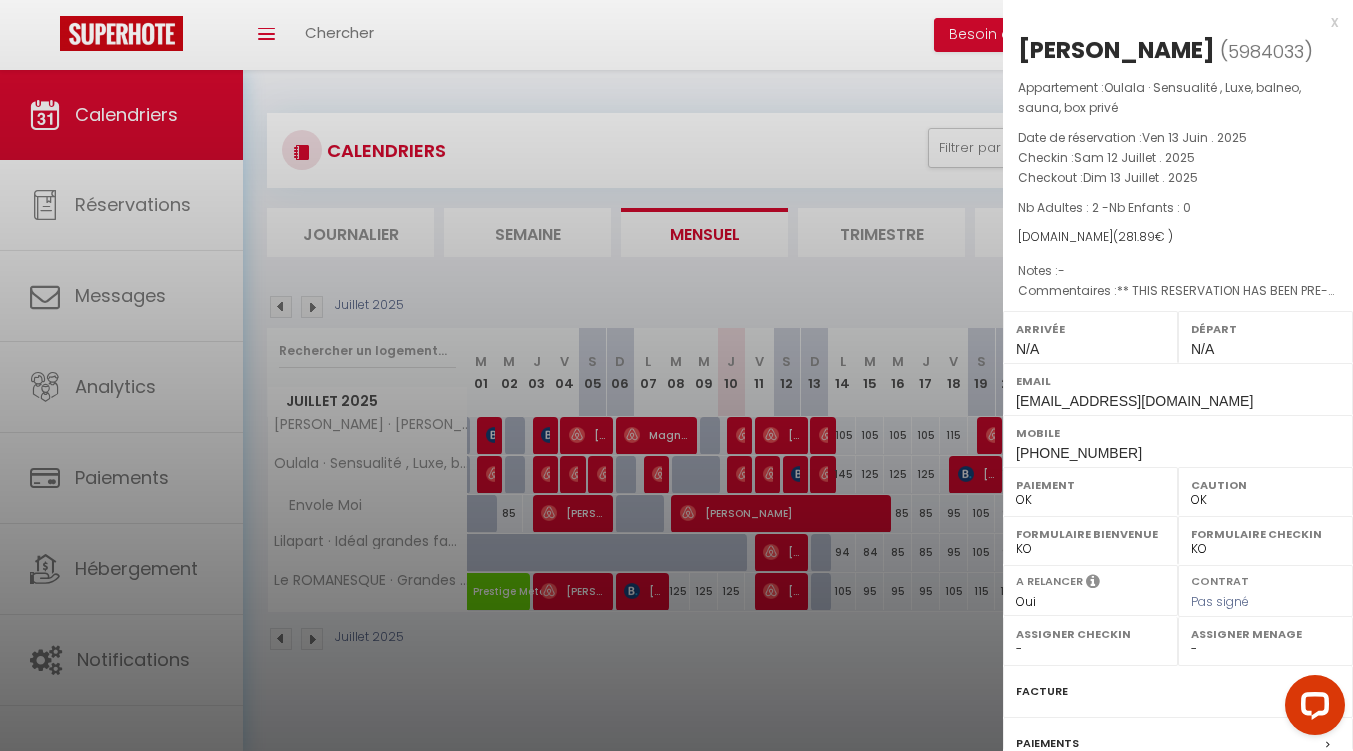 click at bounding box center (676, 375) 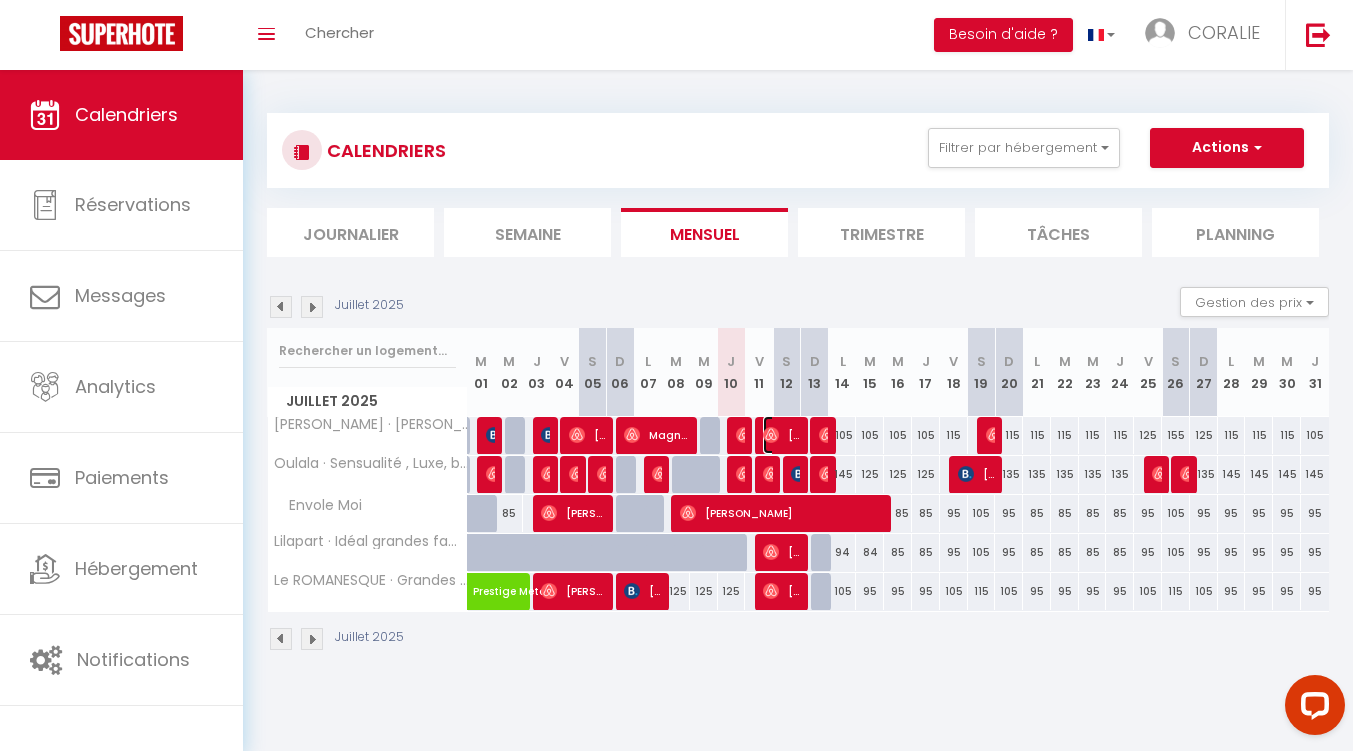 click at bounding box center [771, 435] 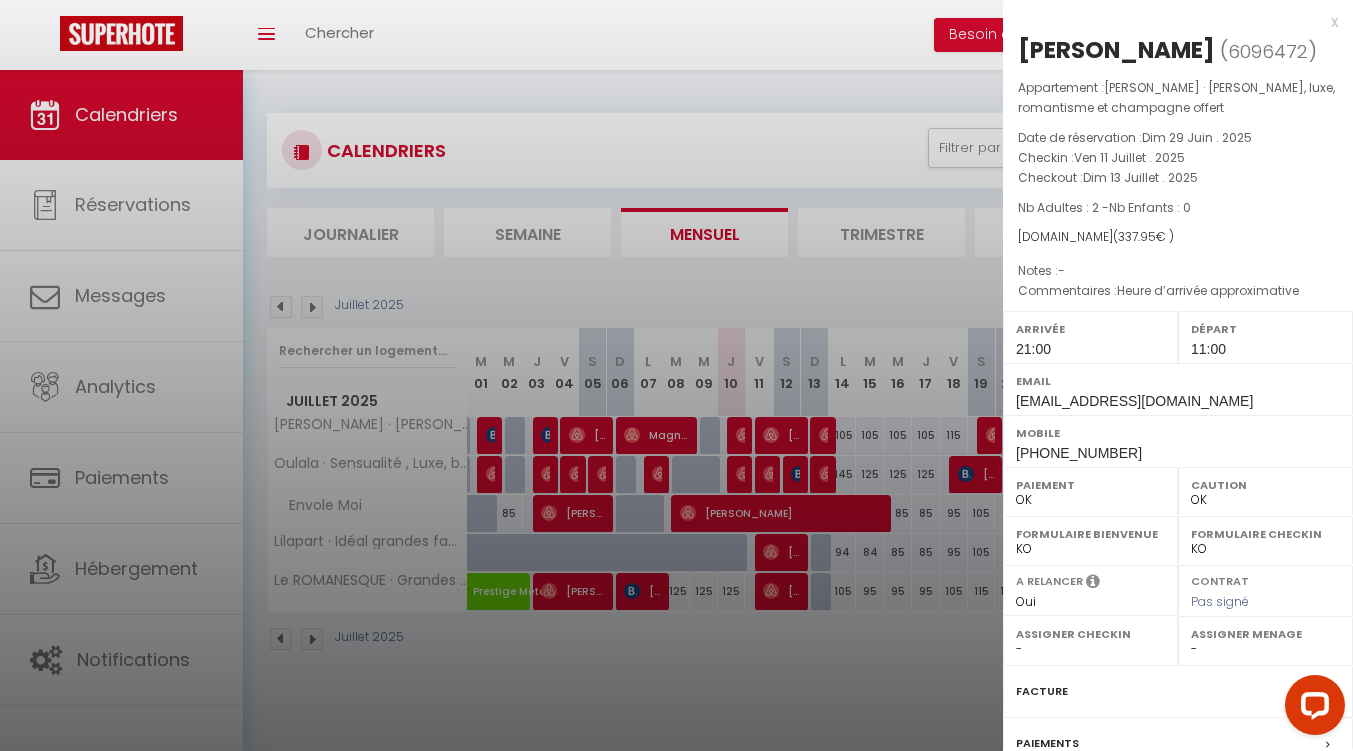 click at bounding box center [676, 375] 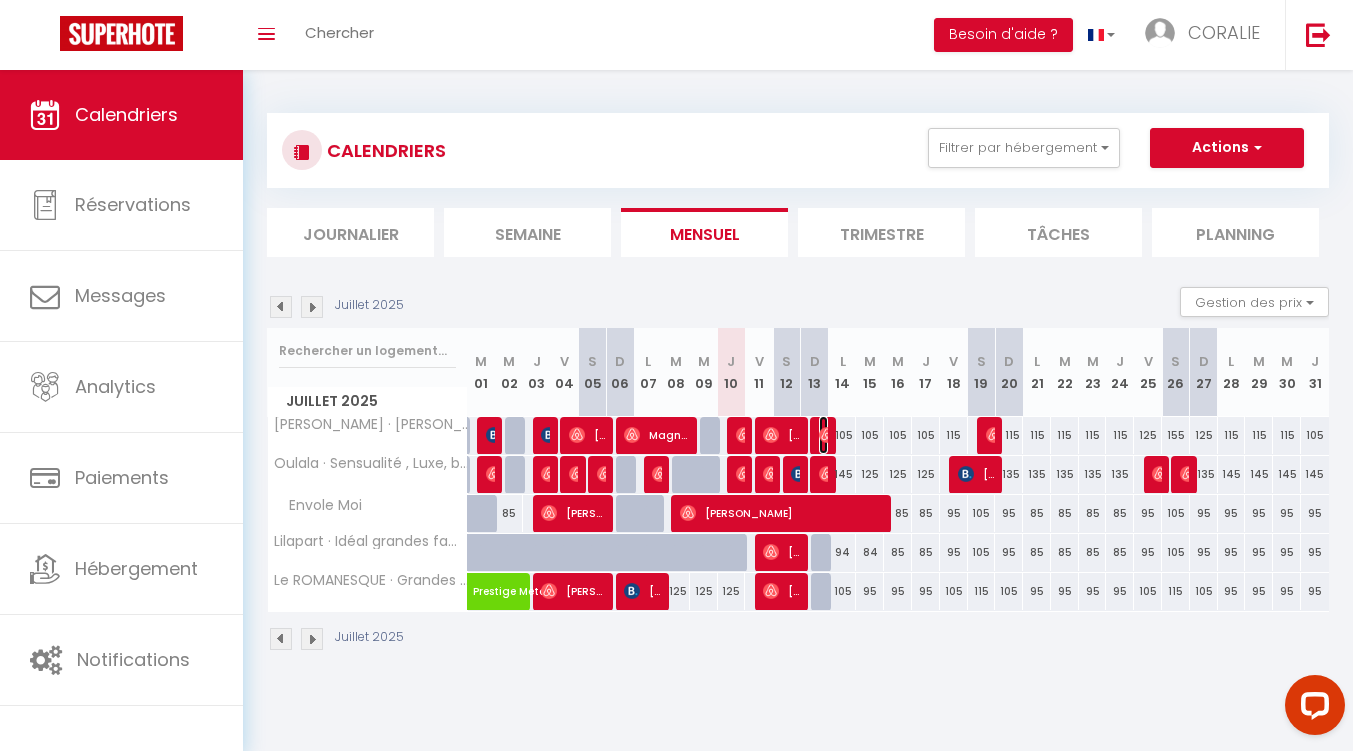 click at bounding box center (827, 435) 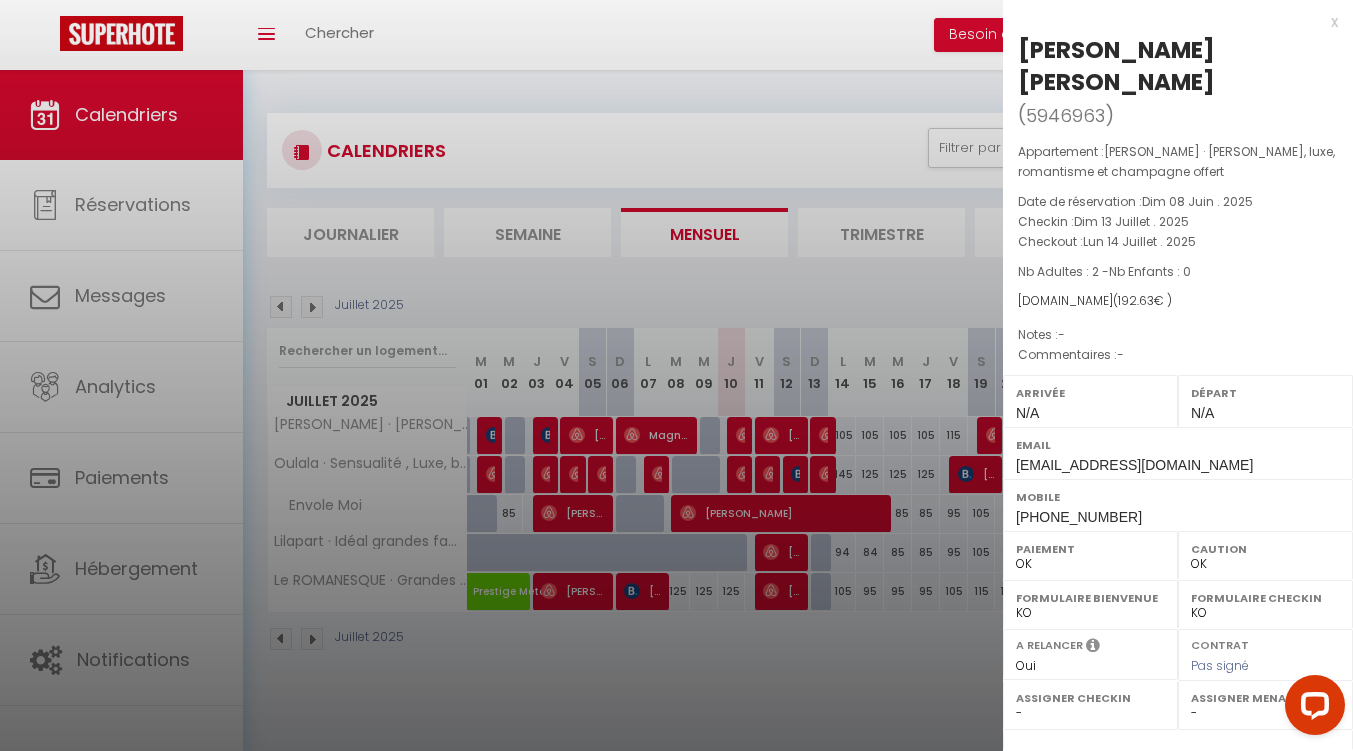 click at bounding box center [676, 375] 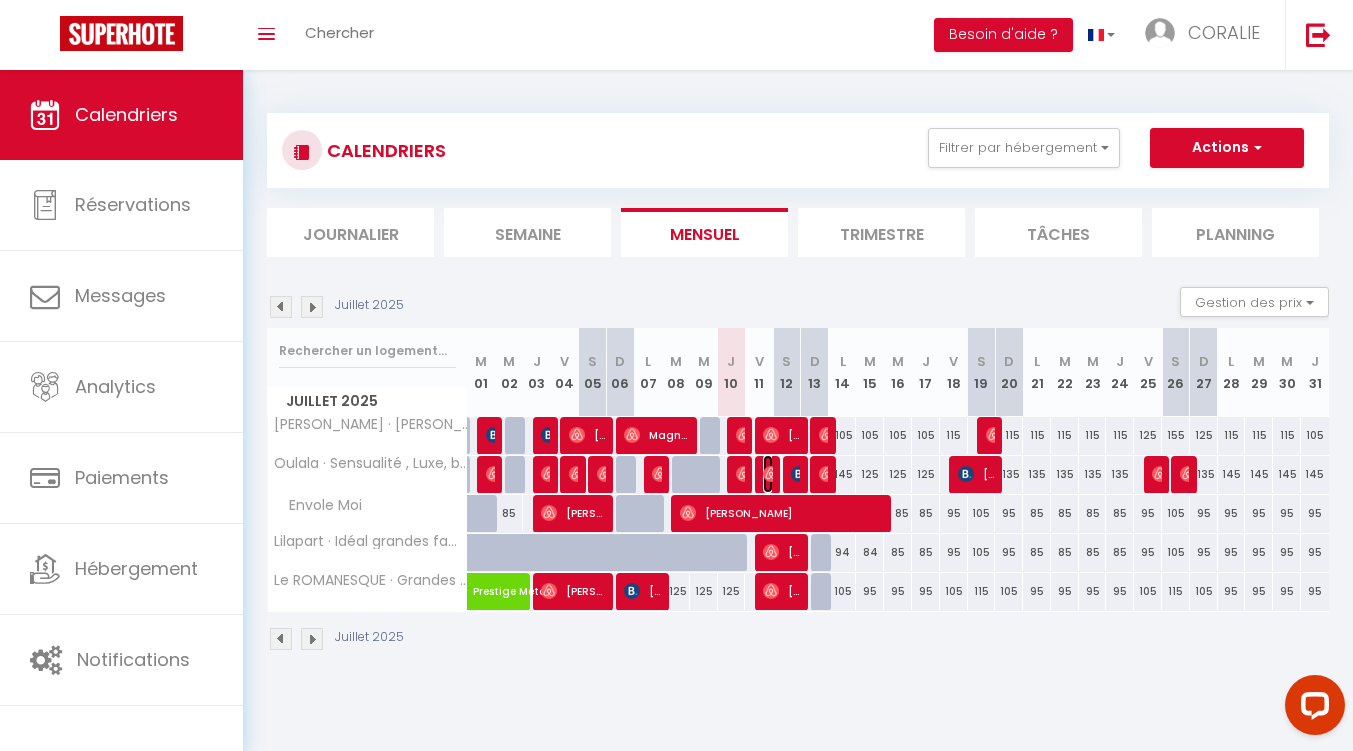 click at bounding box center (771, 474) 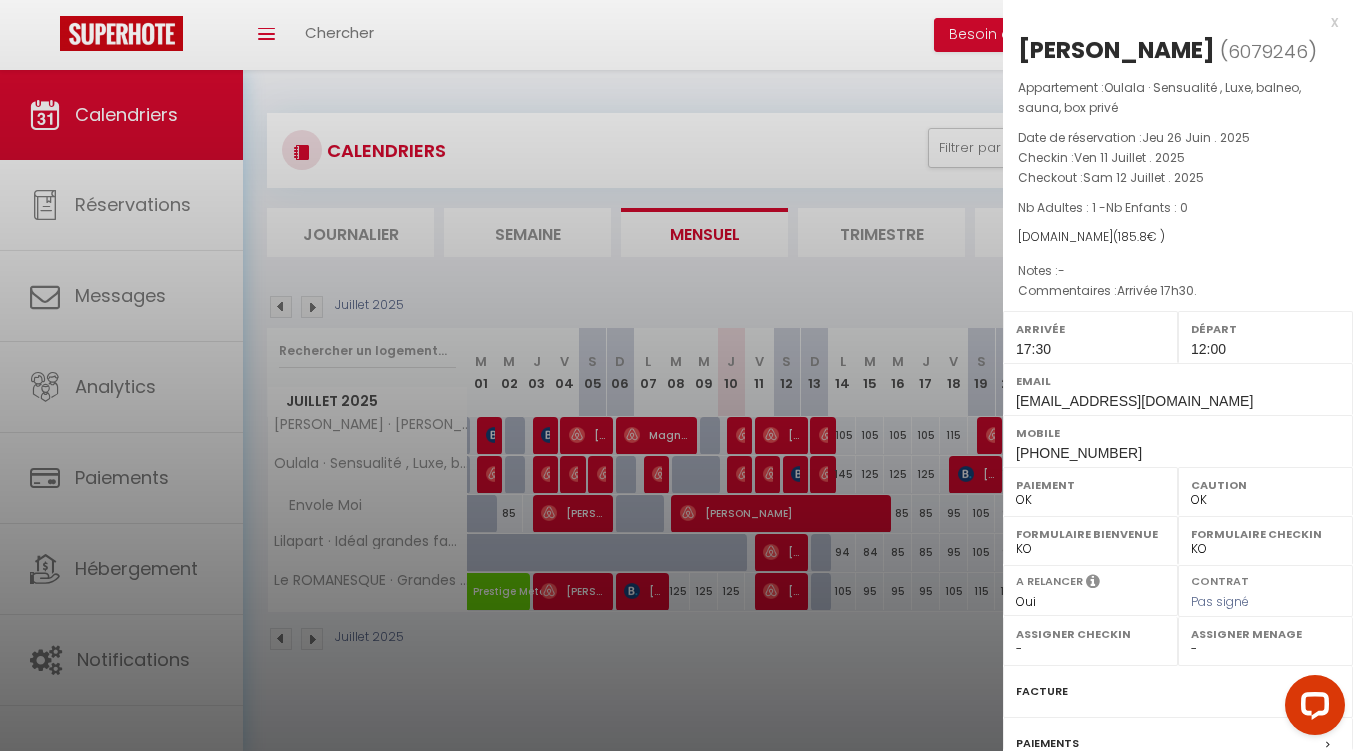 click at bounding box center (676, 375) 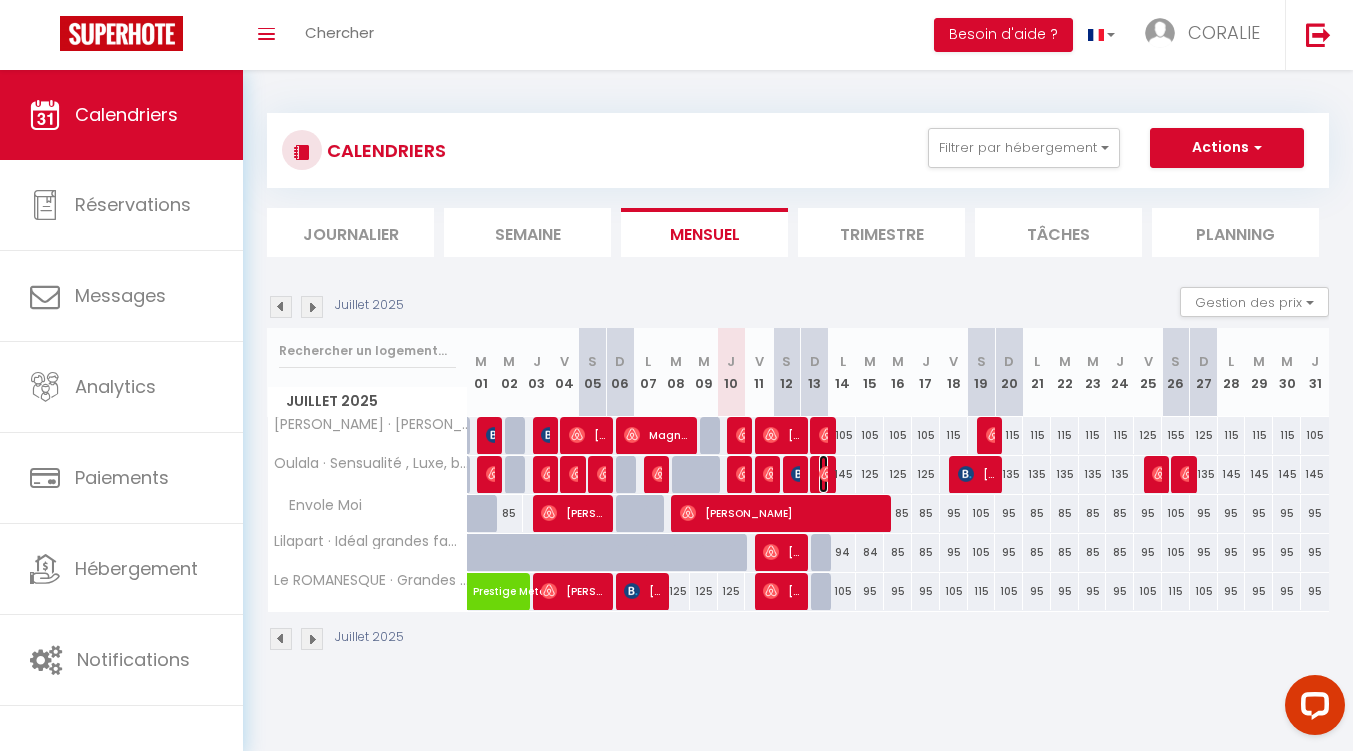 click at bounding box center (827, 474) 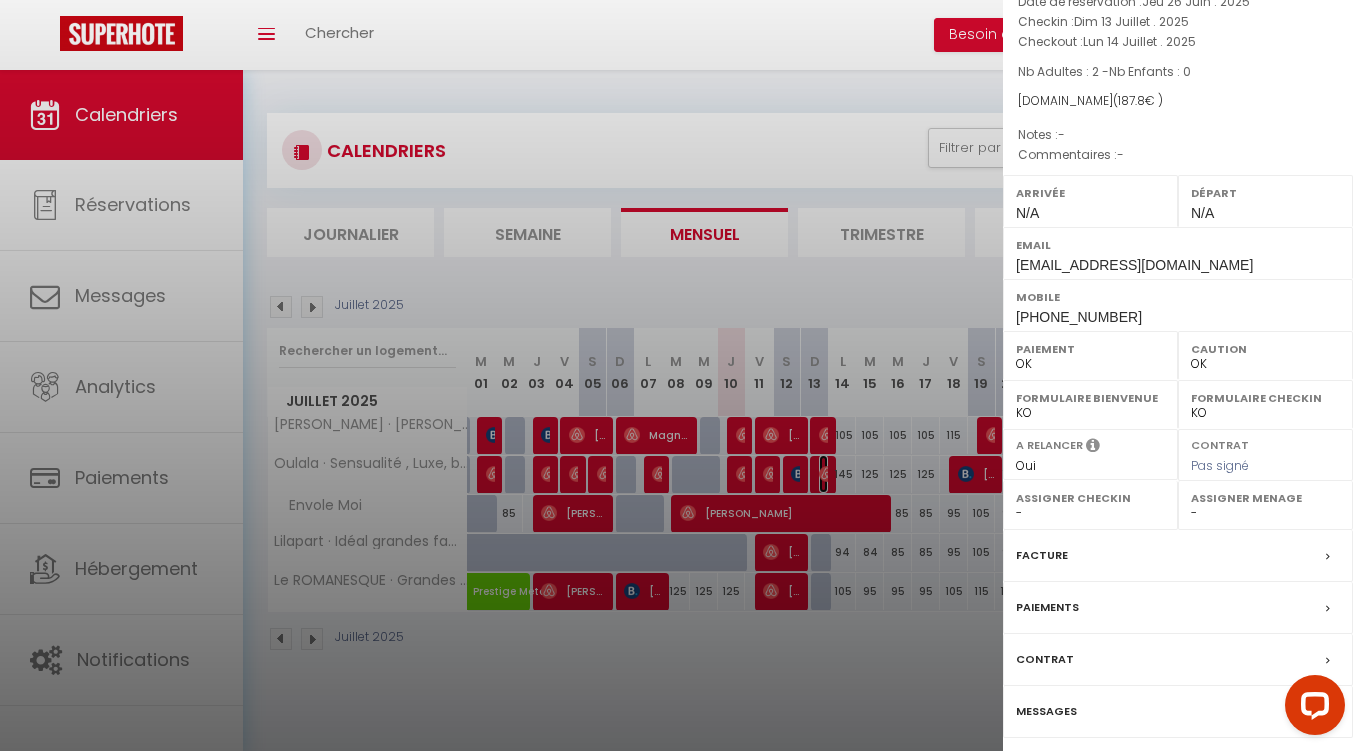 scroll, scrollTop: 201, scrollLeft: 0, axis: vertical 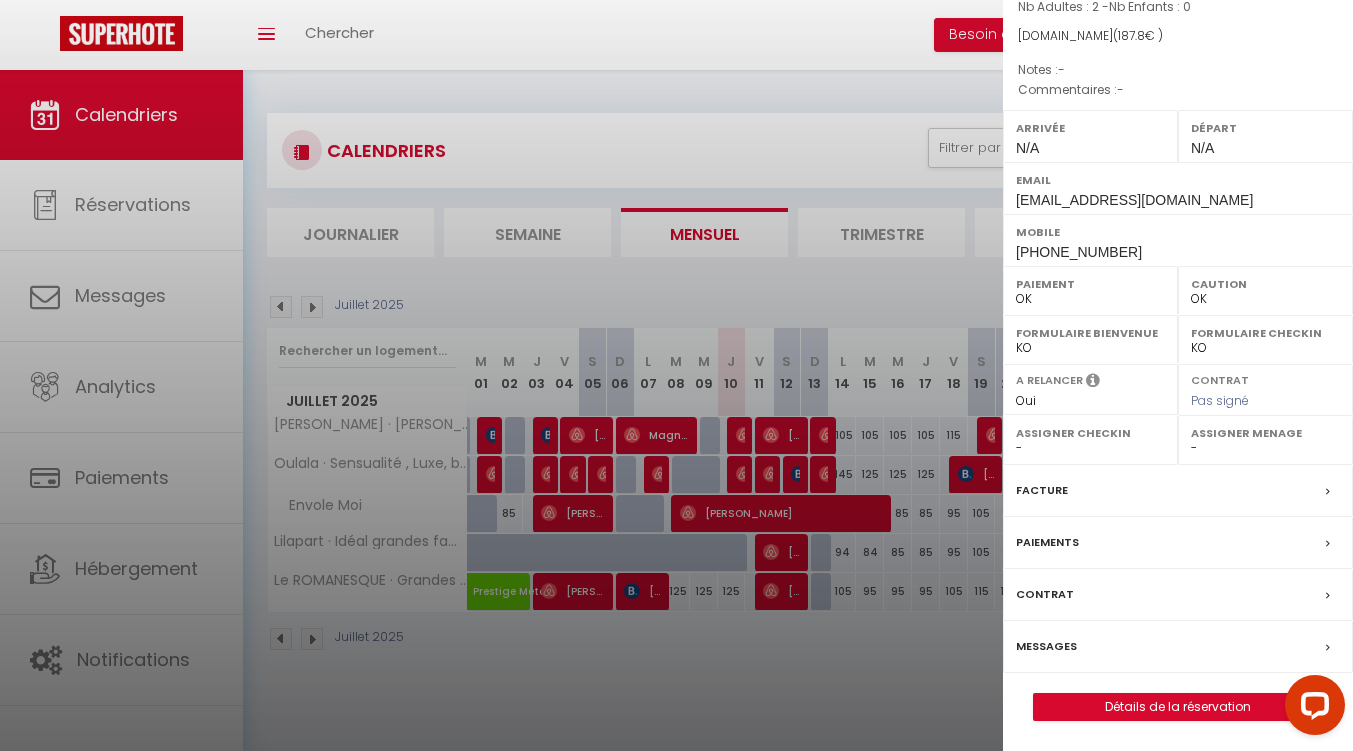 click on "Messages" at bounding box center (1046, 646) 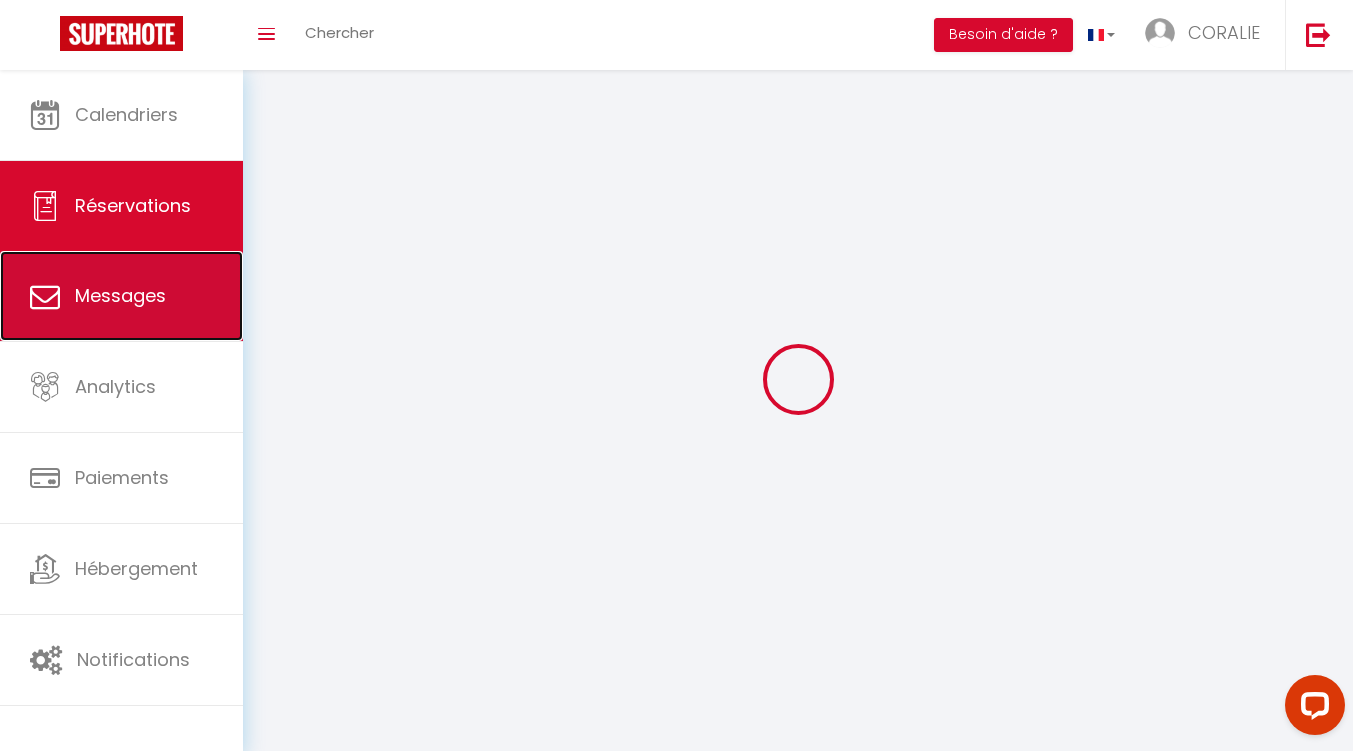 click on "Messages" at bounding box center (120, 295) 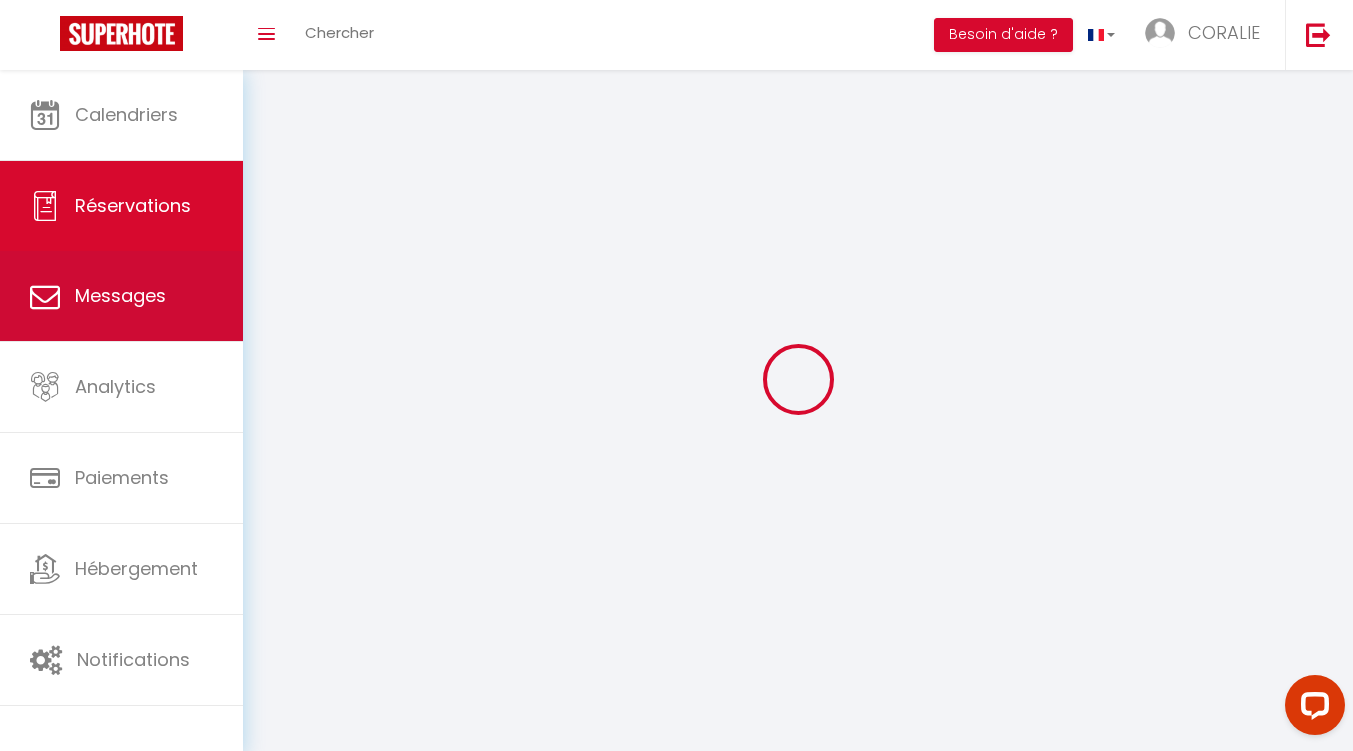 select on "message" 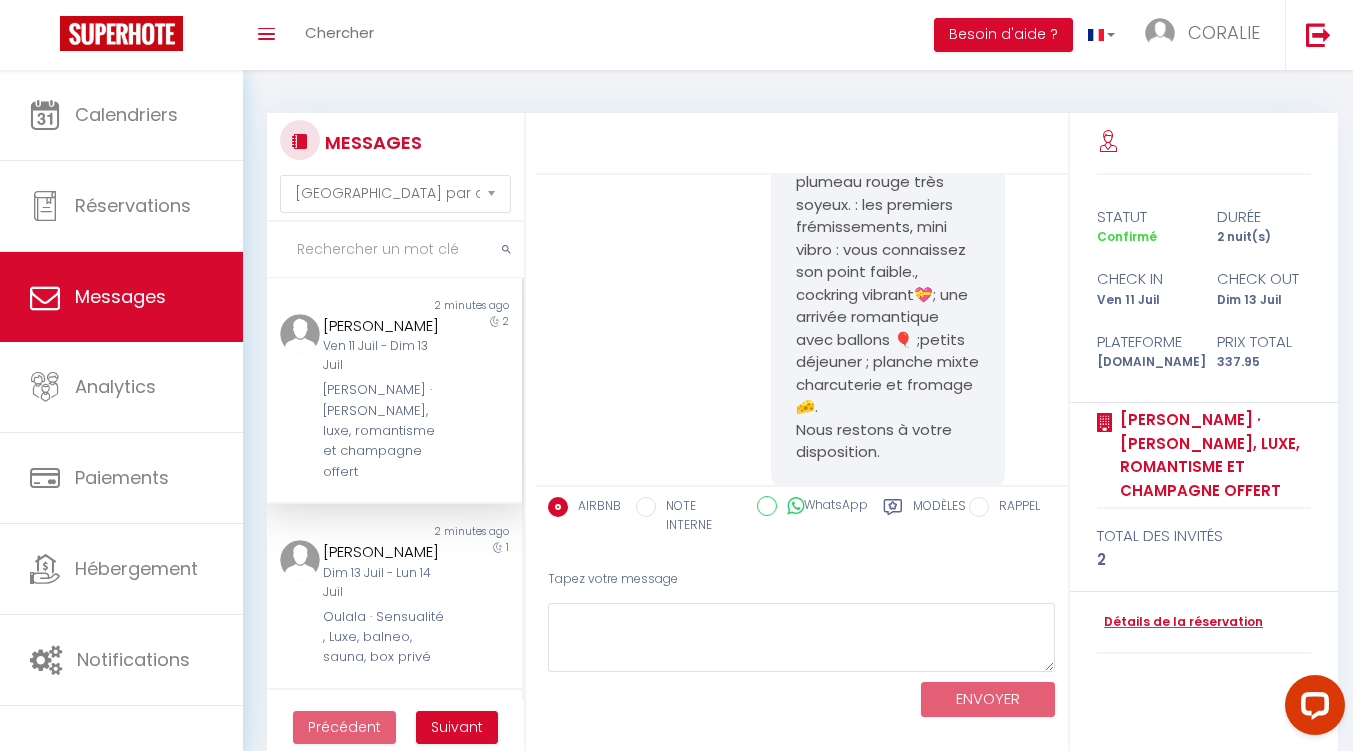 scroll, scrollTop: 4823, scrollLeft: 0, axis: vertical 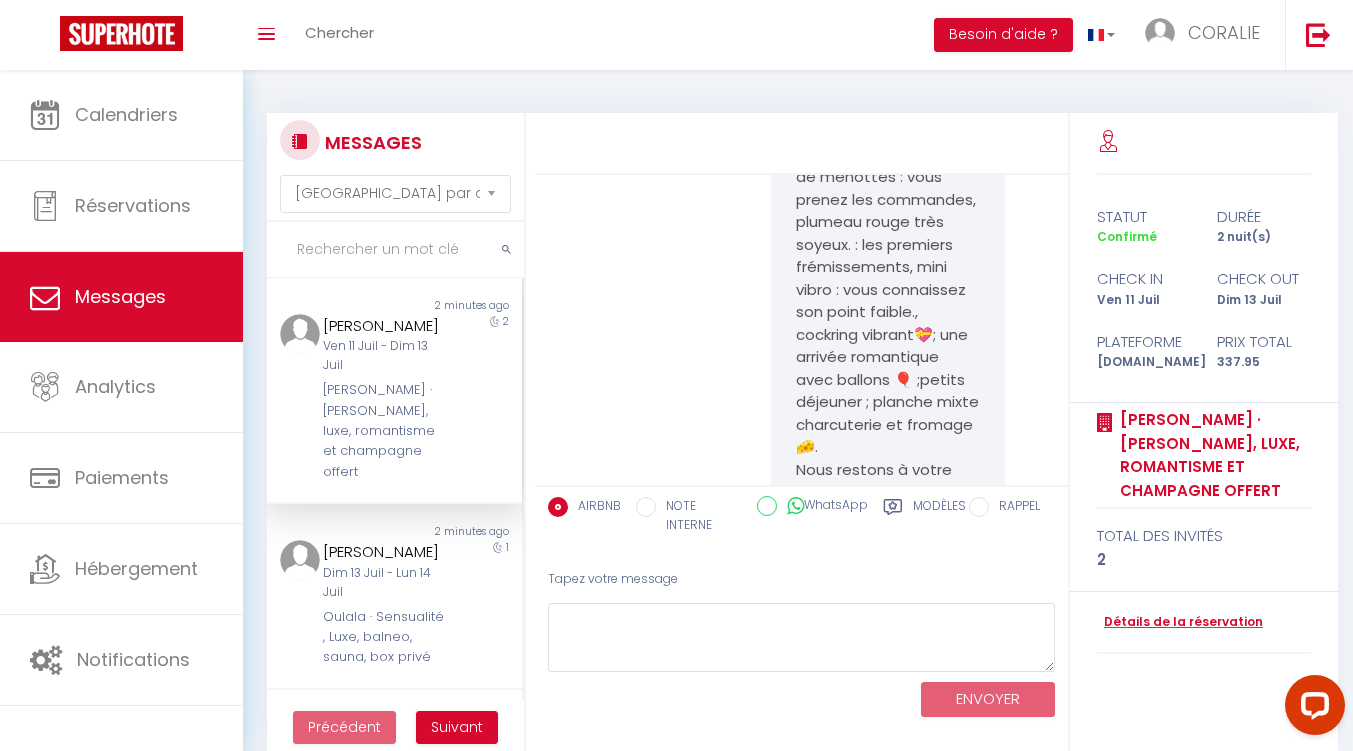 drag, startPoint x: 793, startPoint y: 344, endPoint x: 962, endPoint y: 371, distance: 171.14322 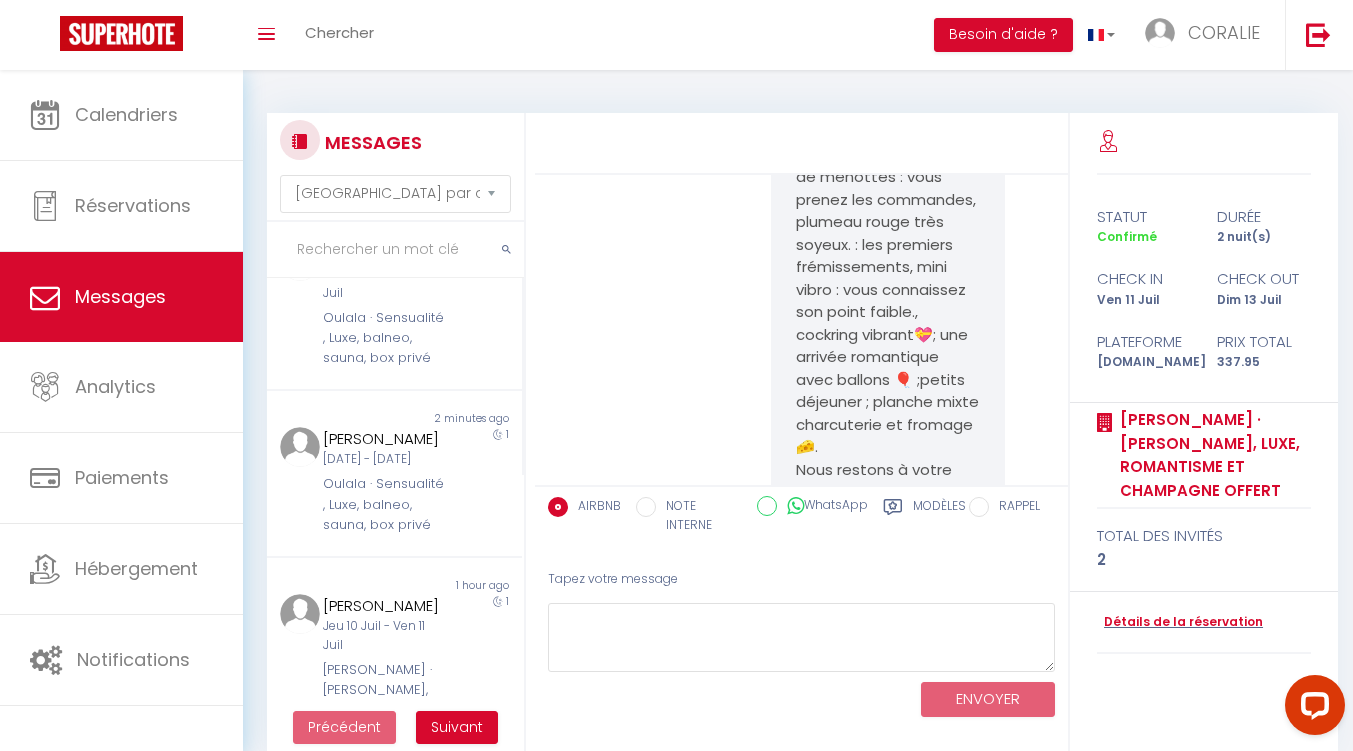 scroll, scrollTop: 300, scrollLeft: 0, axis: vertical 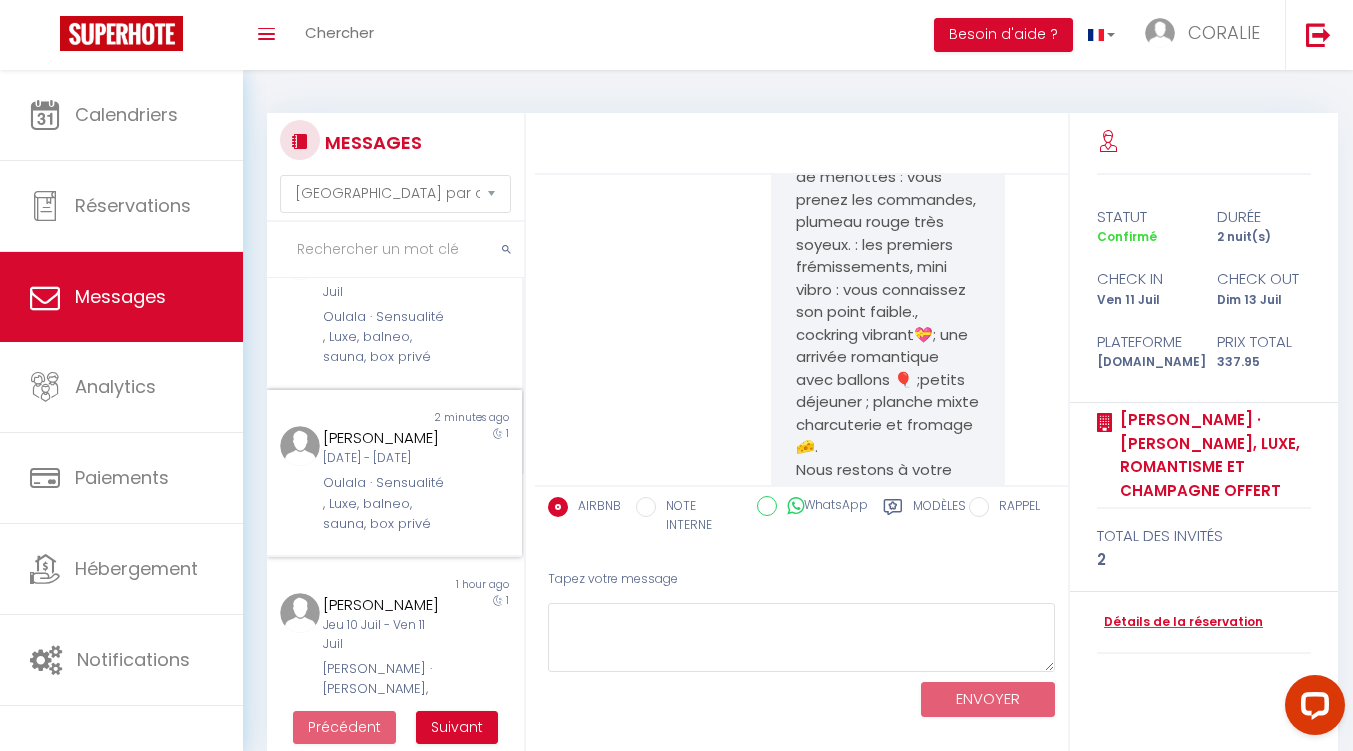 click on "Oulala  · Sensualité , Luxe, balneo, sauna, box privé" at bounding box center (384, 503) 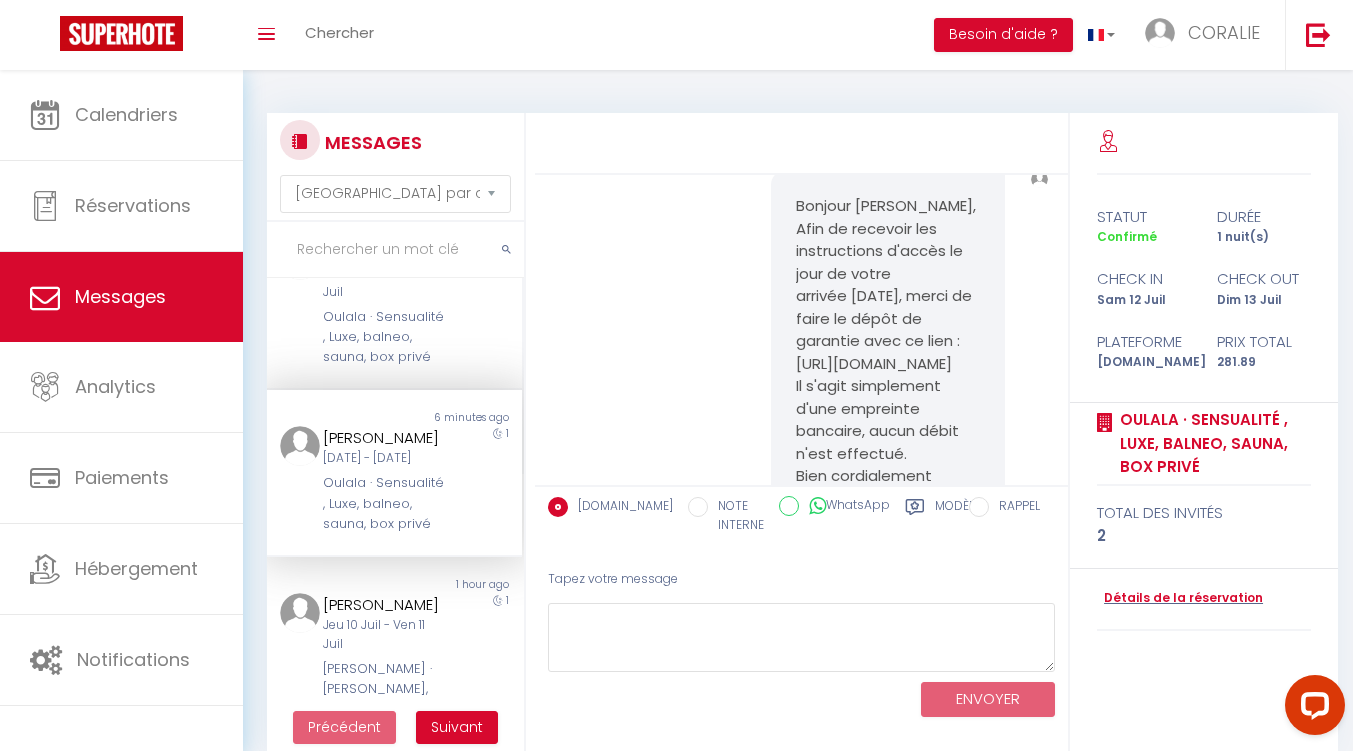 scroll, scrollTop: 10292, scrollLeft: 0, axis: vertical 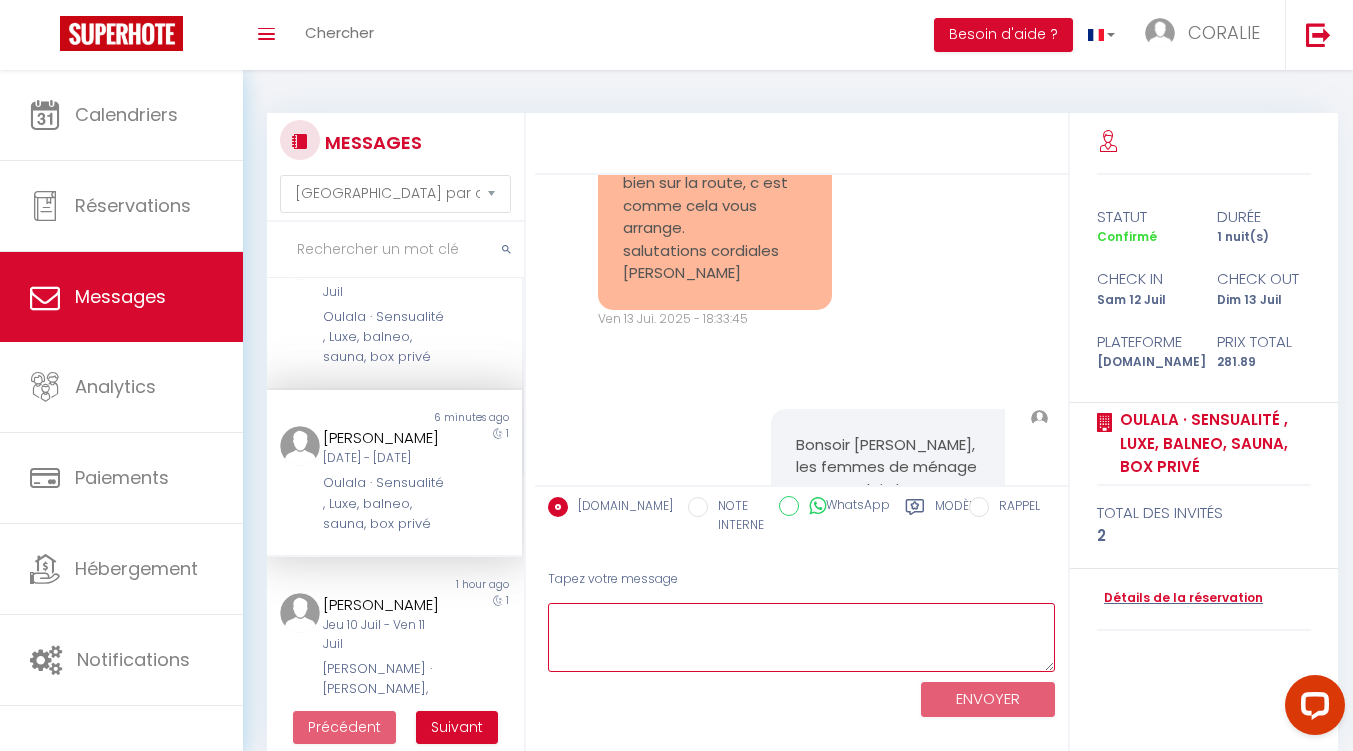 click at bounding box center [801, 637] 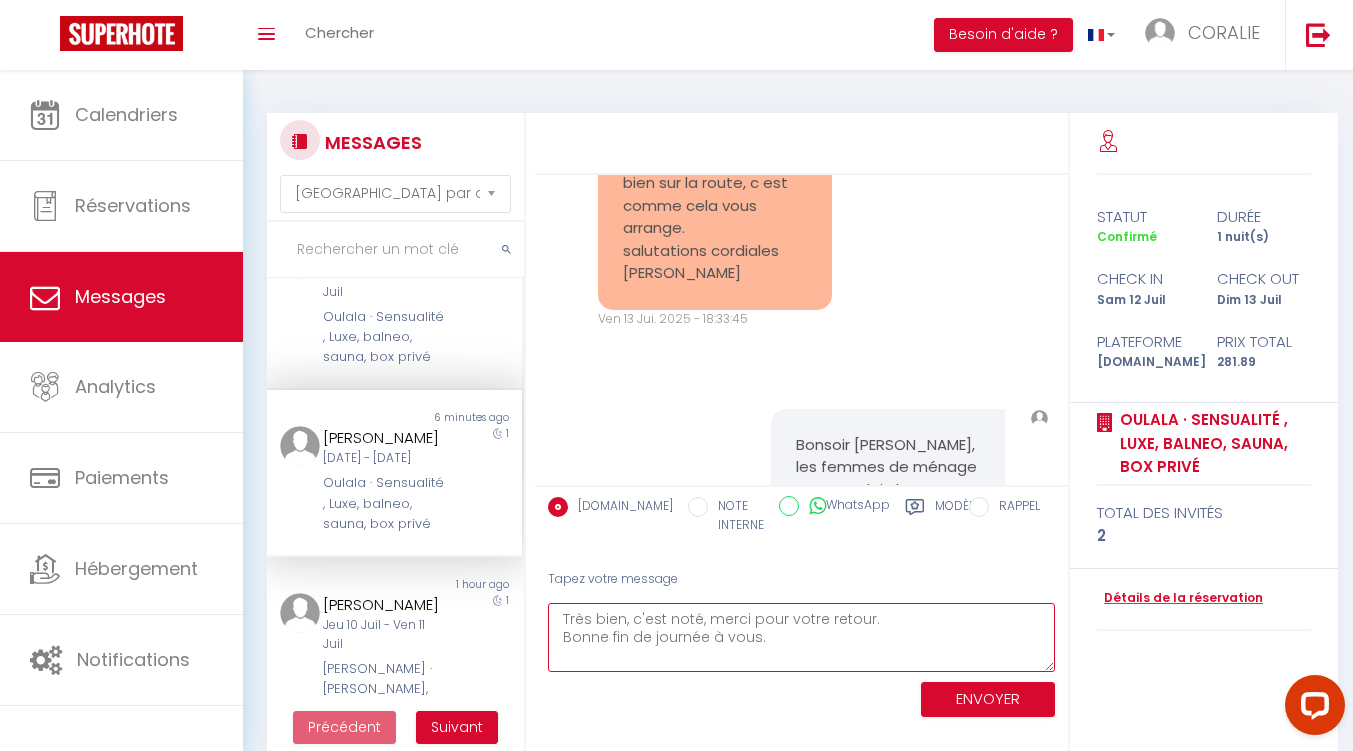 type on "Très bien, c'est noté, merci pour votre retour.
Bonne fin de journée à vous." 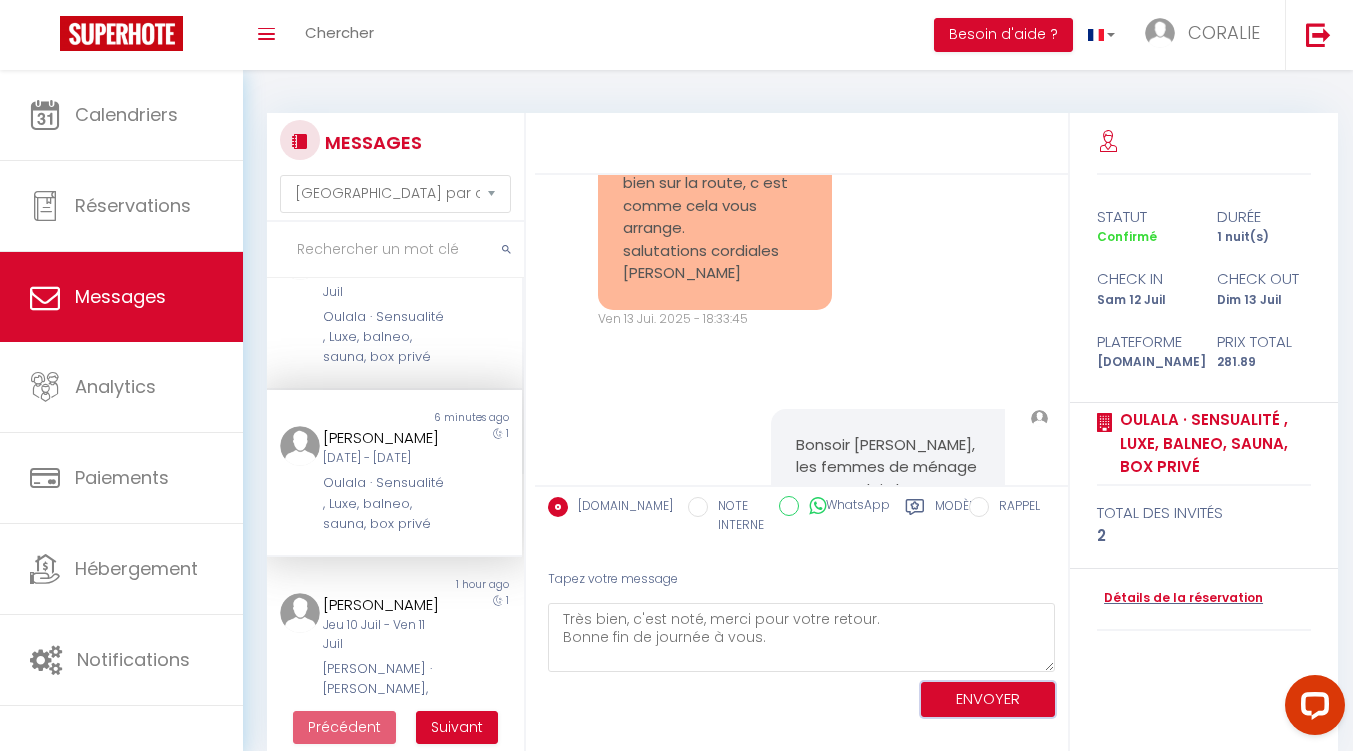 click on "ENVOYER" at bounding box center [988, 699] 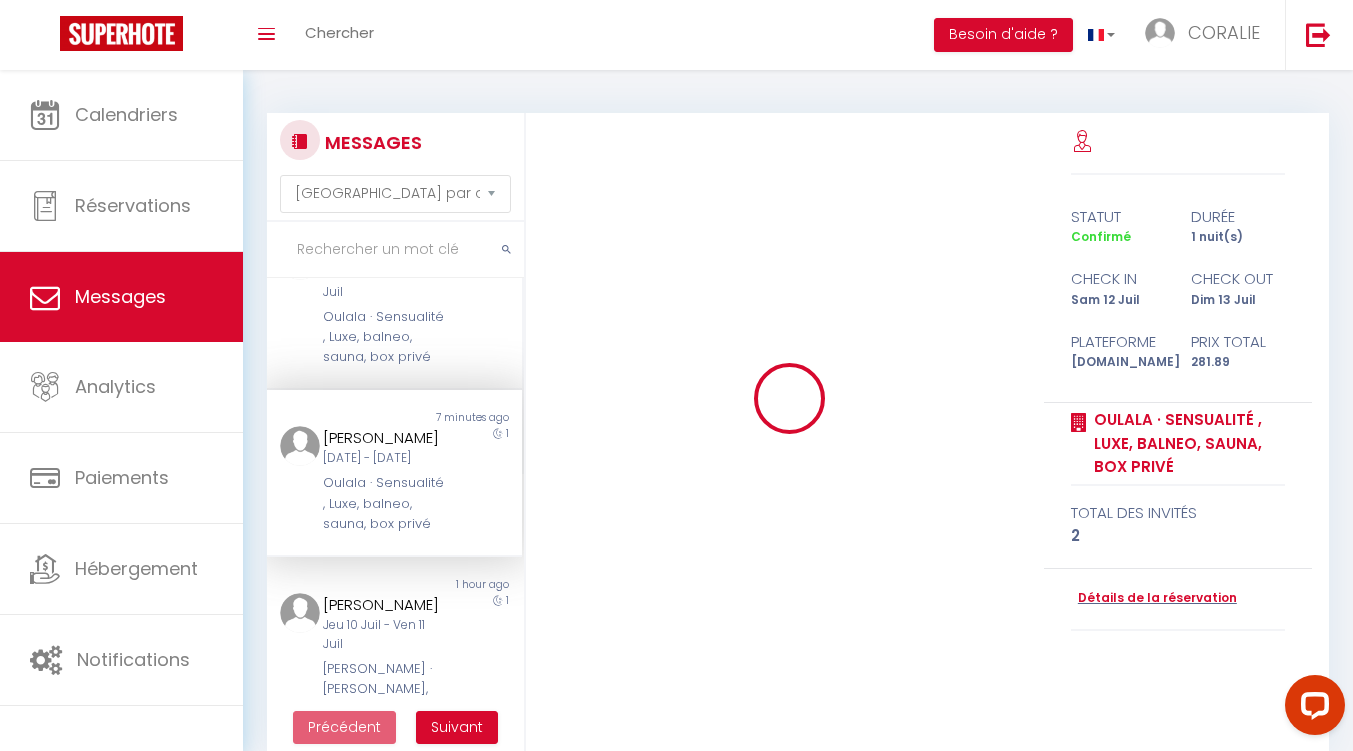 type 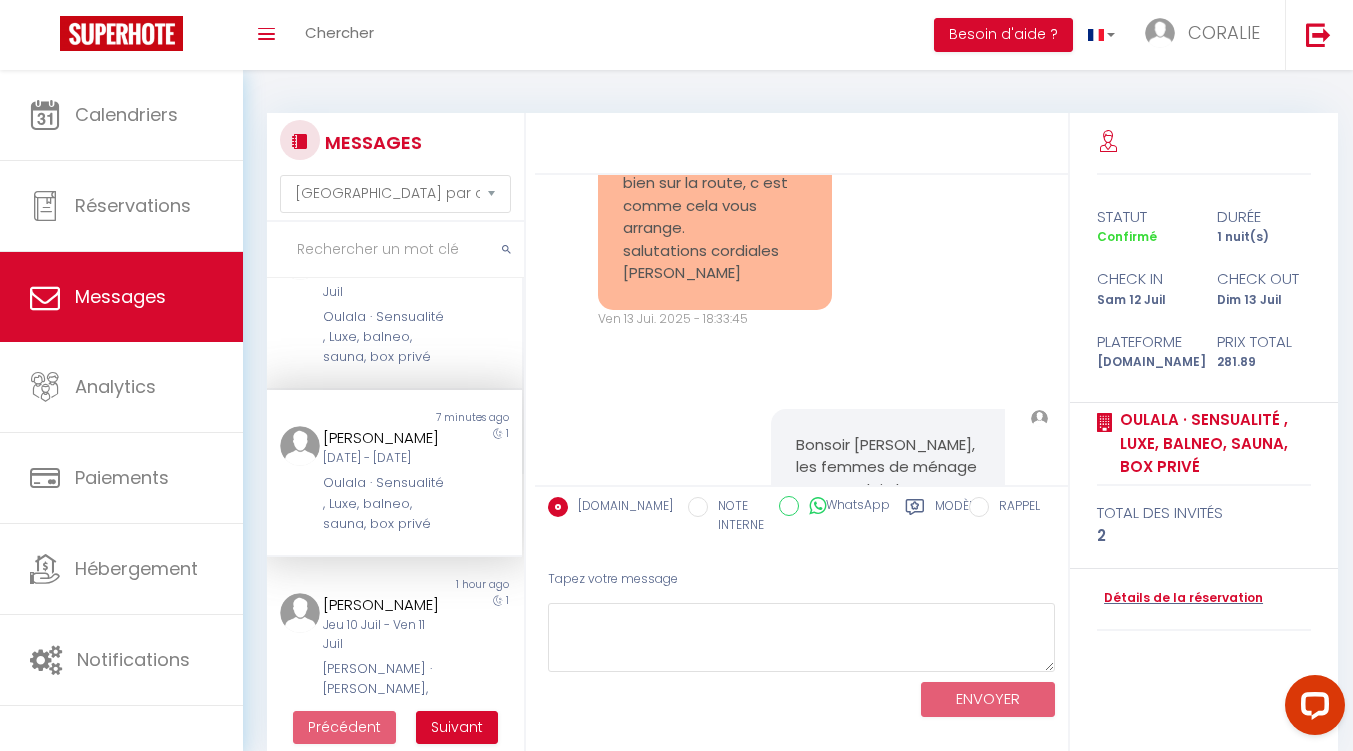 scroll, scrollTop: 13853, scrollLeft: 0, axis: vertical 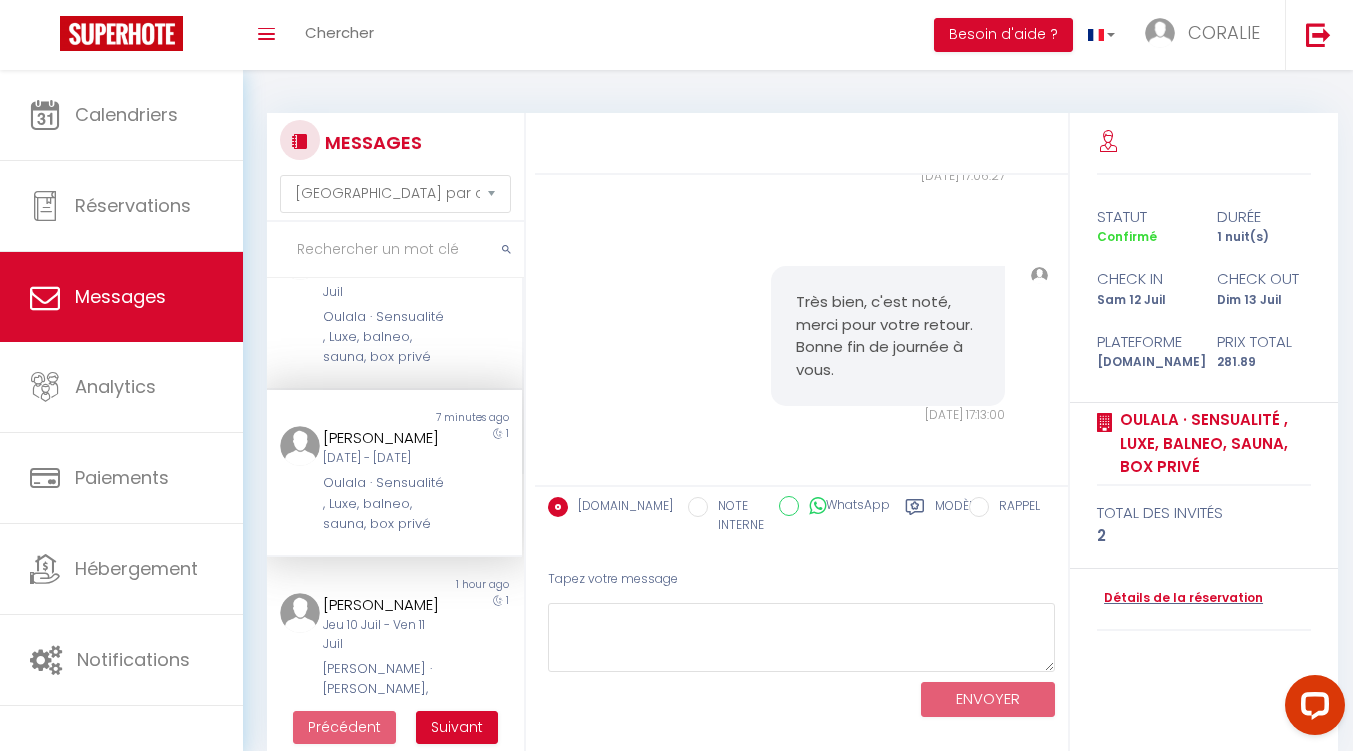 click on "NOTE INTERNE" at bounding box center [736, 516] 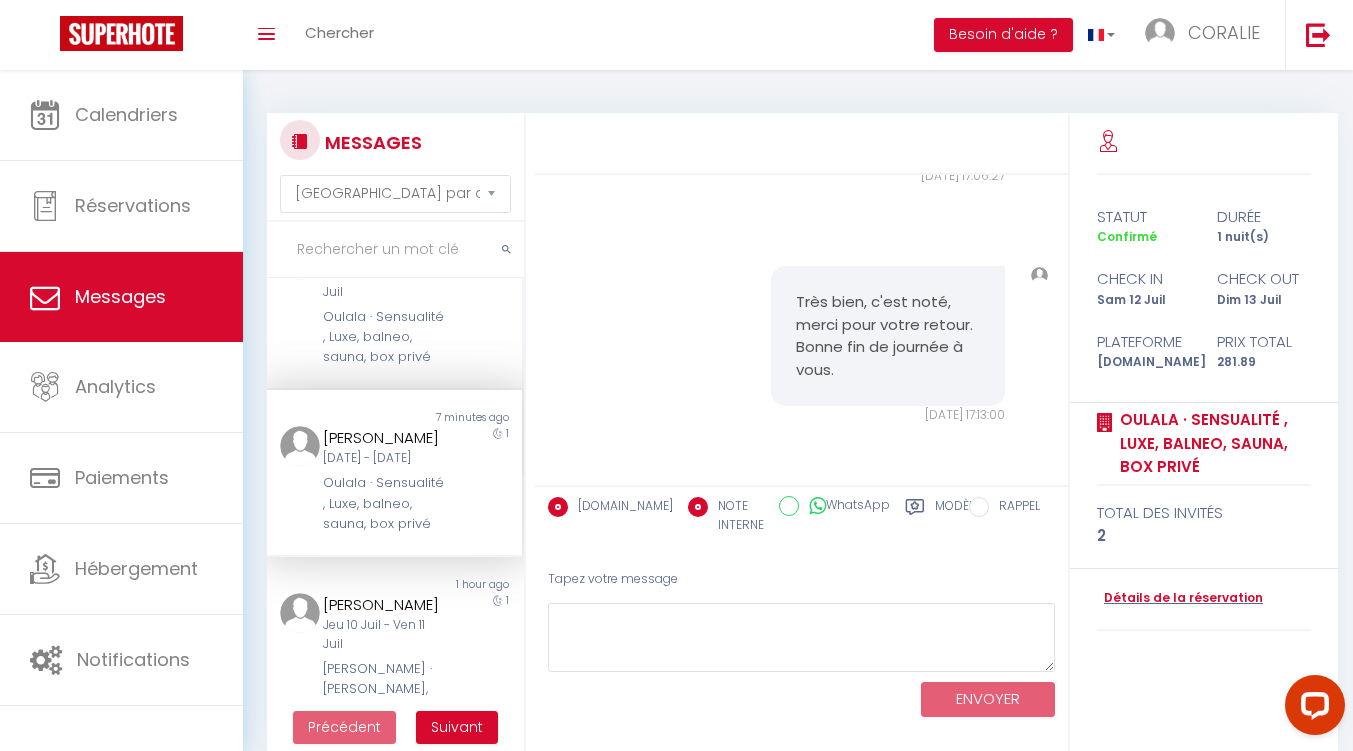 radio on "false" 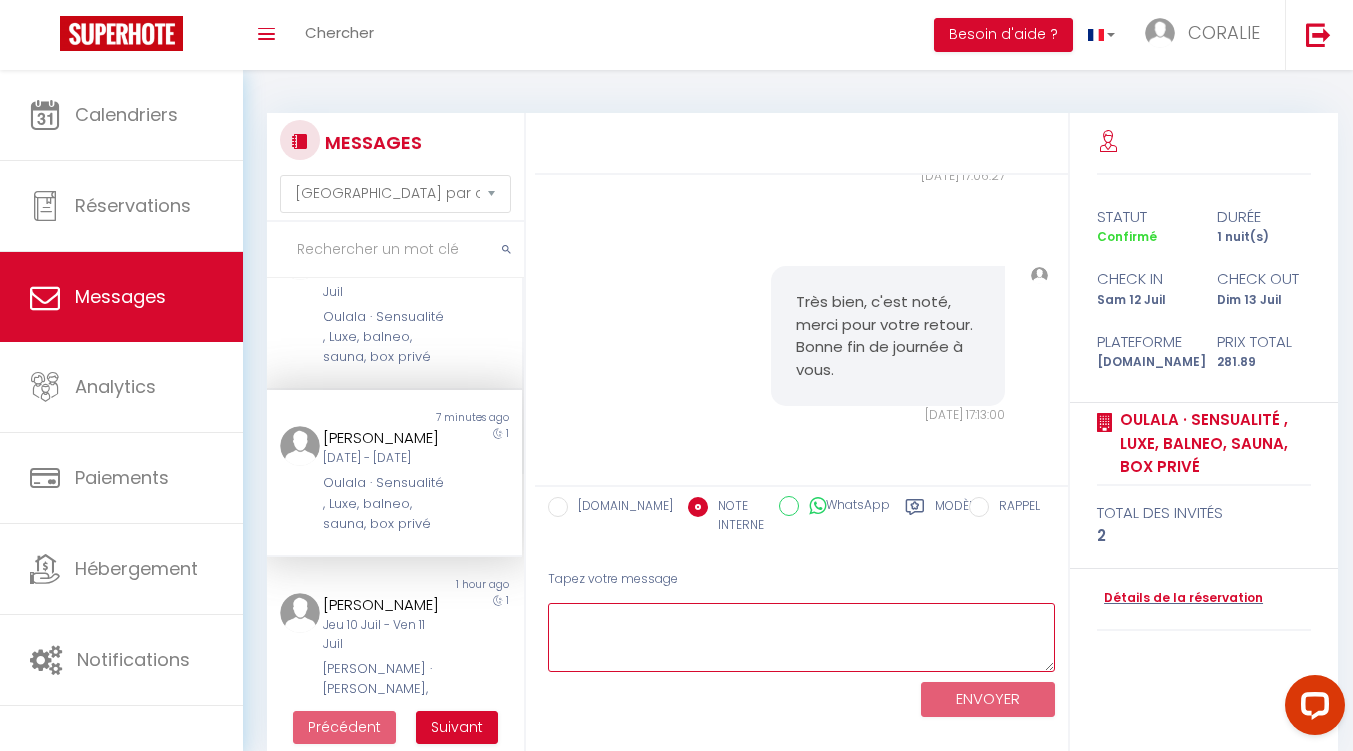 click at bounding box center (801, 637) 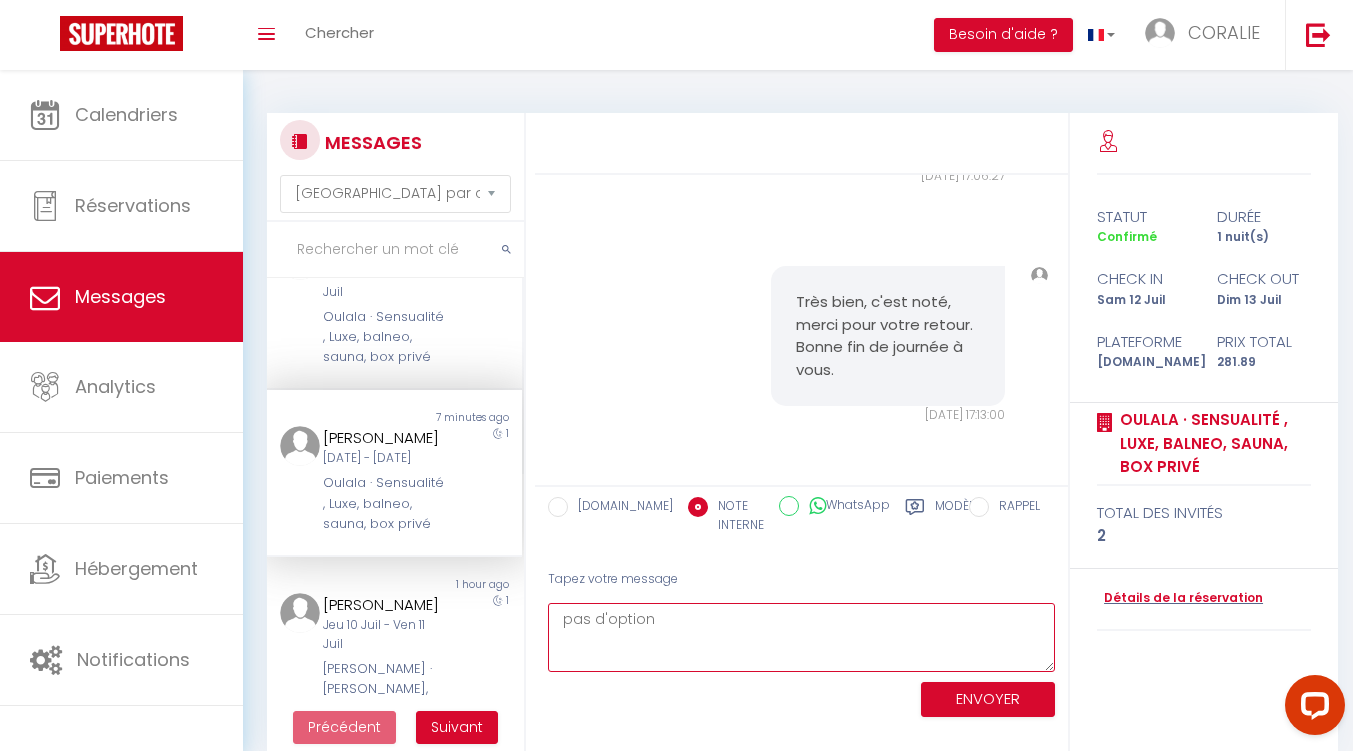 type on "pas d'option" 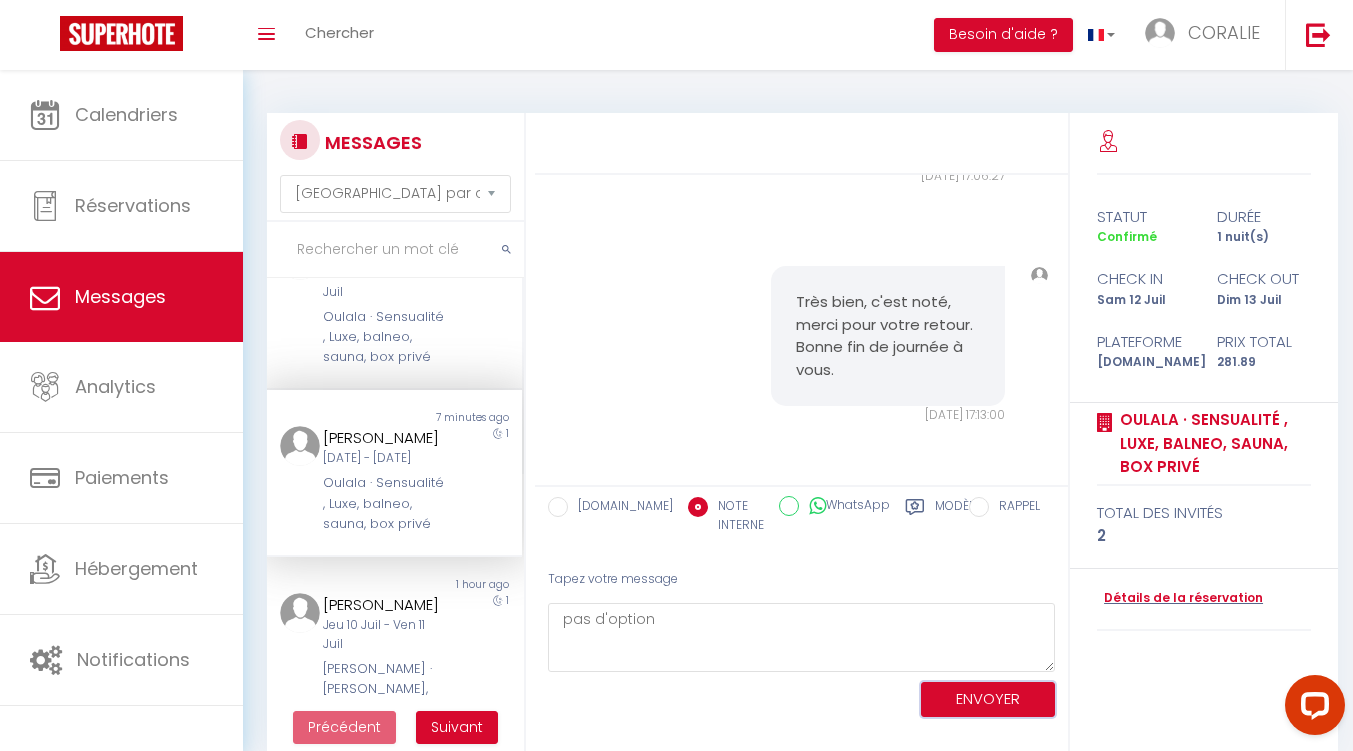 click on "ENVOYER" at bounding box center (988, 699) 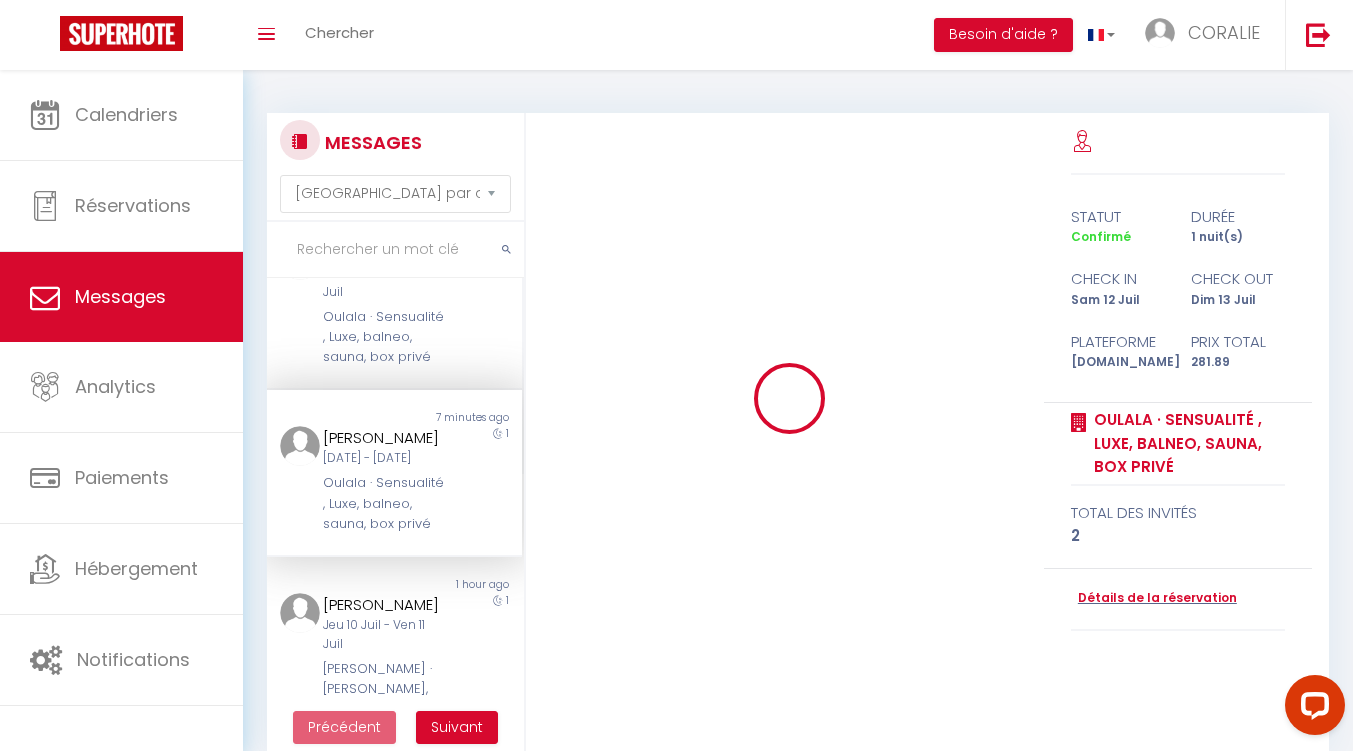 type 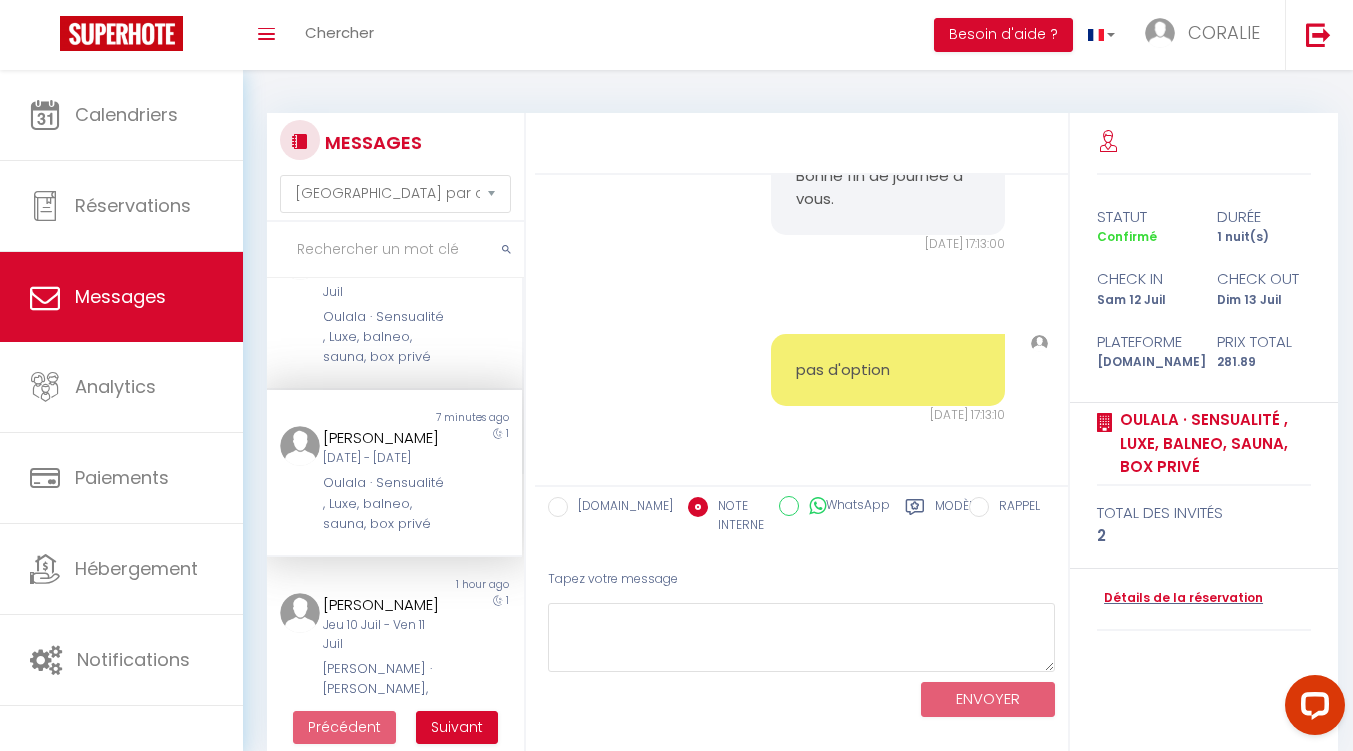 scroll, scrollTop: 13824, scrollLeft: 0, axis: vertical 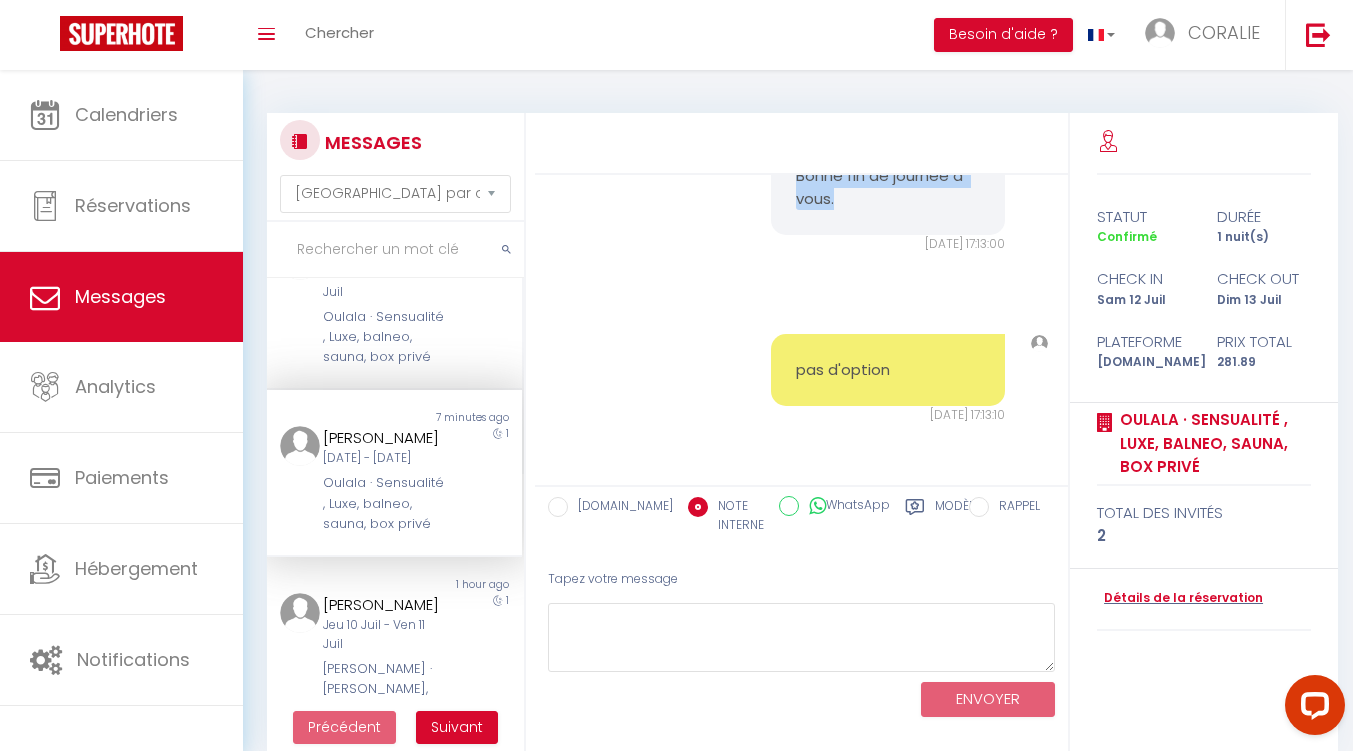 drag, startPoint x: 839, startPoint y: 401, endPoint x: 787, endPoint y: 309, distance: 105.67876 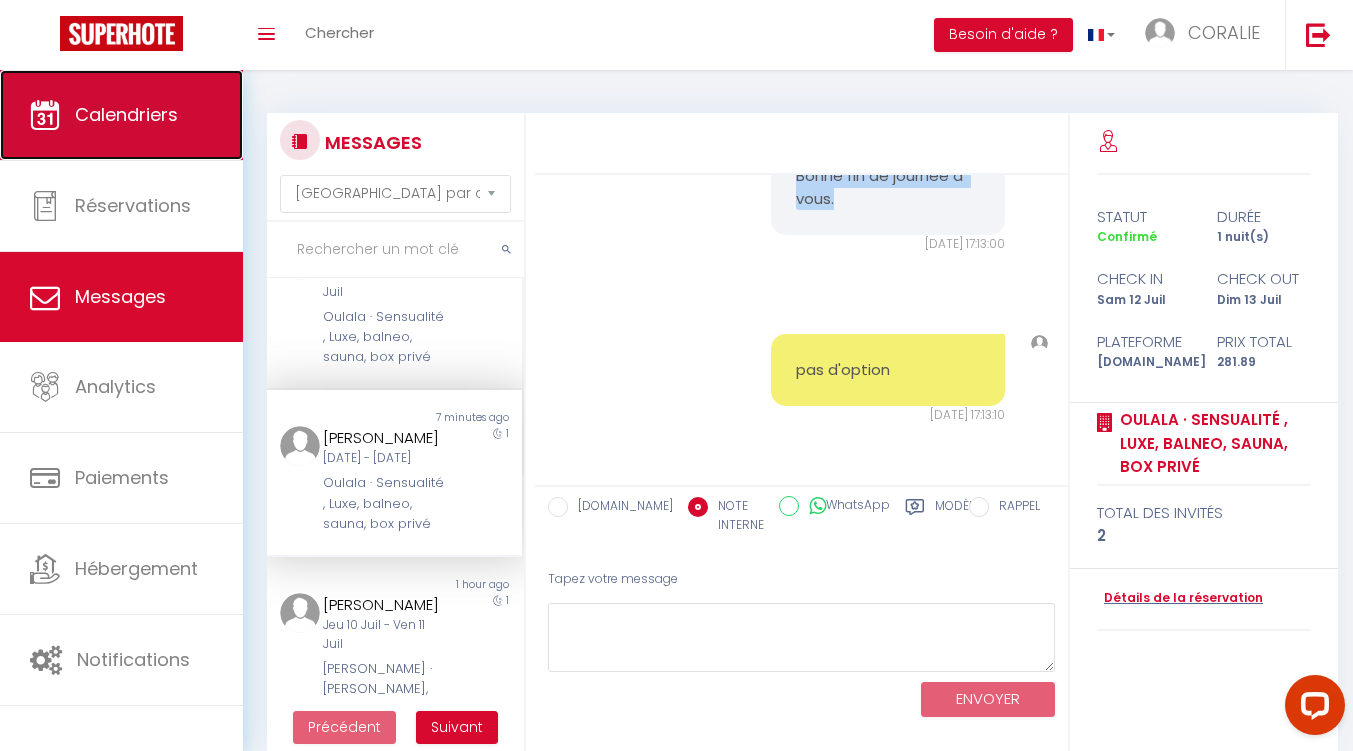 click on "Calendriers" at bounding box center [126, 114] 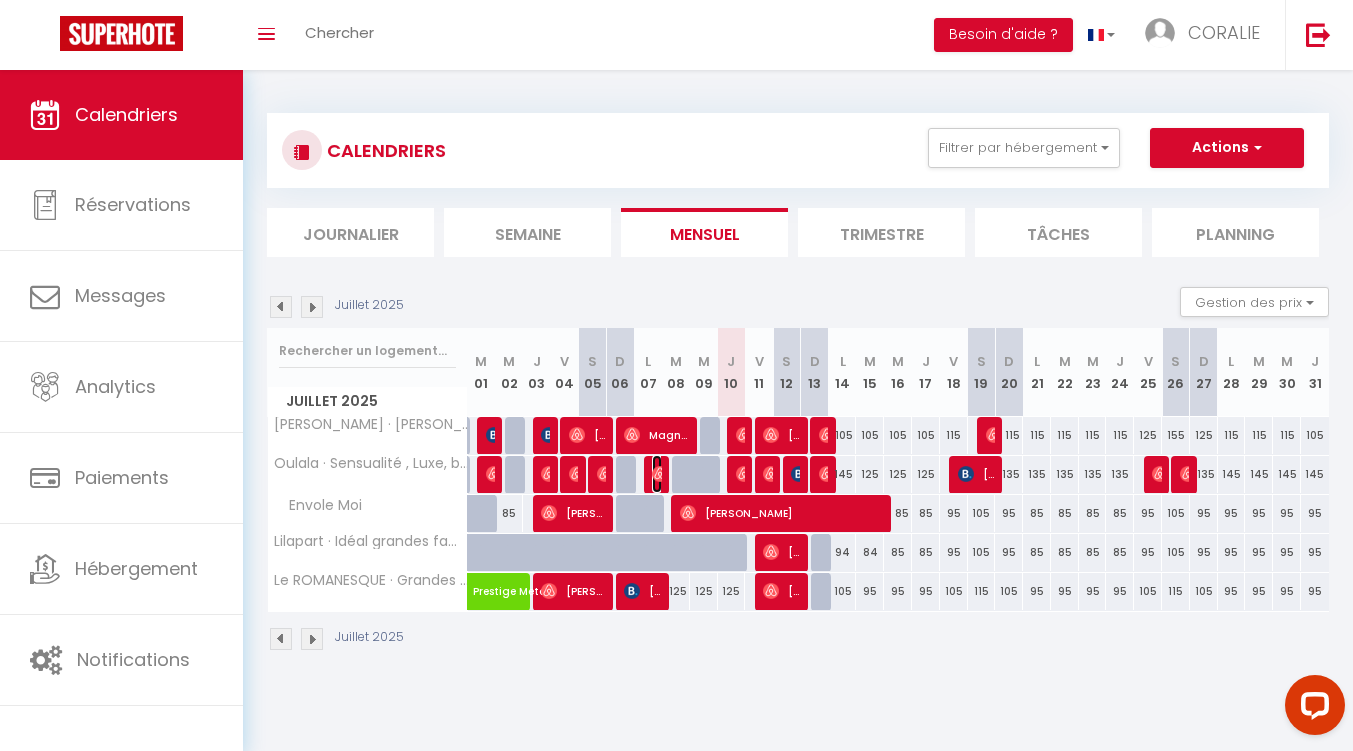 click at bounding box center [660, 474] 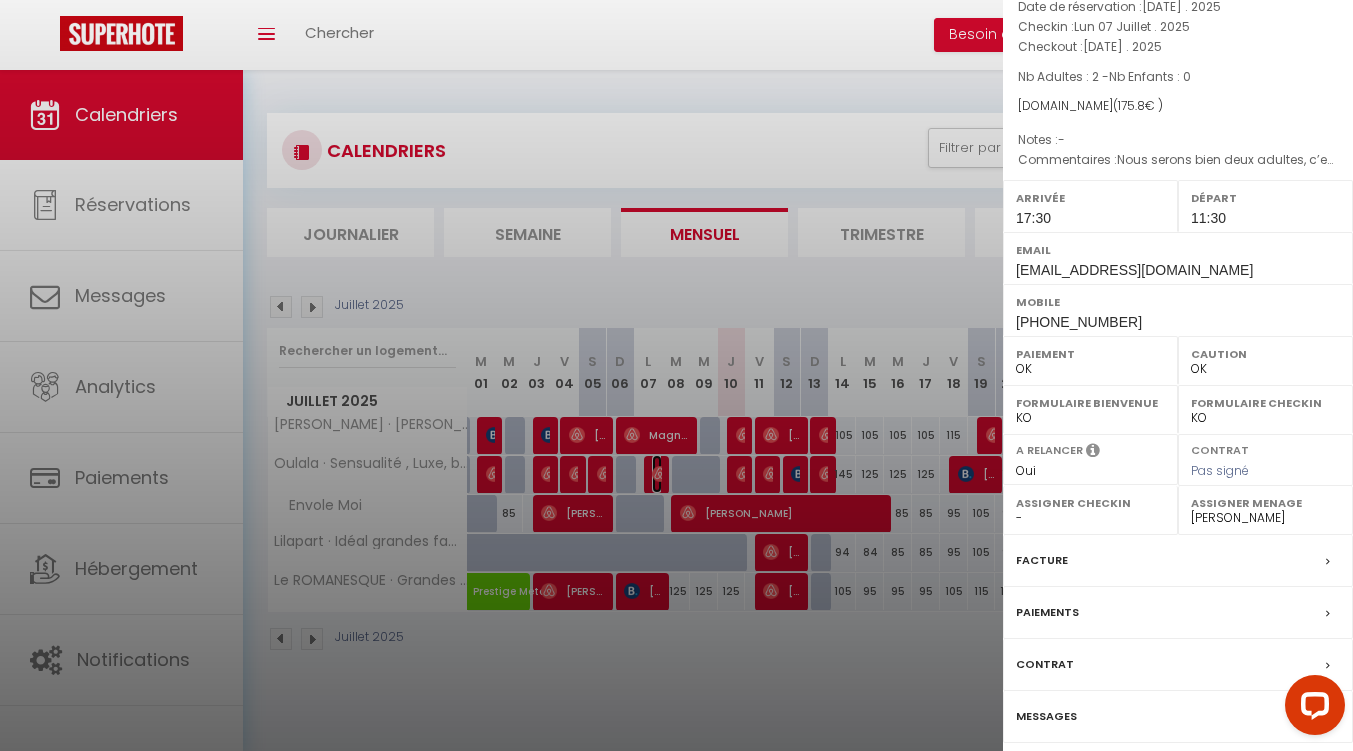 scroll, scrollTop: 201, scrollLeft: 0, axis: vertical 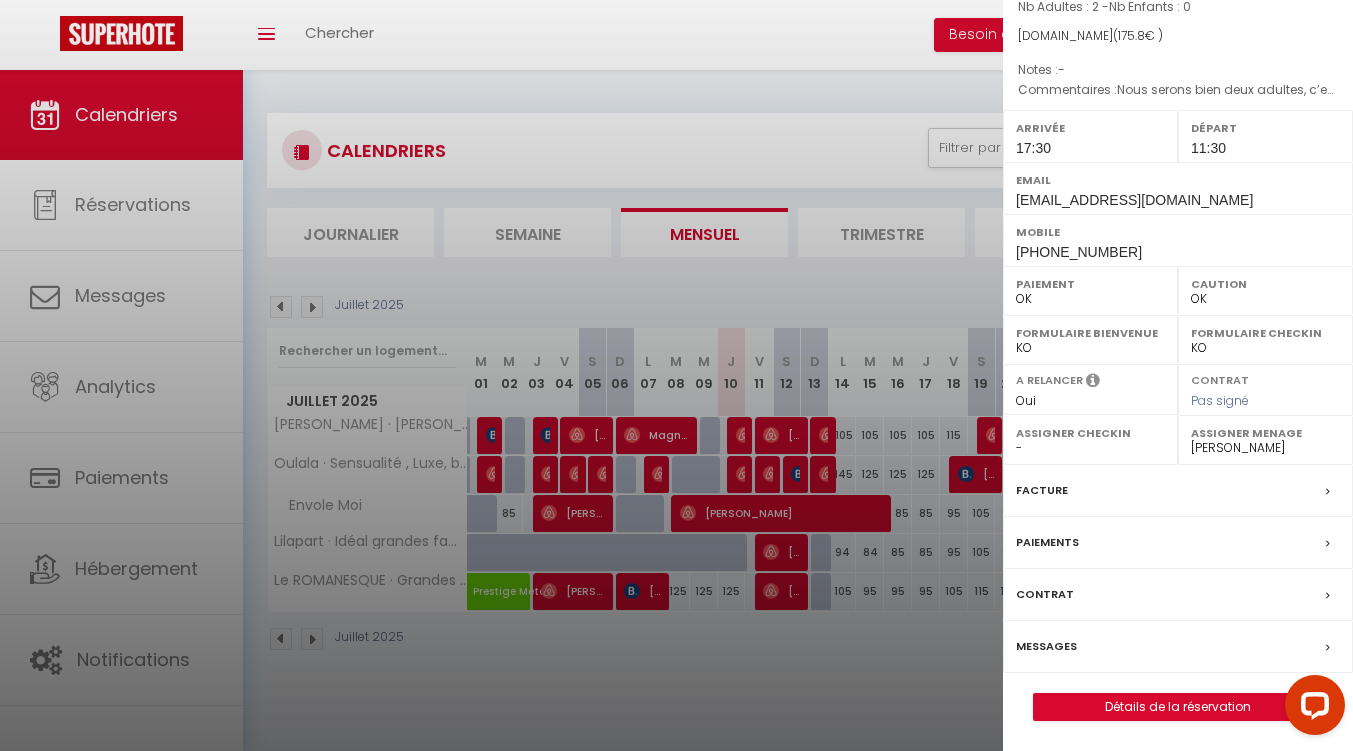 click on "Messages" at bounding box center (1046, 646) 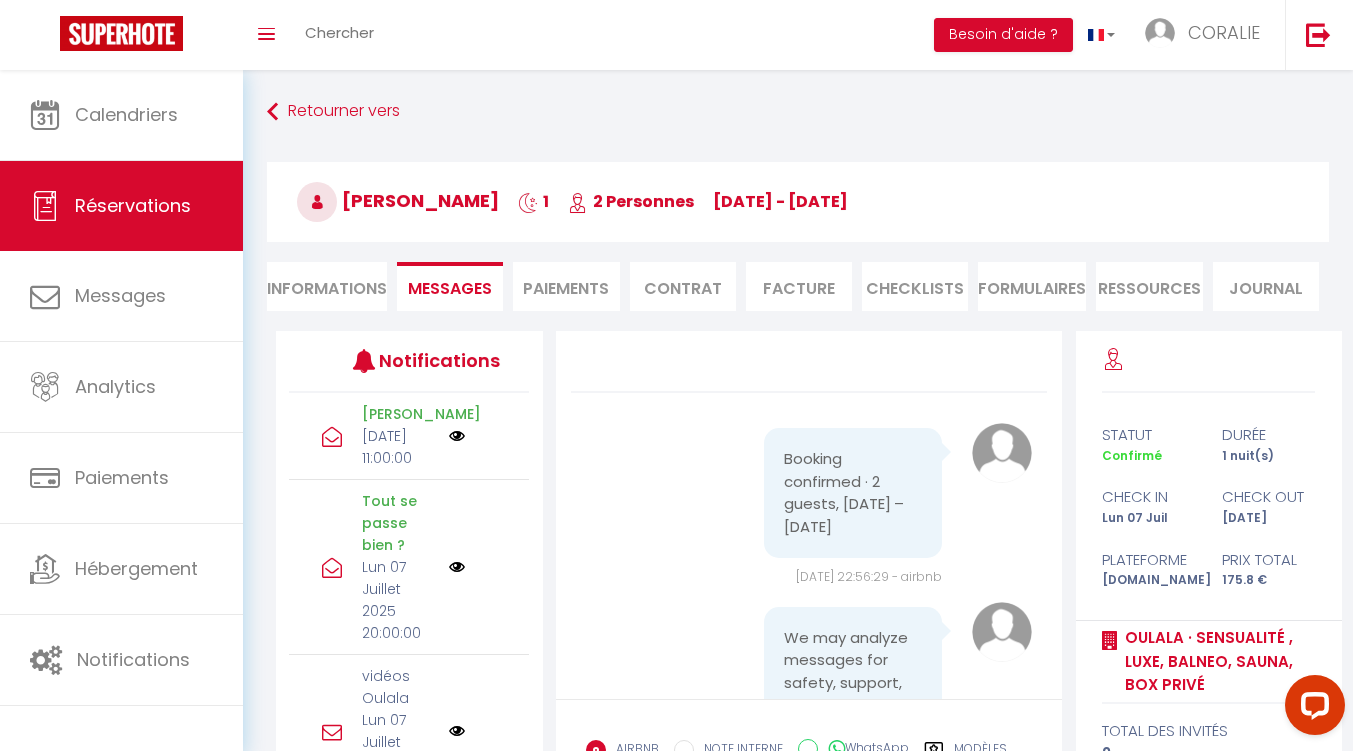 scroll, scrollTop: 19588, scrollLeft: 0, axis: vertical 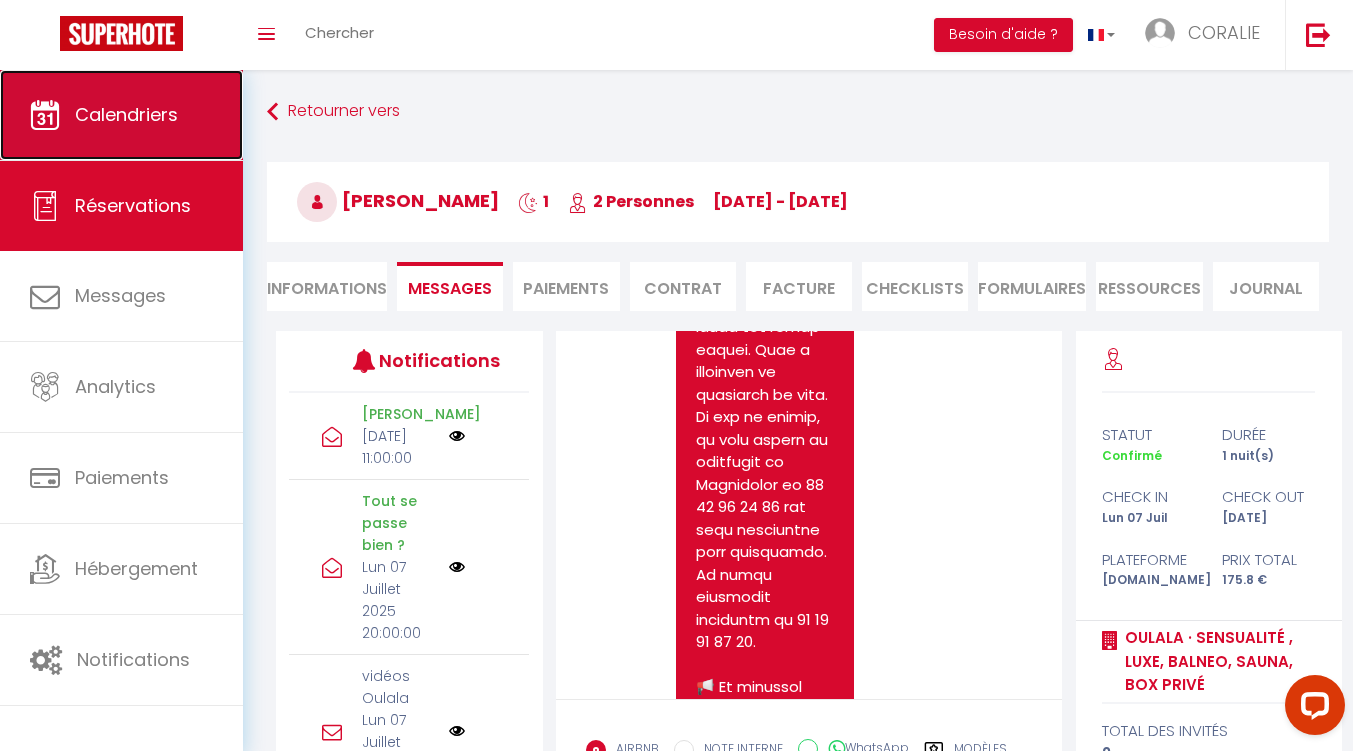 click on "Calendriers" at bounding box center [126, 114] 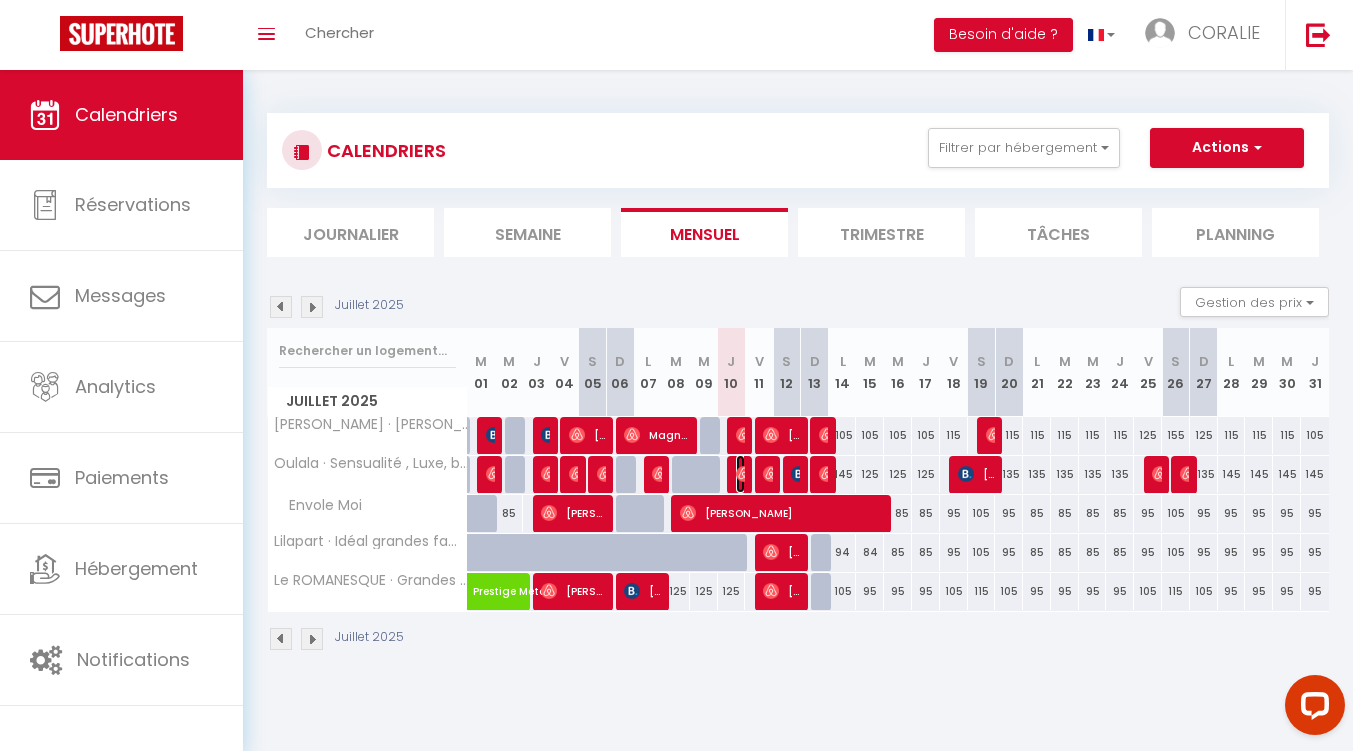 click at bounding box center [744, 474] 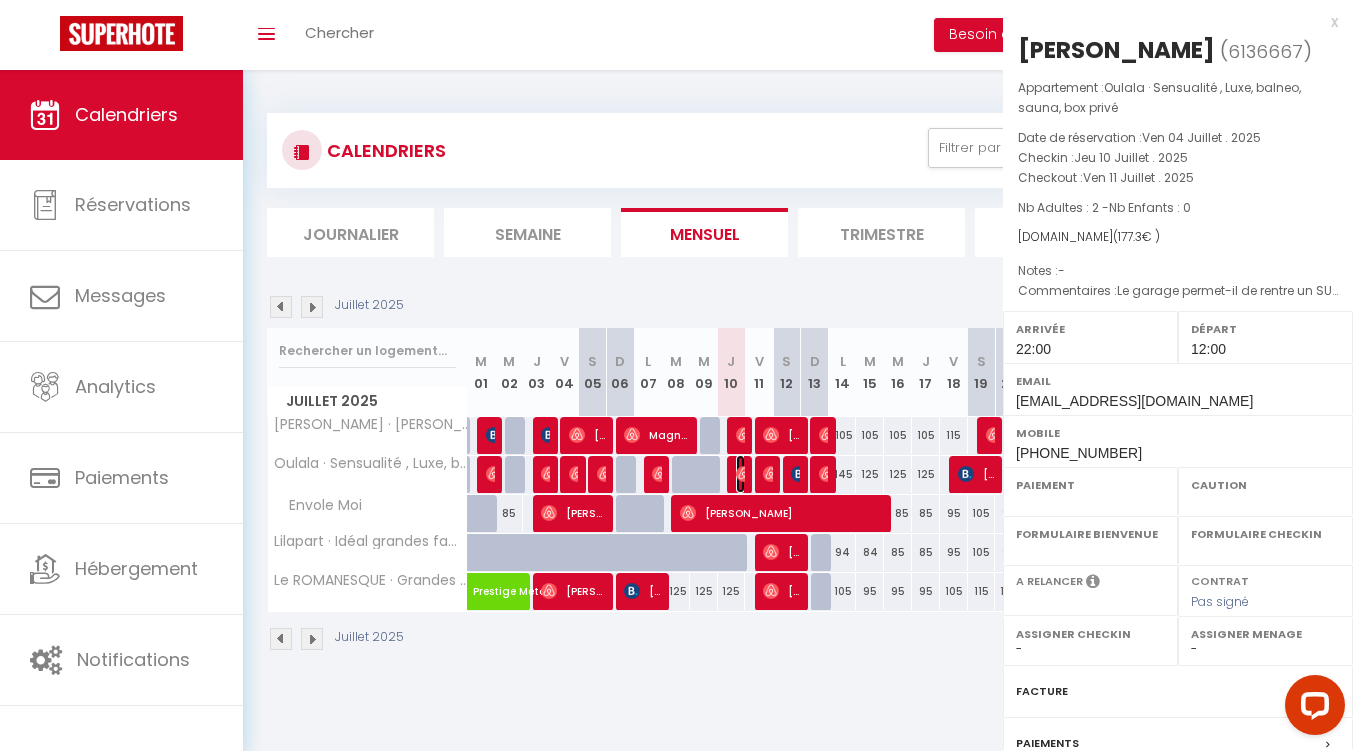 select on "OK" 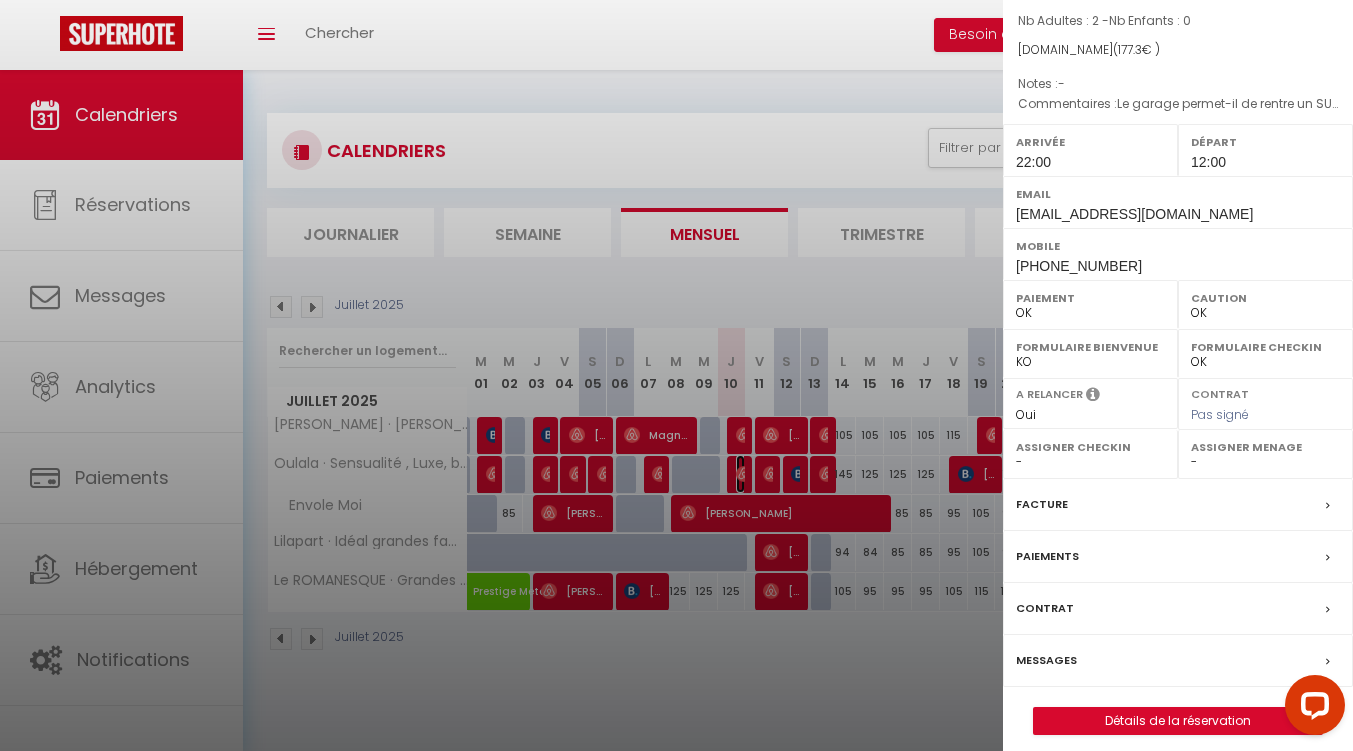 scroll, scrollTop: 201, scrollLeft: 0, axis: vertical 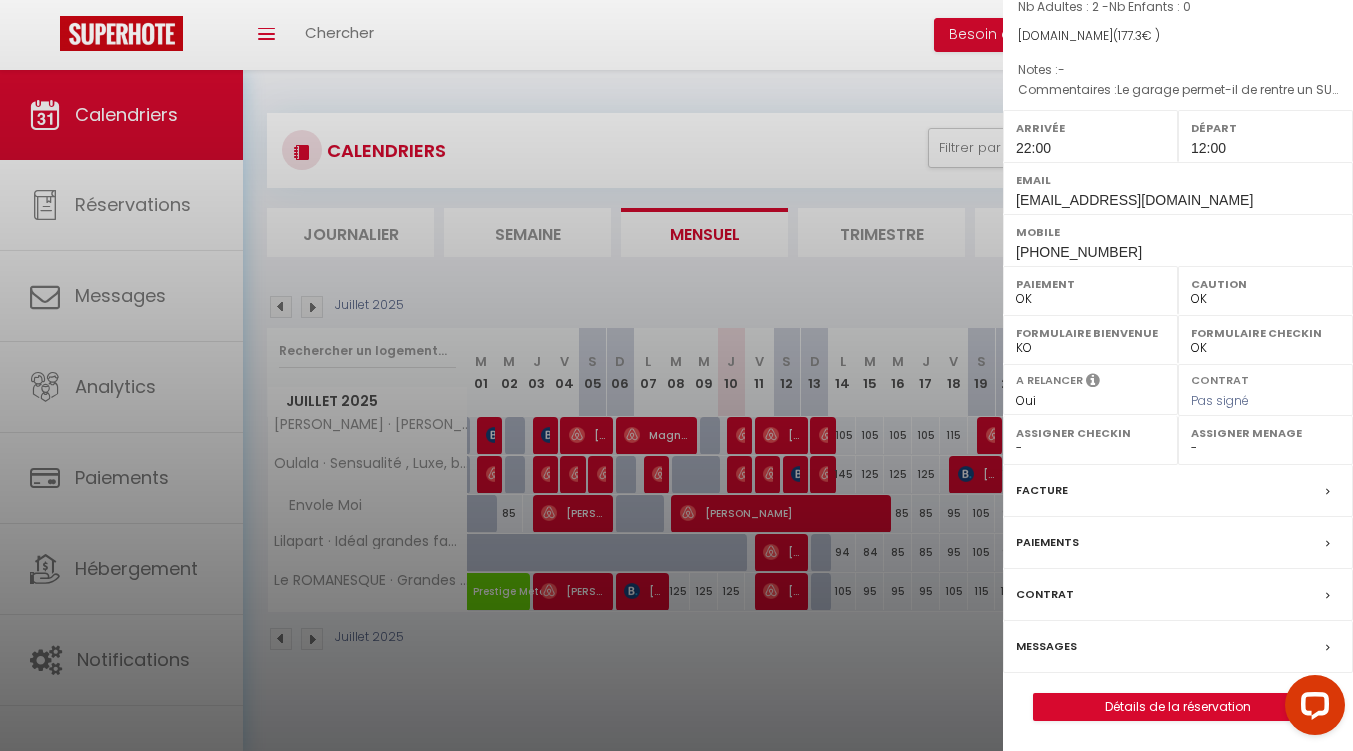 click on "Messages" at bounding box center (1046, 646) 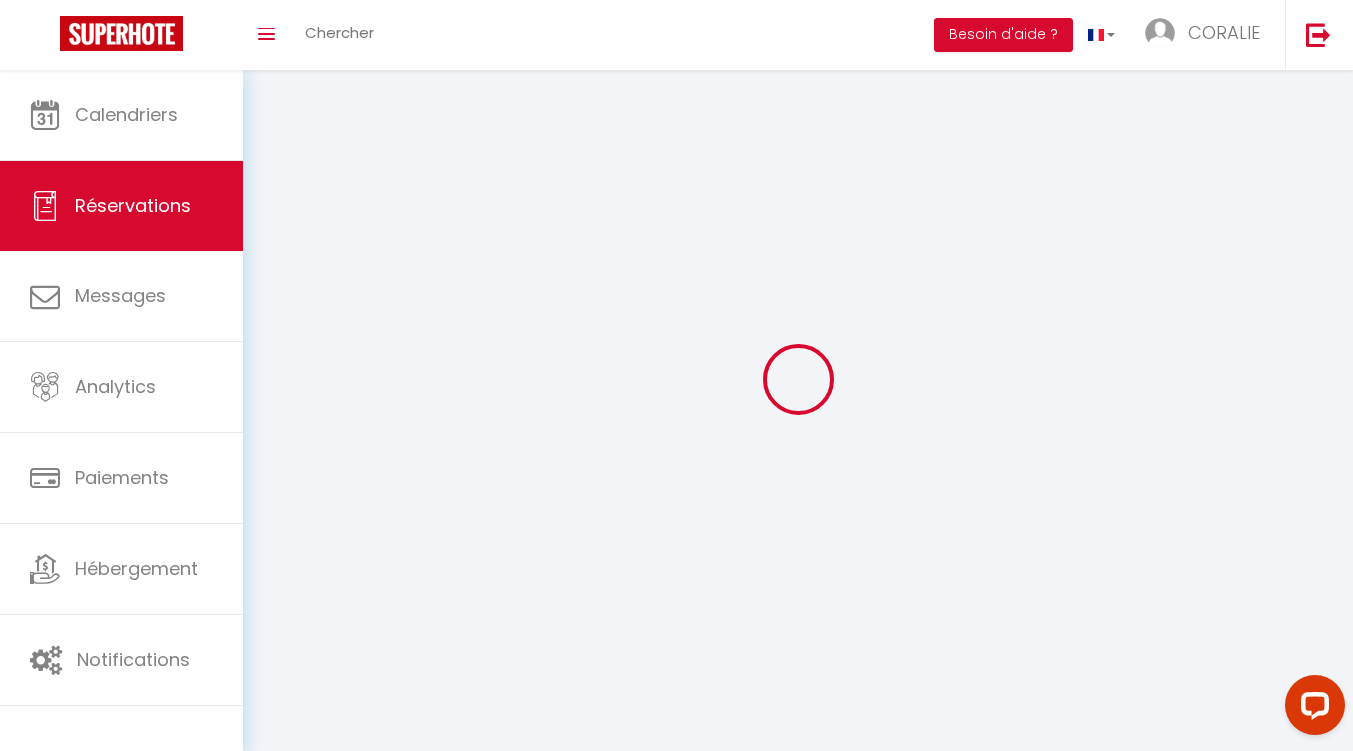 select 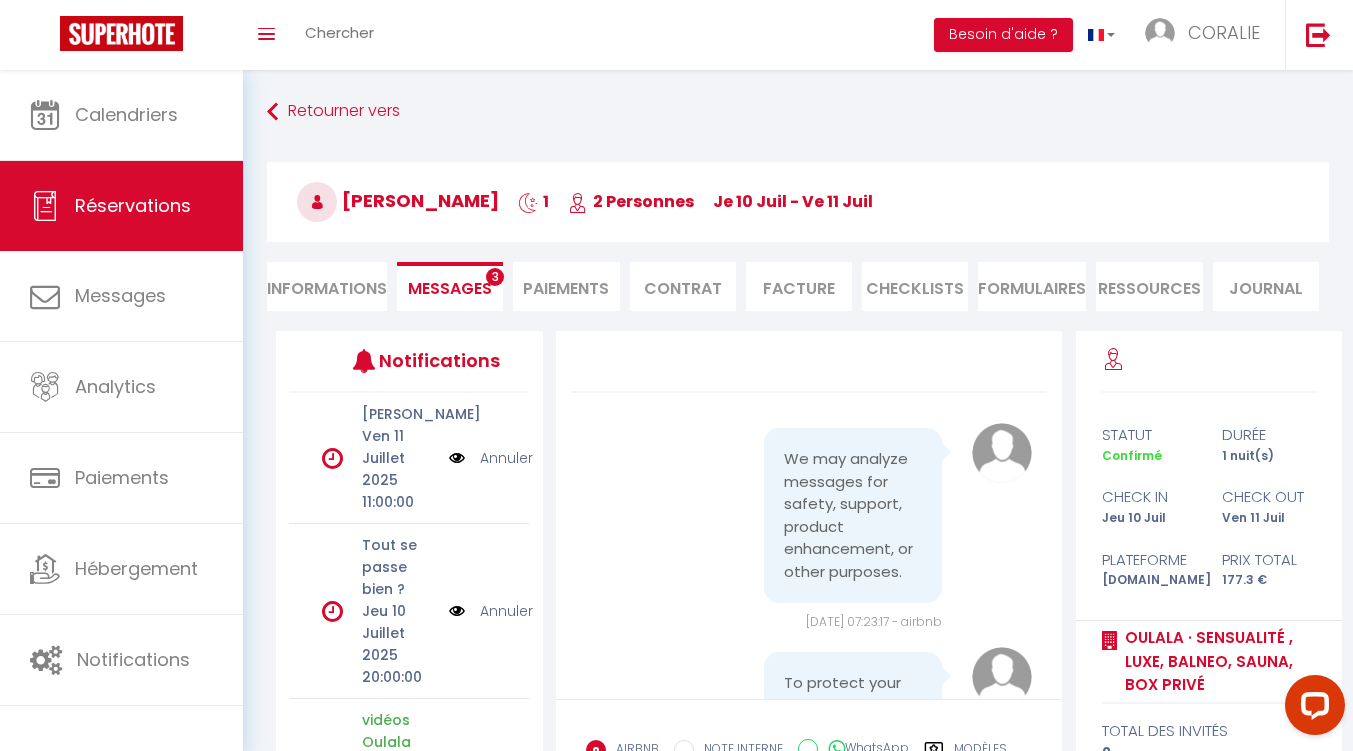 scroll, scrollTop: 14314, scrollLeft: 0, axis: vertical 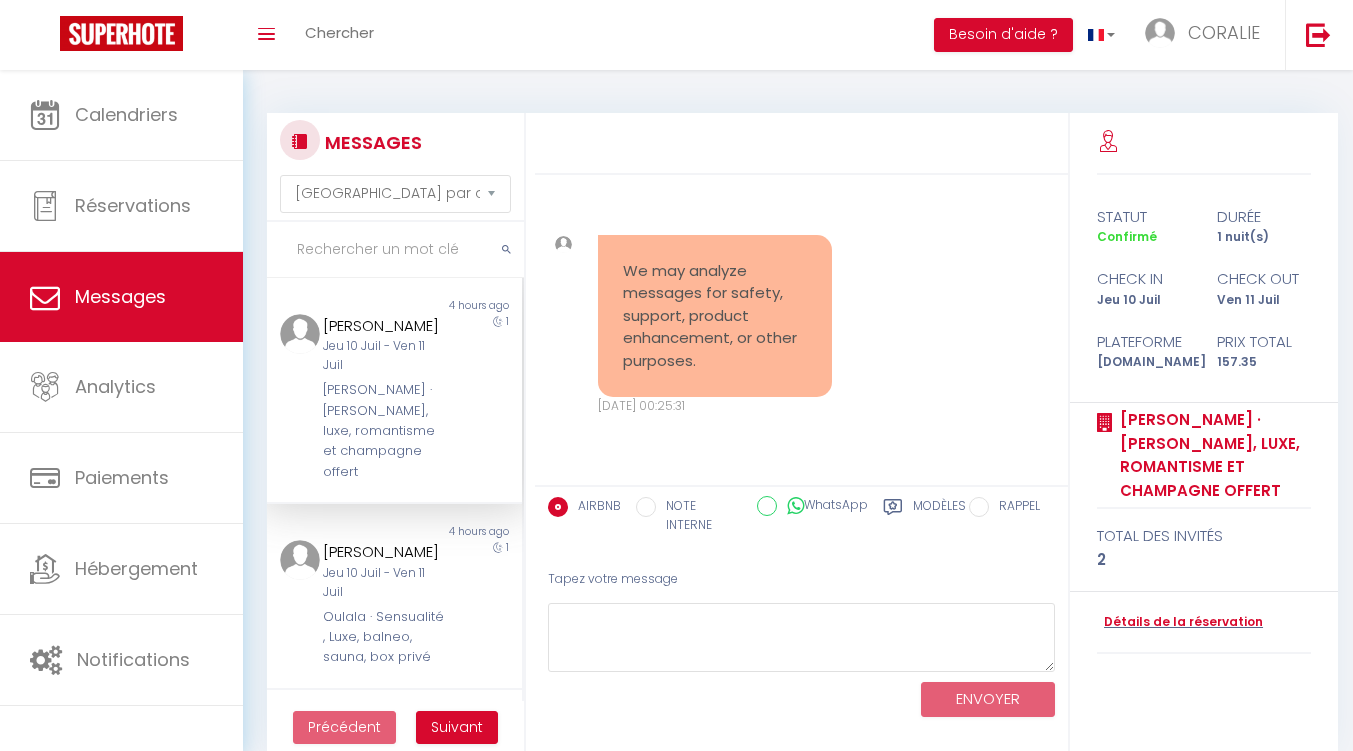 select on "message" 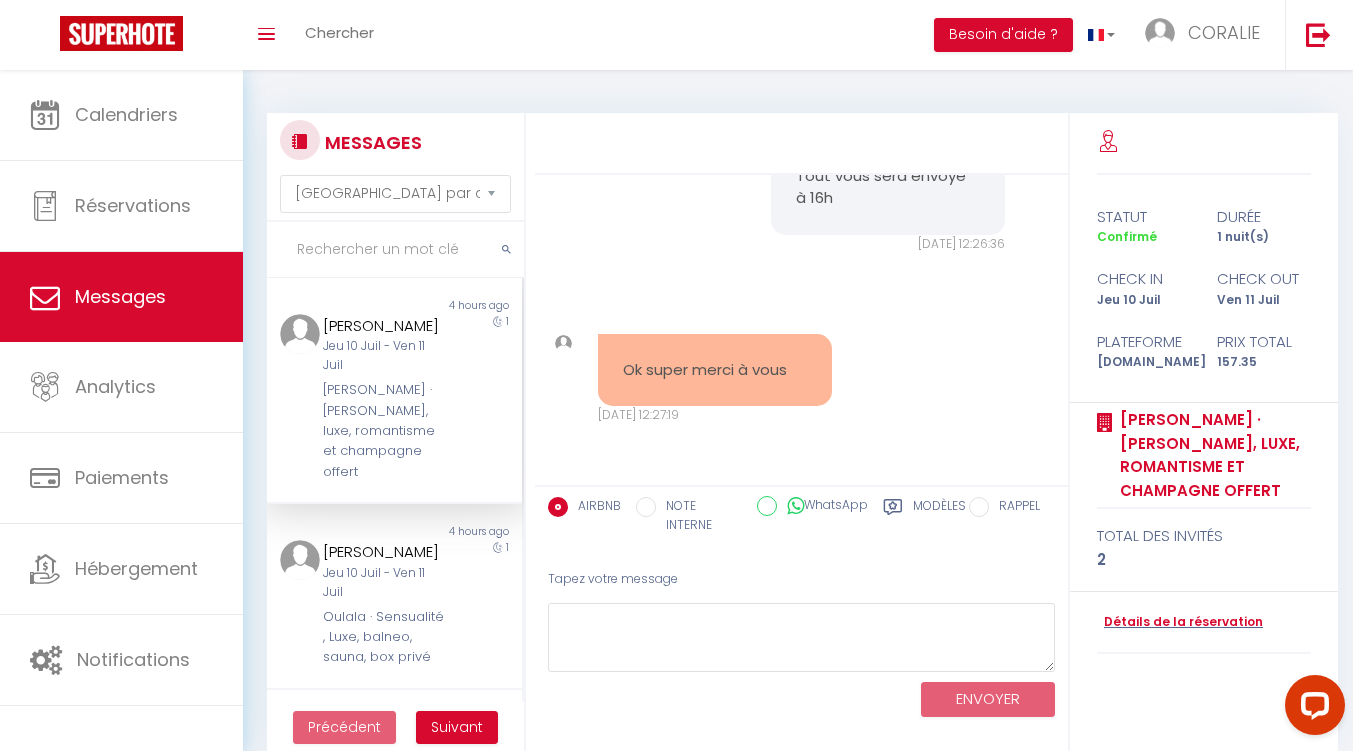 scroll, scrollTop: 8513, scrollLeft: 0, axis: vertical 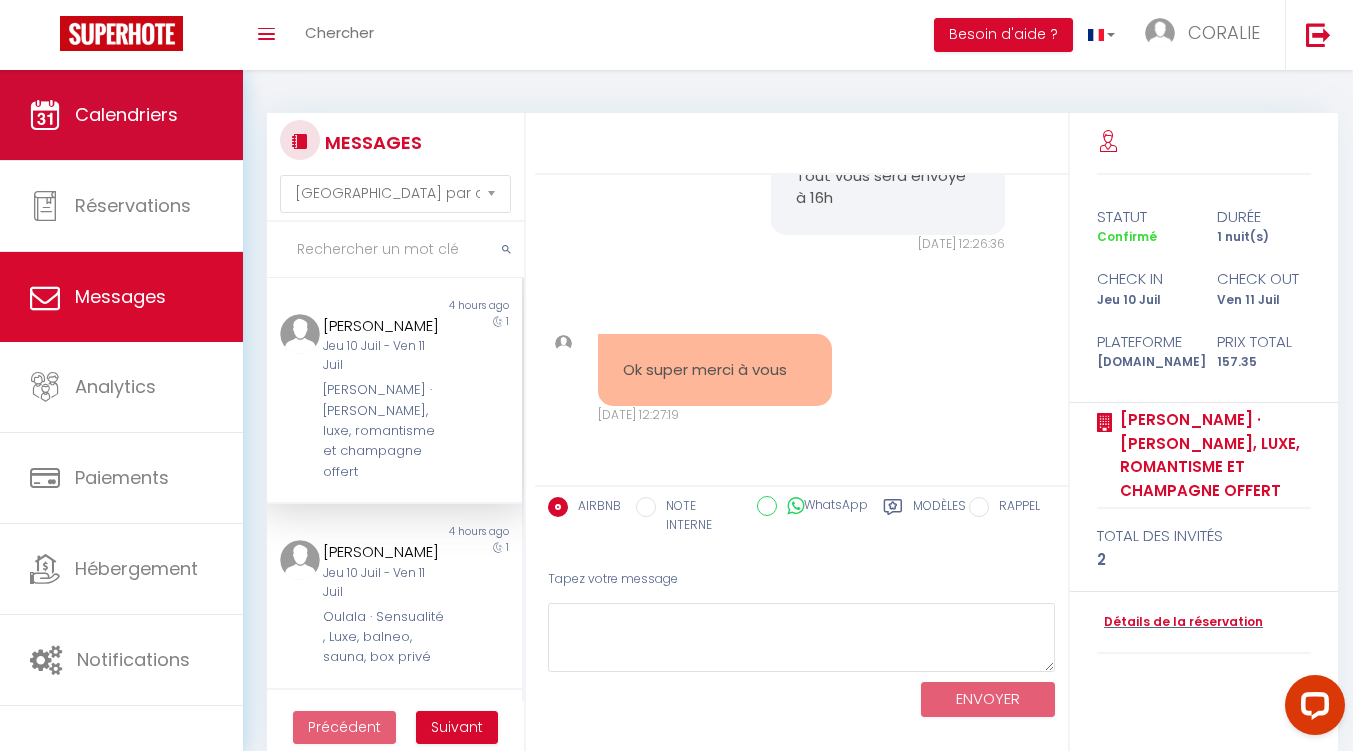 click on "Calendriers" at bounding box center (126, 114) 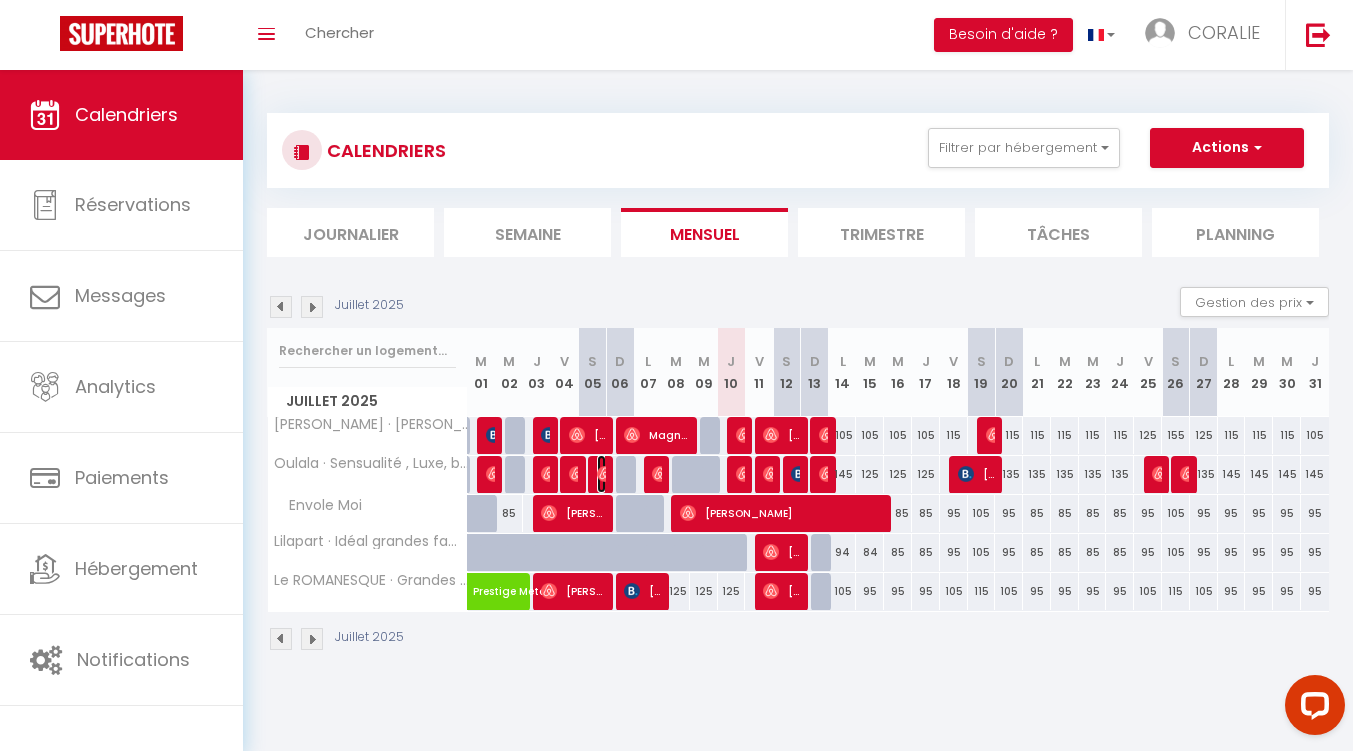 click at bounding box center (605, 474) 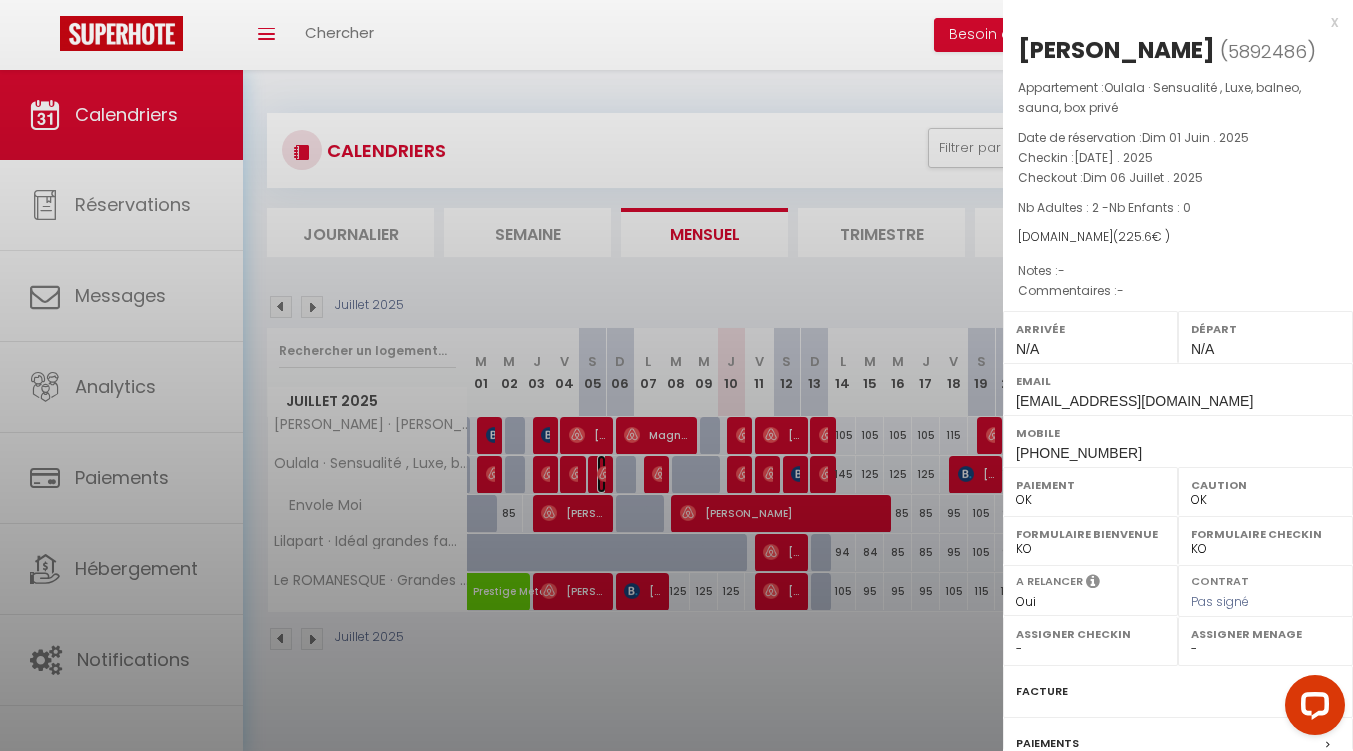 select on "39068" 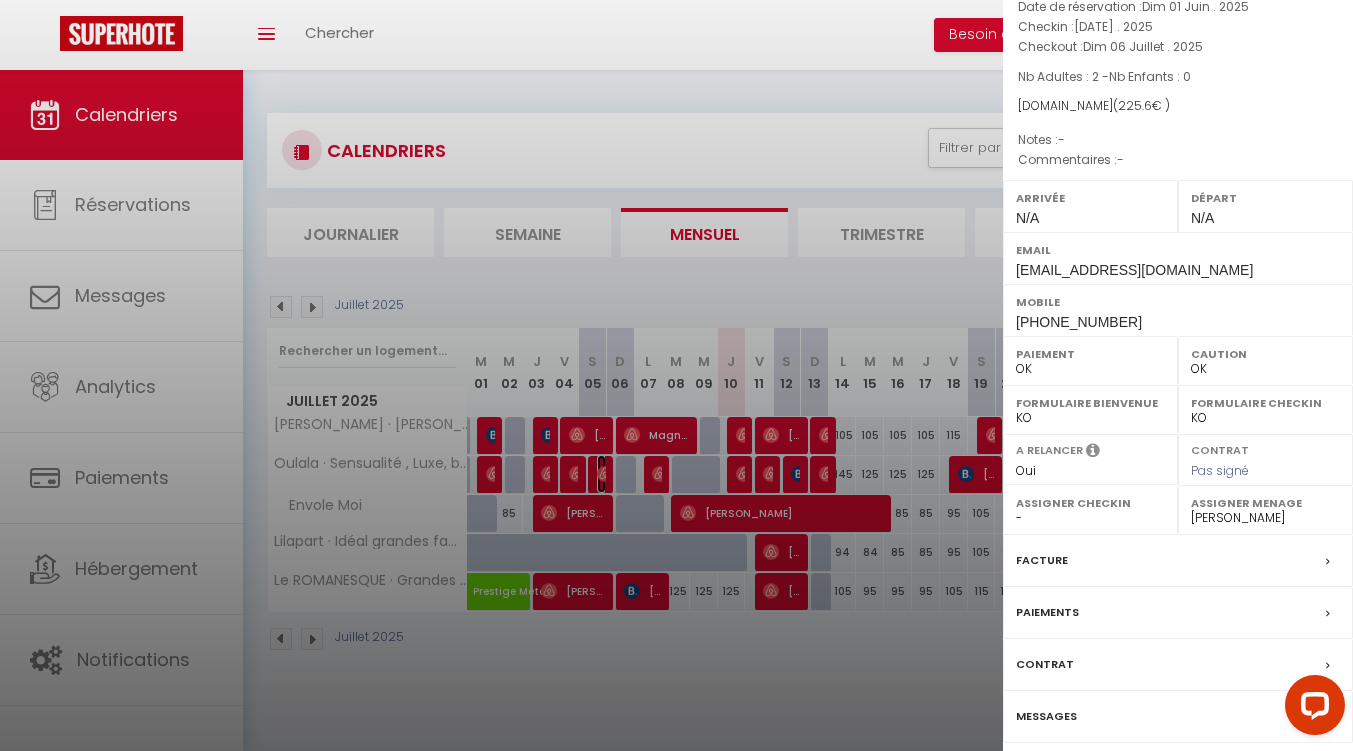 scroll, scrollTop: 233, scrollLeft: 0, axis: vertical 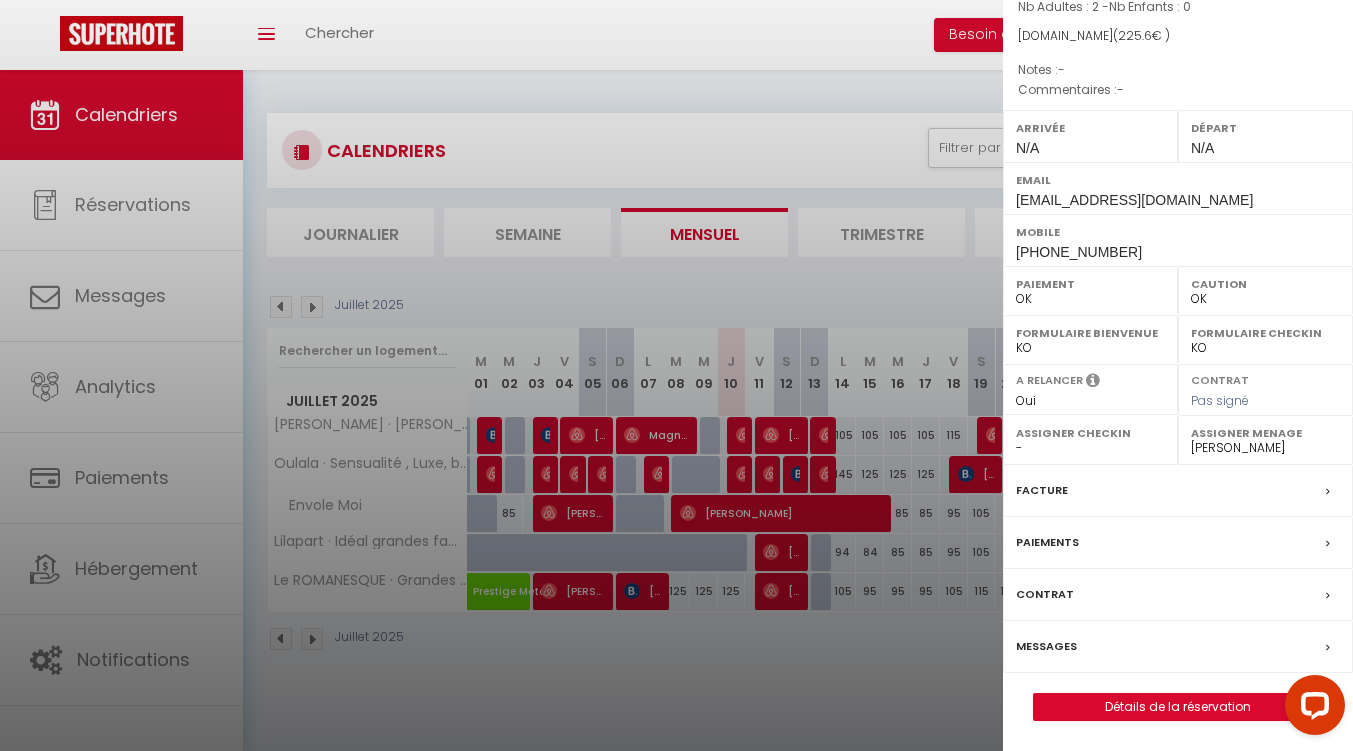 click on "Messages" at bounding box center (1046, 646) 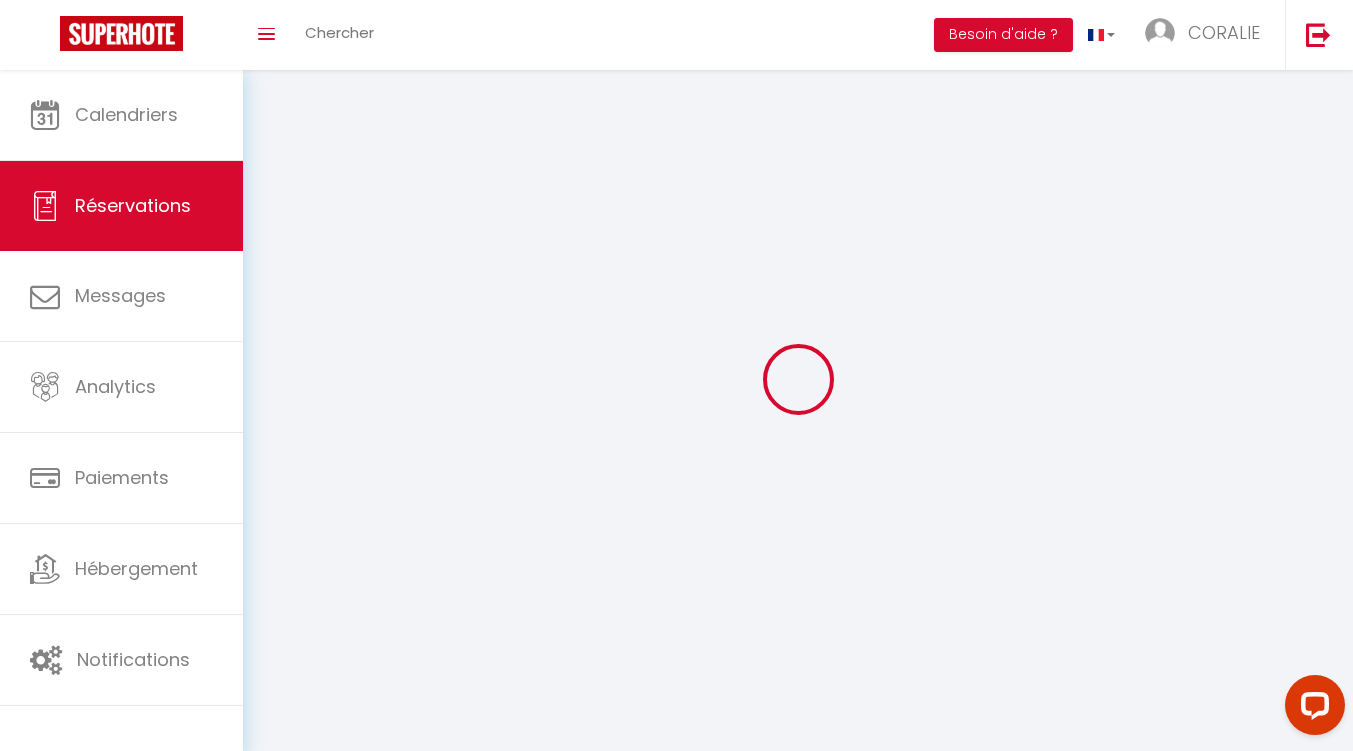 type on "Angelique" 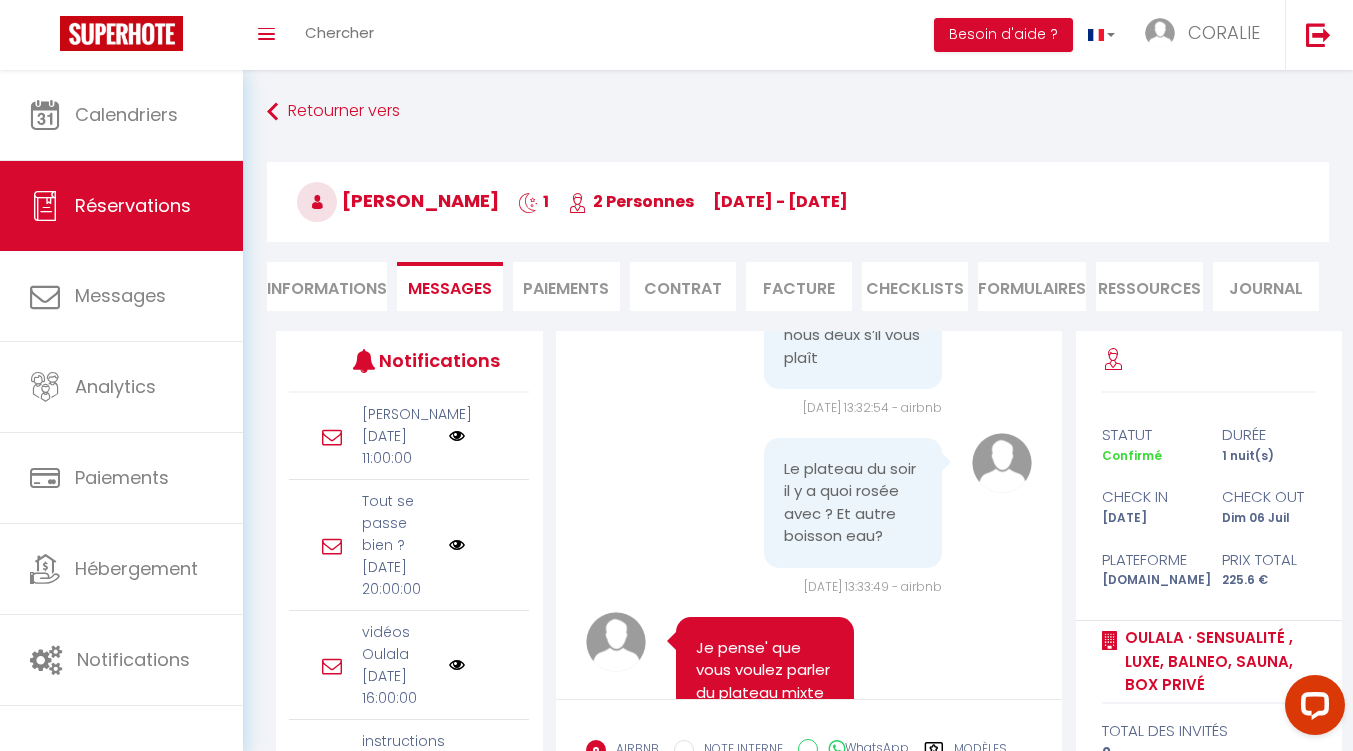 scroll, scrollTop: 6503, scrollLeft: 0, axis: vertical 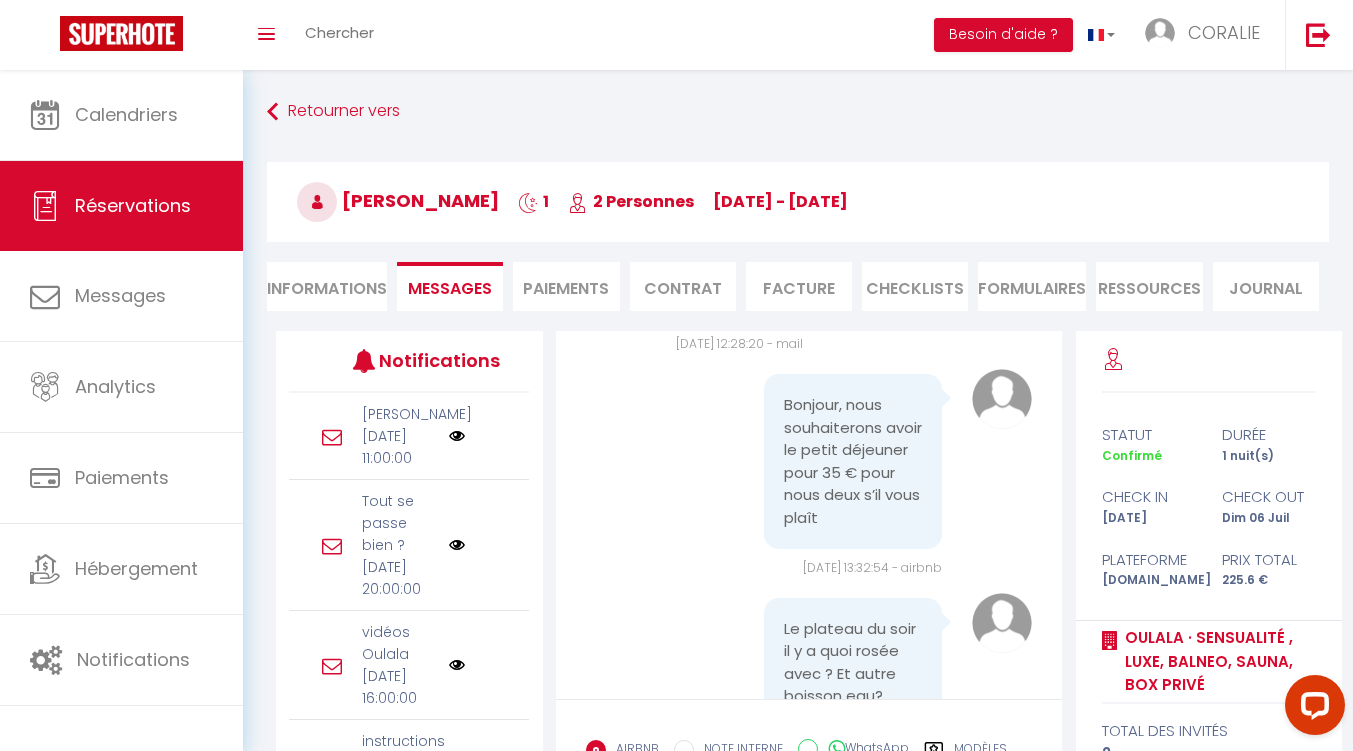 drag, startPoint x: 814, startPoint y: 495, endPoint x: 697, endPoint y: 420, distance: 138.97482 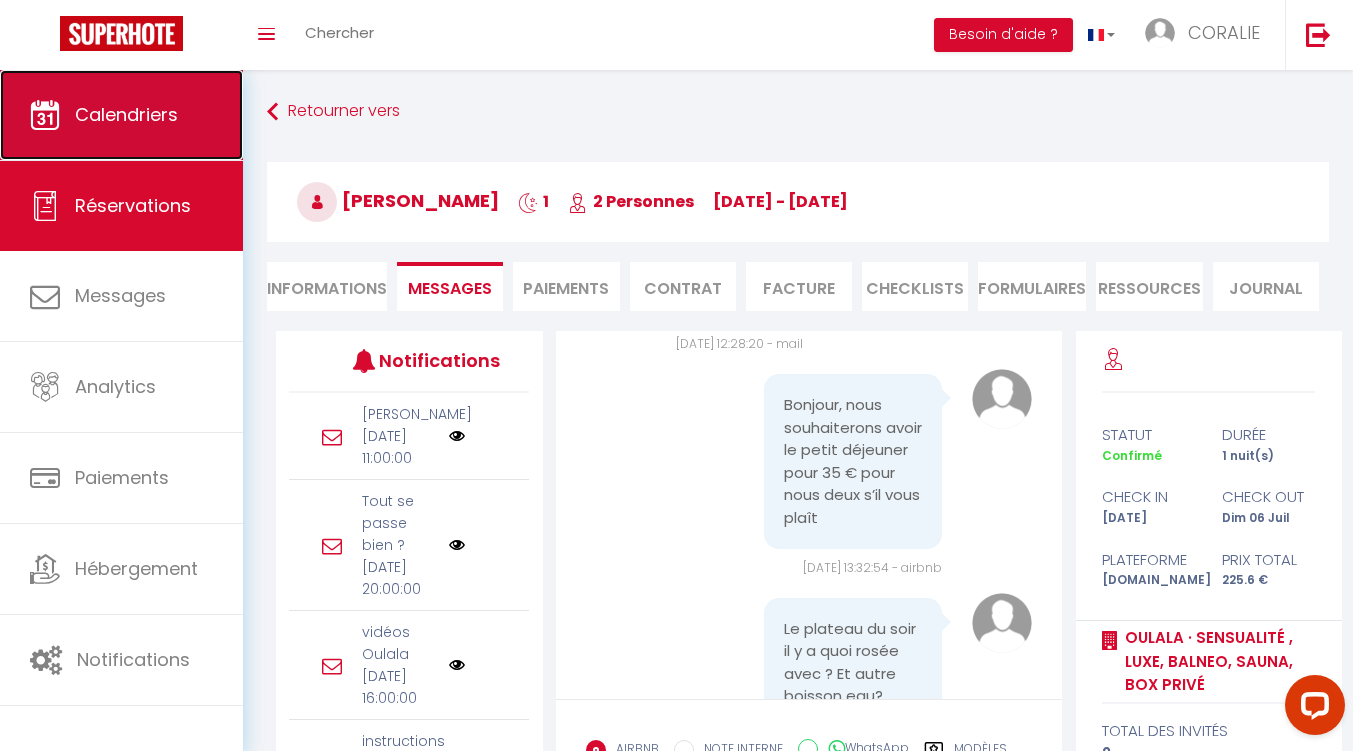 click on "Calendriers" at bounding box center (126, 114) 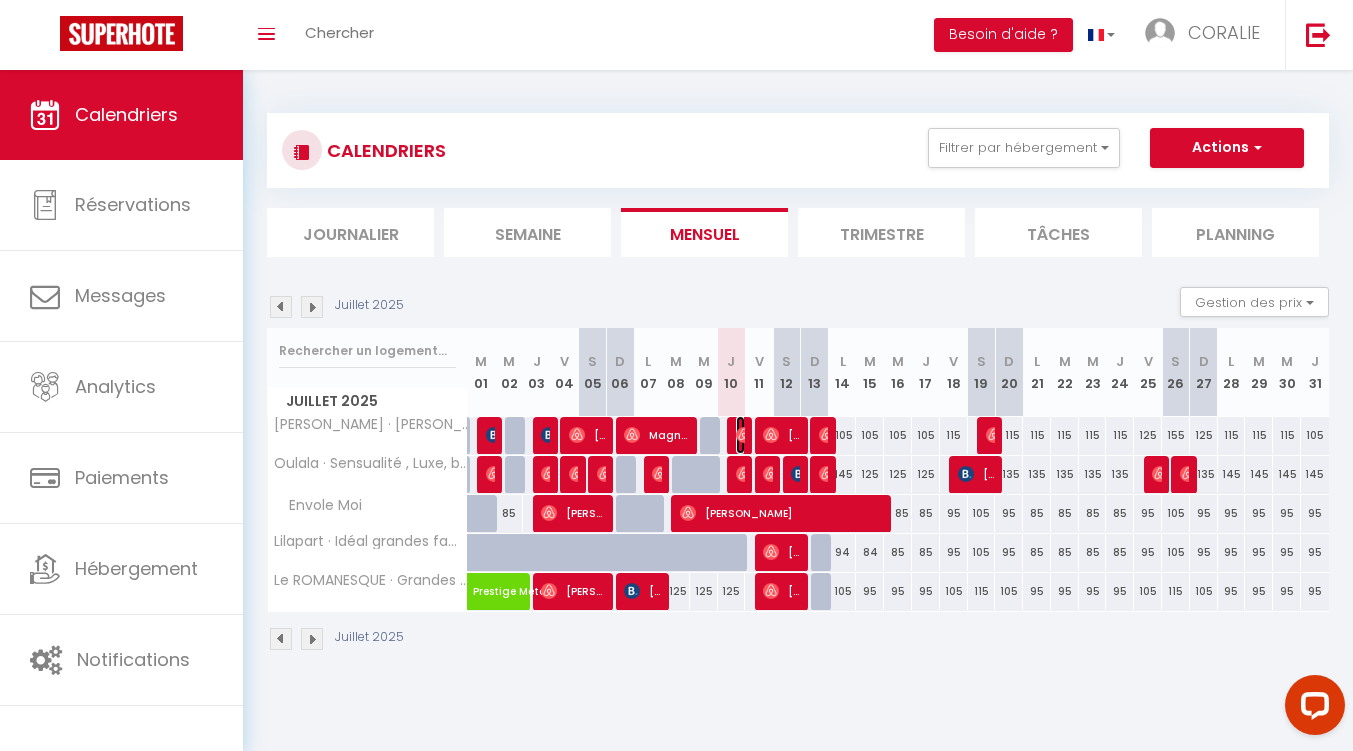 click at bounding box center [744, 435] 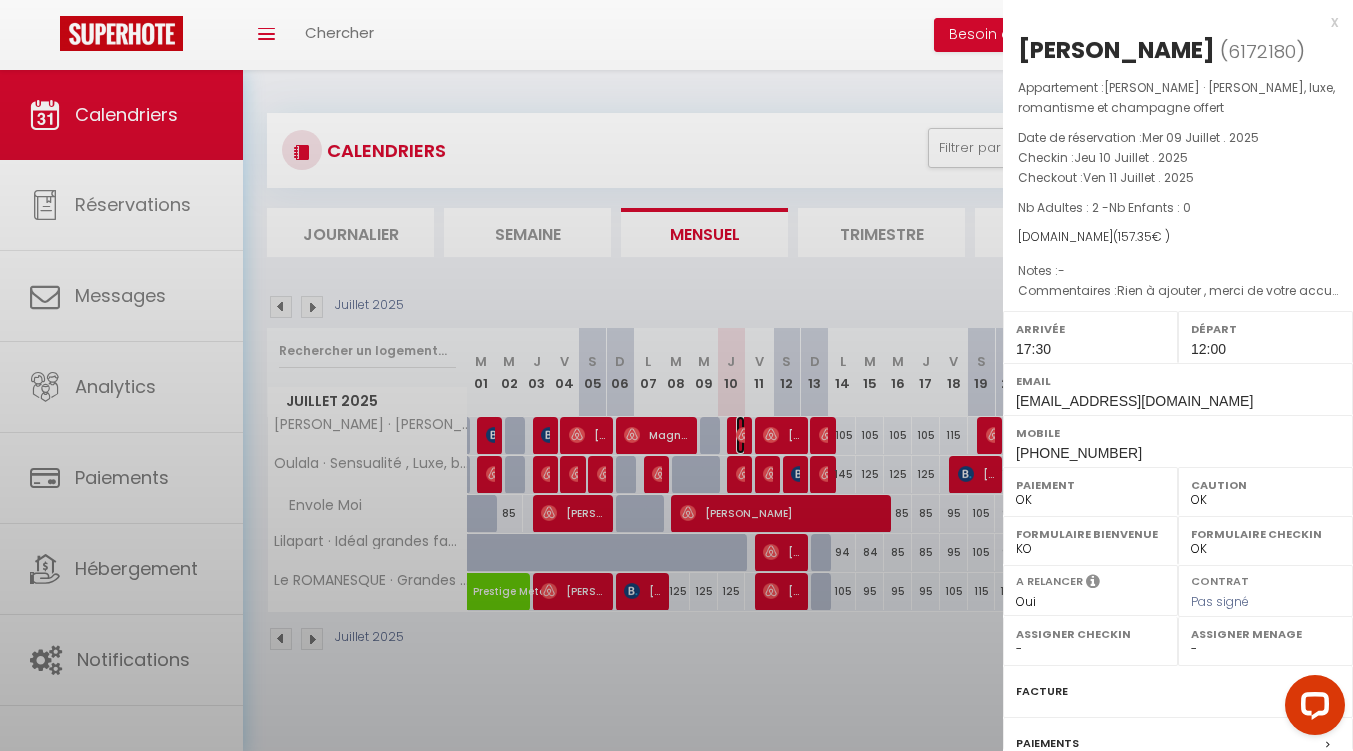 select on "39066" 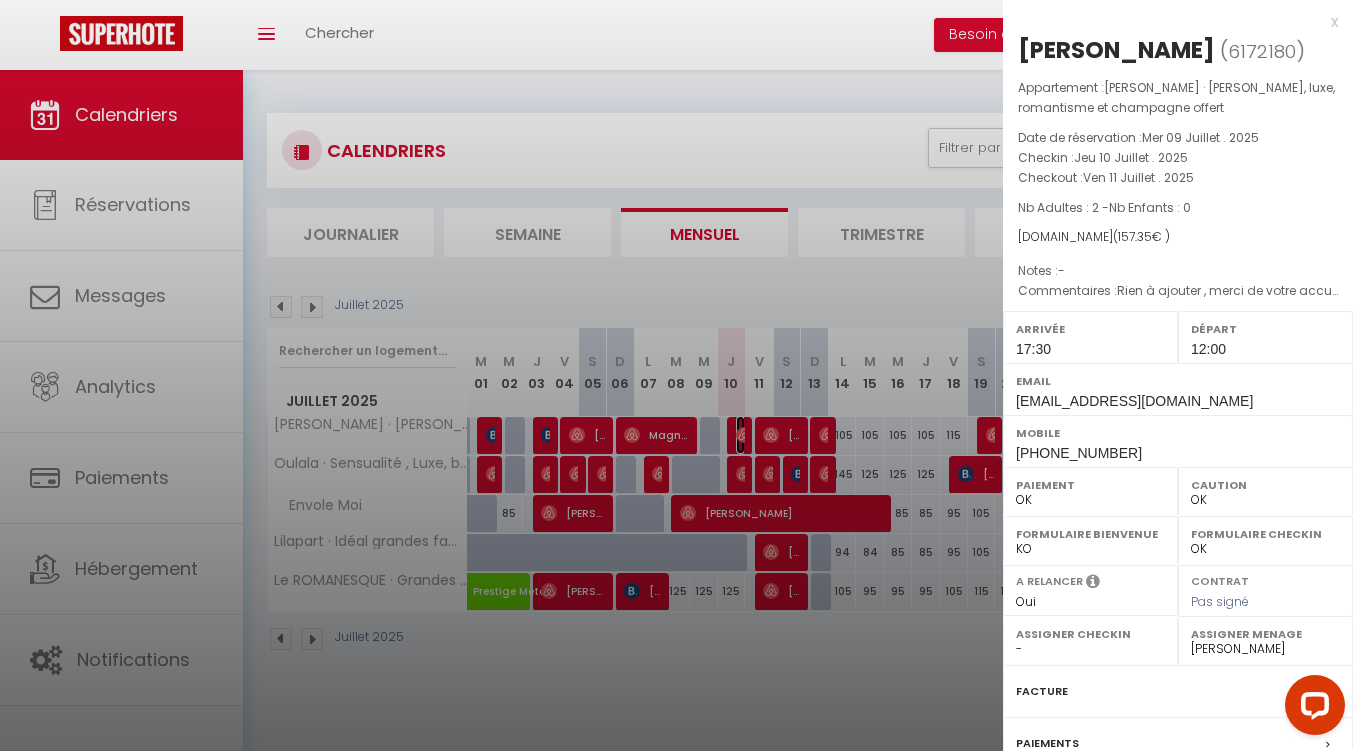 scroll, scrollTop: 201, scrollLeft: 0, axis: vertical 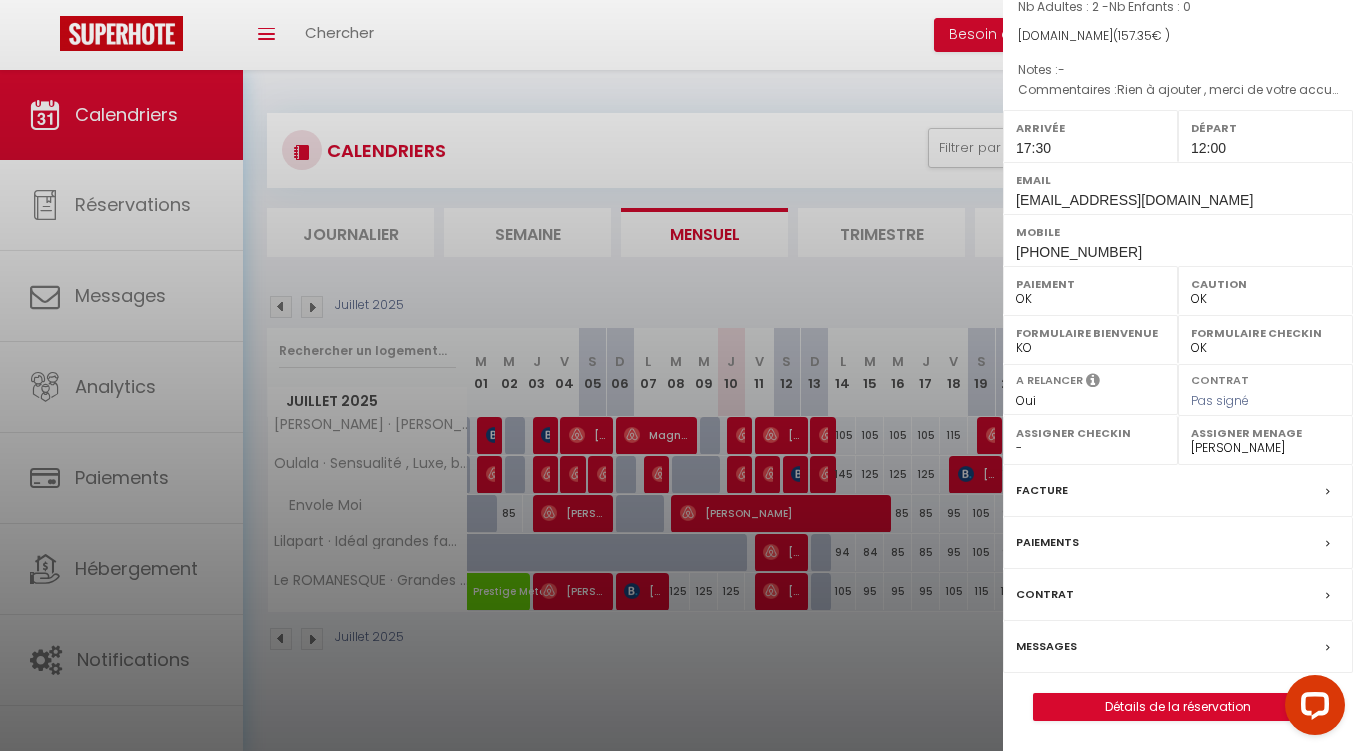 click on "Messages" at bounding box center [1046, 646] 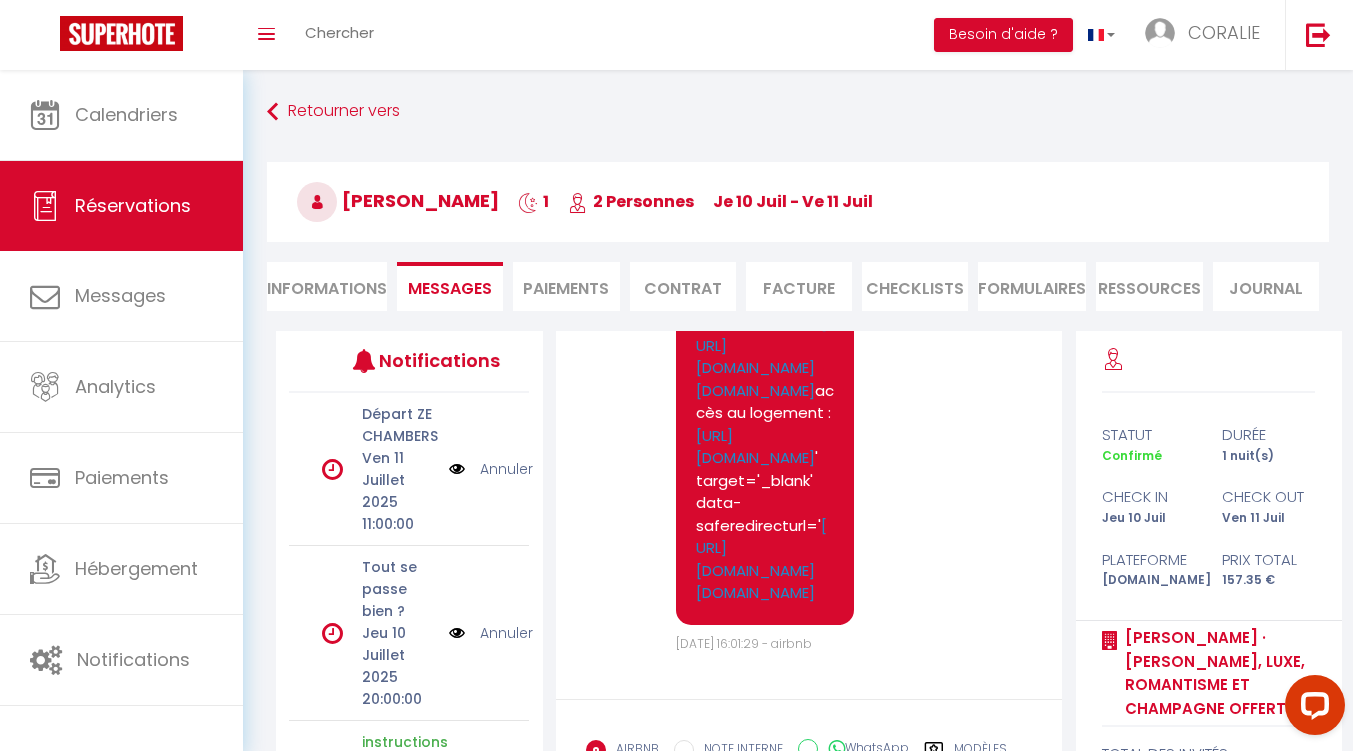 scroll, scrollTop: 11898, scrollLeft: 0, axis: vertical 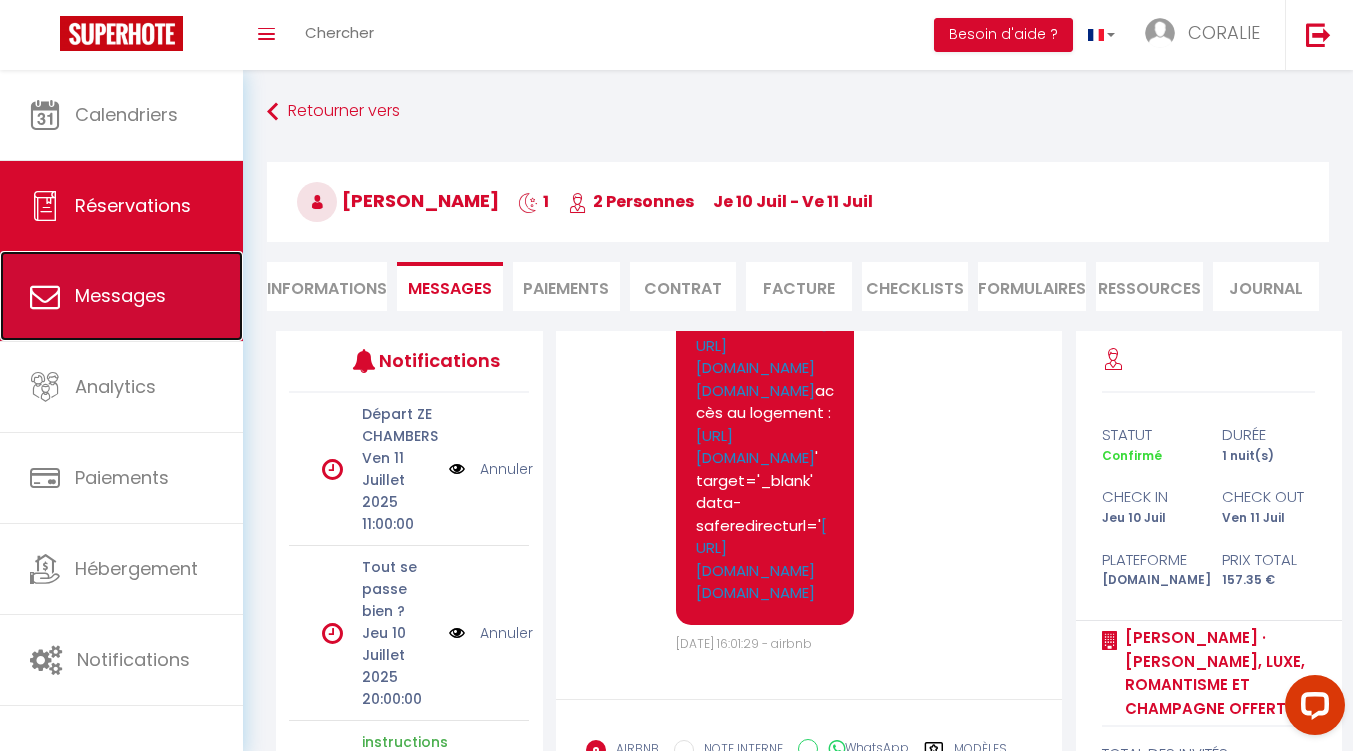 click on "Messages" at bounding box center [120, 295] 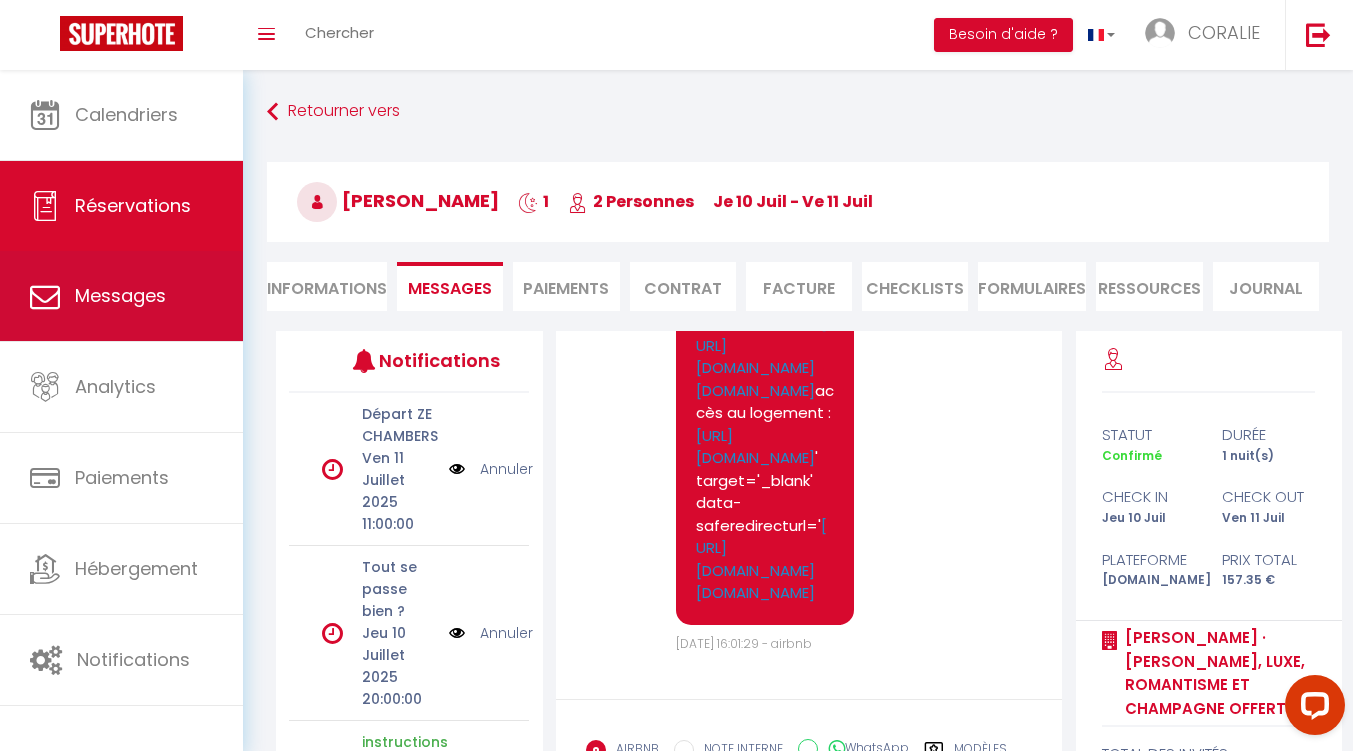 select on "message" 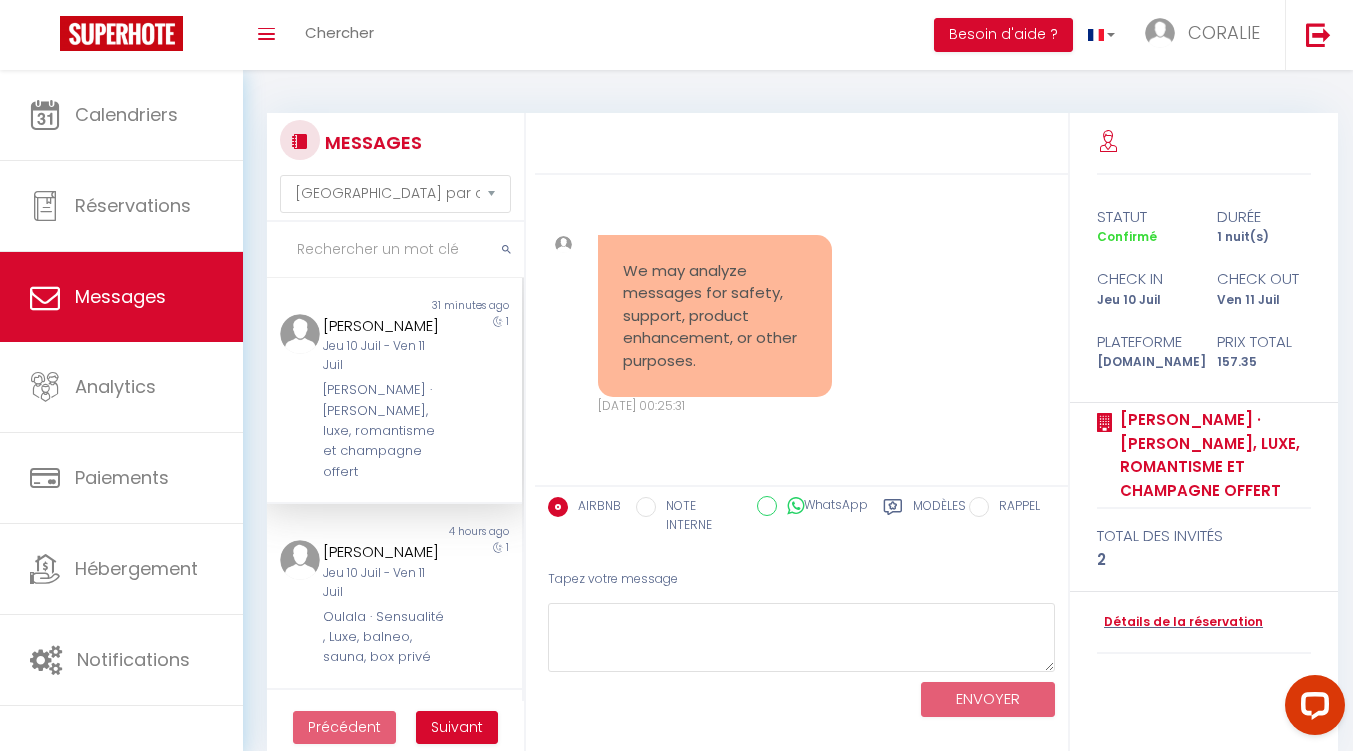 scroll, scrollTop: 11241, scrollLeft: 0, axis: vertical 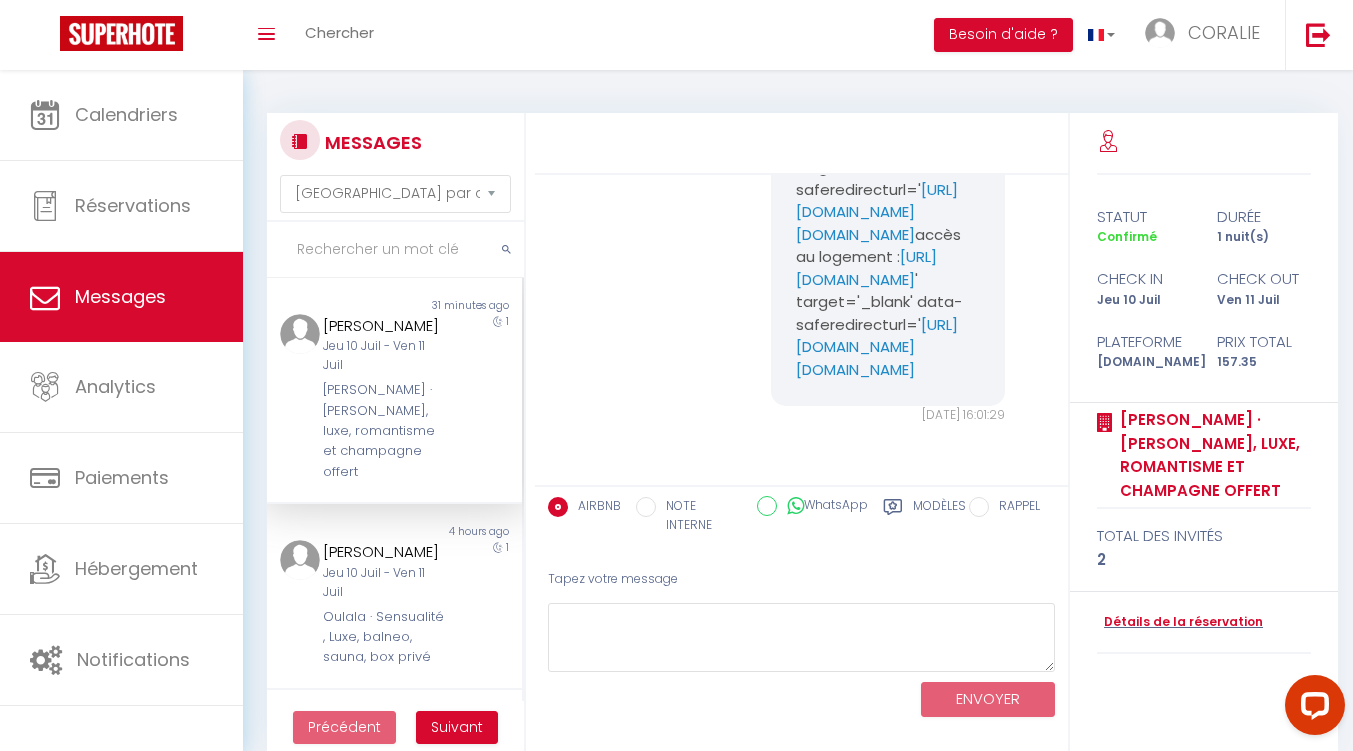 click at bounding box center (395, 250) 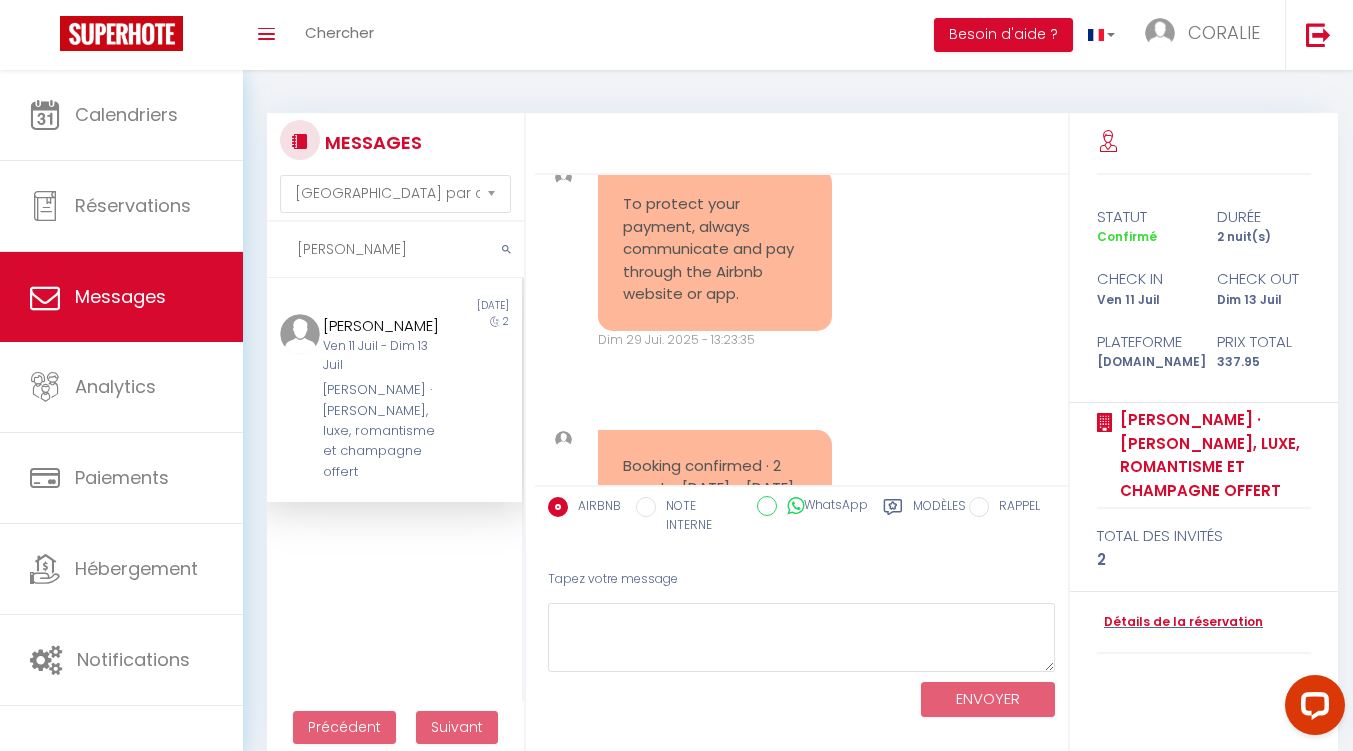 scroll, scrollTop: 0, scrollLeft: 0, axis: both 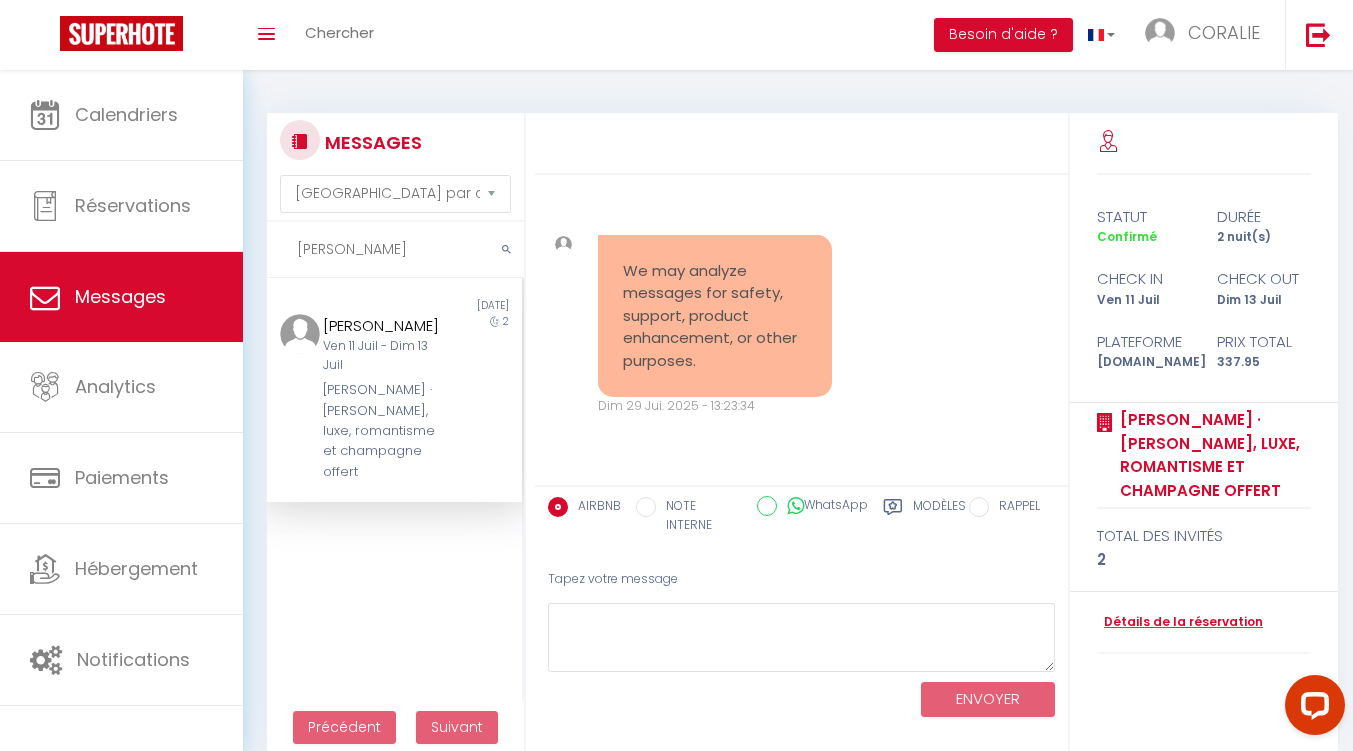 type on "[PERSON_NAME]" 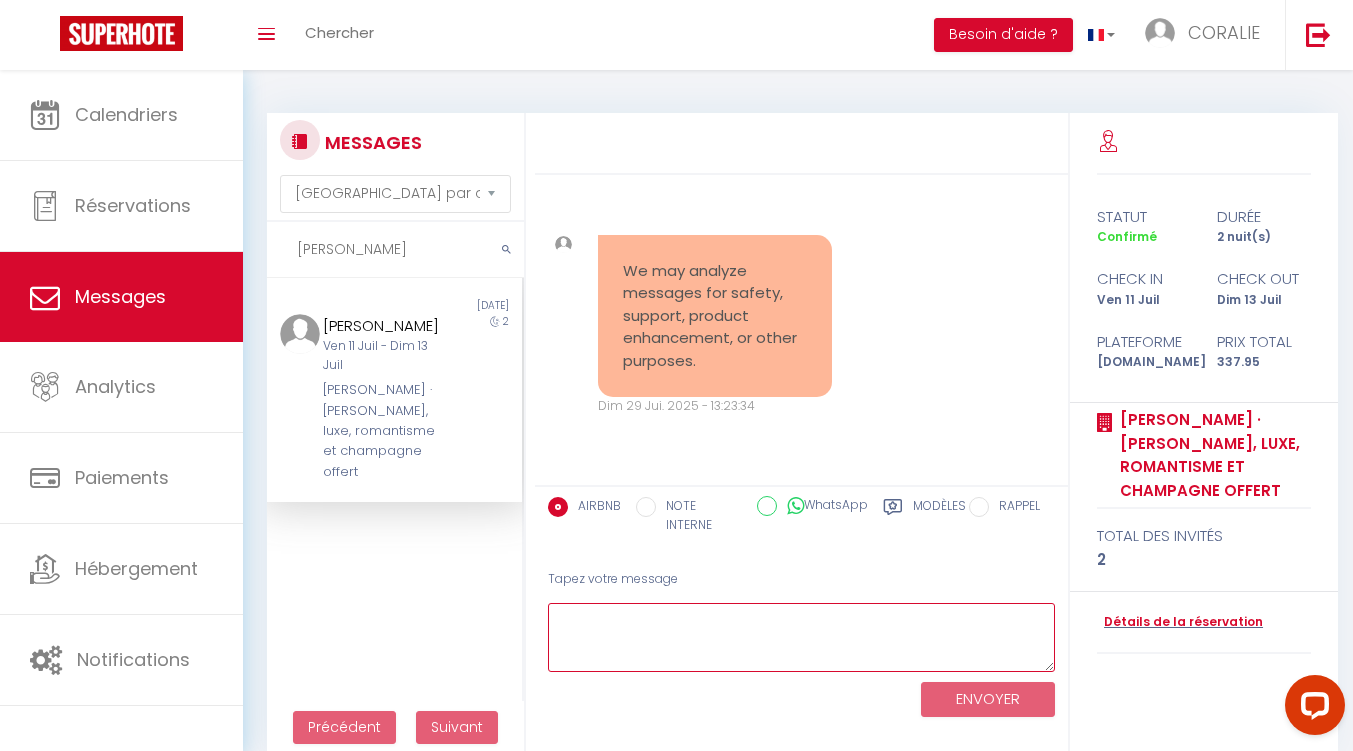 click at bounding box center [801, 637] 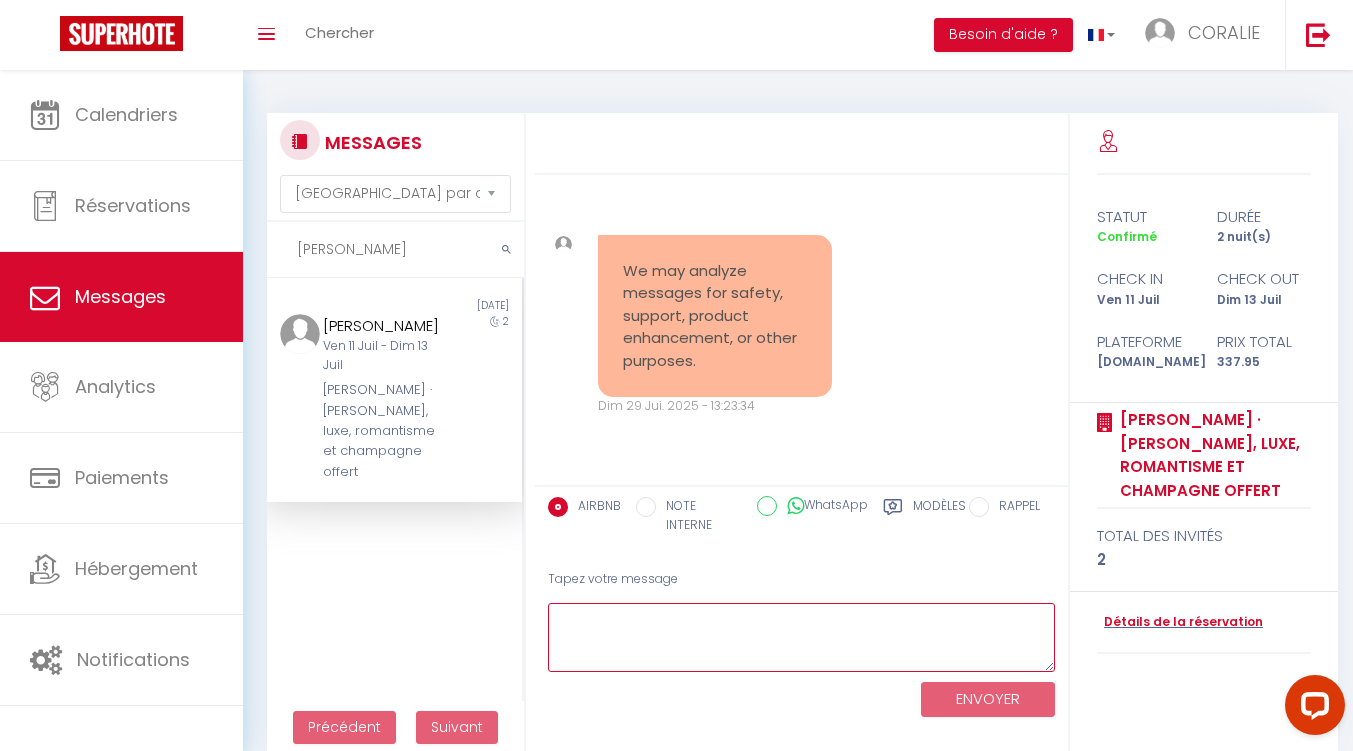 paste on "Bonjour [PERSON_NAME], nous espérons que vous allez bien.
Afin de nous organiser au mieux, nous souhaiterions savoir si vous souhaitez des options ?
L'équipe Oulala" 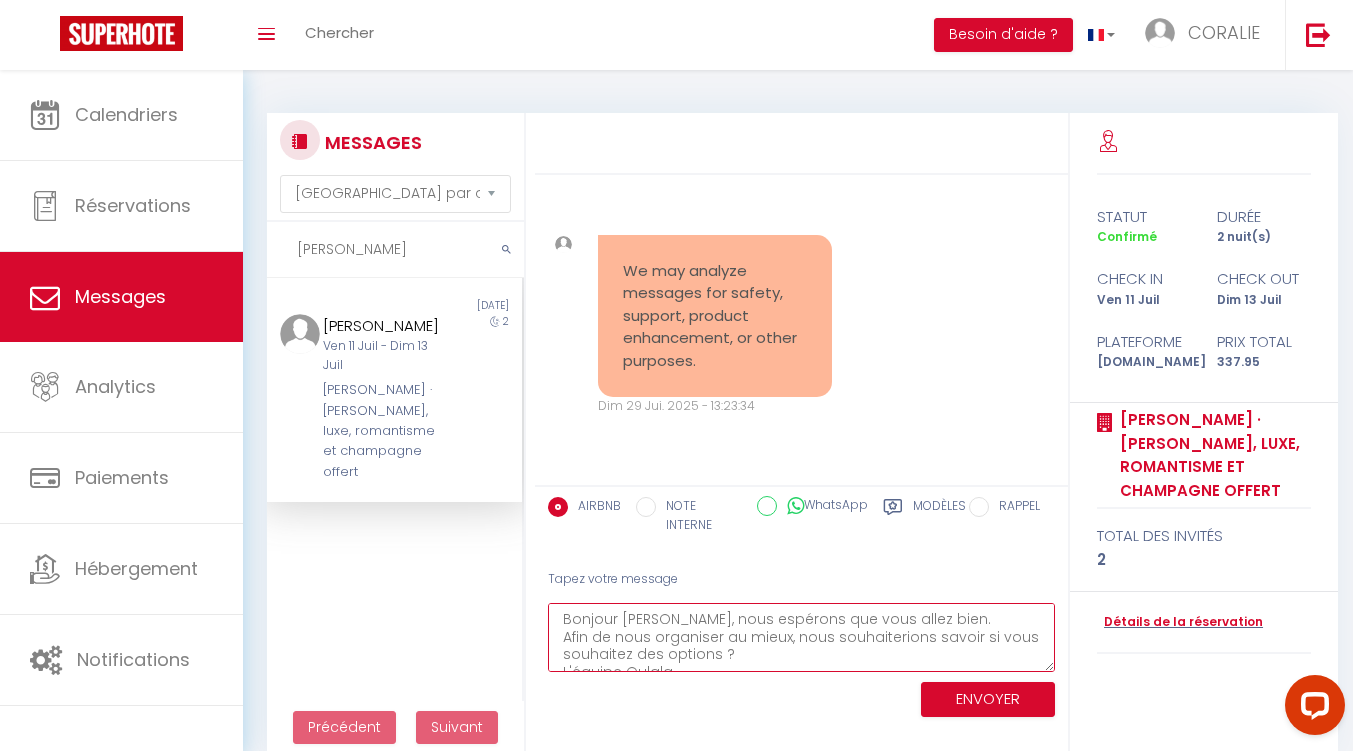scroll, scrollTop: 11, scrollLeft: 0, axis: vertical 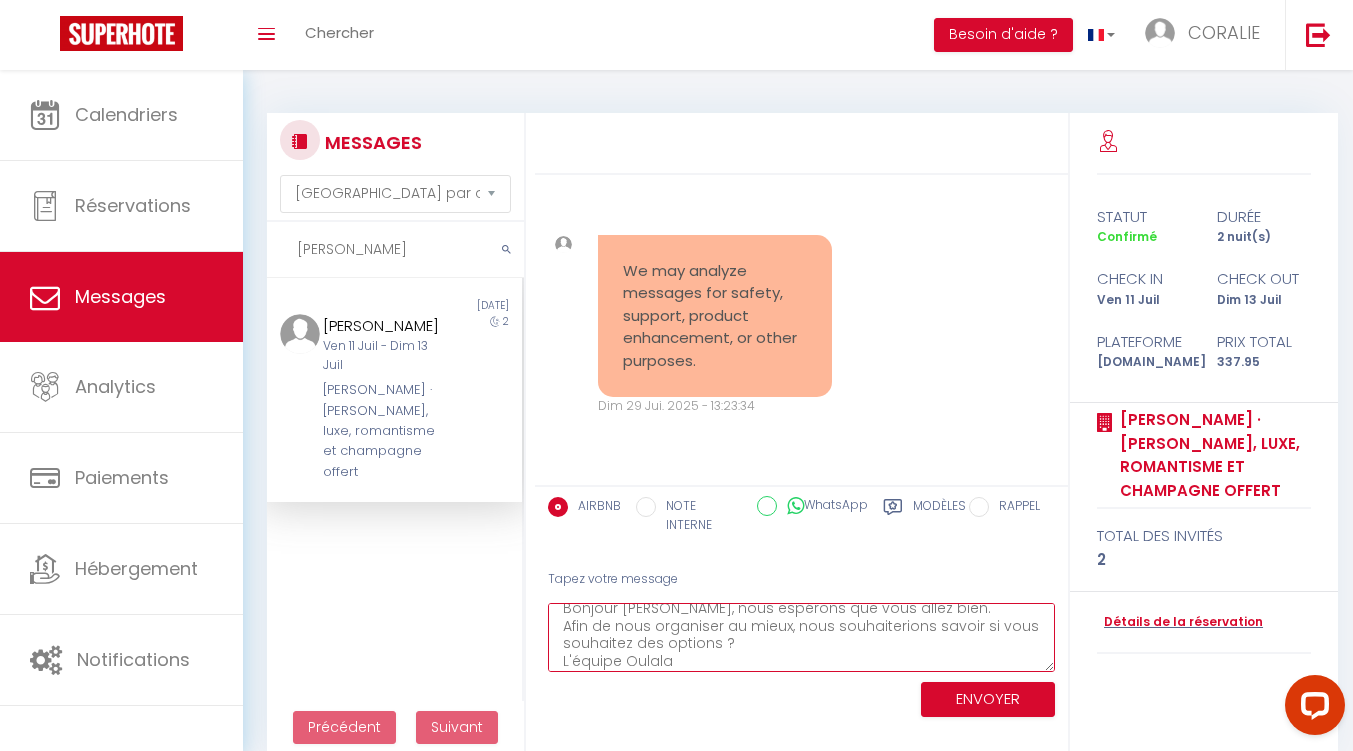 click on "Bonjour [PERSON_NAME], nous espérons que vous allez bien.
Afin de nous organiser au mieux, nous souhaiterions savoir si vous souhaitez des options ?
L'équipe Oulala" at bounding box center [801, 637] 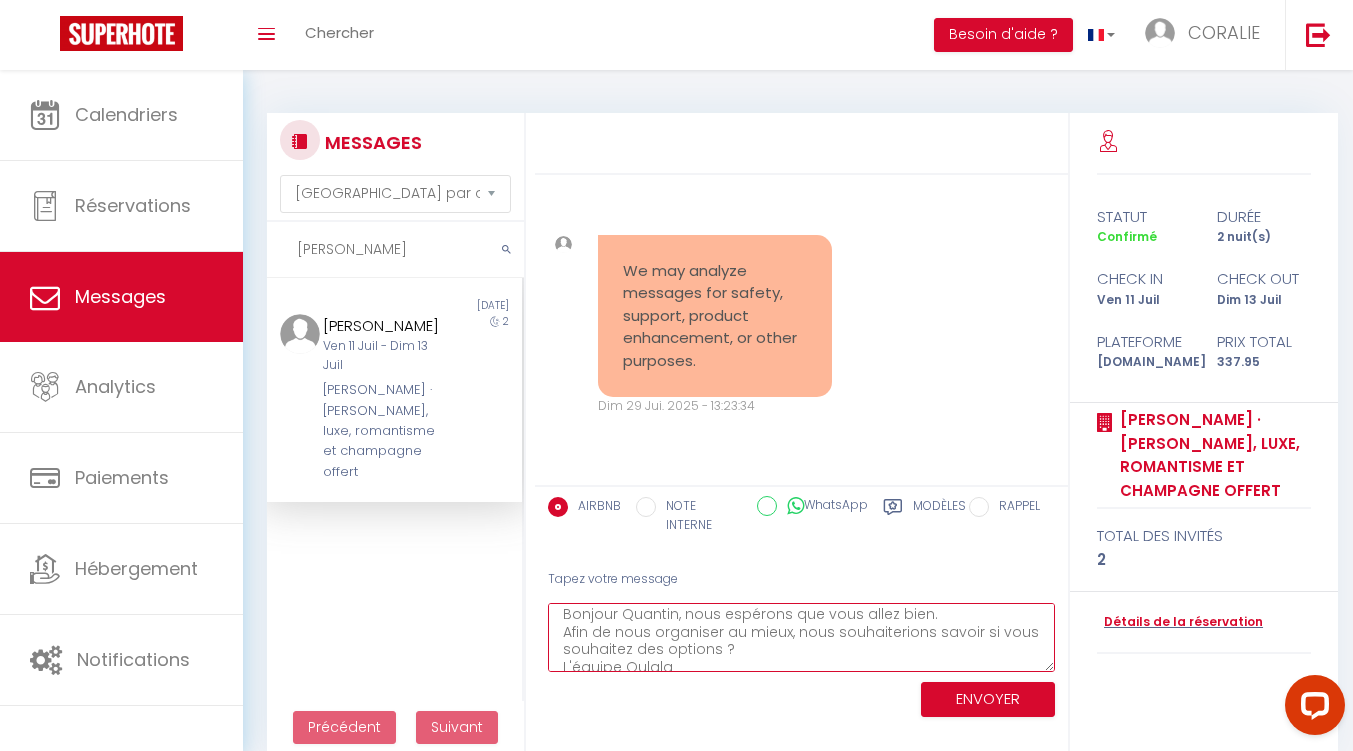 click on "Bonjour Quantin, nous espérons que vous allez bien.
Afin de nous organiser au mieux, nous souhaiterions savoir si vous souhaitez des options ?
L'équipe Oulala" at bounding box center (801, 637) 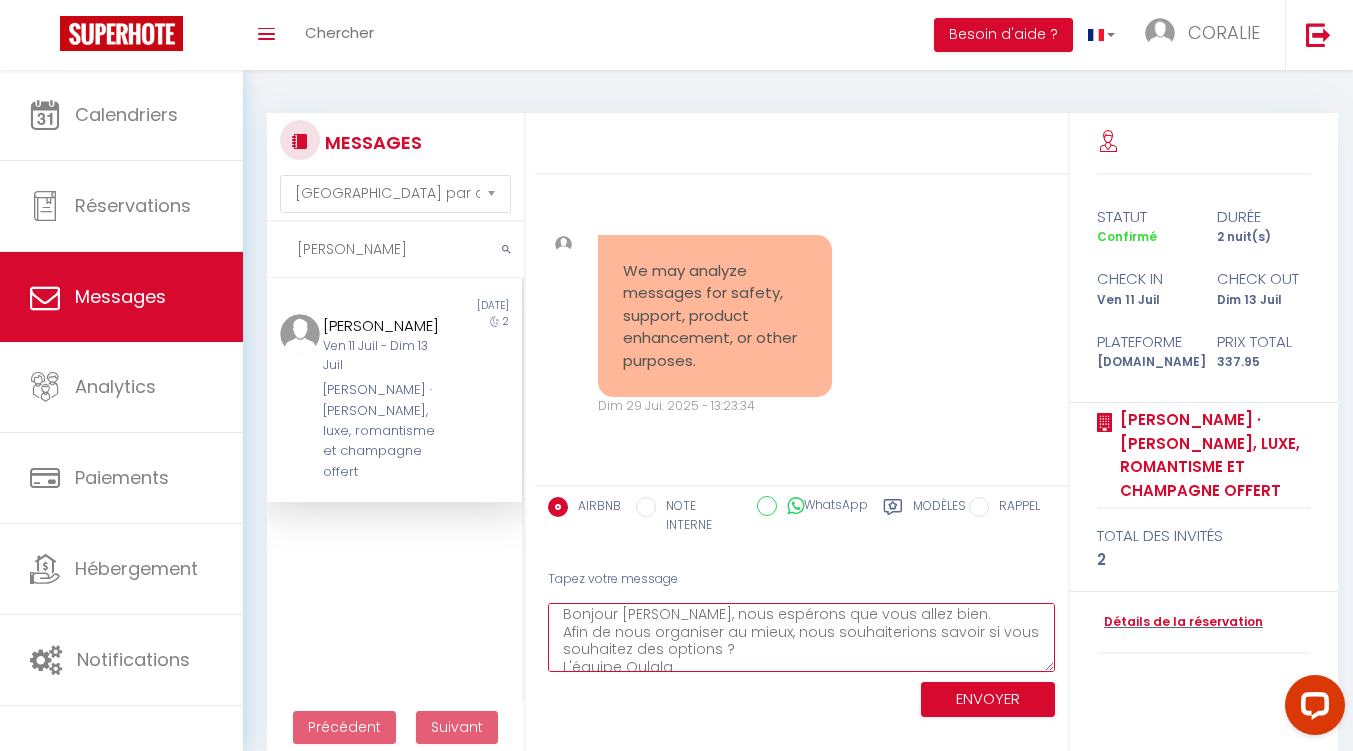 click on "Bonjour [PERSON_NAME], nous espérons que vous allez bien.
Afin de nous organiser au mieux, nous souhaiterions savoir si vous souhaitez des options ?
L'équipe Oulala" at bounding box center [801, 637] 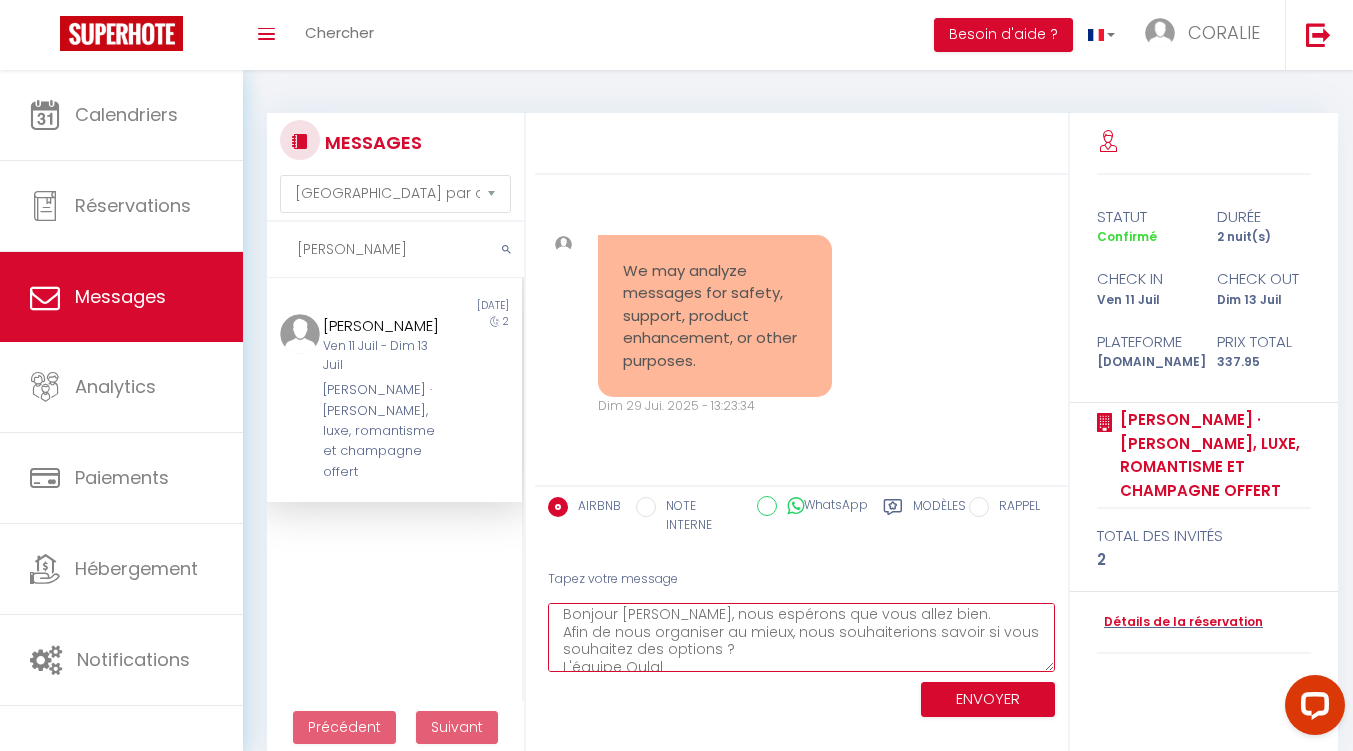 scroll, scrollTop: 11, scrollLeft: 0, axis: vertical 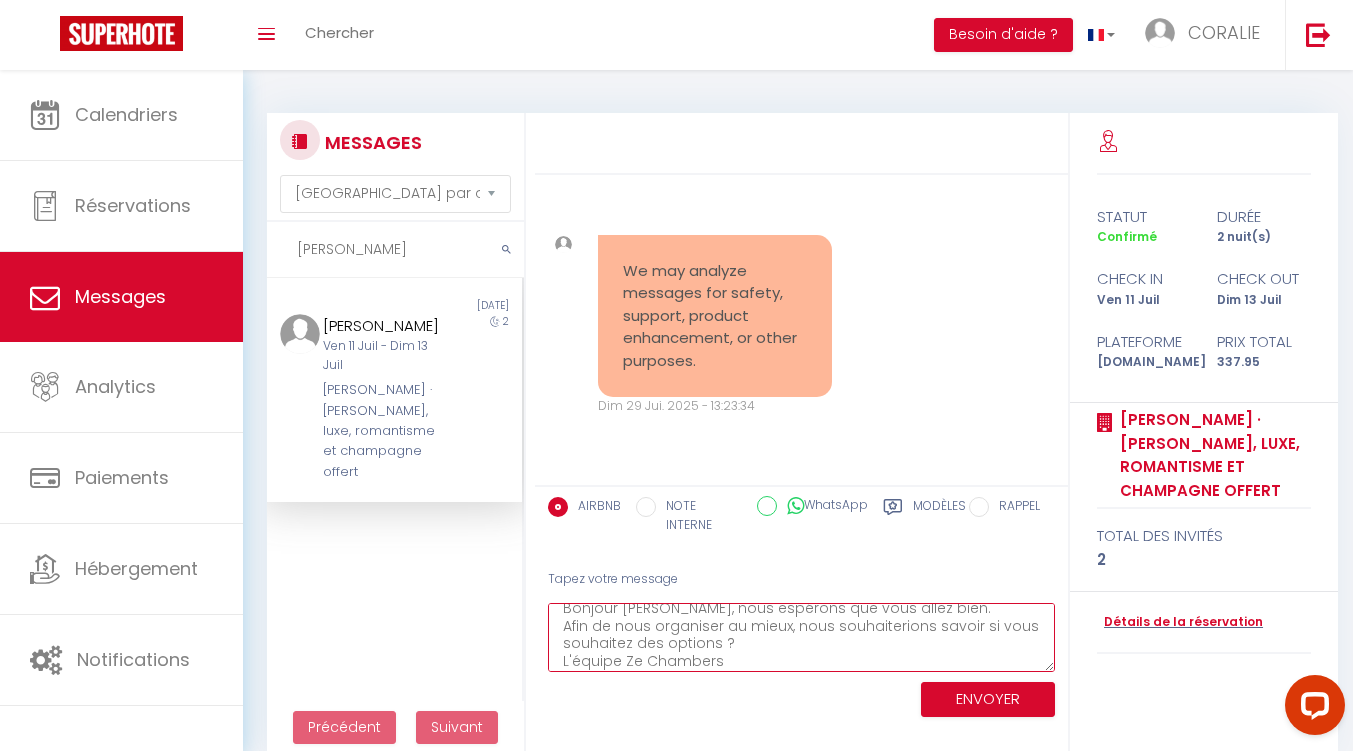 drag, startPoint x: 733, startPoint y: 660, endPoint x: 557, endPoint y: 617, distance: 181.17671 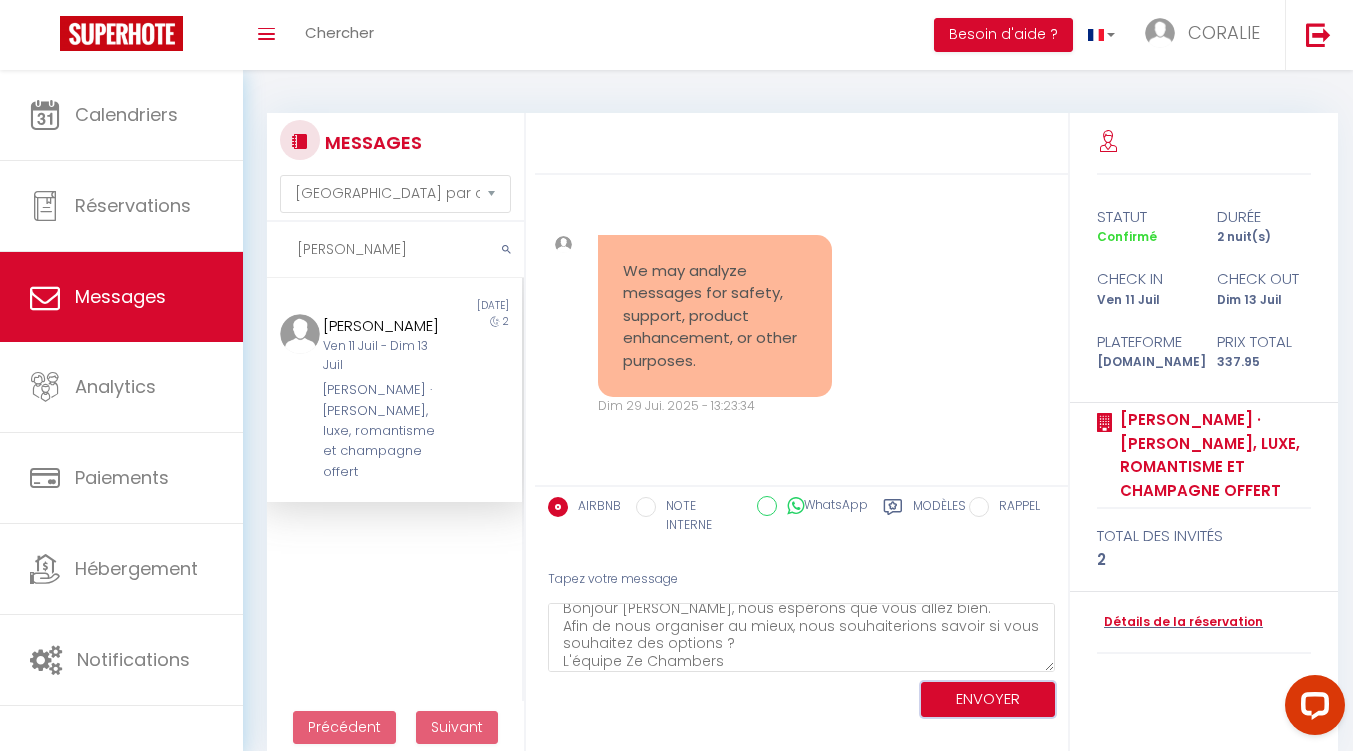 click on "ENVOYER" at bounding box center (988, 699) 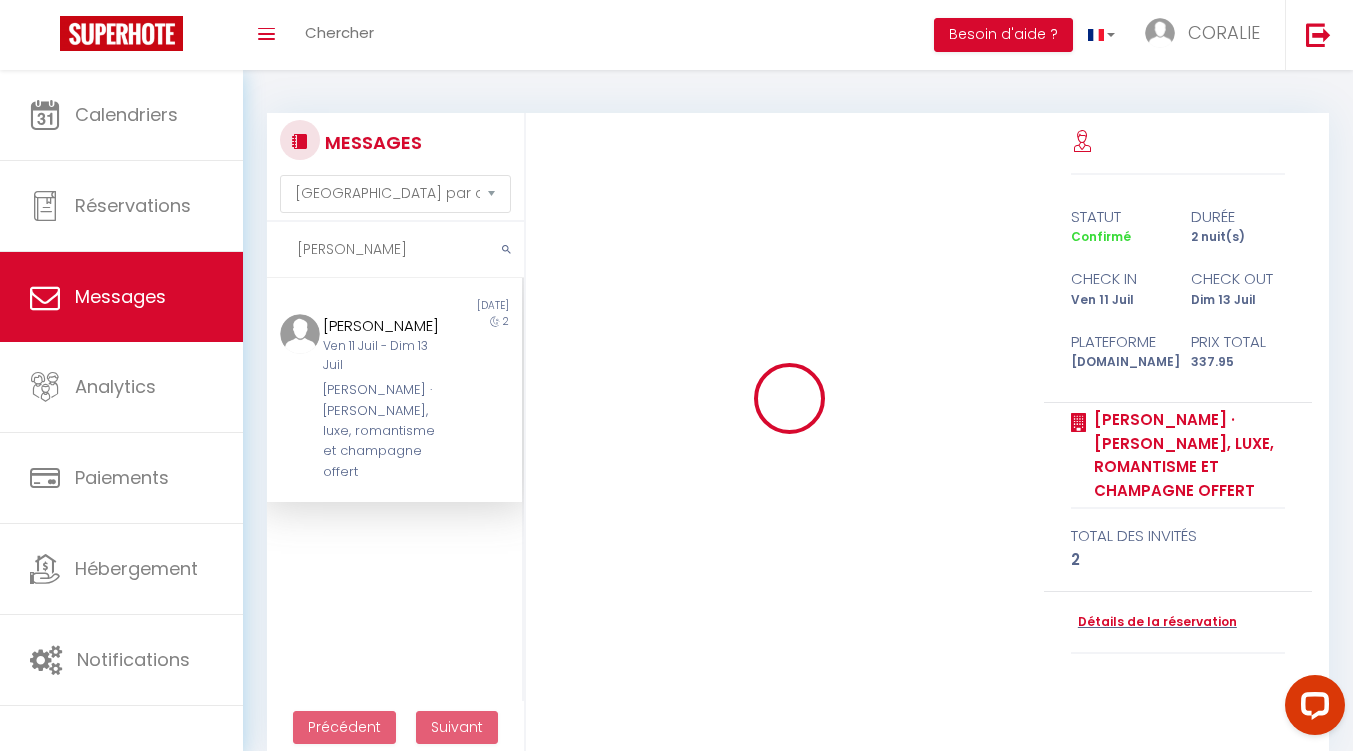 type 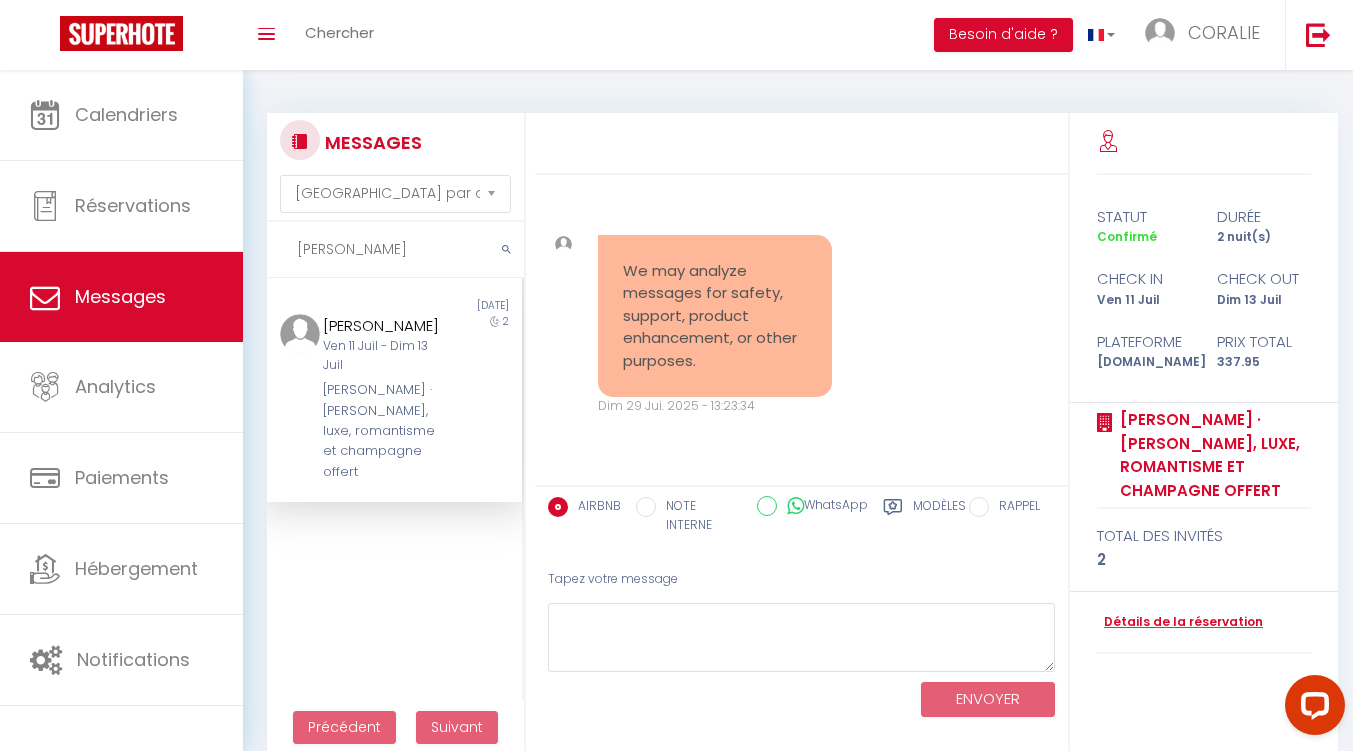 scroll, scrollTop: 4979, scrollLeft: 0, axis: vertical 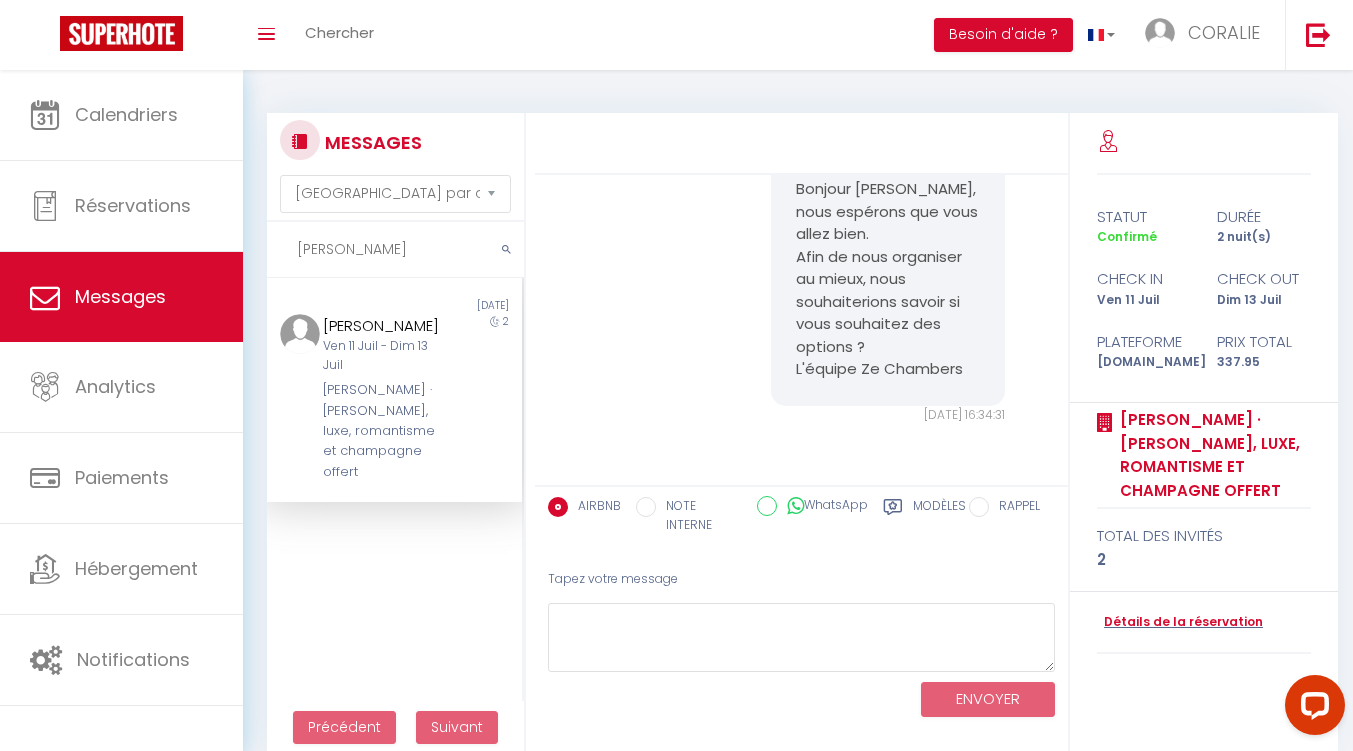 click on "[PERSON_NAME]" at bounding box center (395, 250) 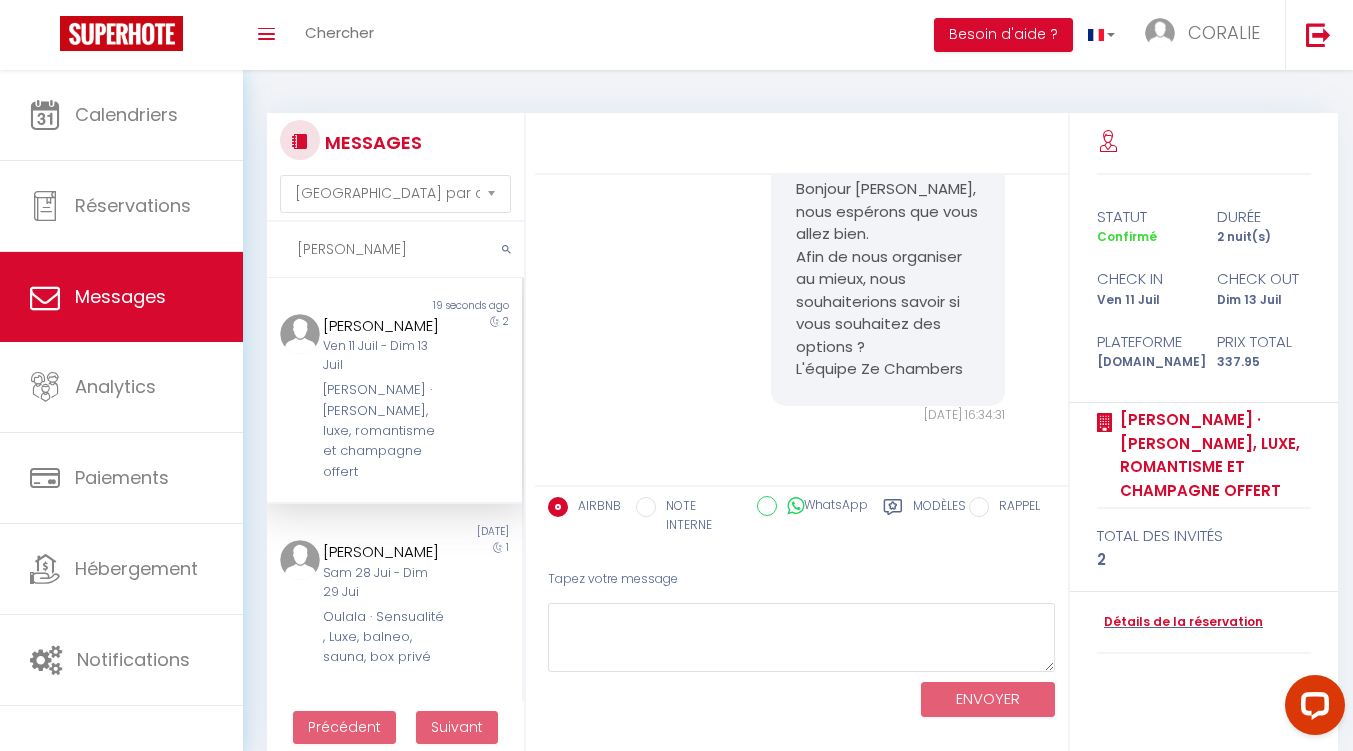 type on "J" 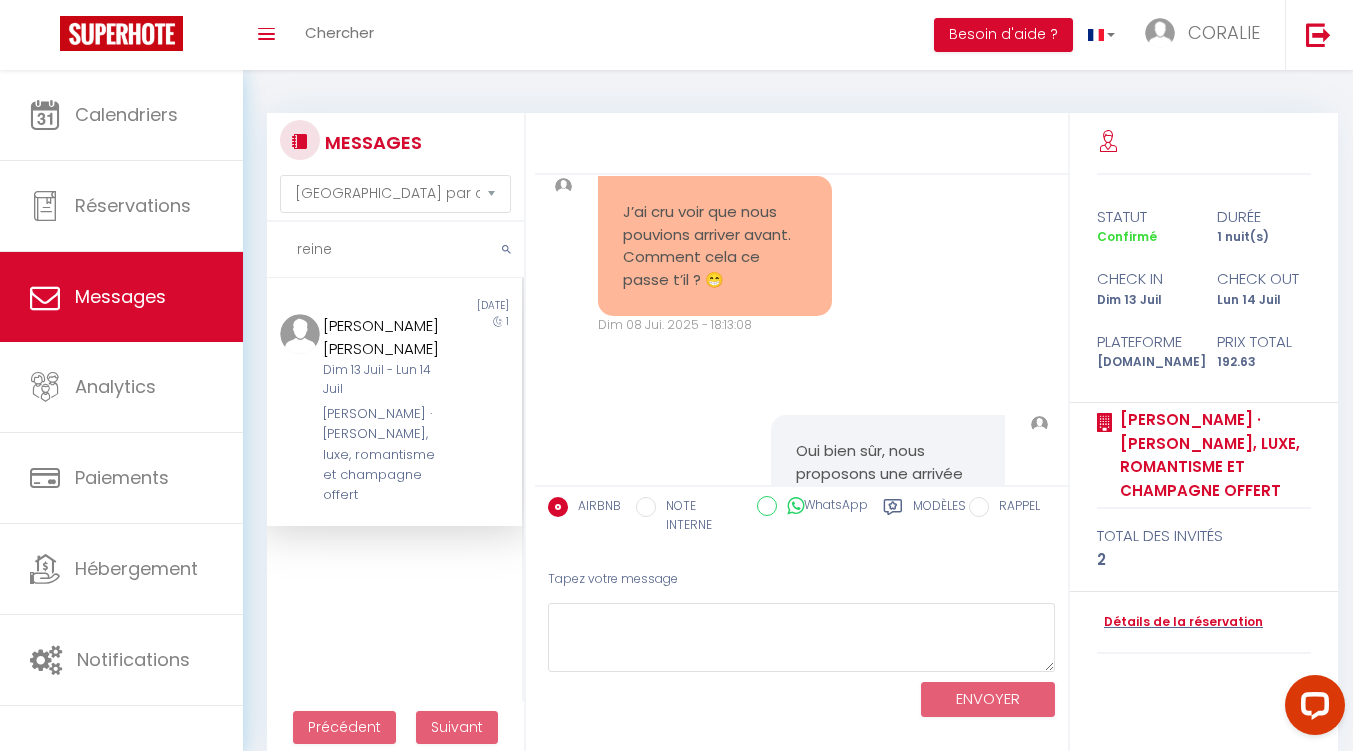scroll, scrollTop: 10892, scrollLeft: 0, axis: vertical 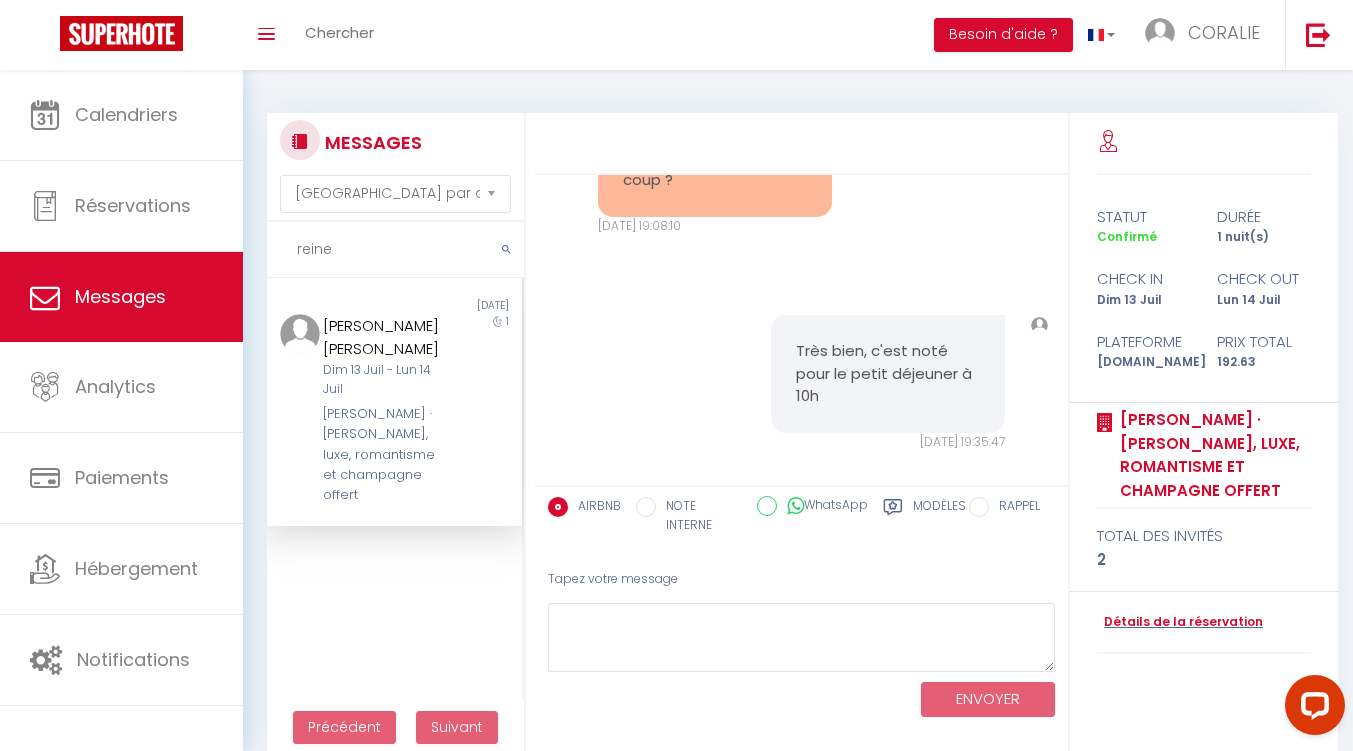 type on "reine" 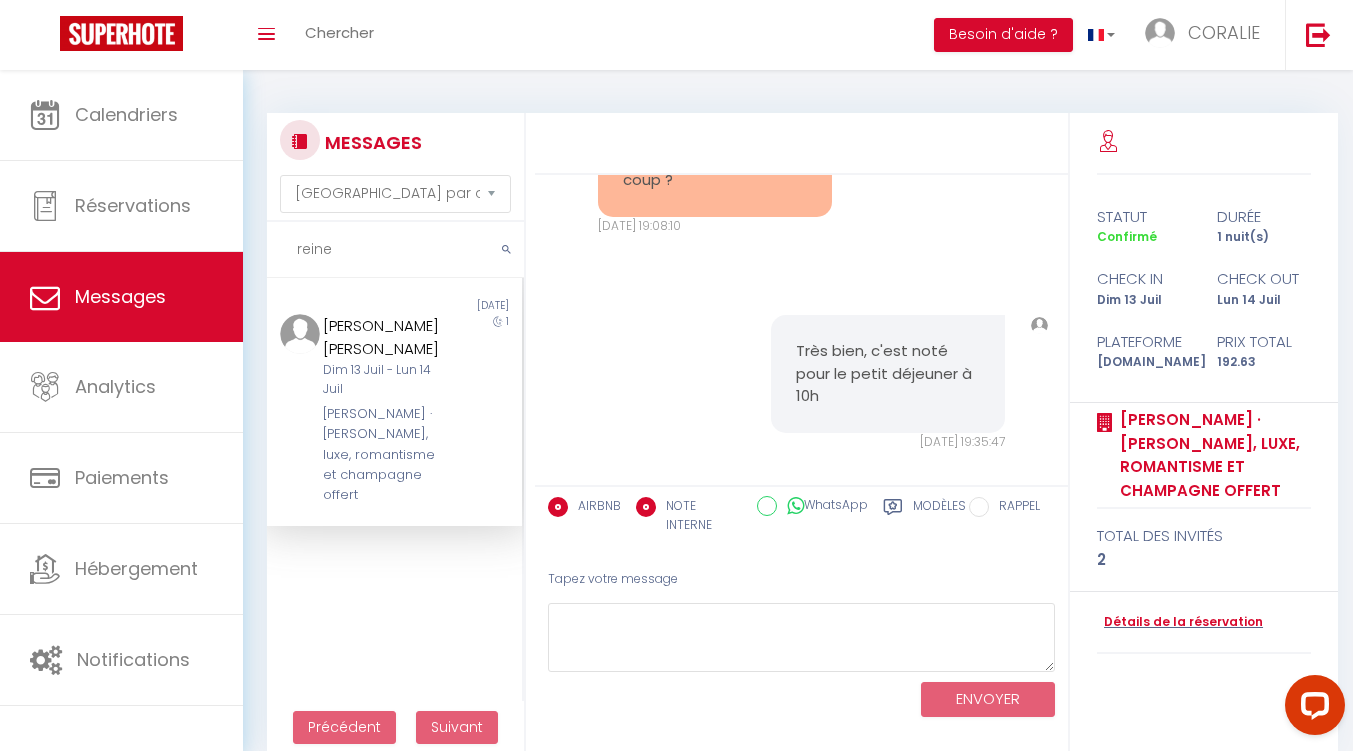 radio on "false" 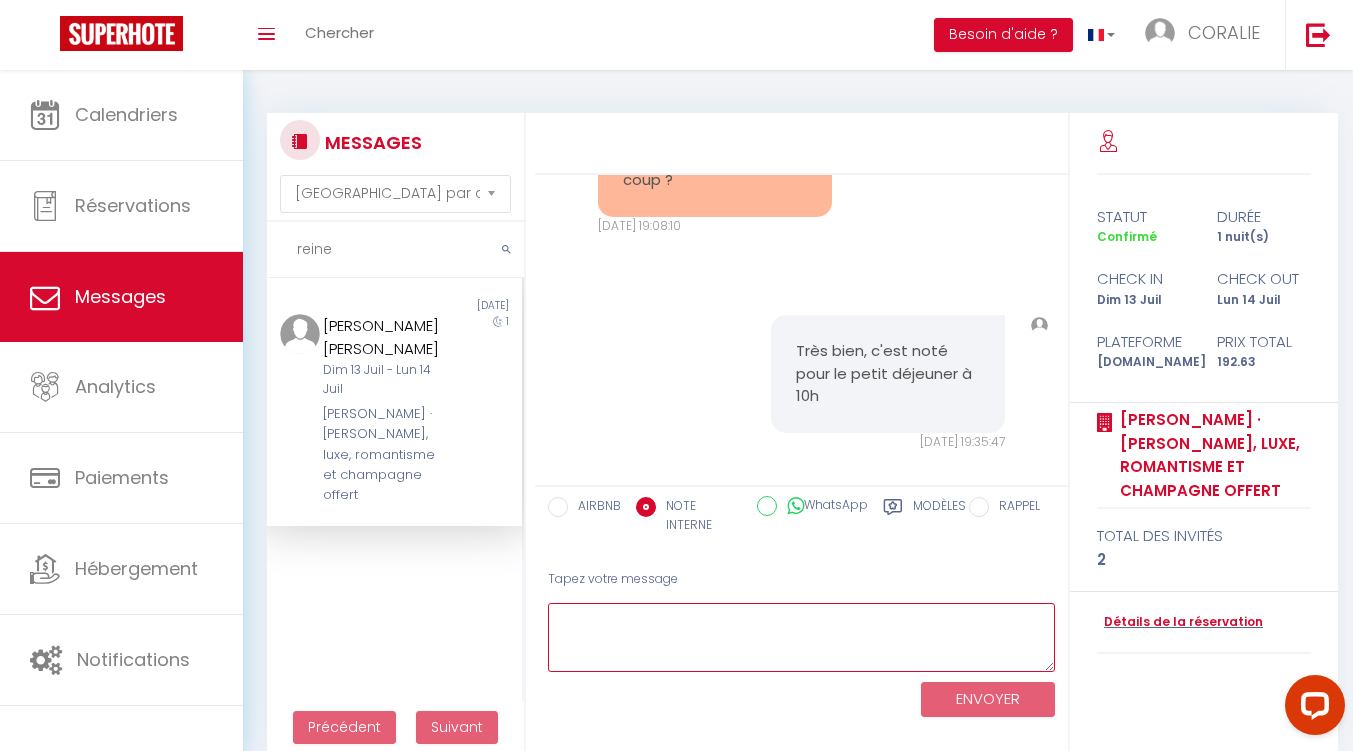click at bounding box center (801, 637) 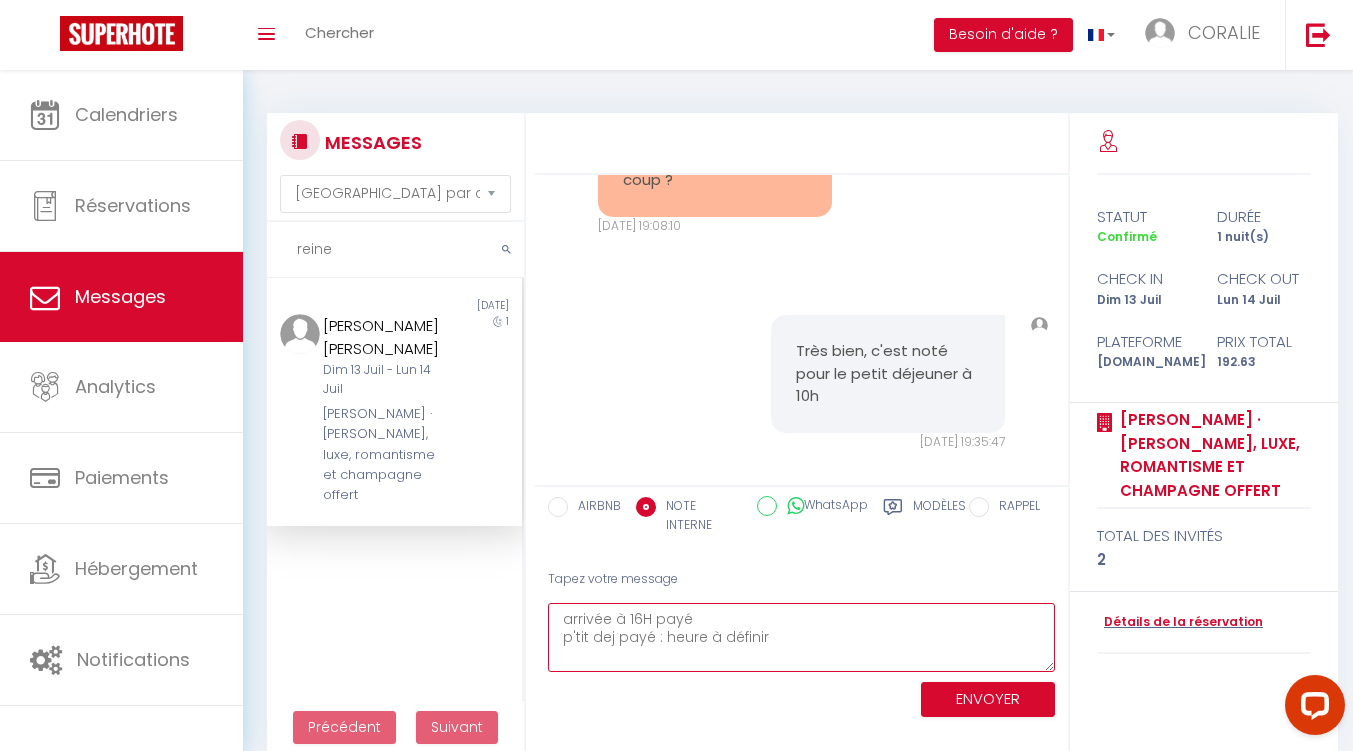 drag, startPoint x: 779, startPoint y: 640, endPoint x: 657, endPoint y: 646, distance: 122.14745 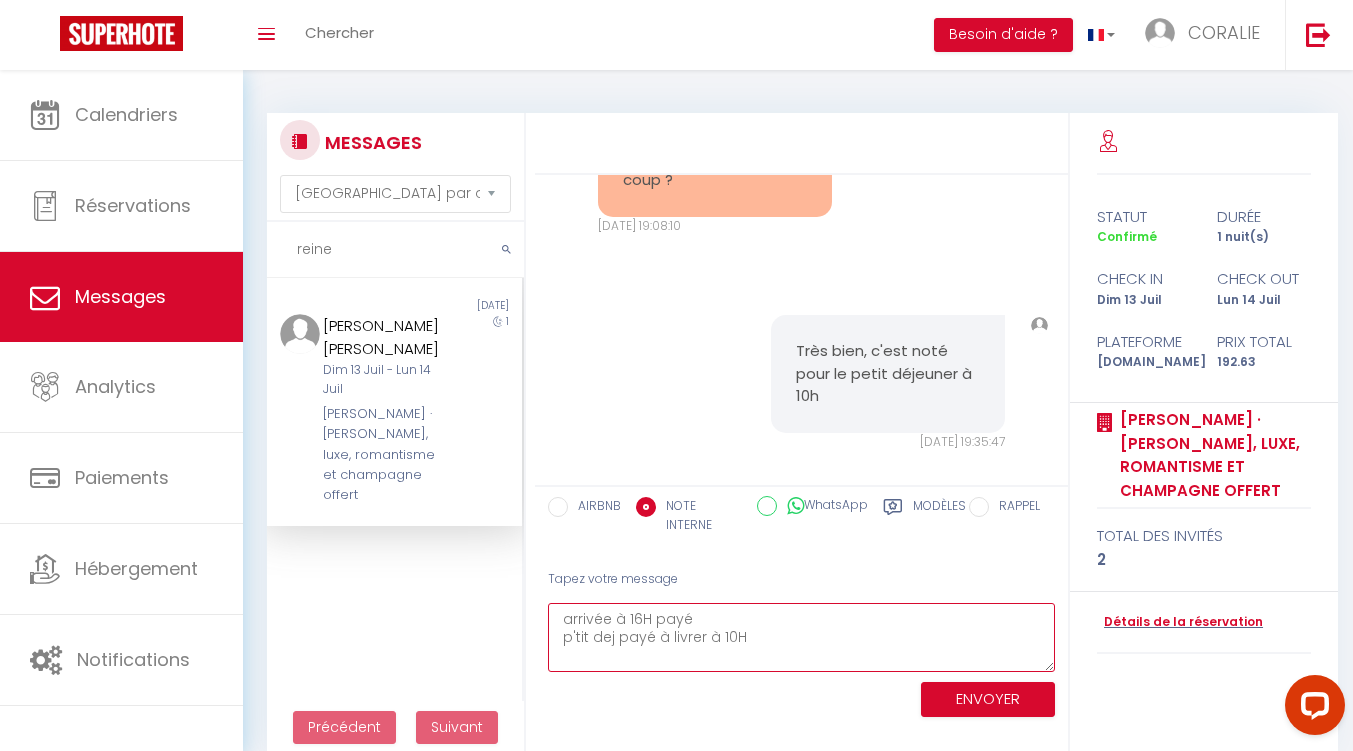 click on "arrivée à 16H payé
p'tit dej payé à livrer à 10H" at bounding box center (801, 637) 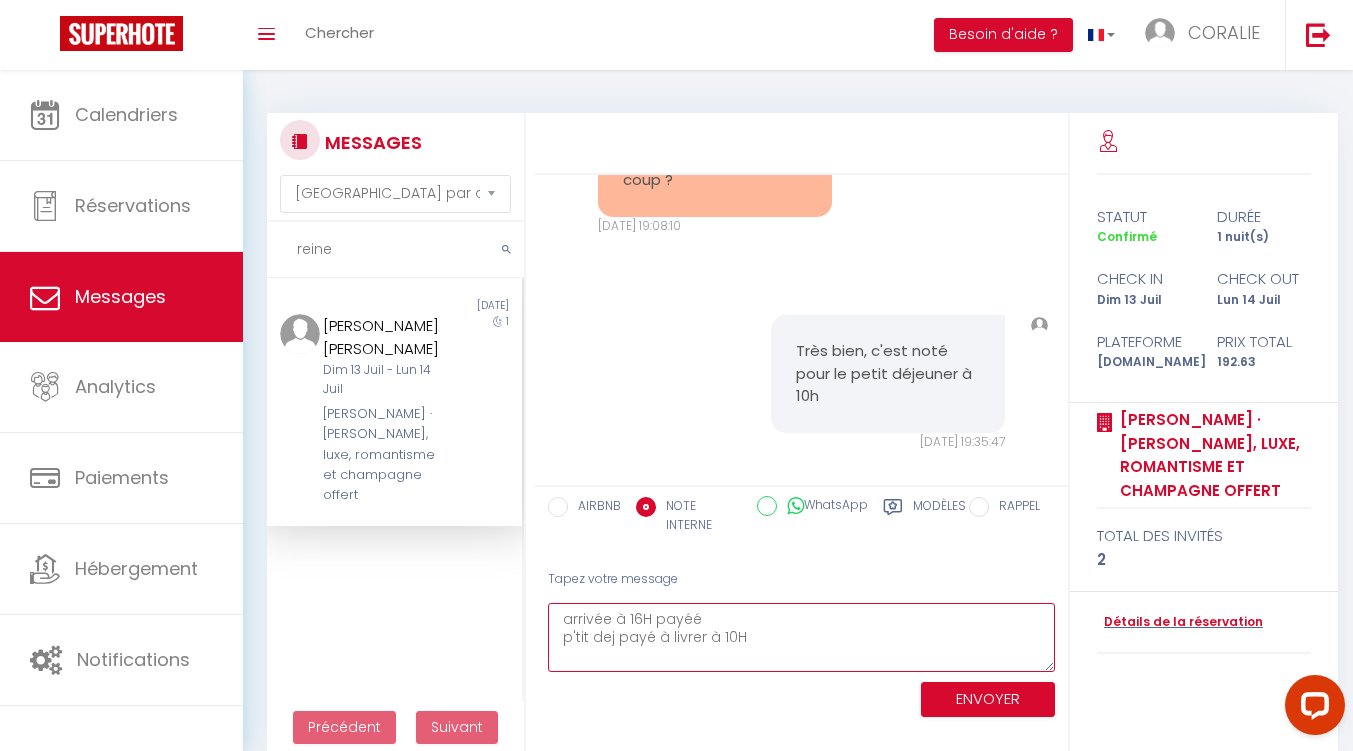 type on "arrivée à 16H payéé
p'tit dej payé à livrer à 10H" 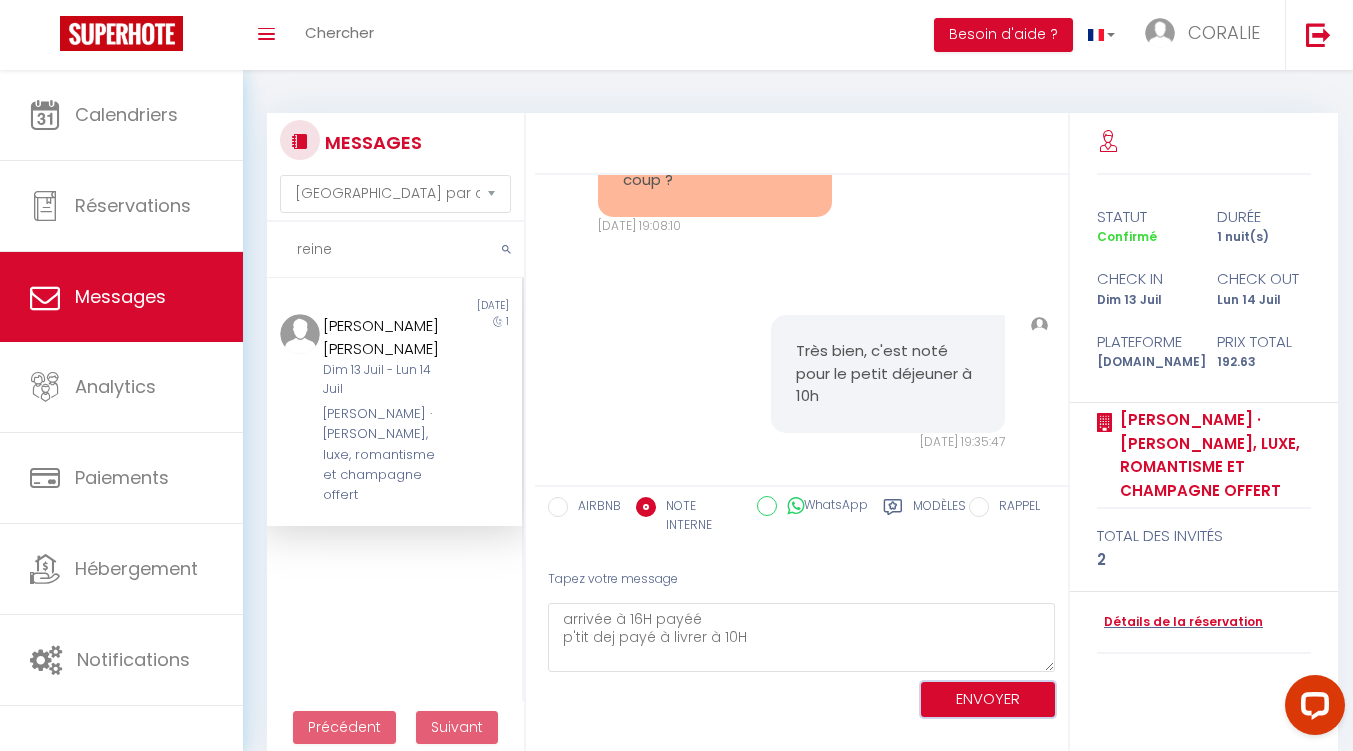 click on "ENVOYER" at bounding box center [988, 699] 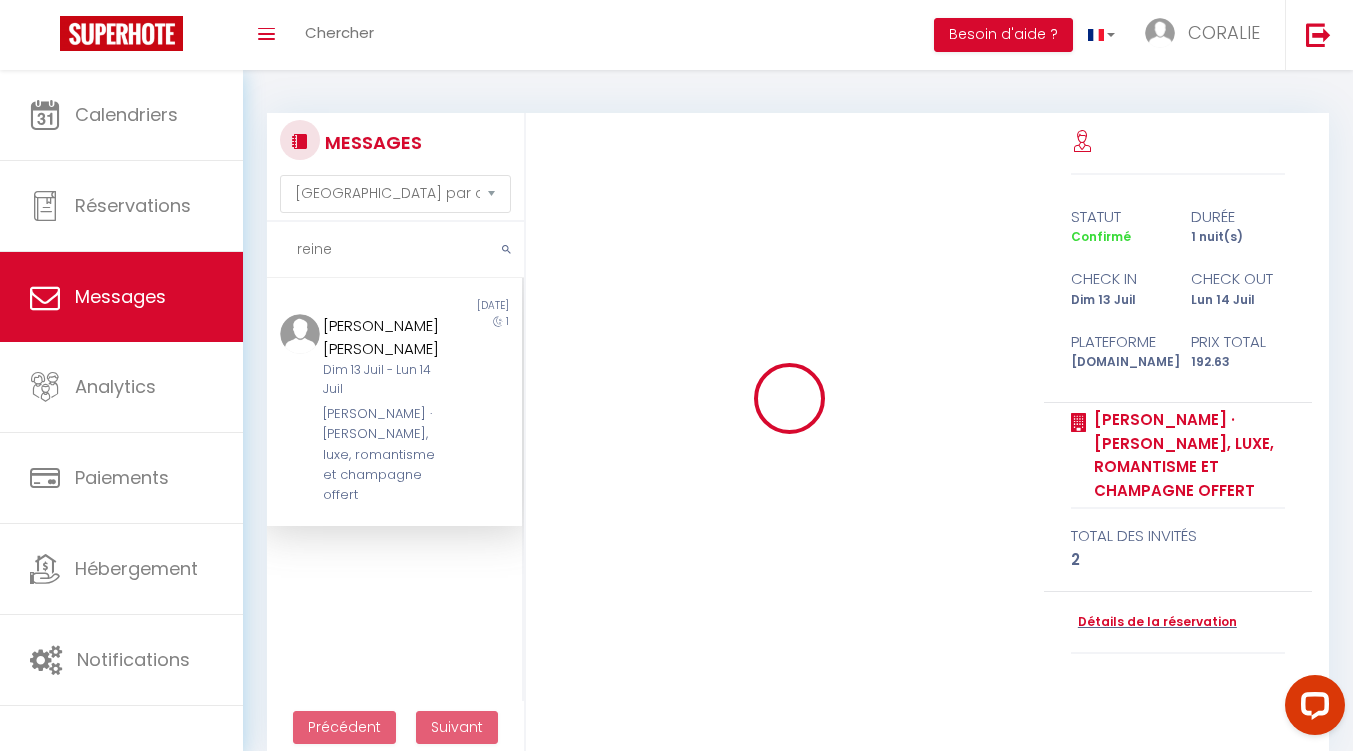 type 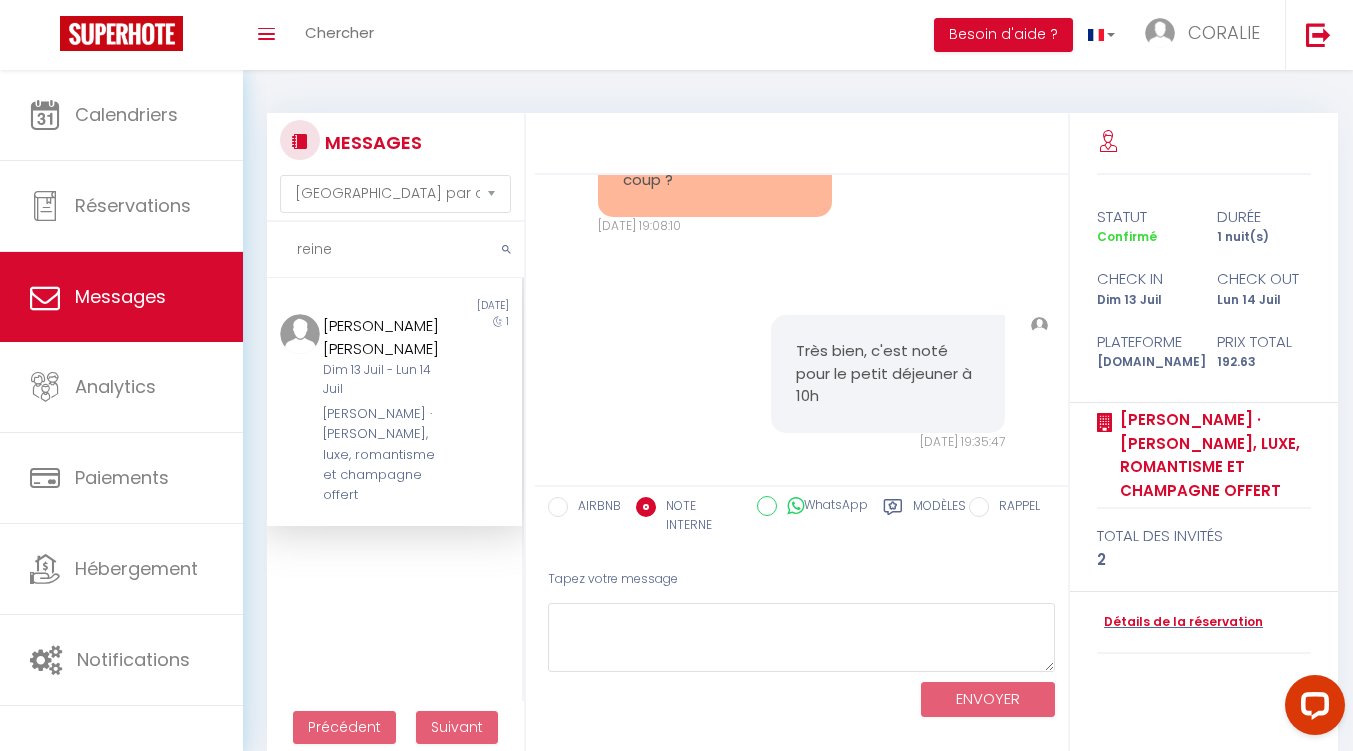 scroll, scrollTop: 11108, scrollLeft: 0, axis: vertical 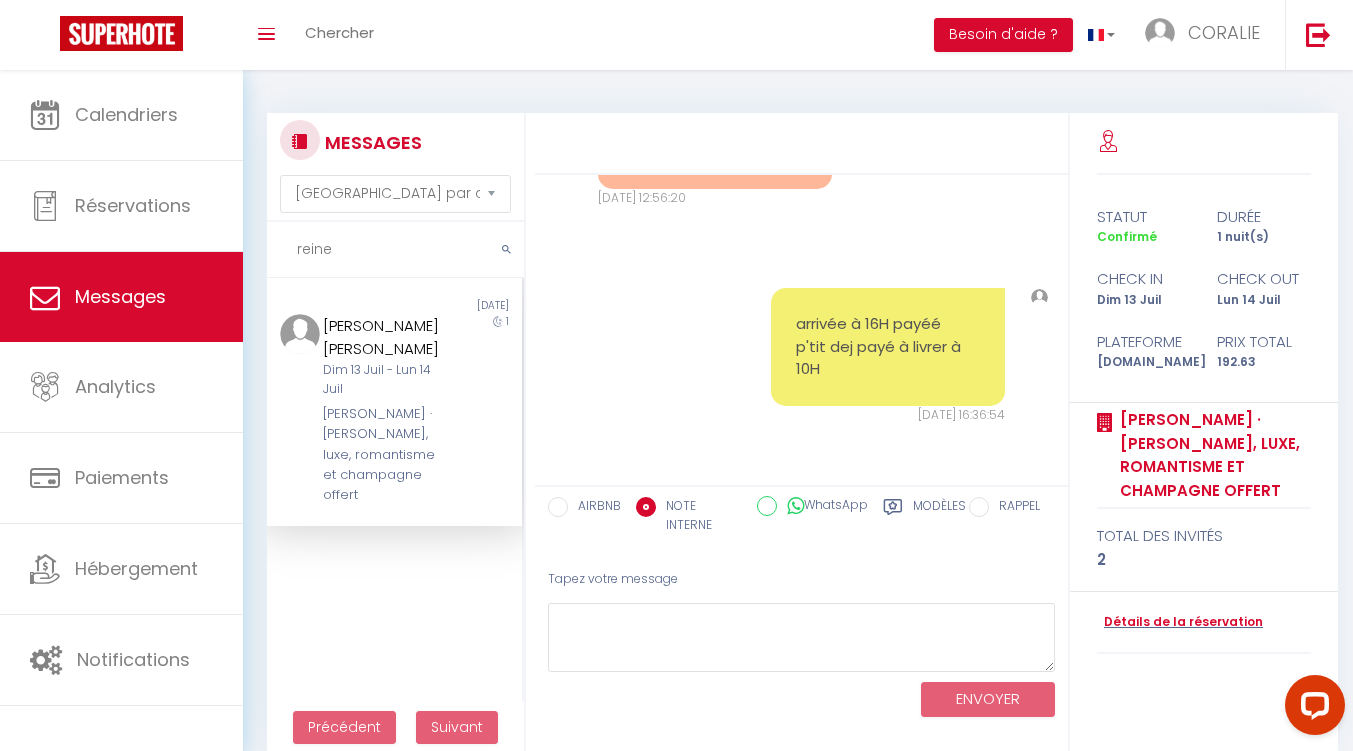 click on "reine" at bounding box center (395, 250) 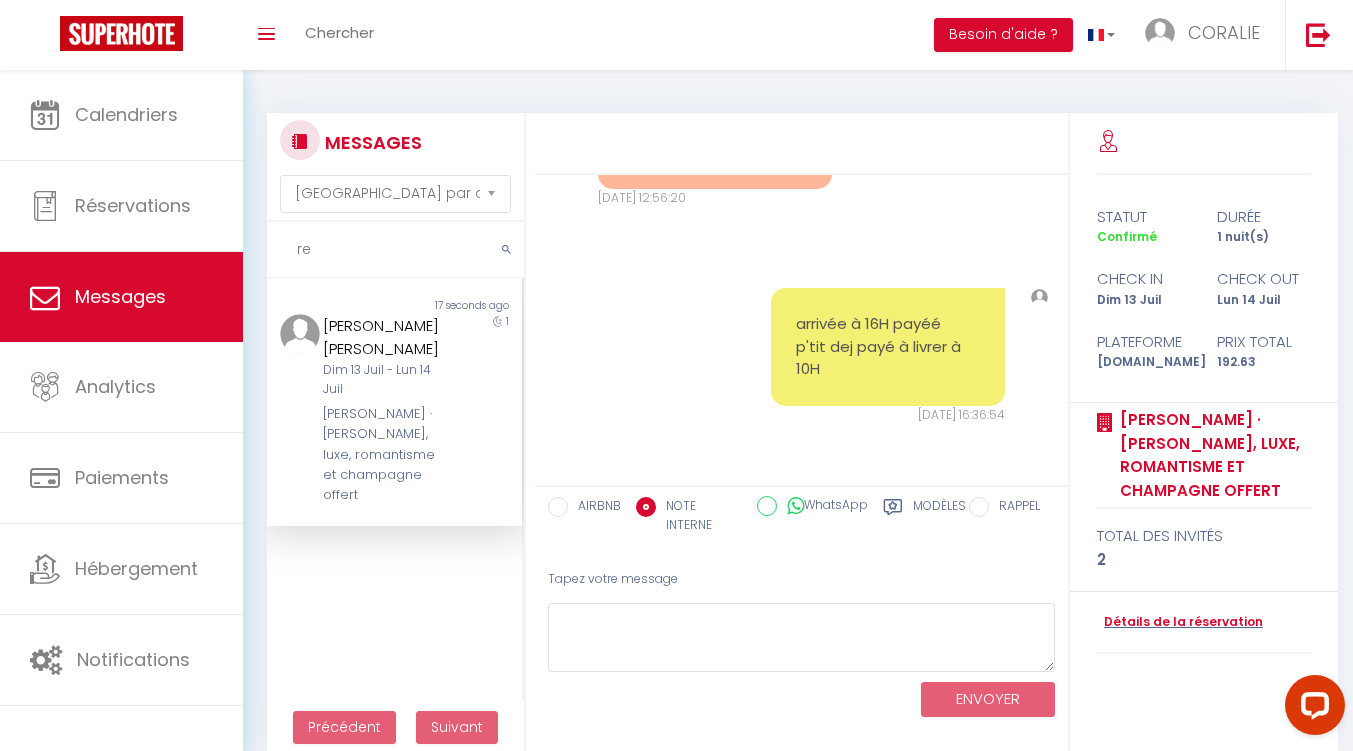 type on "r" 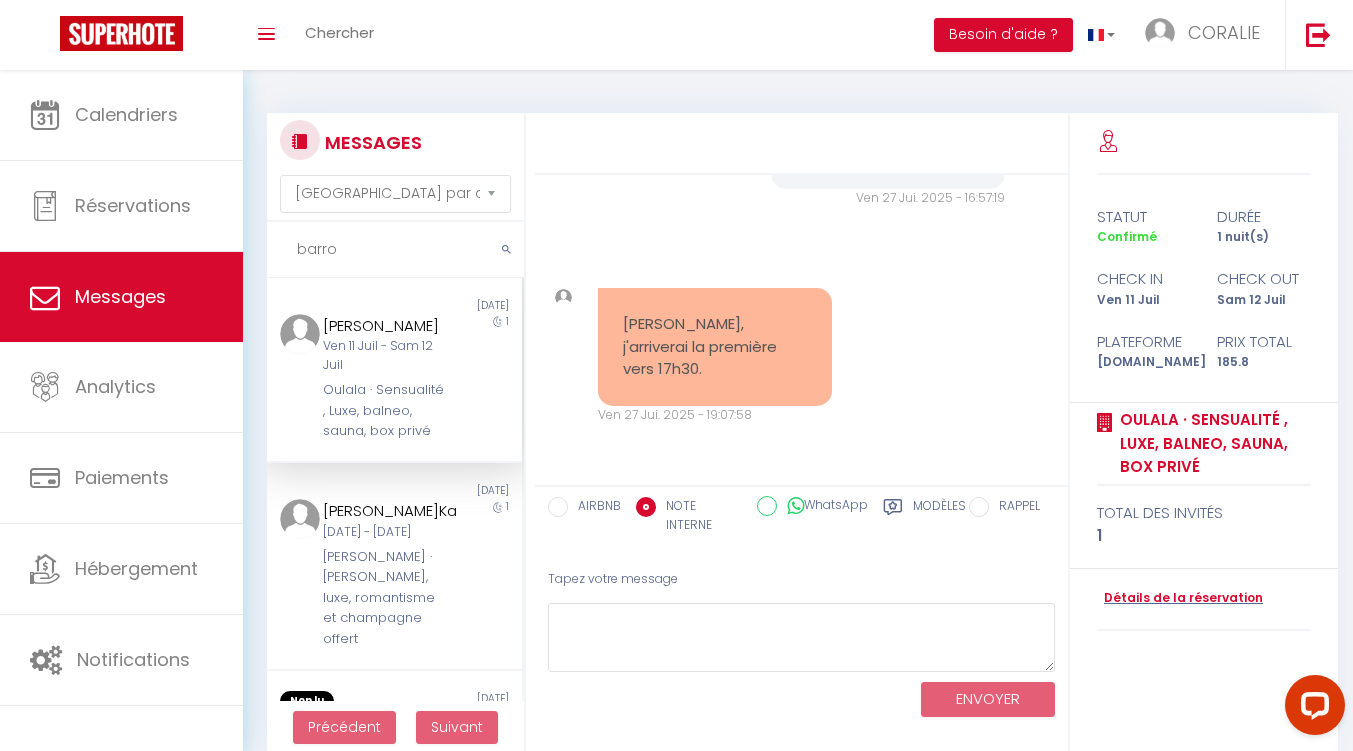 scroll, scrollTop: 8543, scrollLeft: 0, axis: vertical 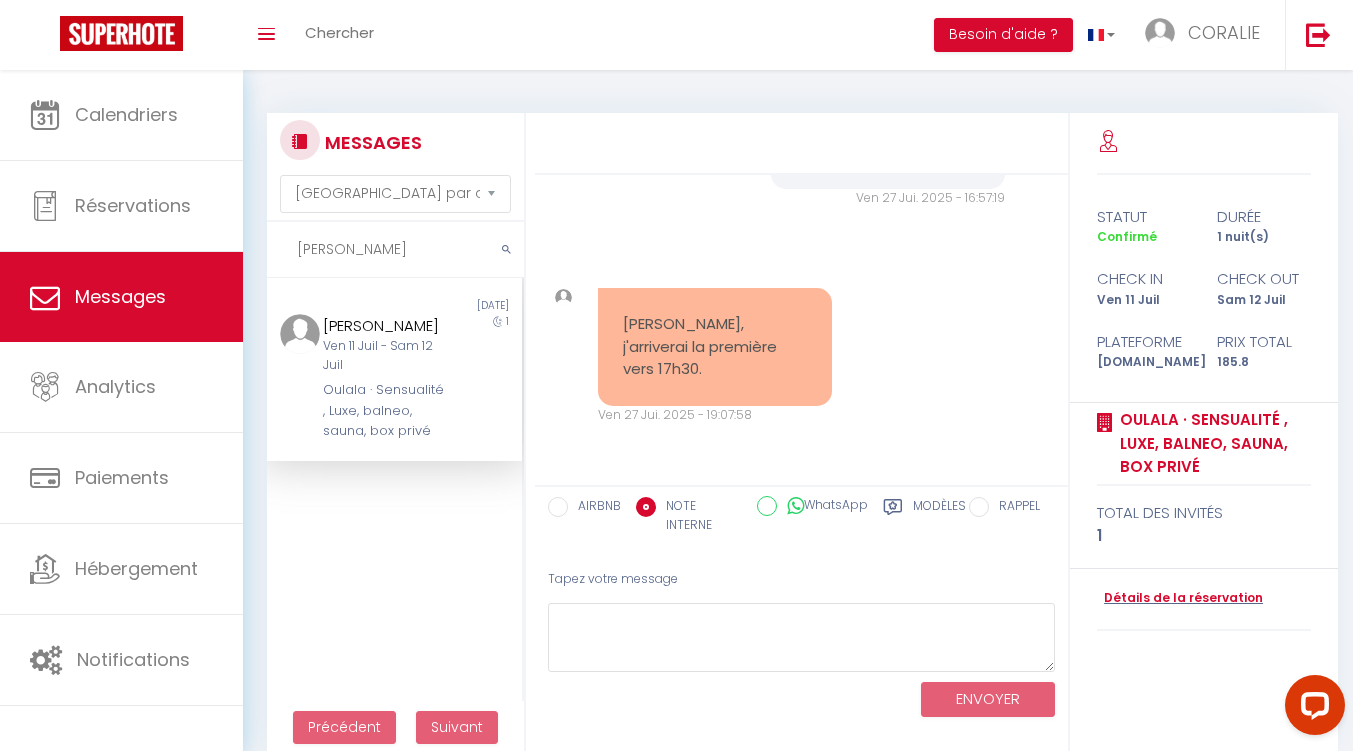 type on "[PERSON_NAME]" 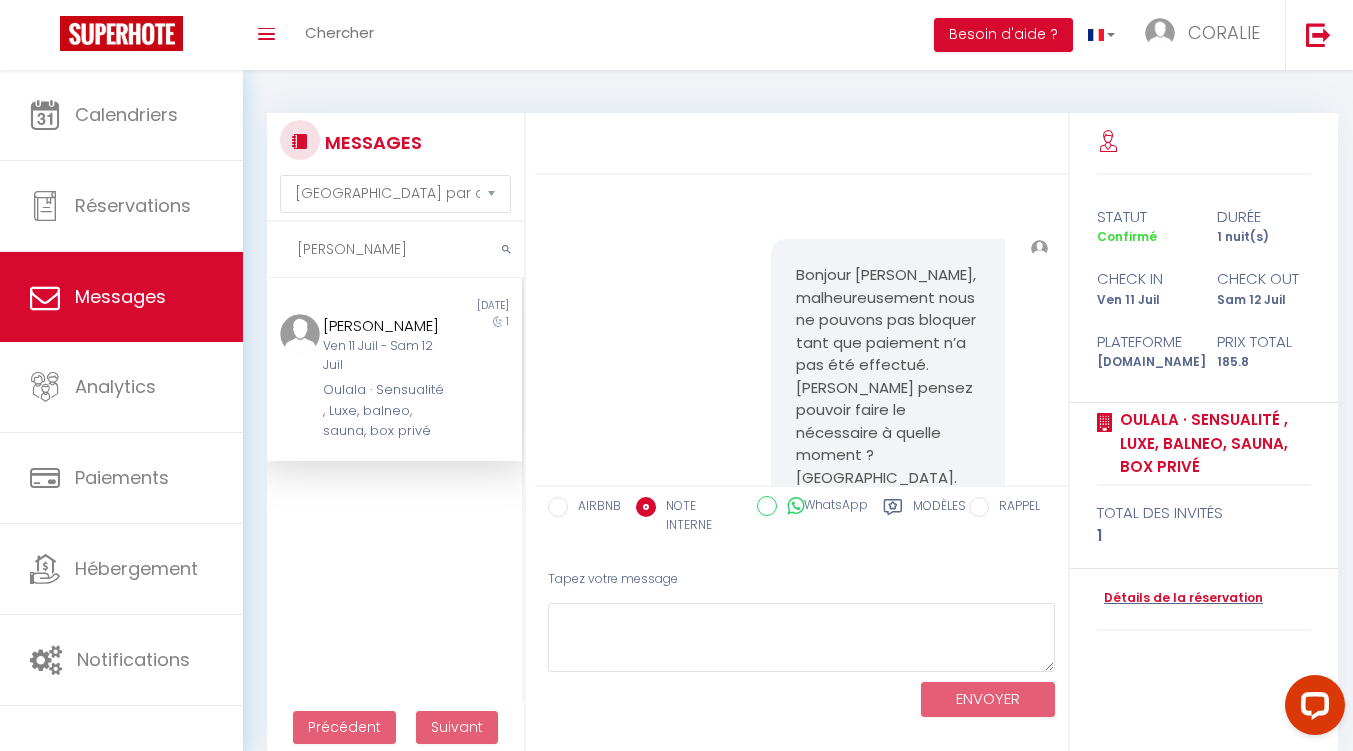 scroll, scrollTop: 743, scrollLeft: 0, axis: vertical 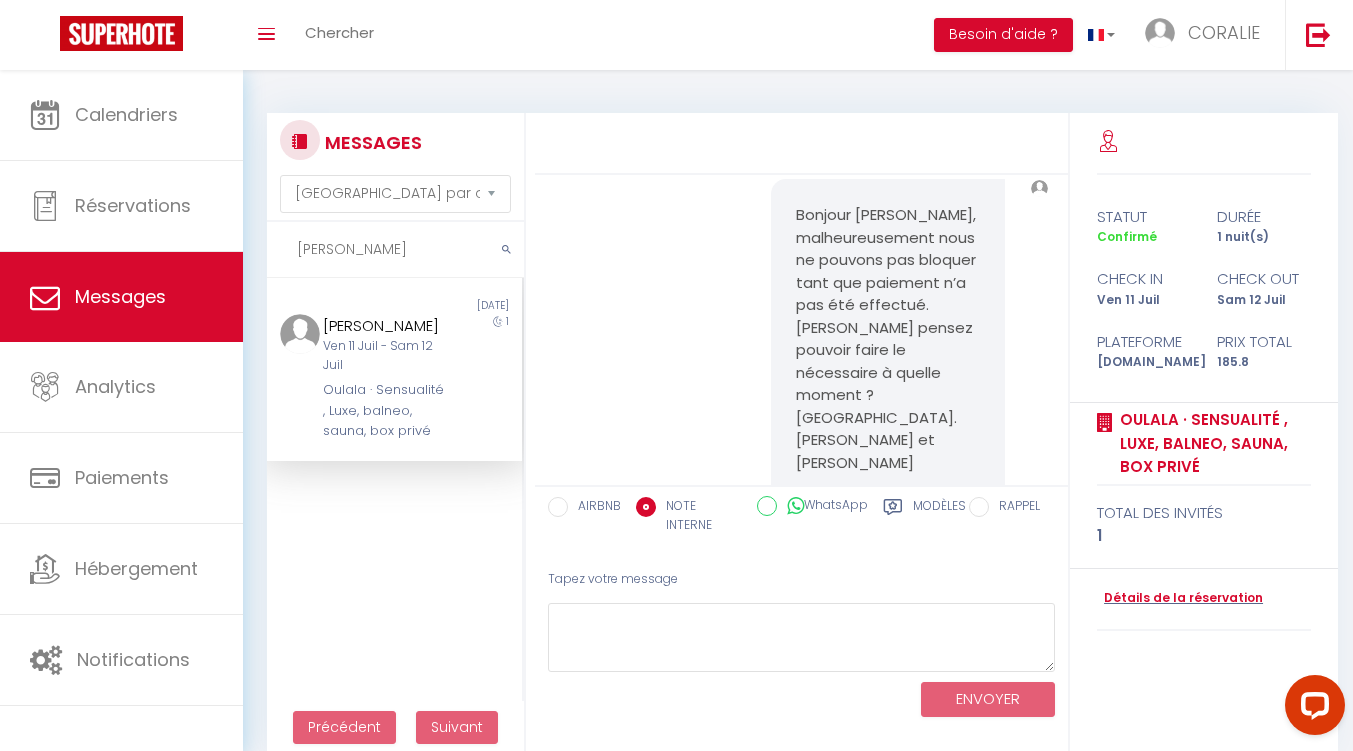 click on "AIRBNB" at bounding box center [558, 507] 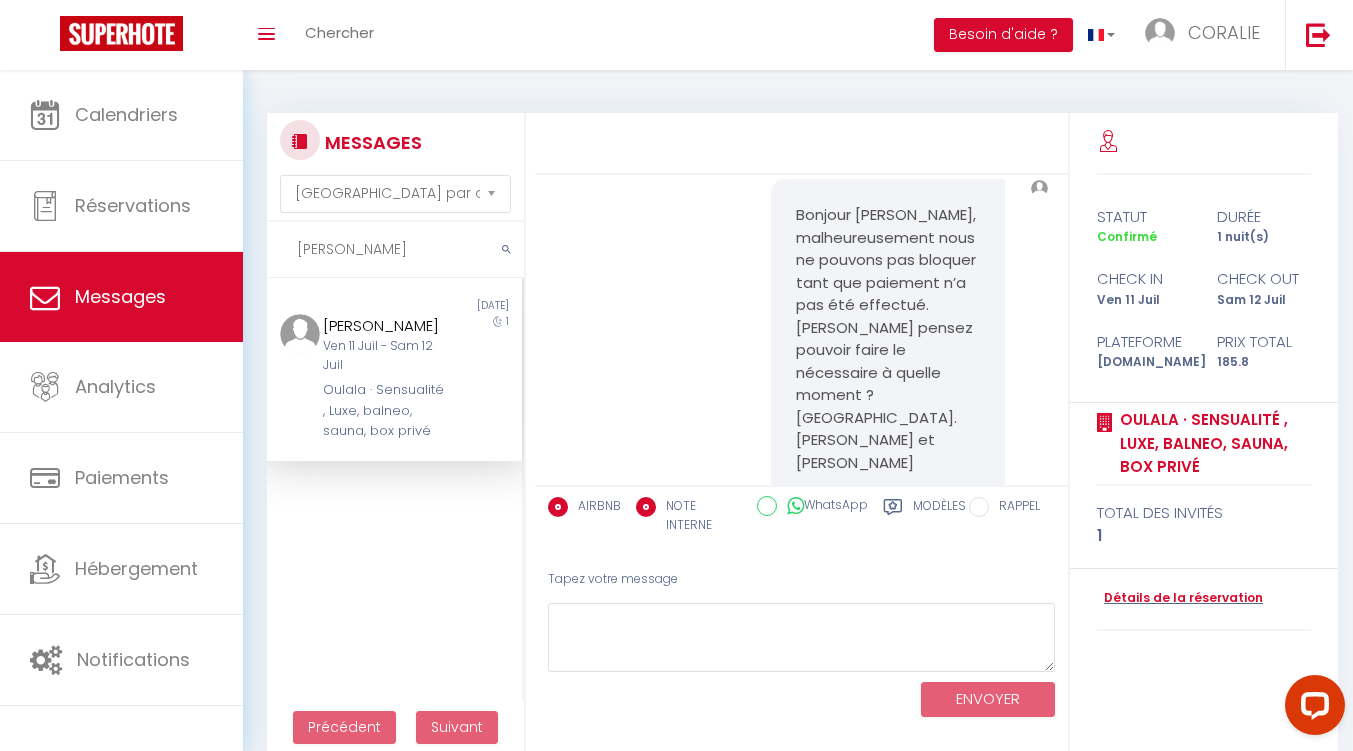 radio on "false" 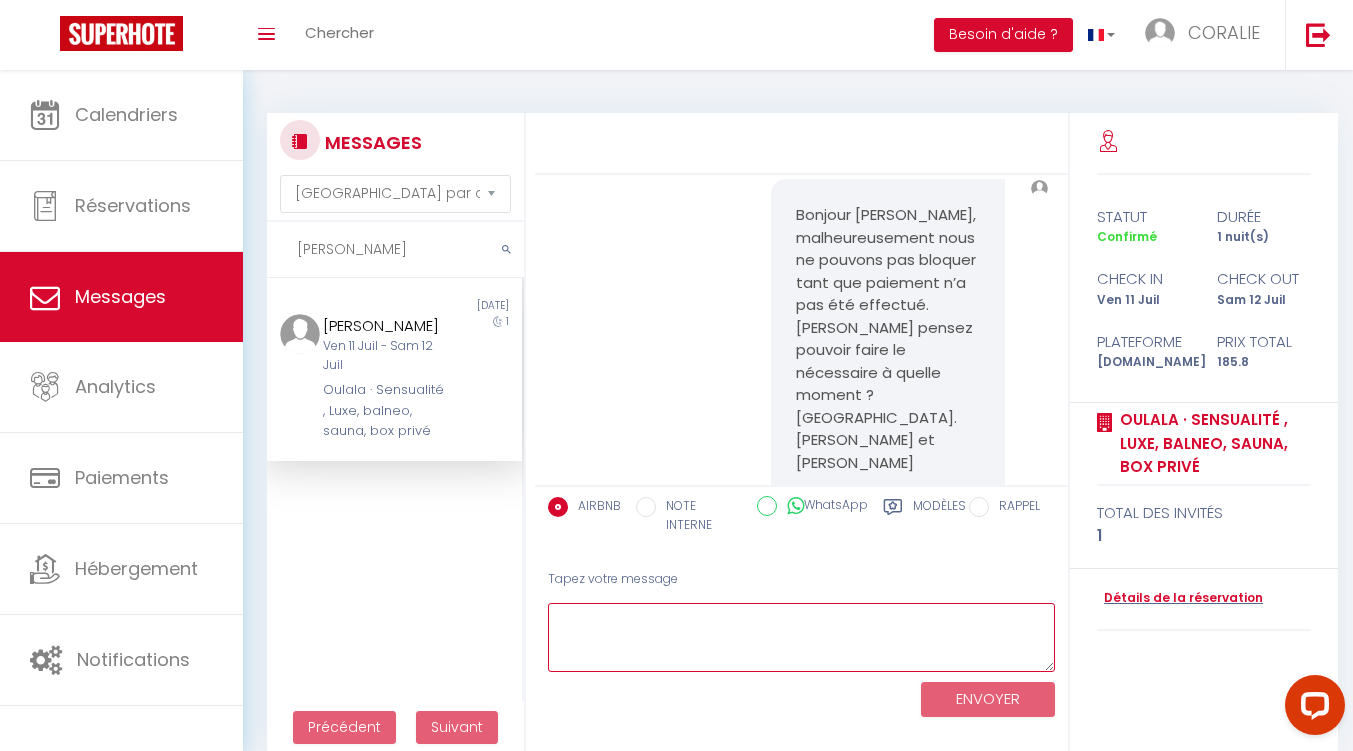 click at bounding box center (801, 637) 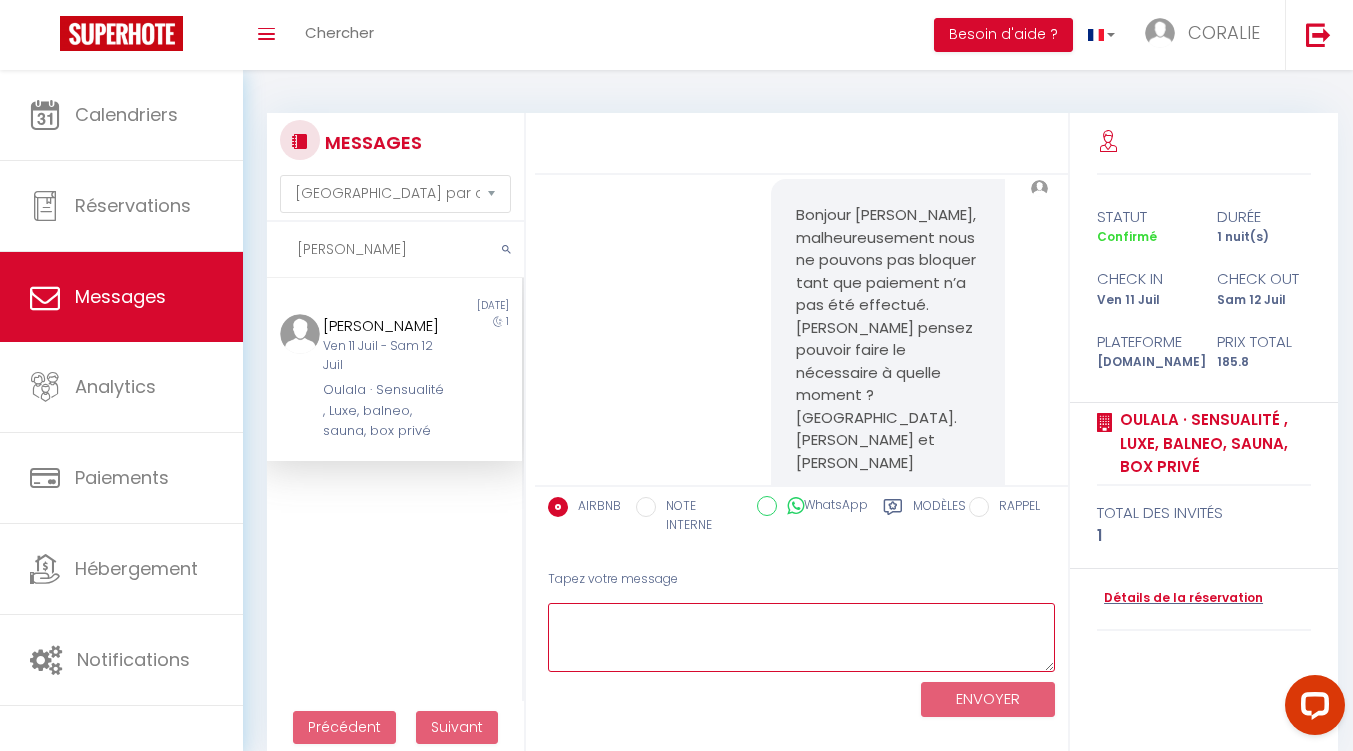 paste on "arrivée à 16H payé
p'tit dej payé : heure à définir" 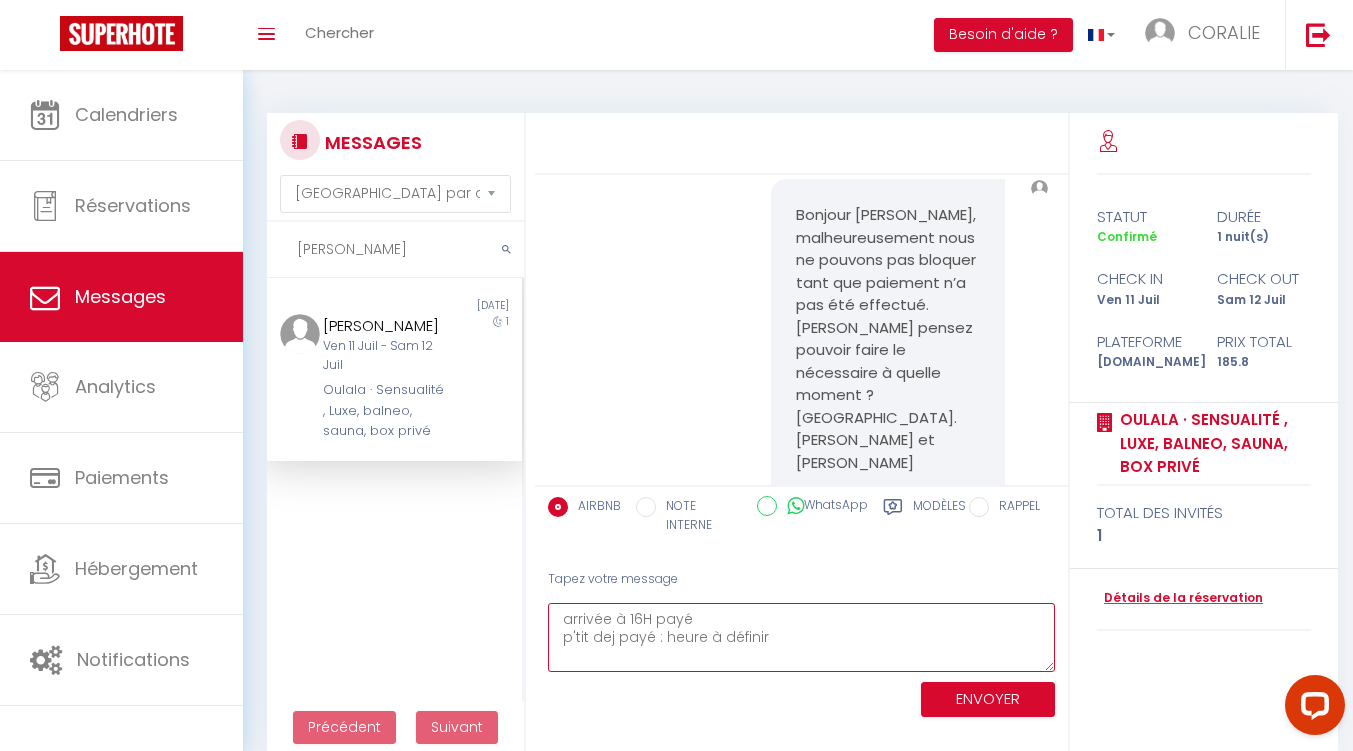 type on "arrivée à 16H payé
p'tit dej payé : heure à définir" 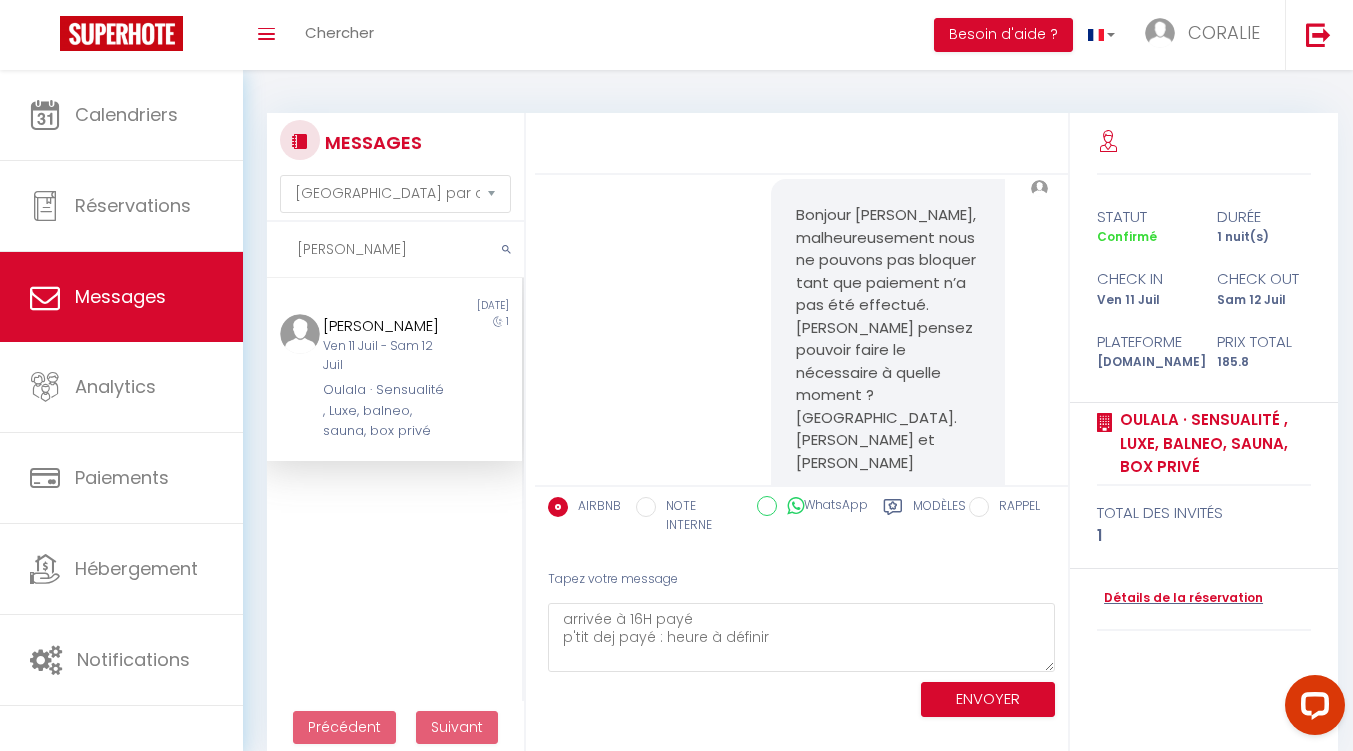 click on "[PERSON_NAME]" at bounding box center (395, 250) 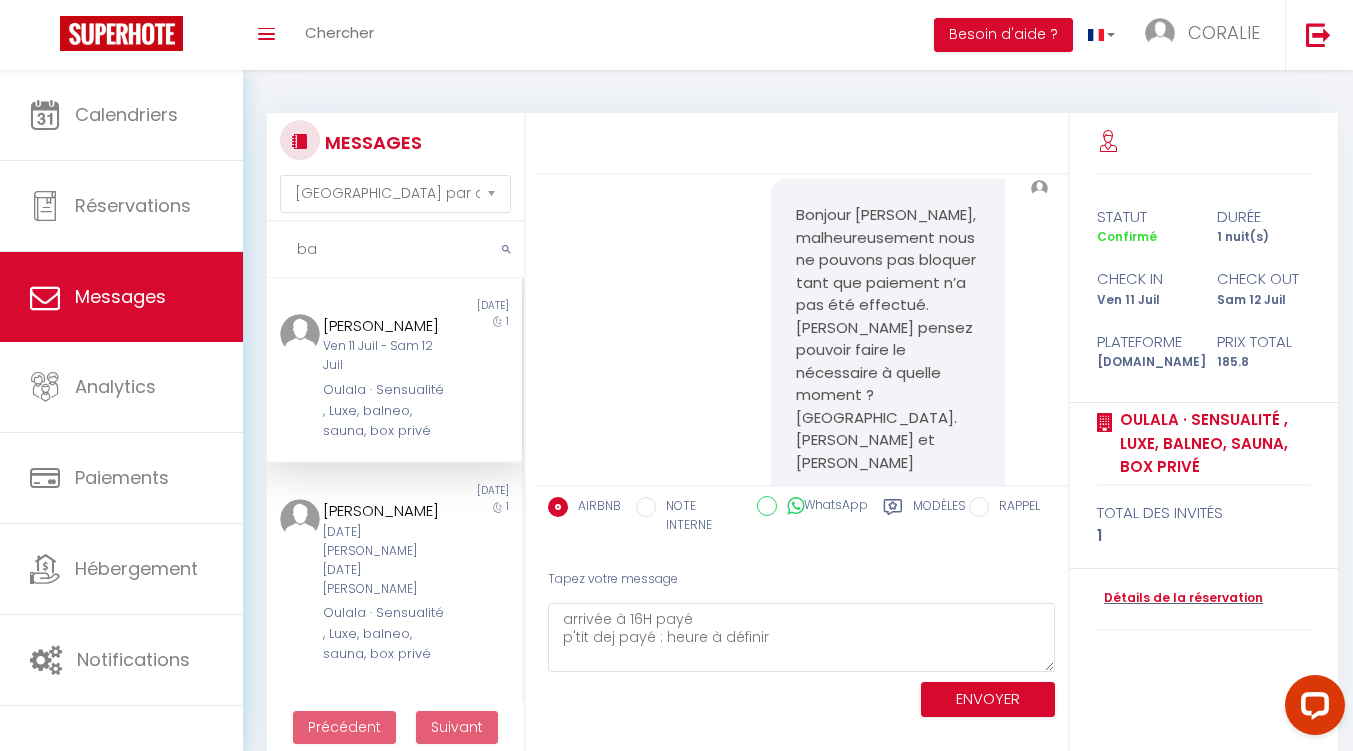 type on "b" 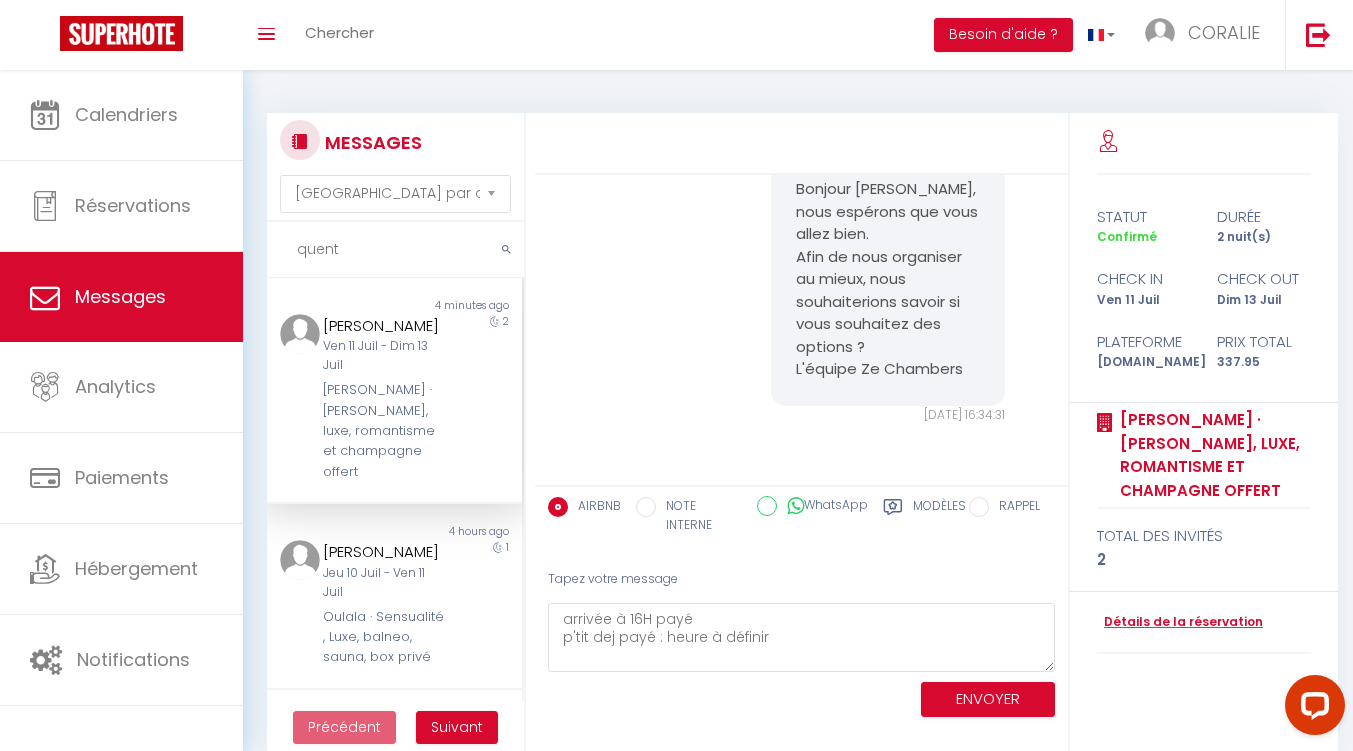 scroll, scrollTop: 4979, scrollLeft: 0, axis: vertical 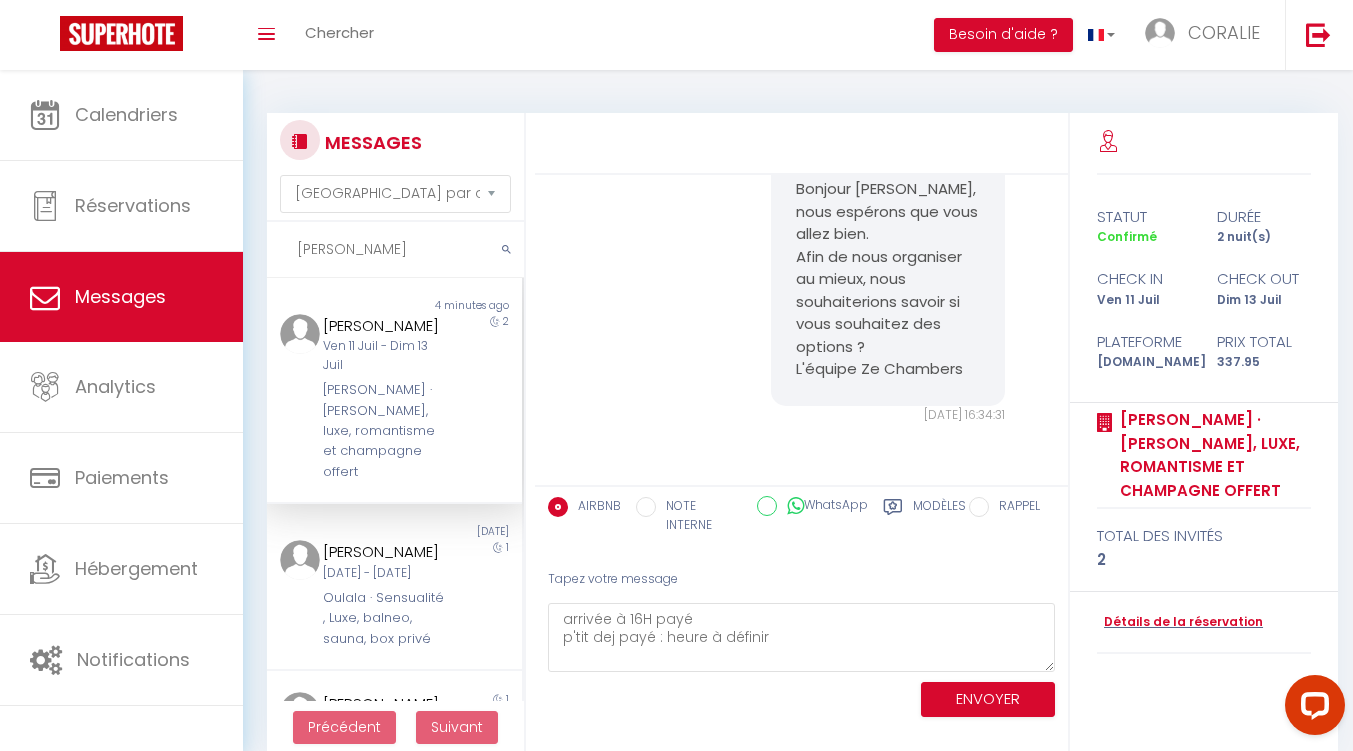 type on "[PERSON_NAME]" 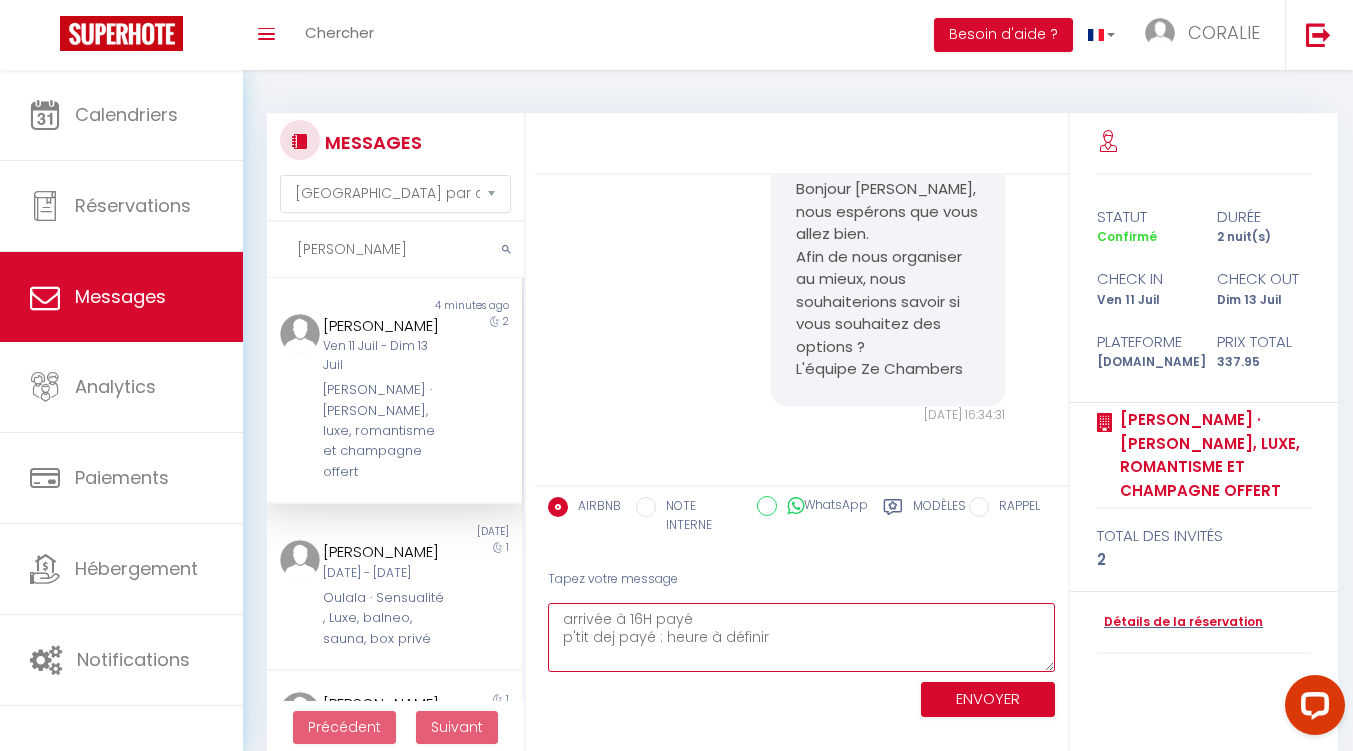 drag, startPoint x: 780, startPoint y: 644, endPoint x: 553, endPoint y: 623, distance: 227.9693 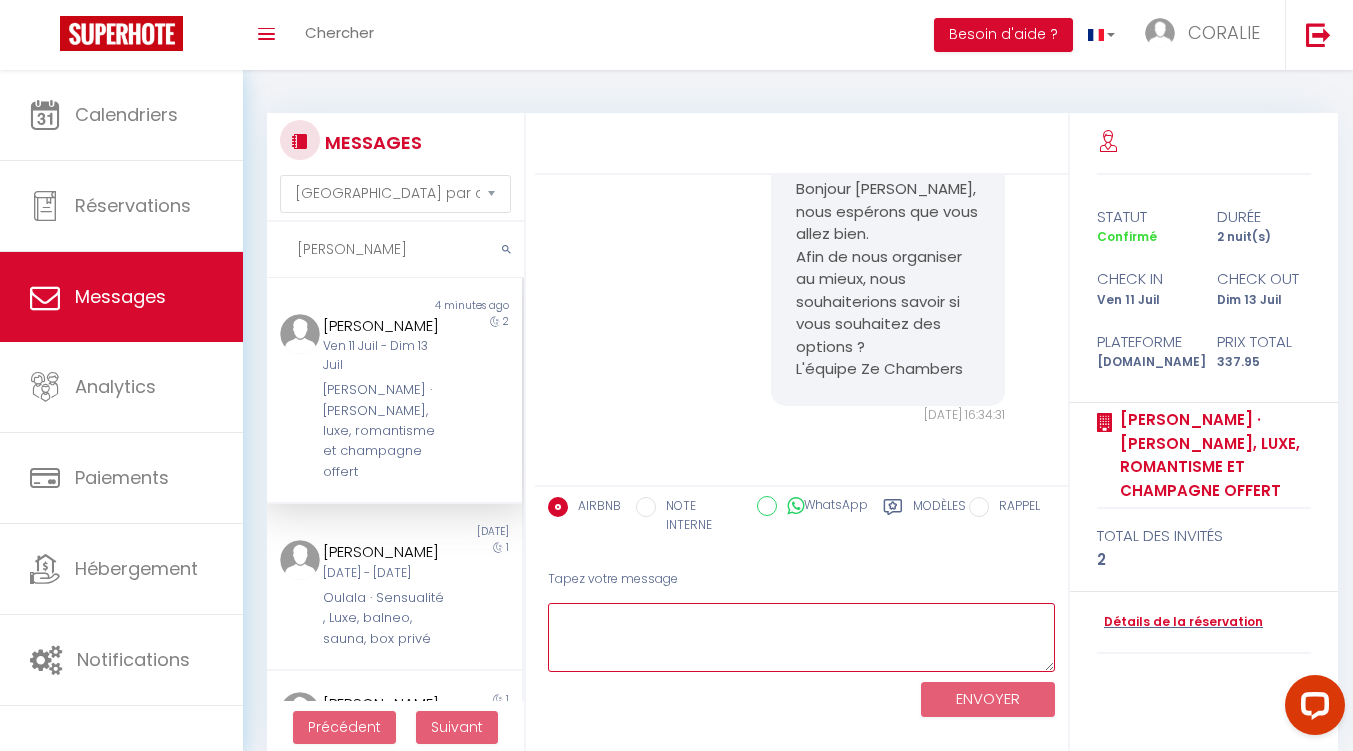 type 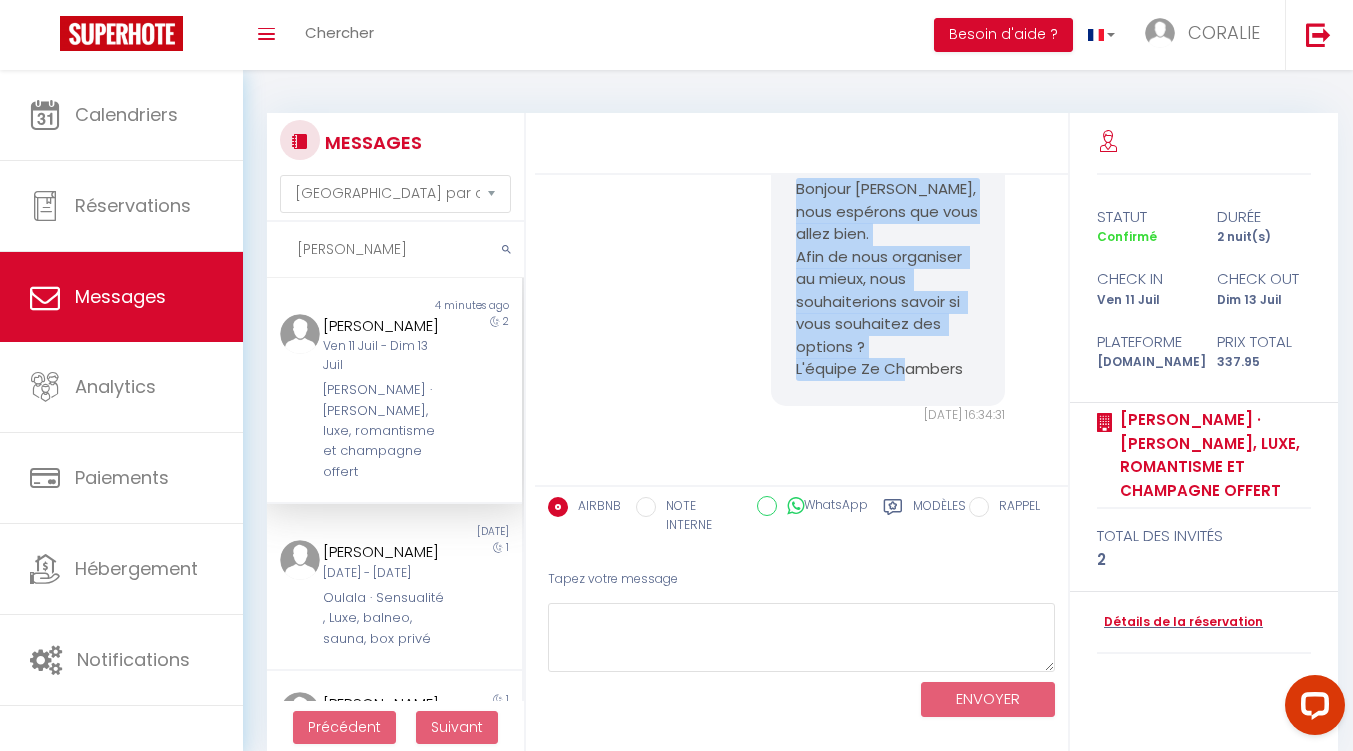 drag, startPoint x: 974, startPoint y: 371, endPoint x: 790, endPoint y: 195, distance: 254.62129 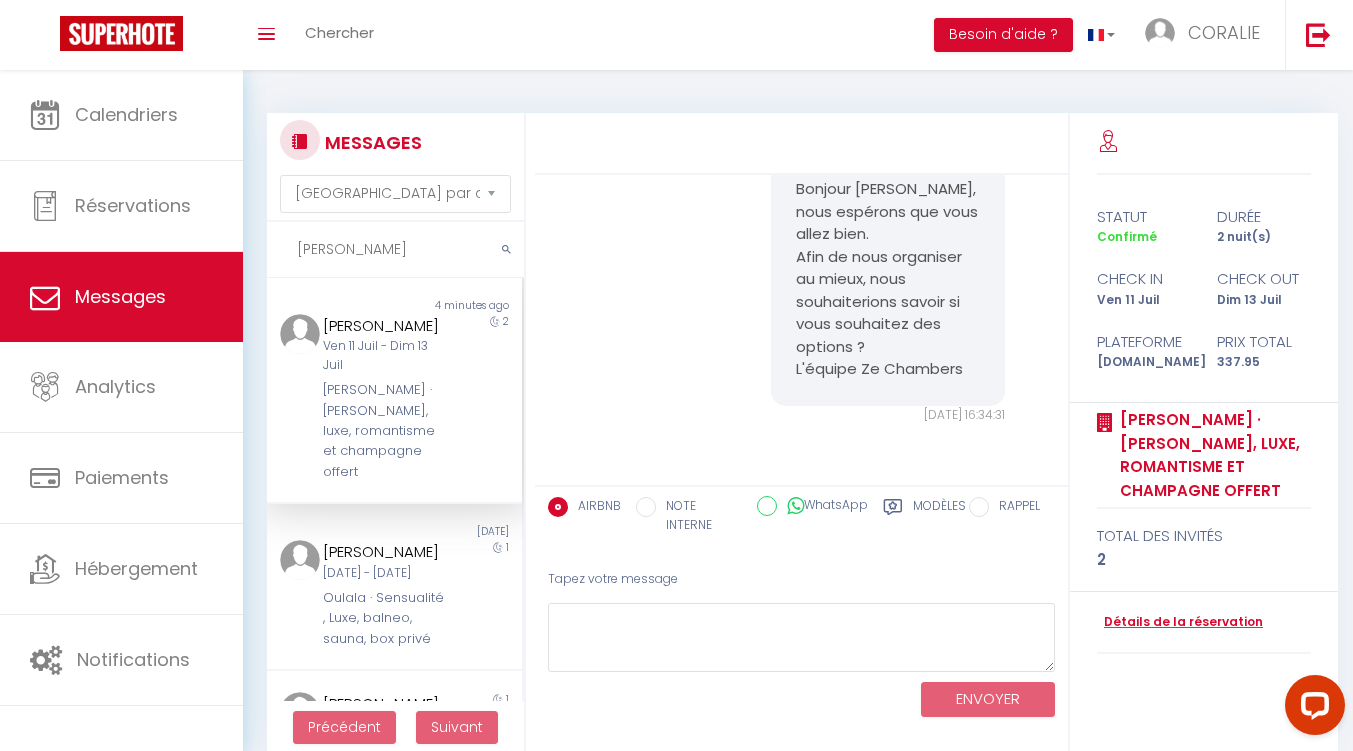 click on "[PERSON_NAME]" at bounding box center (395, 250) 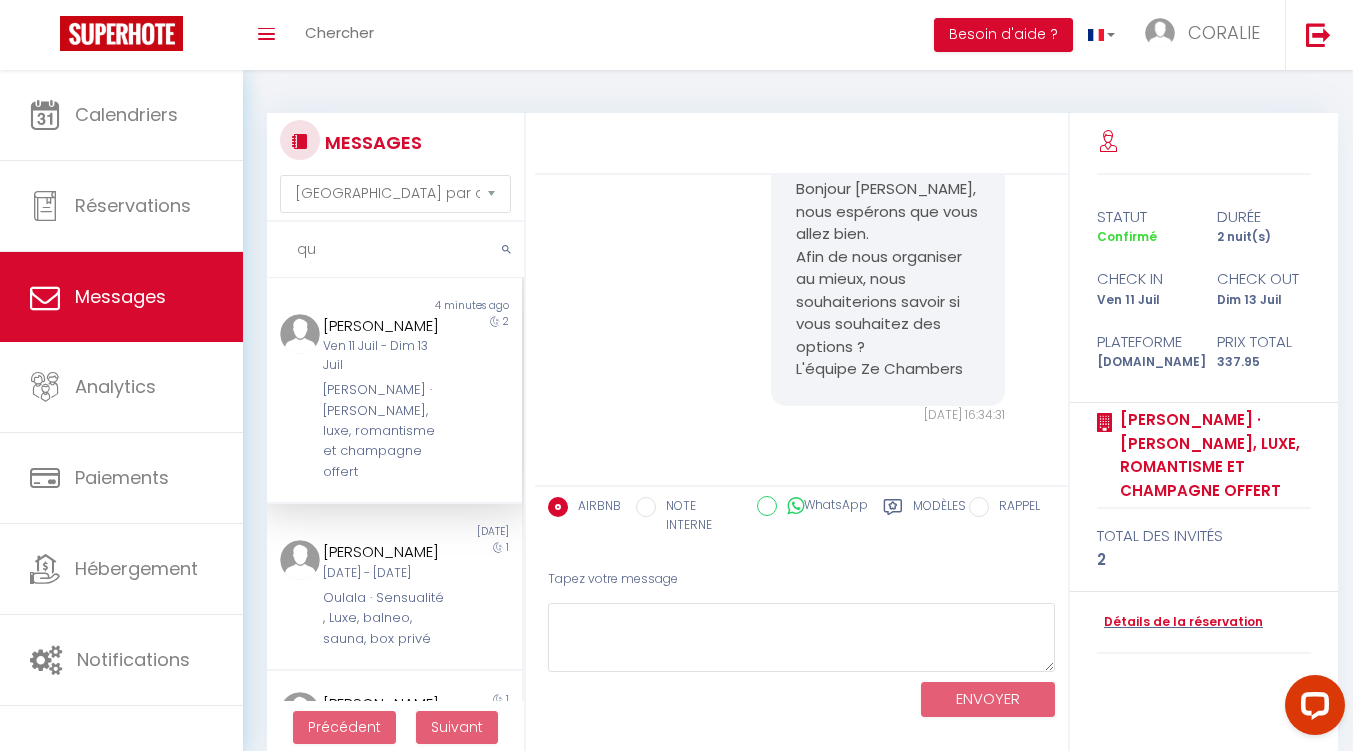 type on "q" 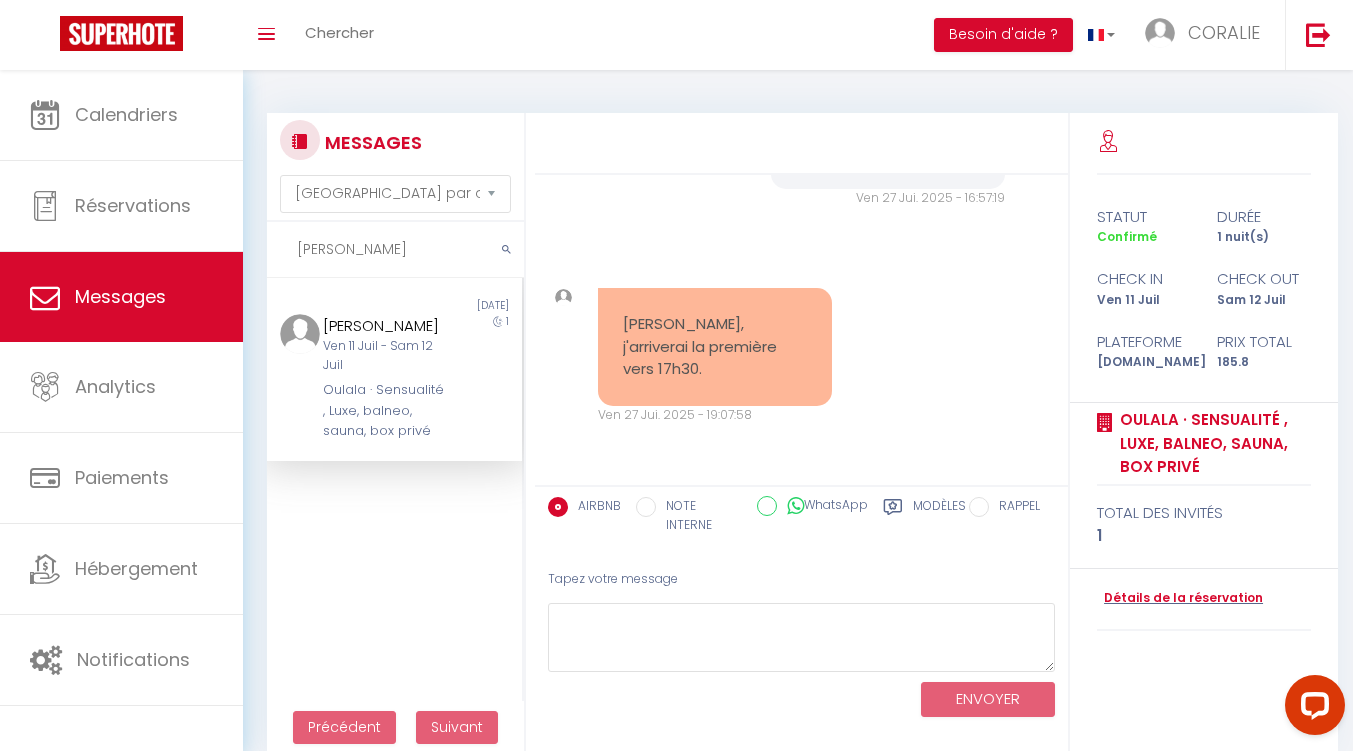 scroll, scrollTop: 8543, scrollLeft: 0, axis: vertical 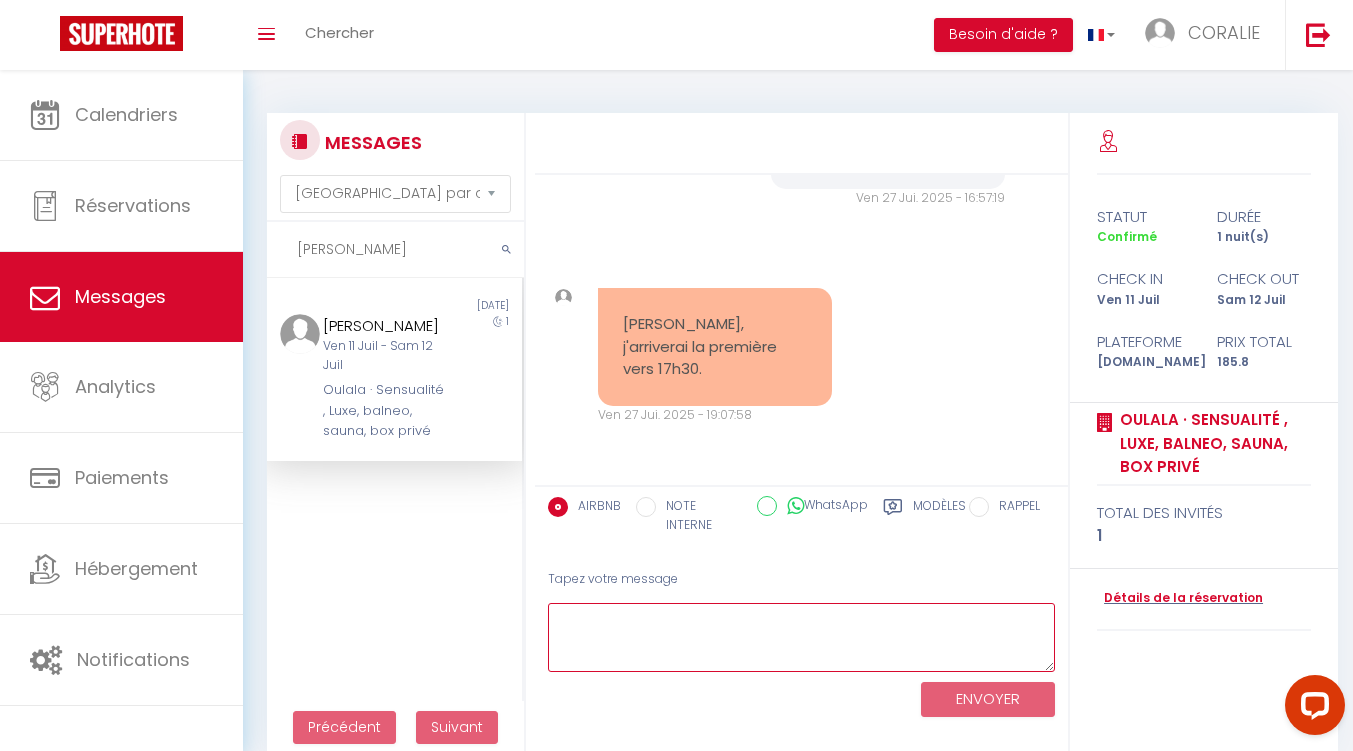click at bounding box center [801, 637] 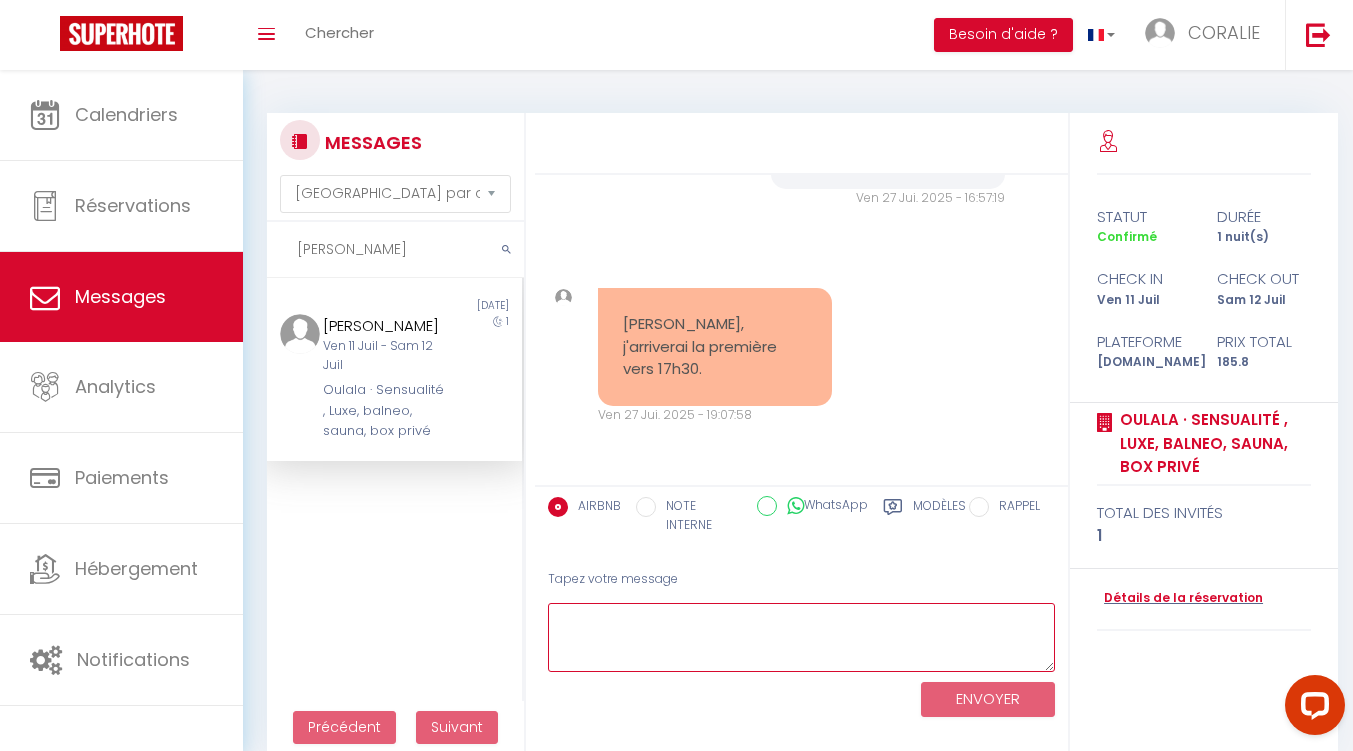 paste on "Bonjour [PERSON_NAME], nous espérons que vous allez bien.
Afin de nous organiser au mieux, nous souhaiterions savoir si vous souhaitez des options ?
L'équipe Ze Chambers" 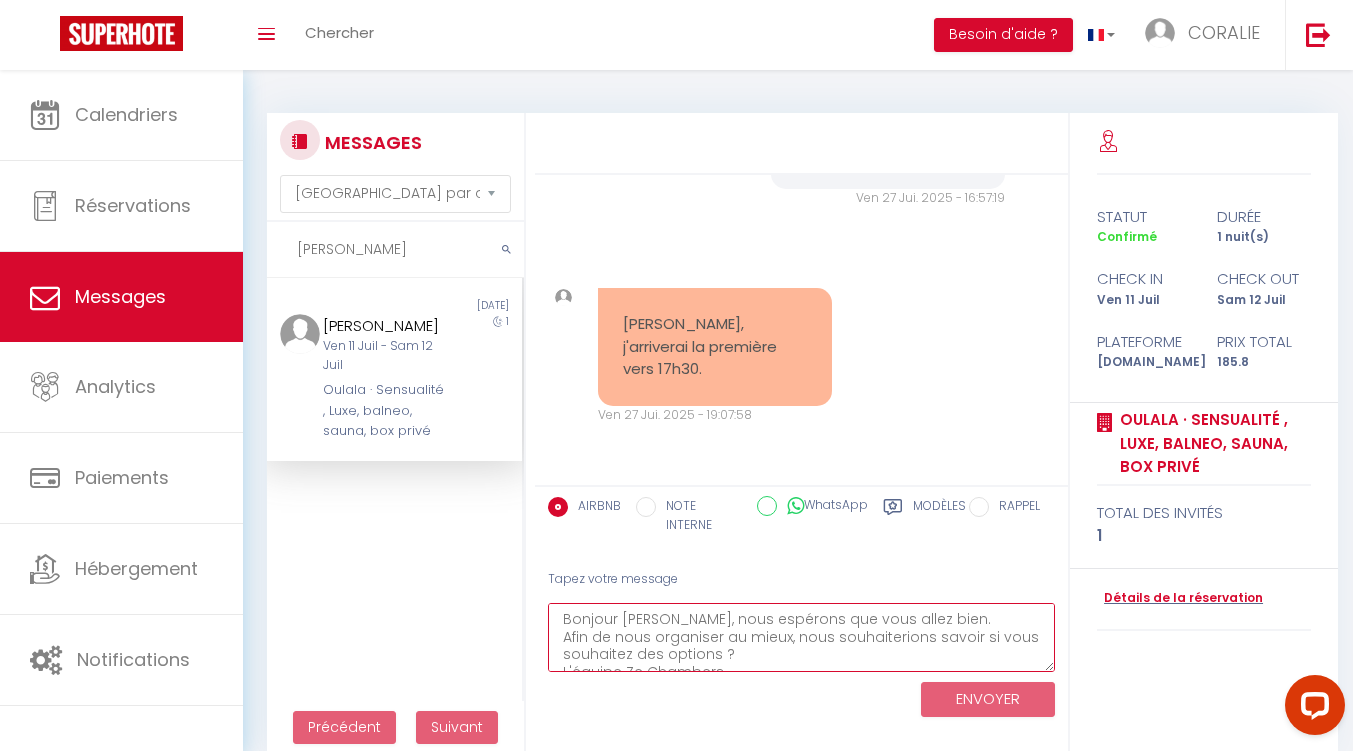 scroll, scrollTop: 11, scrollLeft: 0, axis: vertical 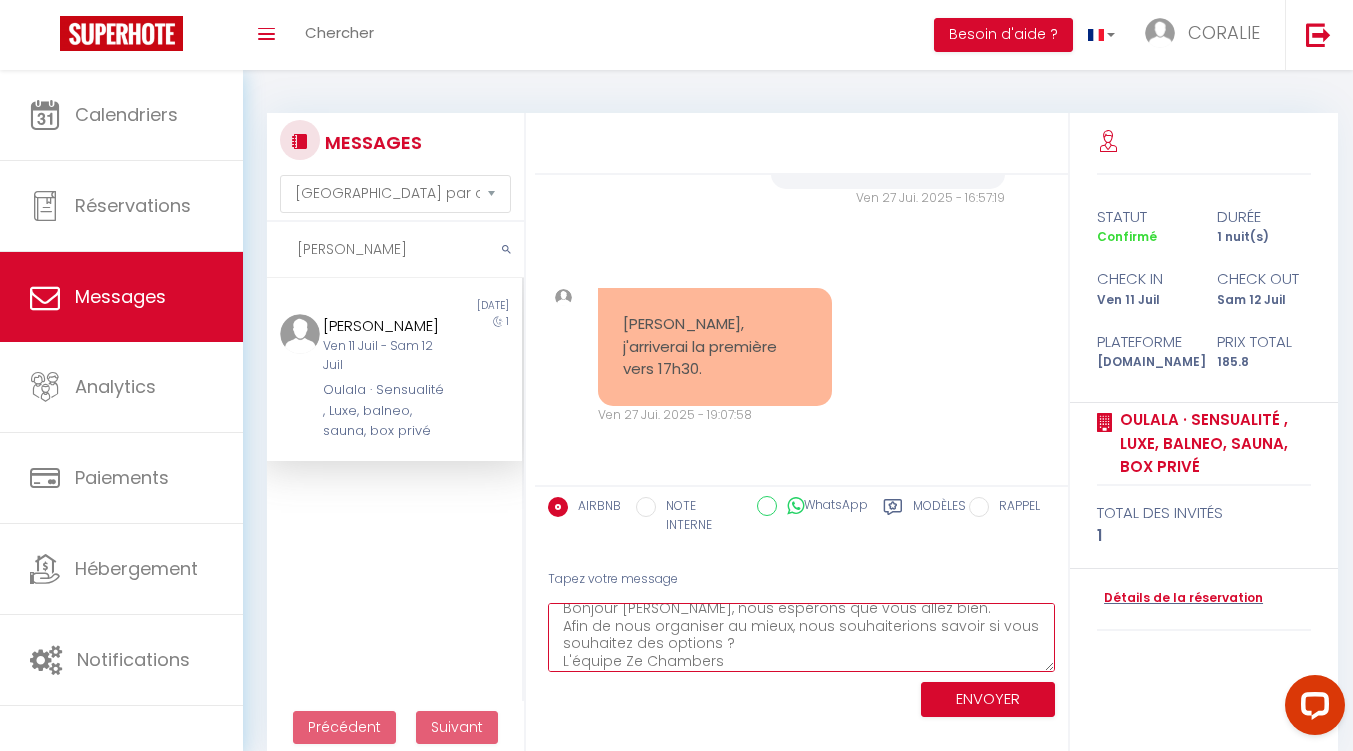 click on "Bonjour [PERSON_NAME], nous espérons que vous allez bien.
Afin de nous organiser au mieux, nous souhaiterions savoir si vous souhaitez des options ?
L'équipe Ze Chambers" at bounding box center [801, 637] 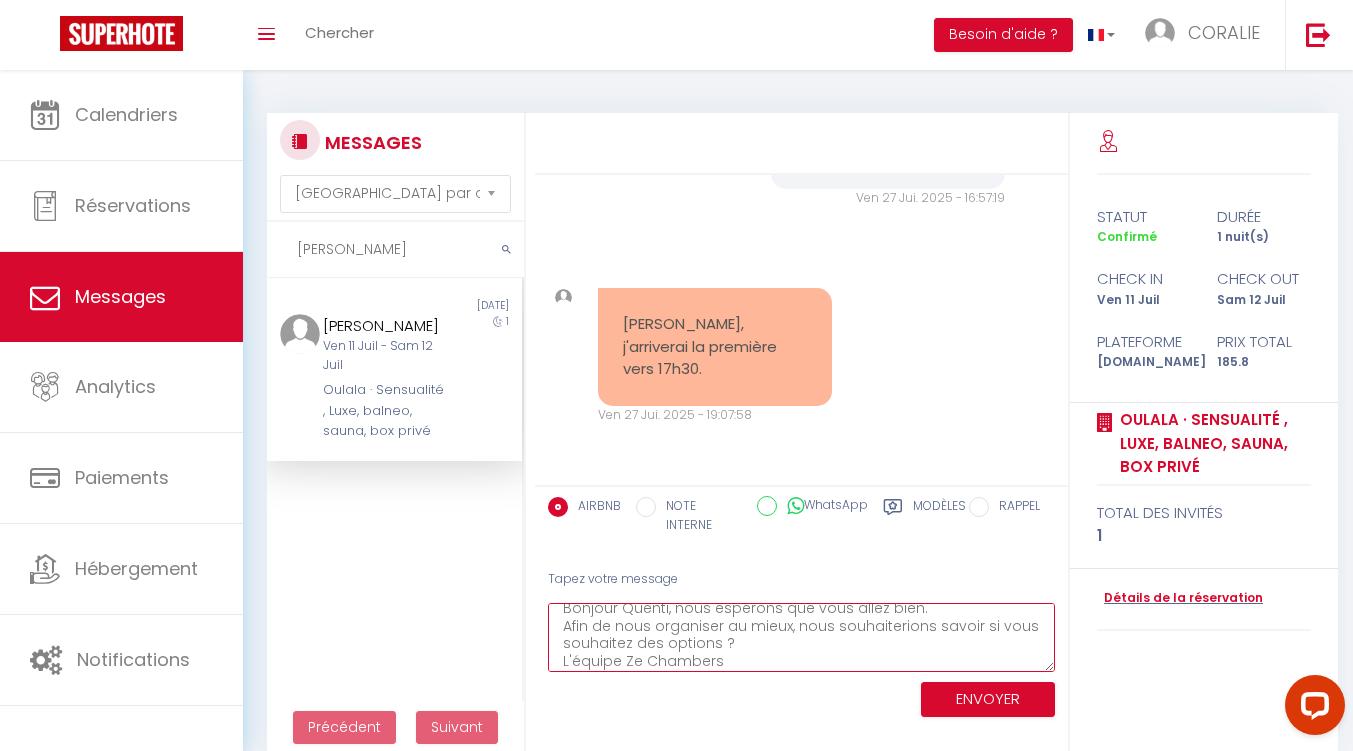 scroll, scrollTop: 5, scrollLeft: 0, axis: vertical 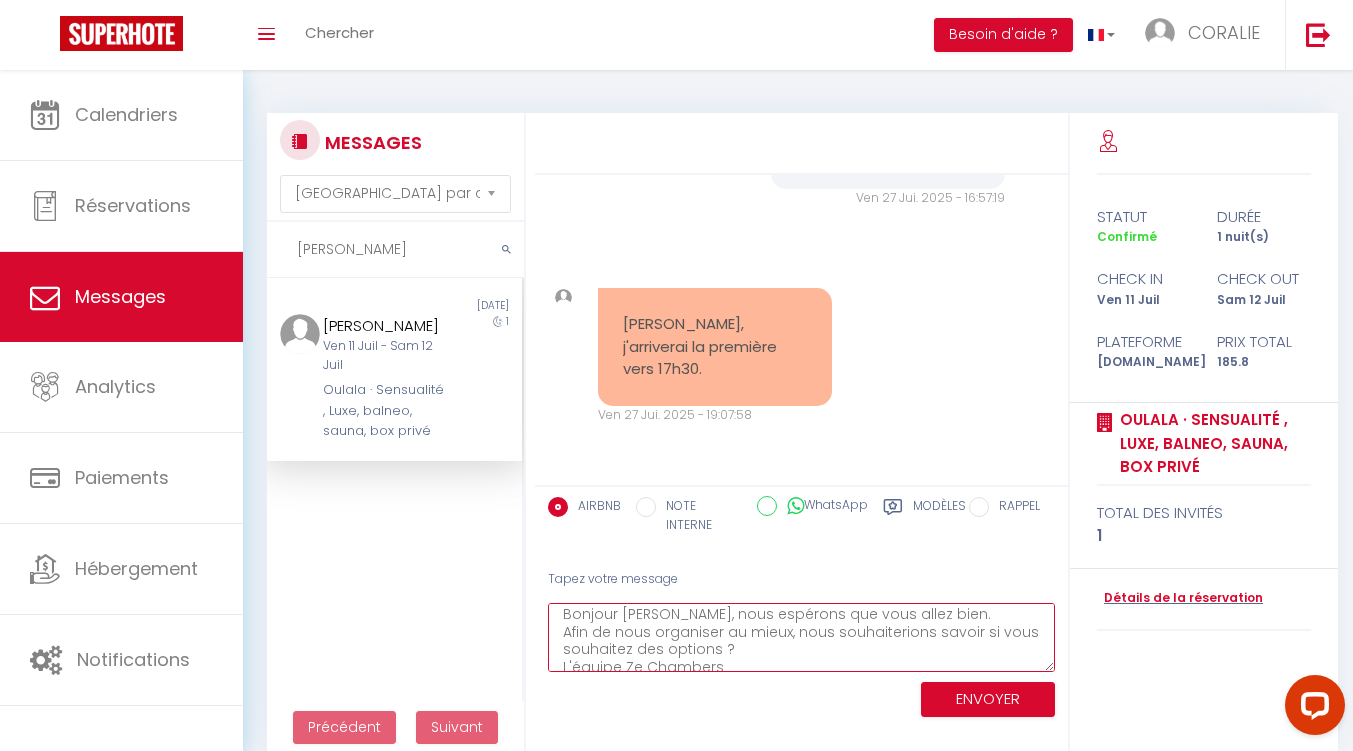 click on "Bonjour [PERSON_NAME], nous espérons que vous allez bien.
Afin de nous organiser au mieux, nous souhaiterions savoir si vous souhaitez des options ?
L'équipe Ze Chambers" at bounding box center [801, 637] 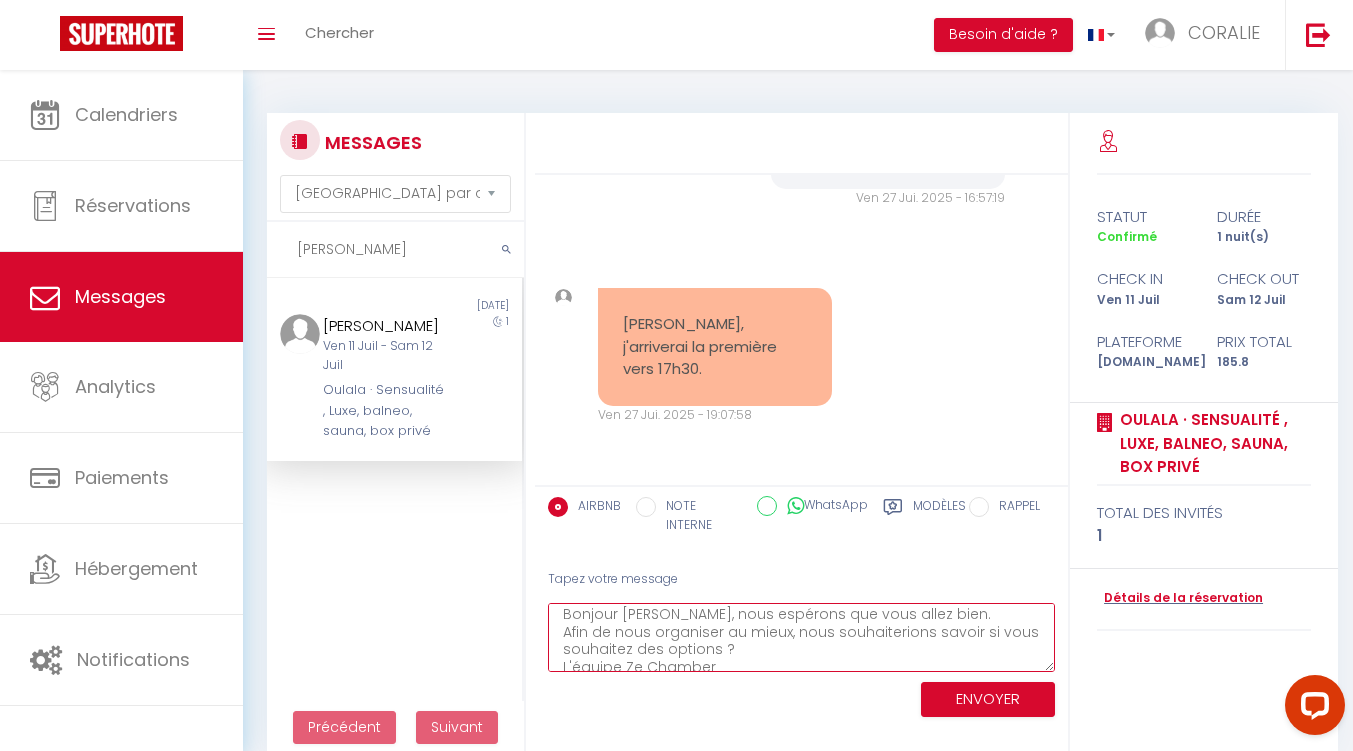 scroll, scrollTop: 11, scrollLeft: 0, axis: vertical 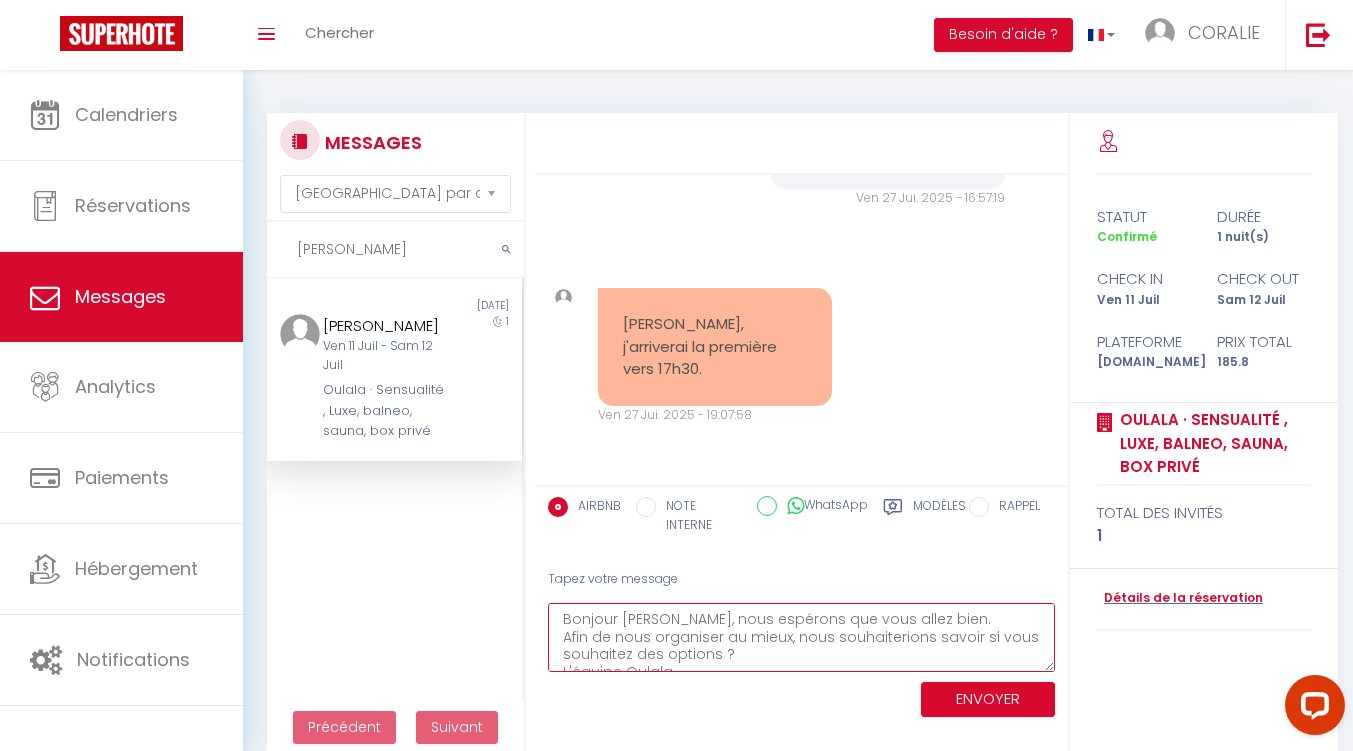 drag, startPoint x: 721, startPoint y: 662, endPoint x: 562, endPoint y: 611, distance: 166.97903 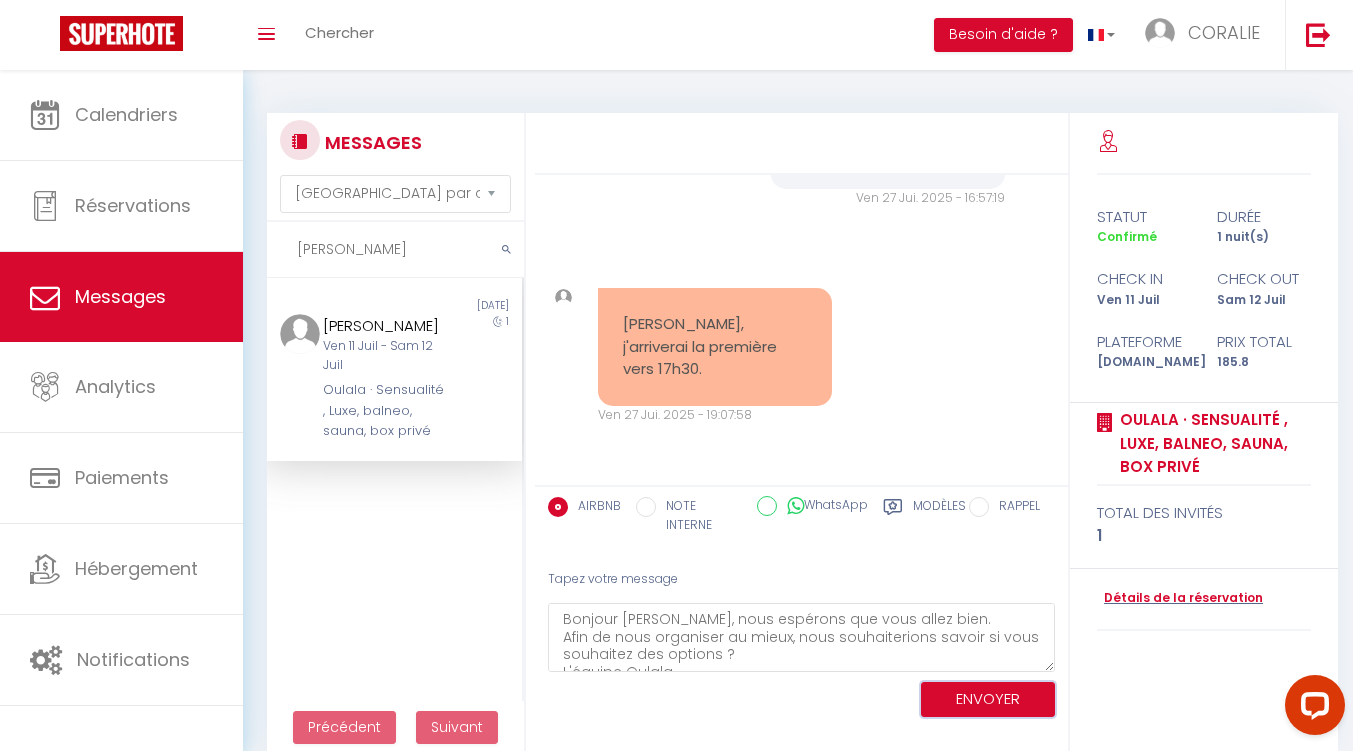 click on "ENVOYER" at bounding box center [988, 699] 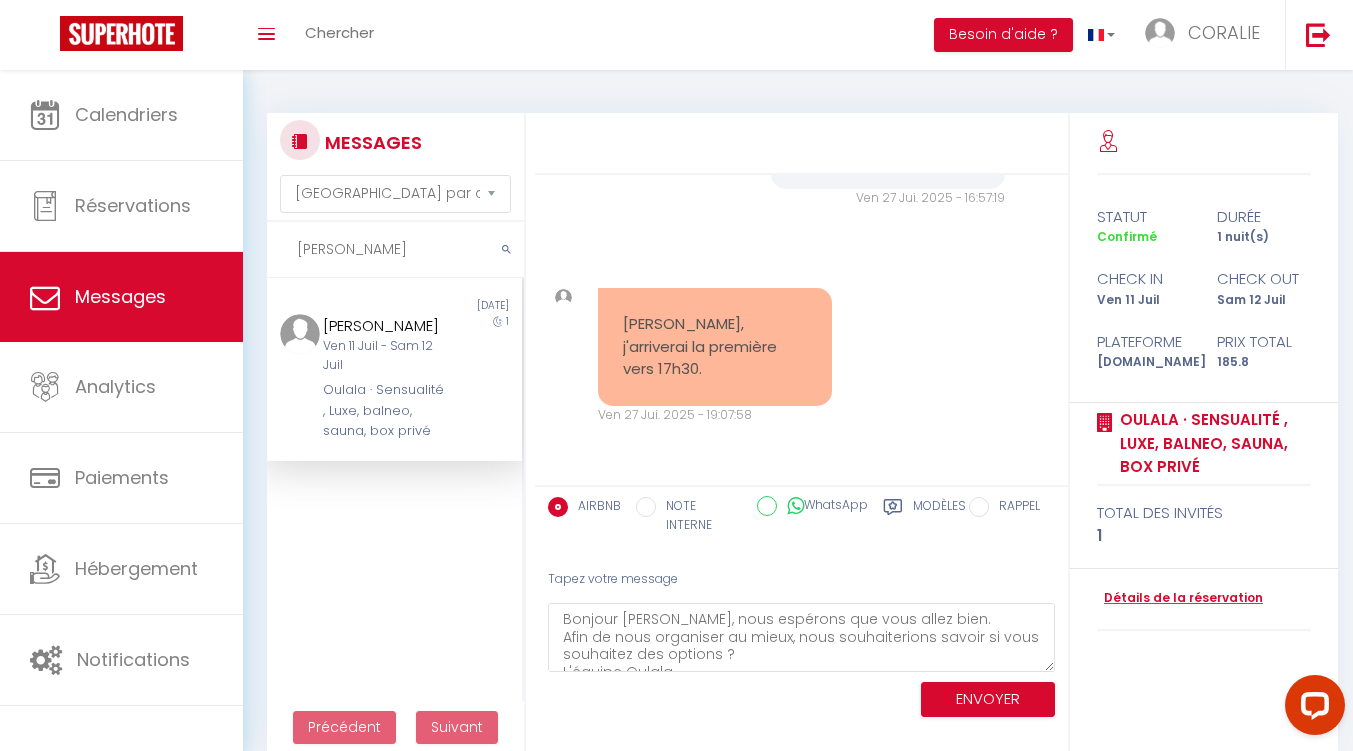 drag, startPoint x: 379, startPoint y: 240, endPoint x: 282, endPoint y: 268, distance: 100.96039 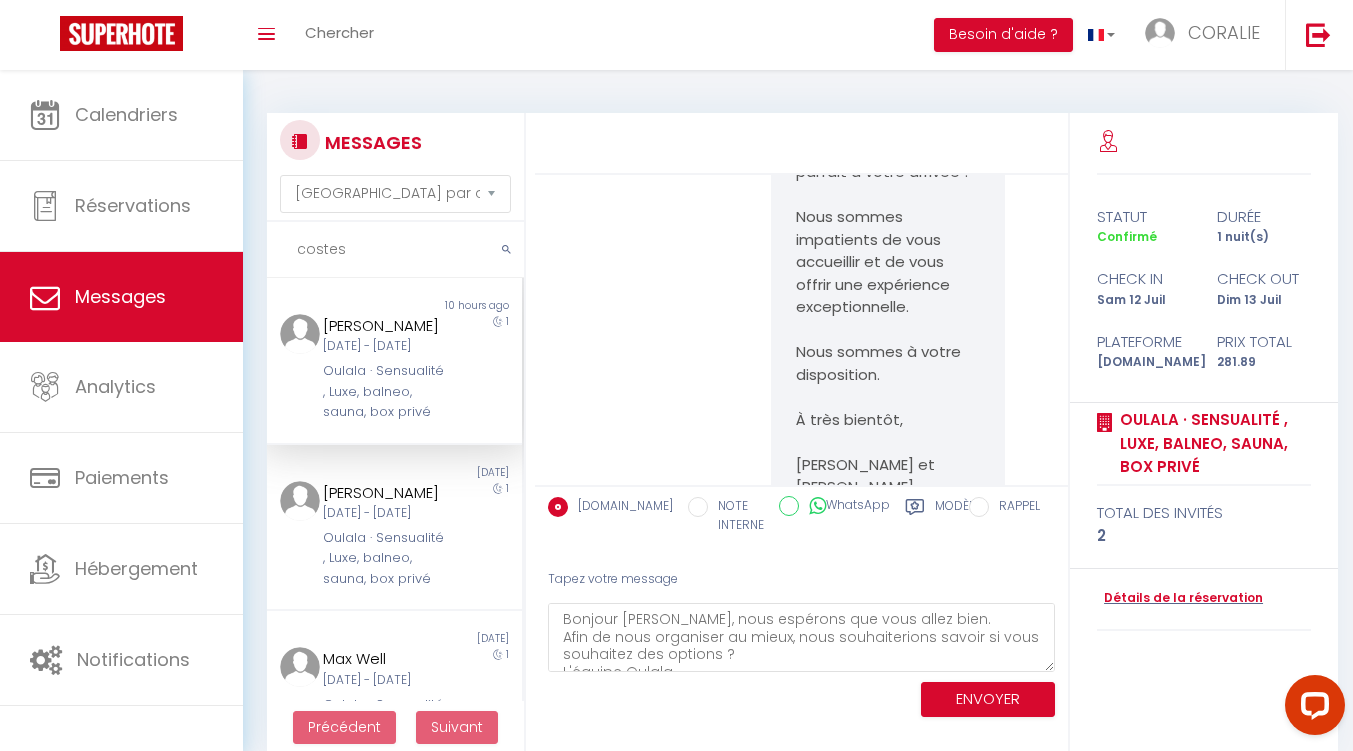 scroll, scrollTop: 11826, scrollLeft: 0, axis: vertical 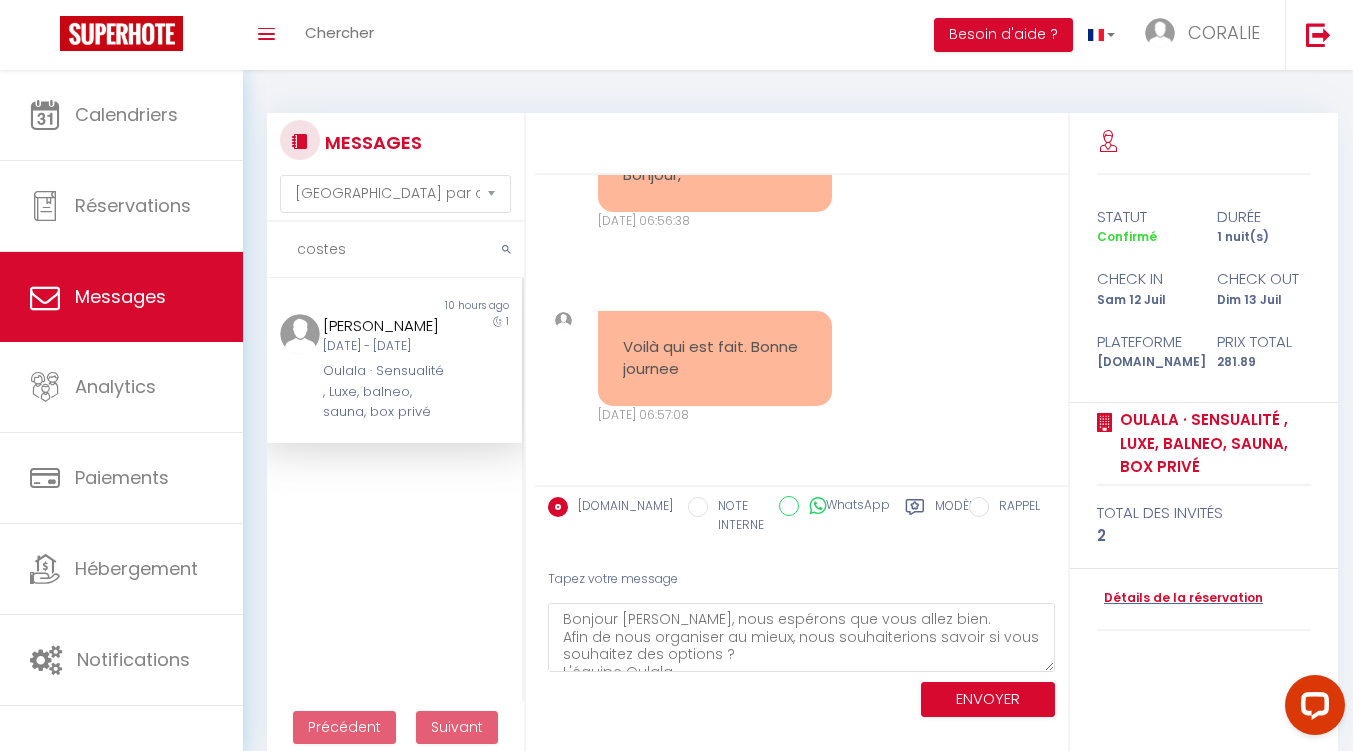 type on "costes" 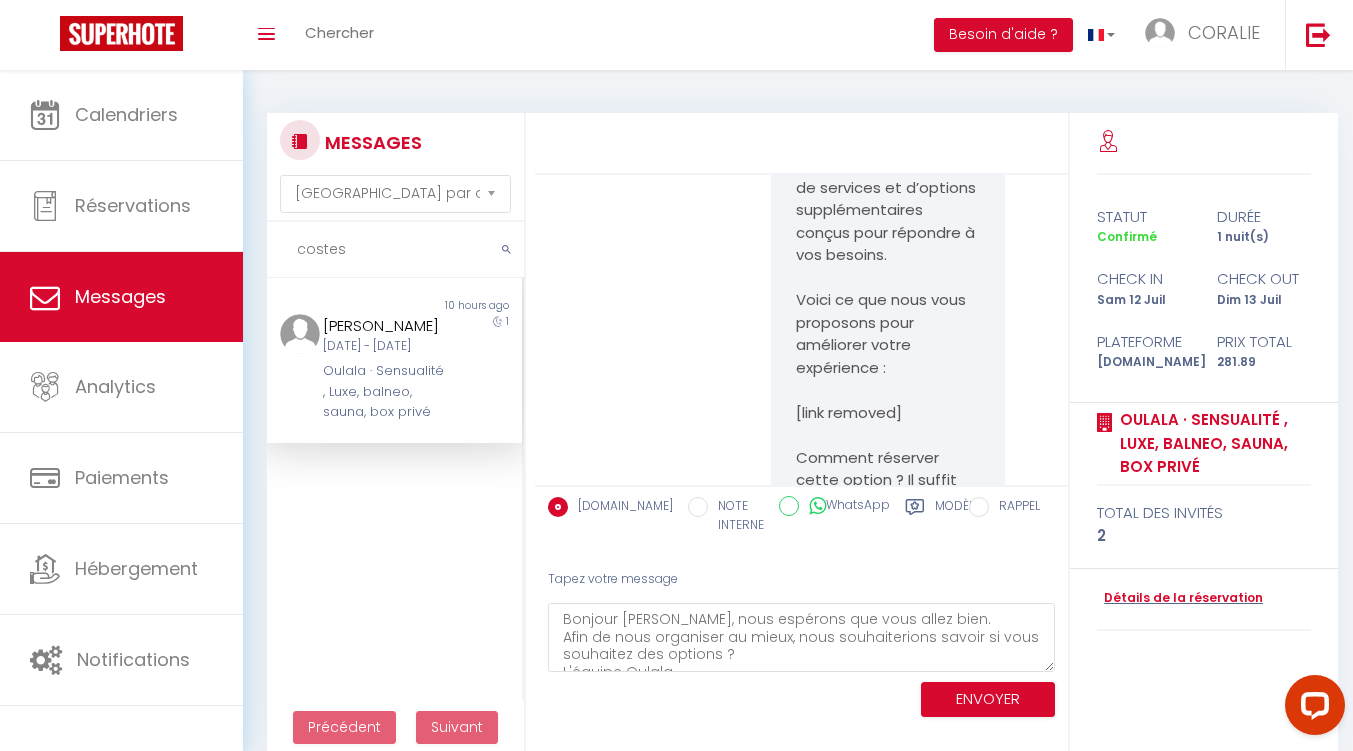 scroll, scrollTop: 8126, scrollLeft: 0, axis: vertical 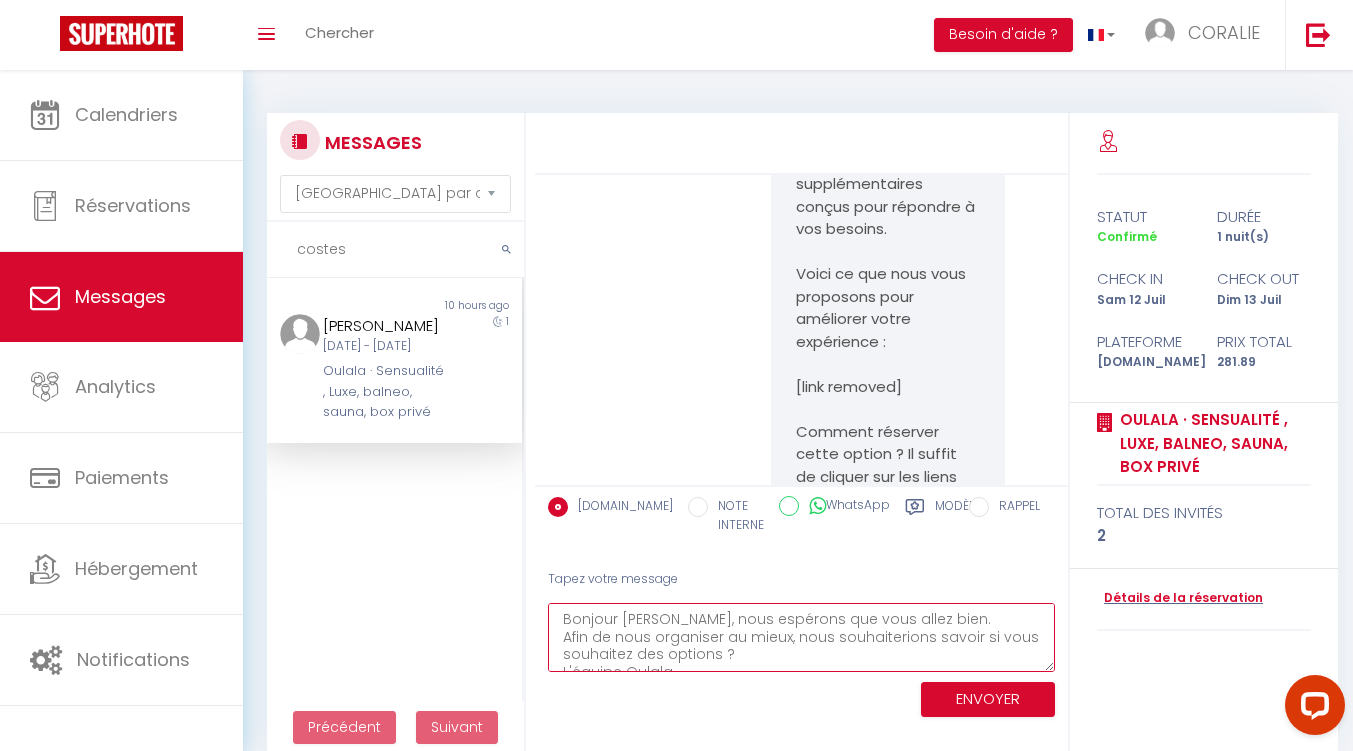 click on "Bonjour [PERSON_NAME], nous espérons que vous allez bien.
Afin de nous organiser au mieux, nous souhaiterions savoir si vous souhaitez des options ?
L'équipe Oulala" at bounding box center [801, 637] 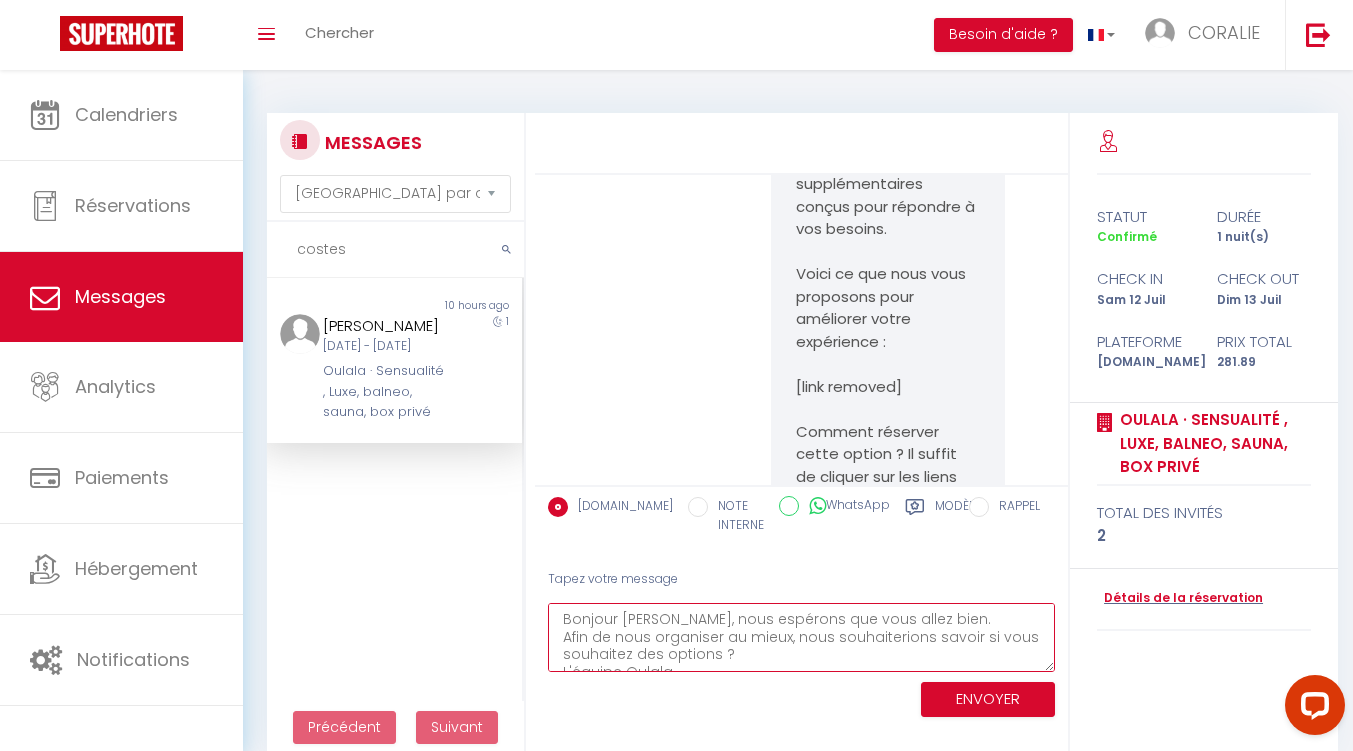 type on "Bonjour [PERSON_NAME], nous espérons que vous allez bien.
Afin de nous organiser au mieux, nous souhaiterions savoir si vous souhaitez des options ?
L'équipe Oulala" 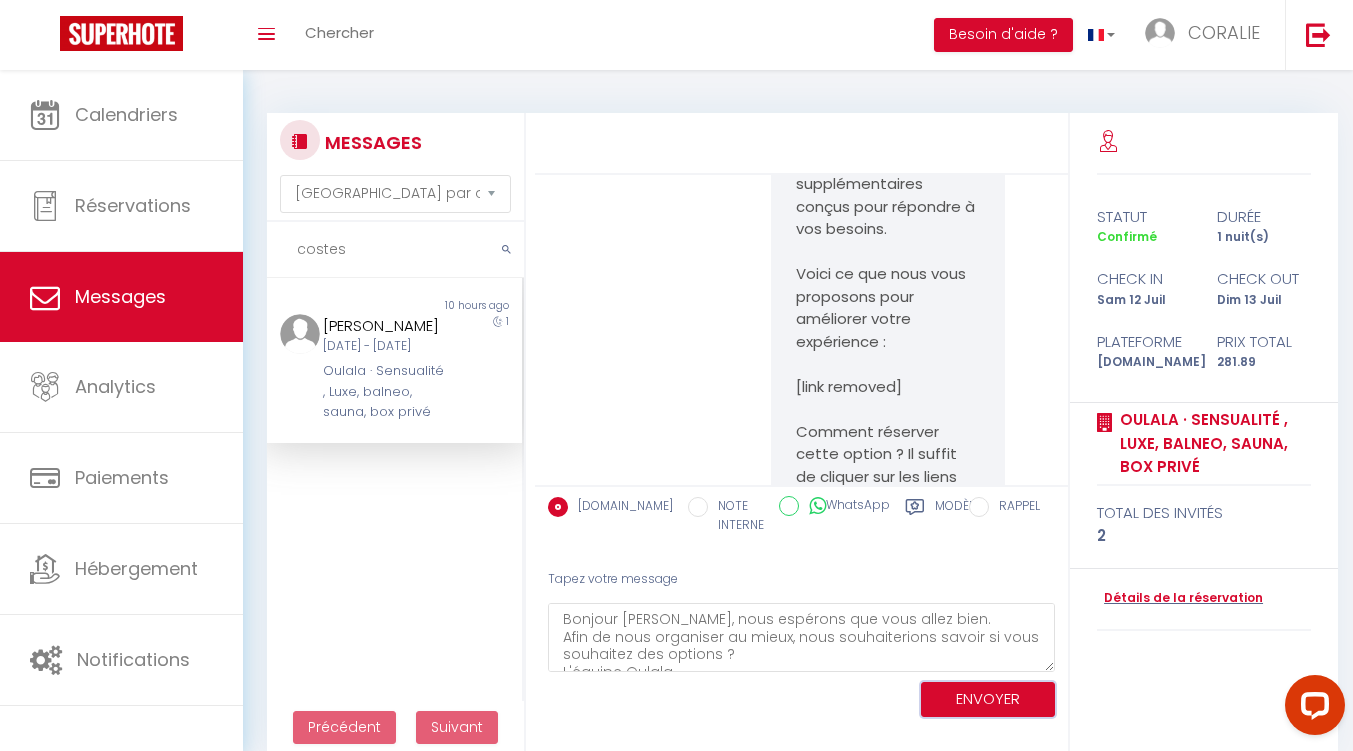 click on "ENVOYER" at bounding box center (988, 699) 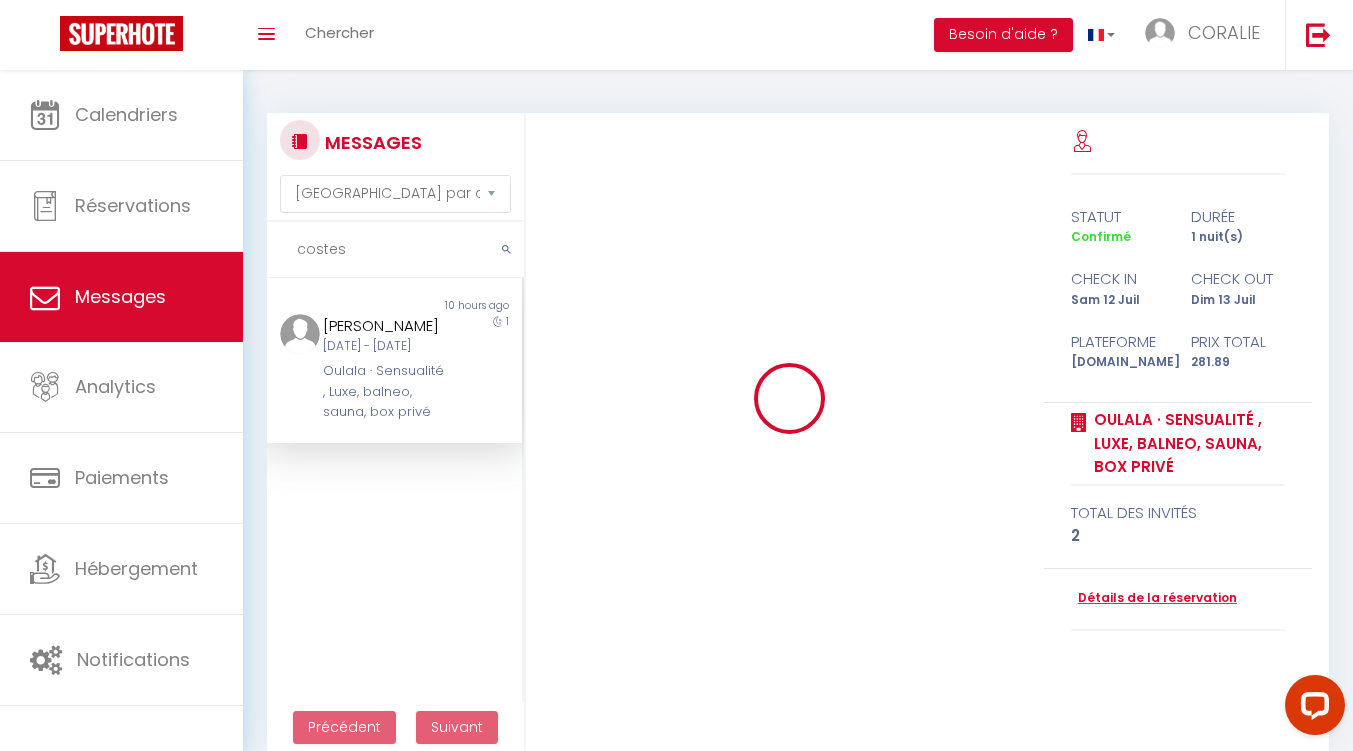 type 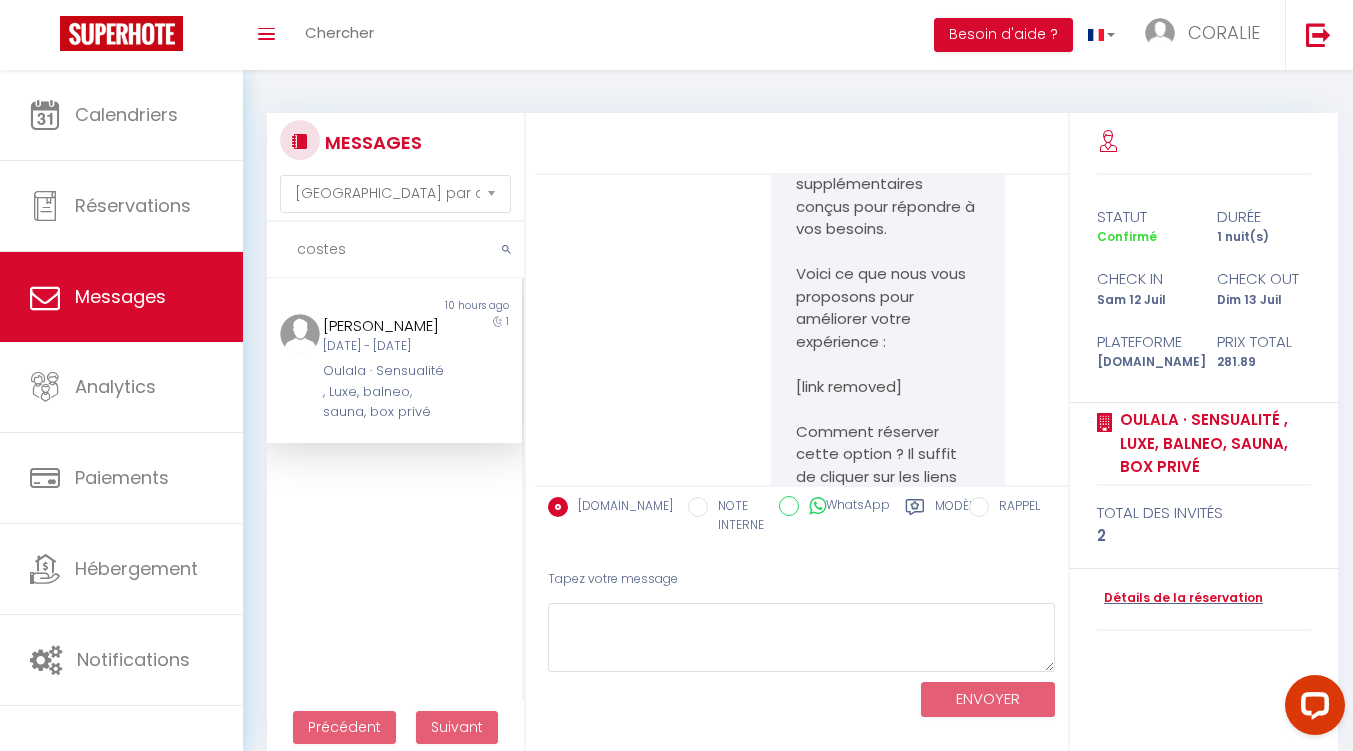scroll, scrollTop: 12200, scrollLeft: 0, axis: vertical 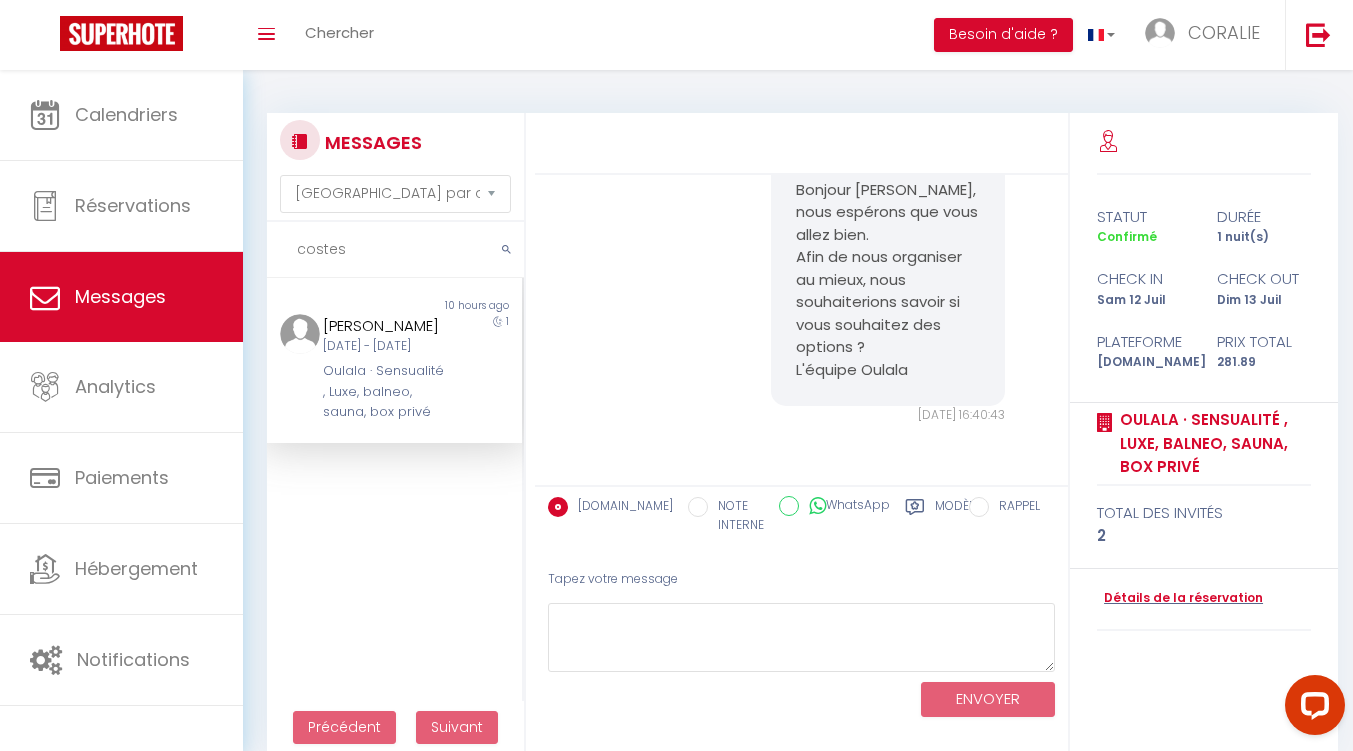 click on "costes" at bounding box center [395, 250] 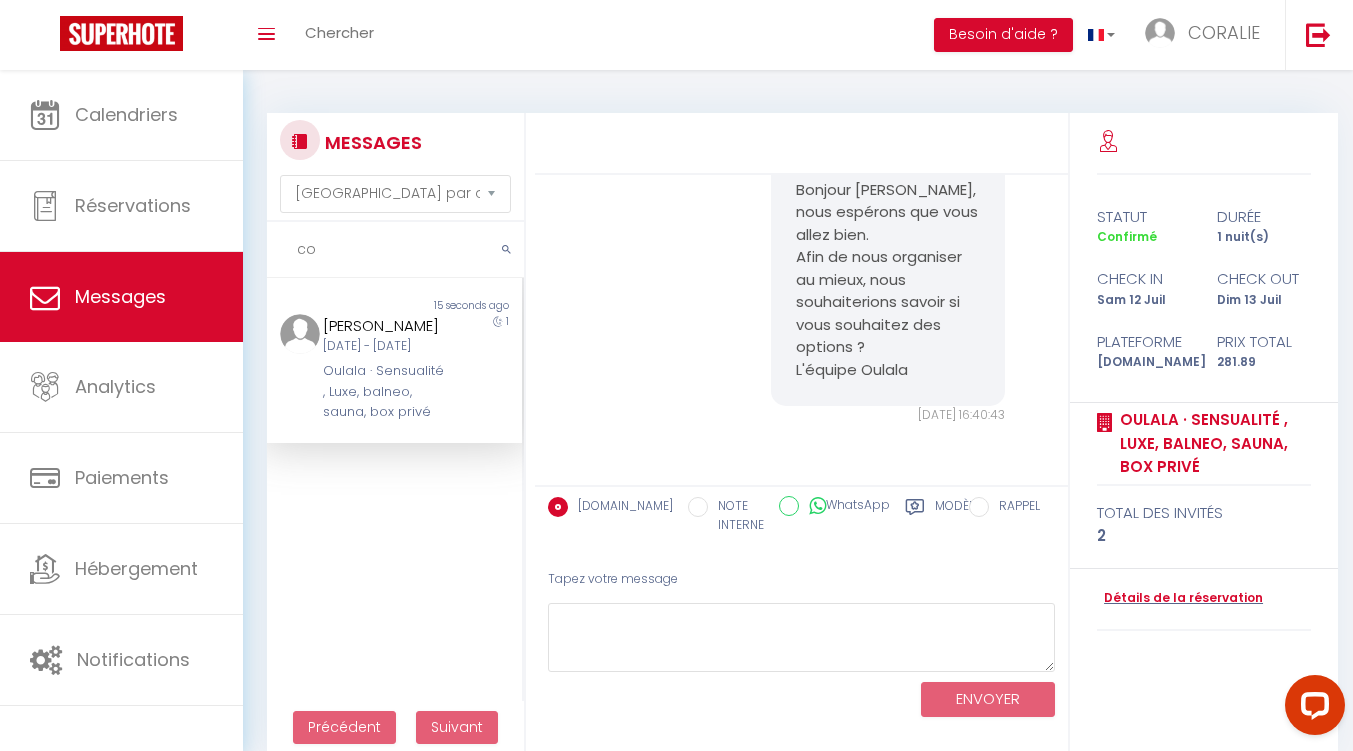 type on "c" 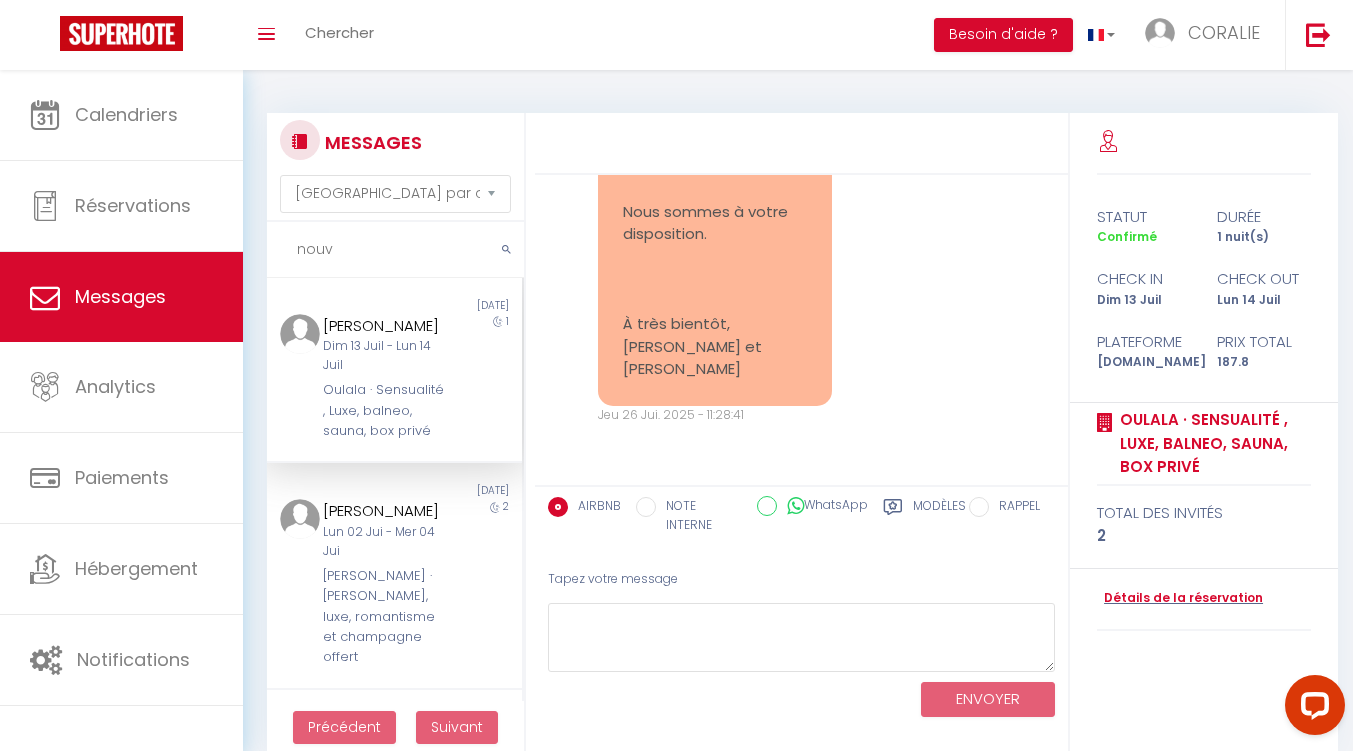 scroll, scrollTop: 8981, scrollLeft: 0, axis: vertical 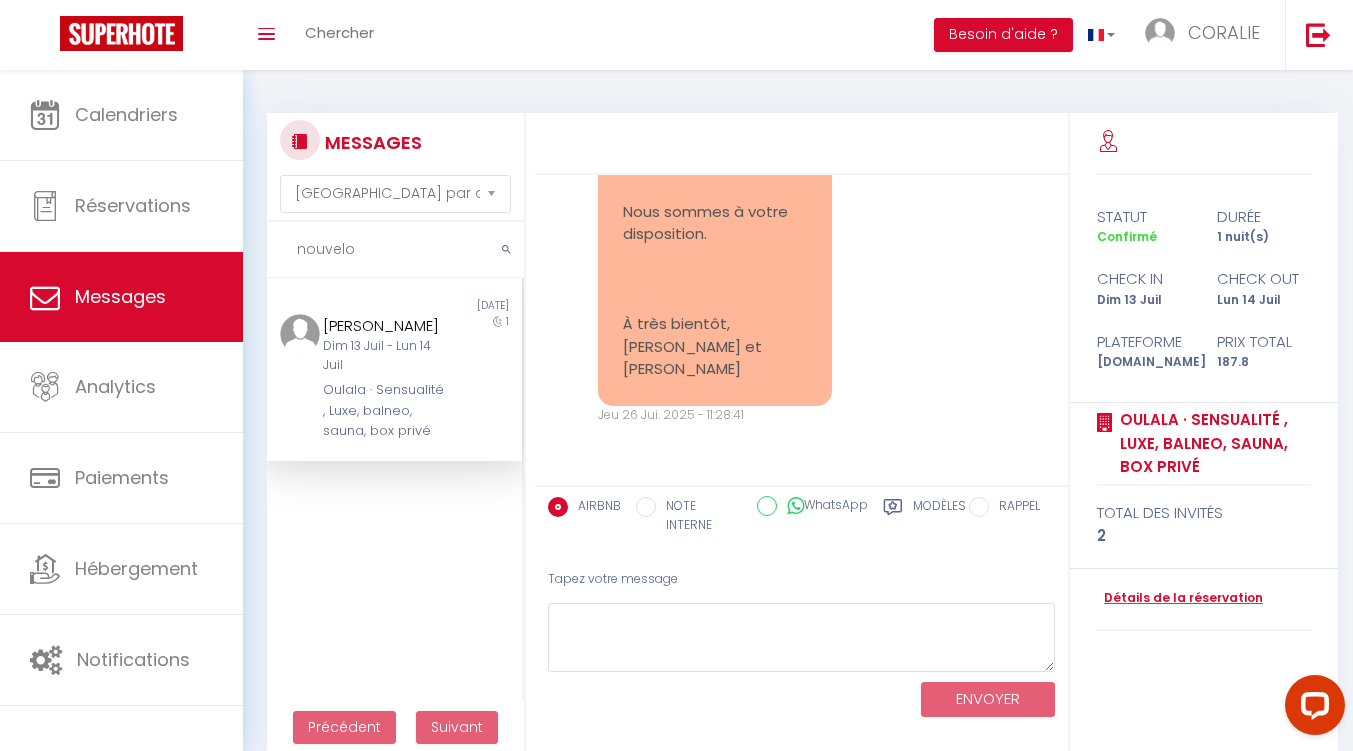 type on "nouvelo" 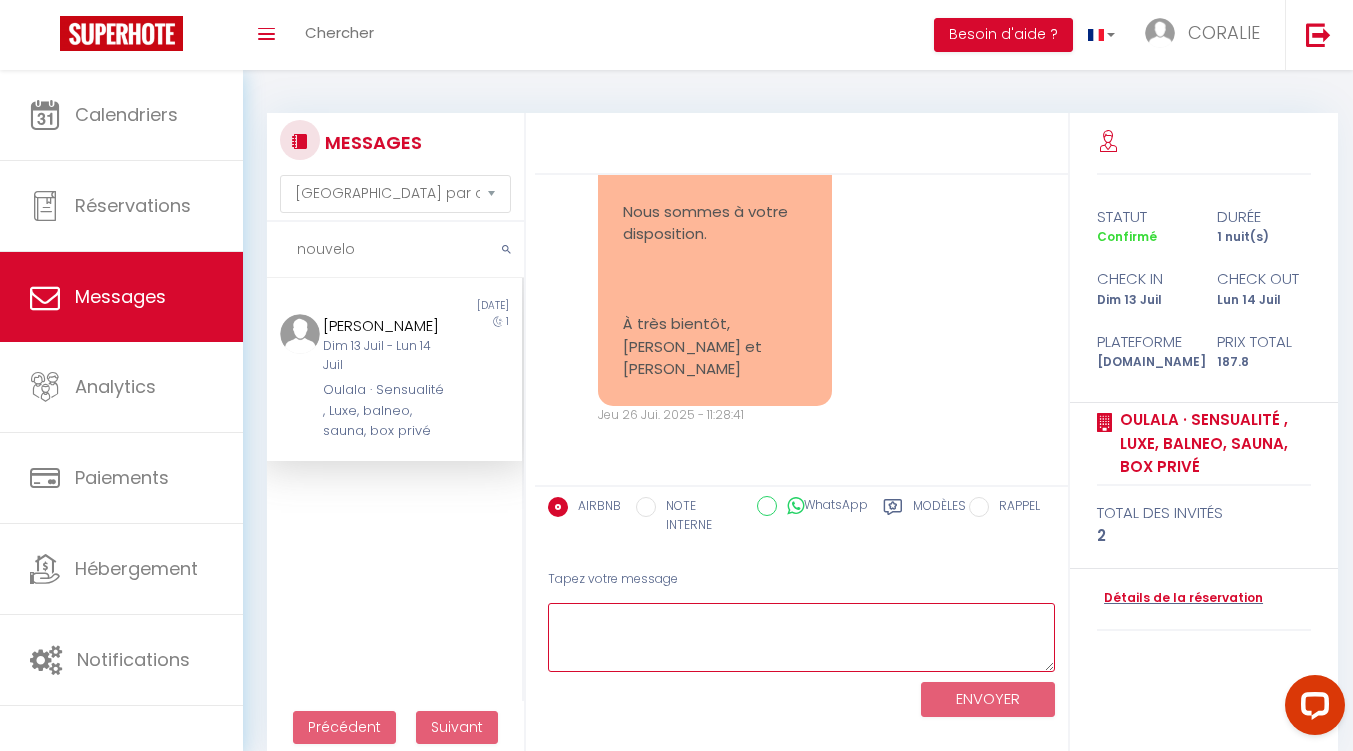 click at bounding box center (801, 637) 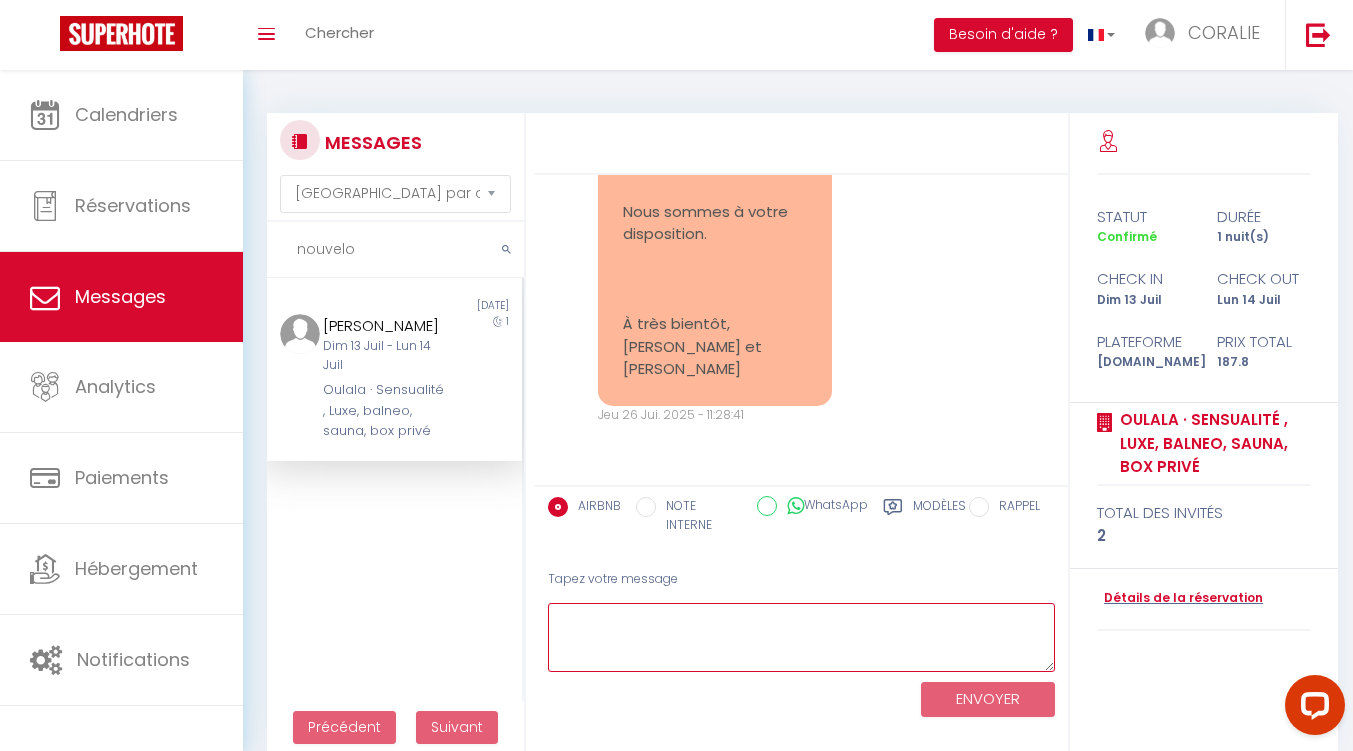 paste on "Bonjour [PERSON_NAME], nous espérons que vous allez bien.
Afin de nous organiser au mieux, nous souhaiterions savoir si vous souhaitez des options ?
L'équipe Oulala" 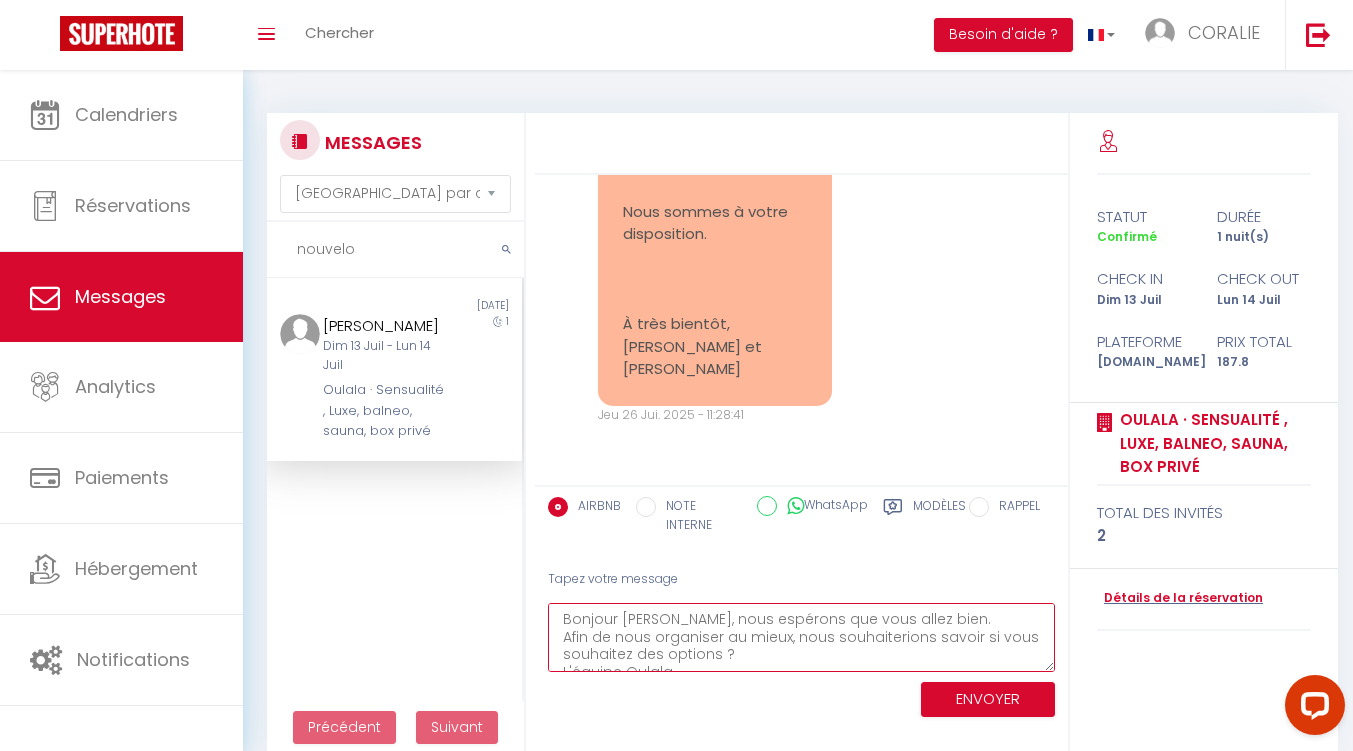 scroll, scrollTop: 11, scrollLeft: 0, axis: vertical 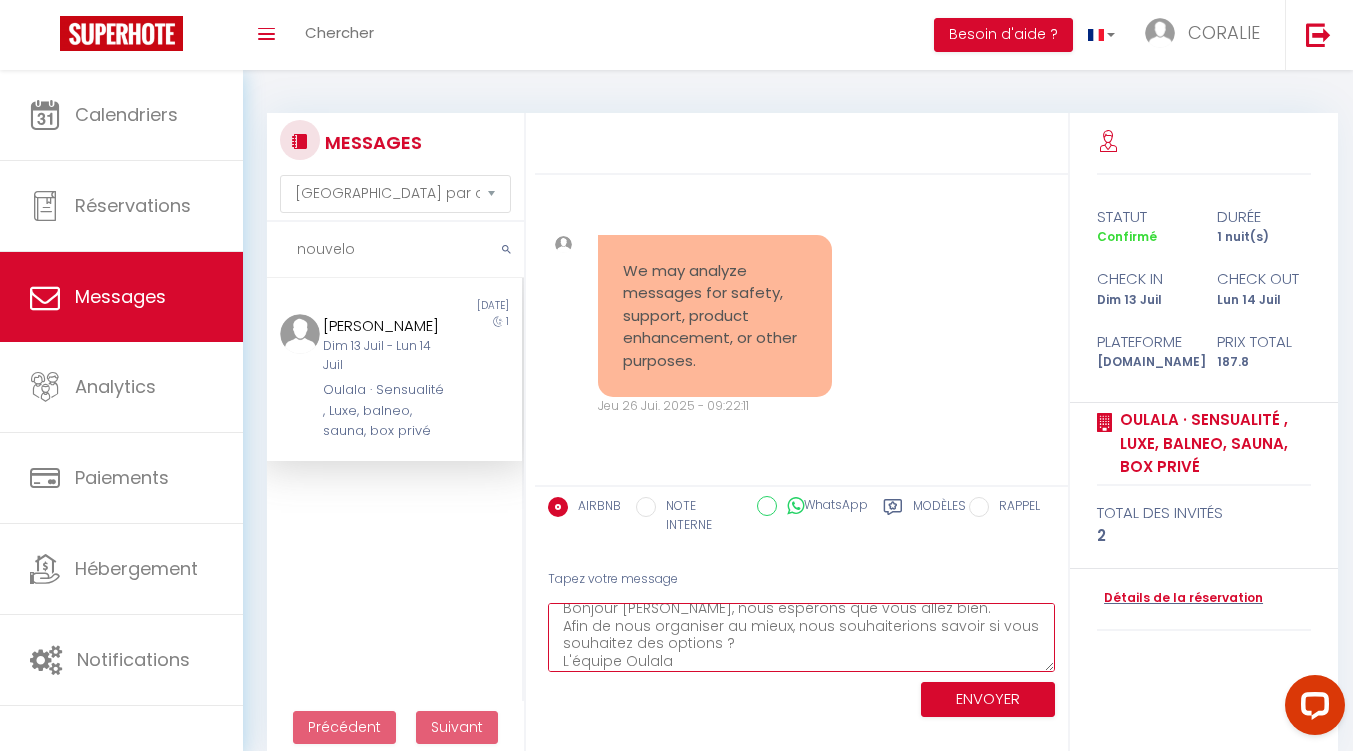 click on "Bonjour [PERSON_NAME], nous espérons que vous allez bien.
Afin de nous organiser au mieux, nous souhaiterions savoir si vous souhaitez des options ?
L'équipe Oulala" at bounding box center [801, 637] 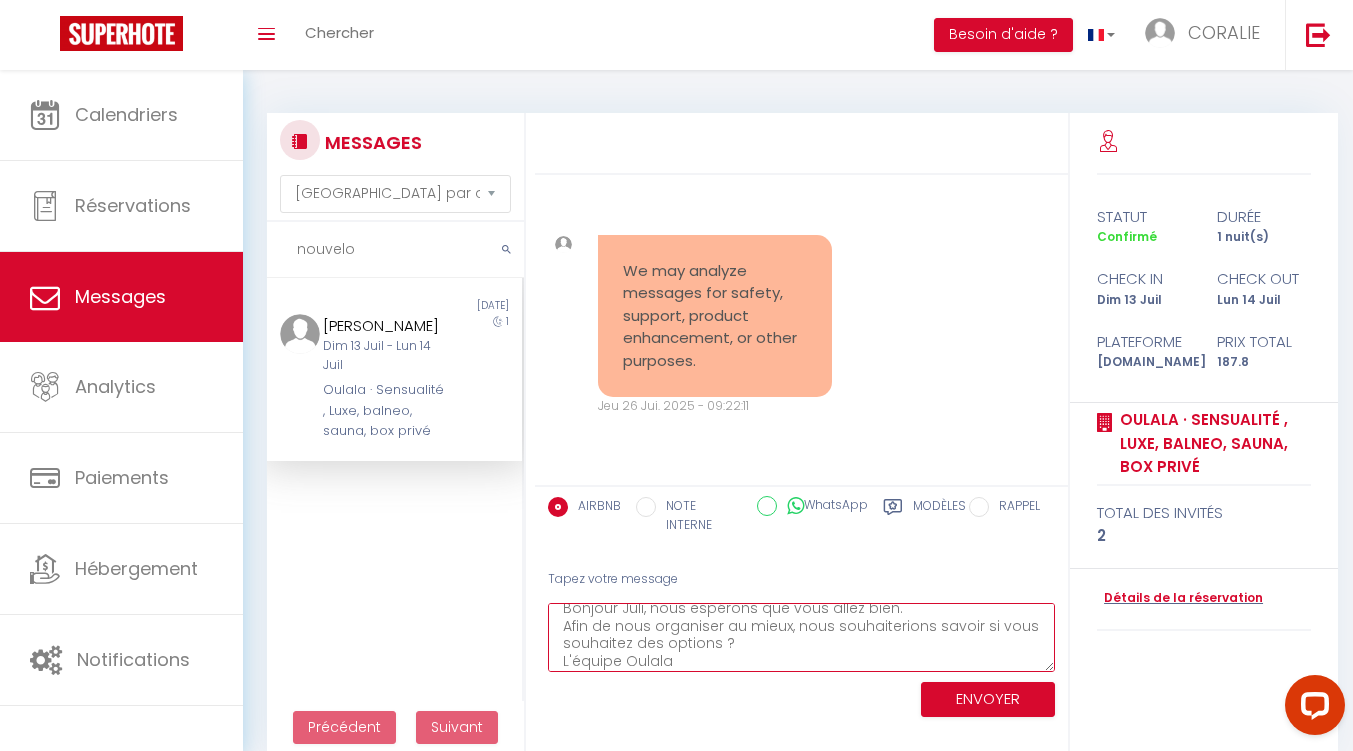 scroll, scrollTop: 5, scrollLeft: 0, axis: vertical 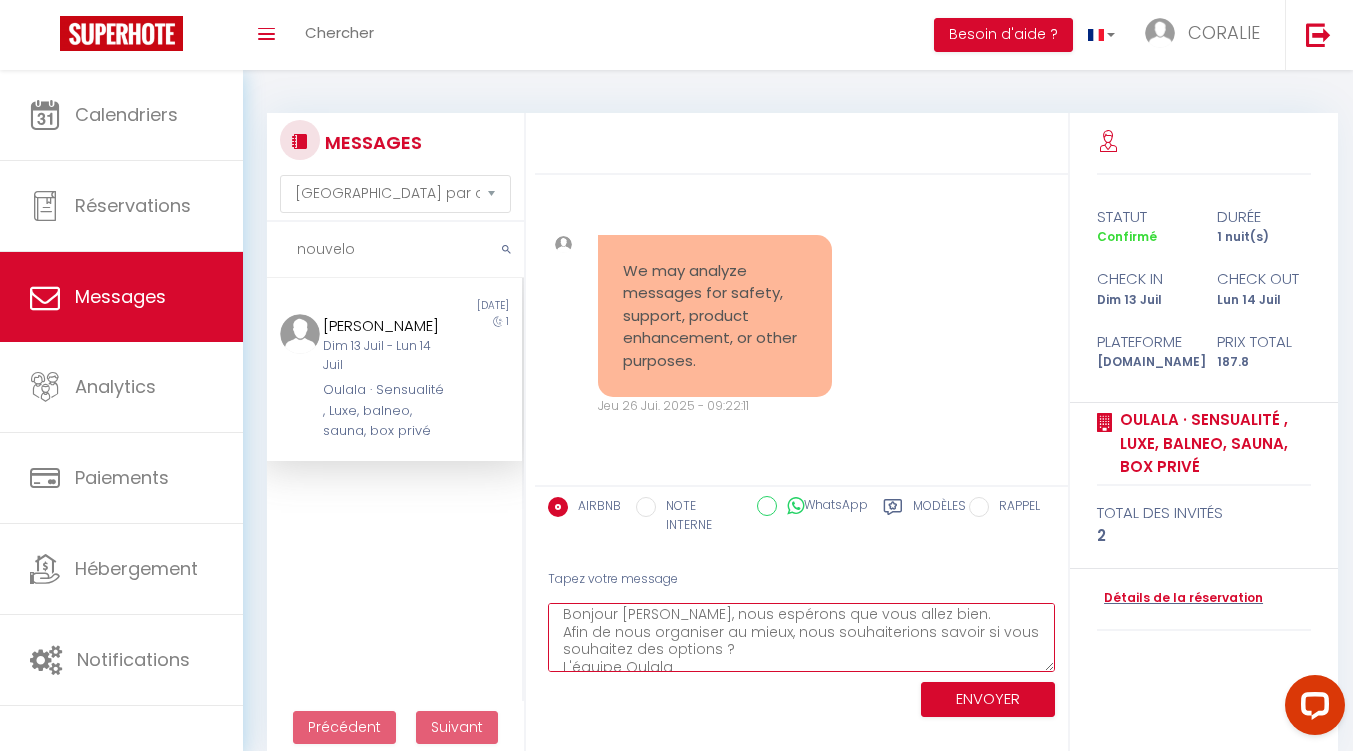 type on "Bonjour [PERSON_NAME], nous espérons que vous allez bien.
Afin de nous organiser au mieux, nous souhaiterions savoir si vous souhaitez des options ?
L'équipe Oulala" 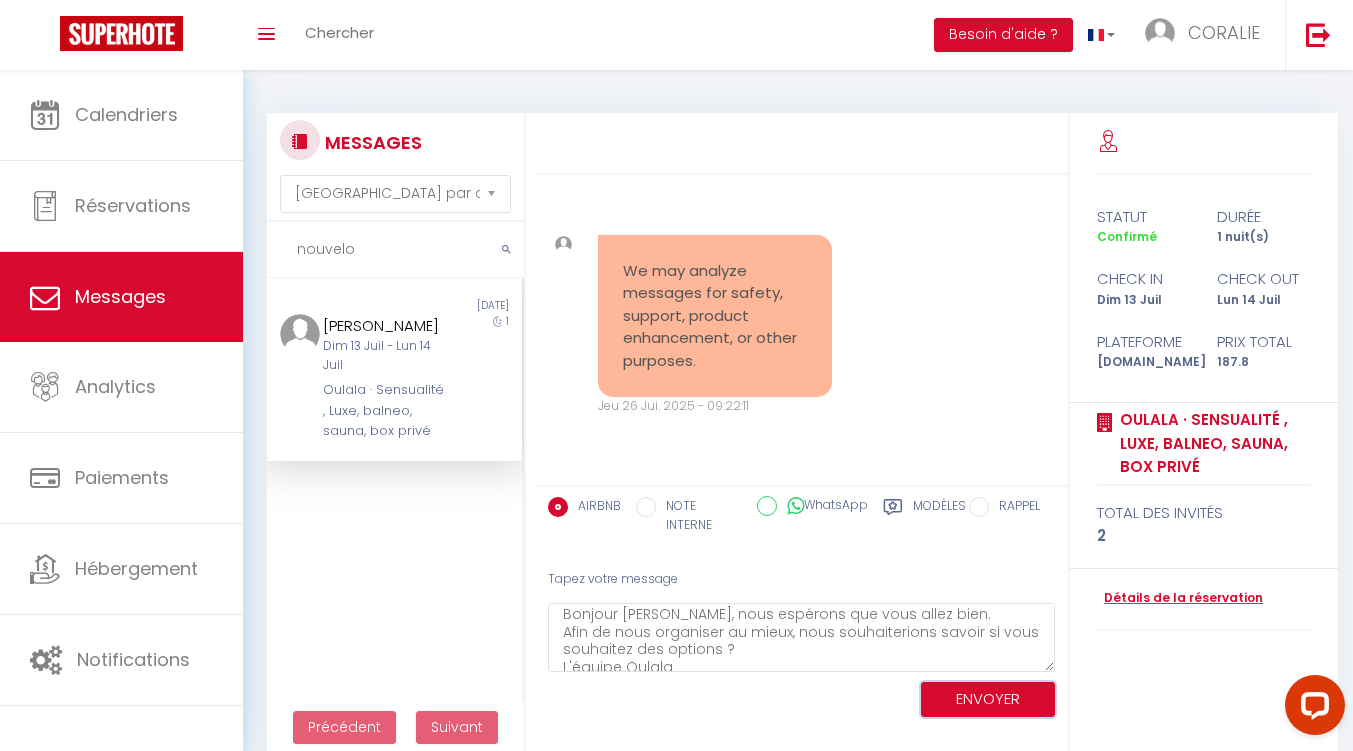 click on "ENVOYER" at bounding box center (988, 699) 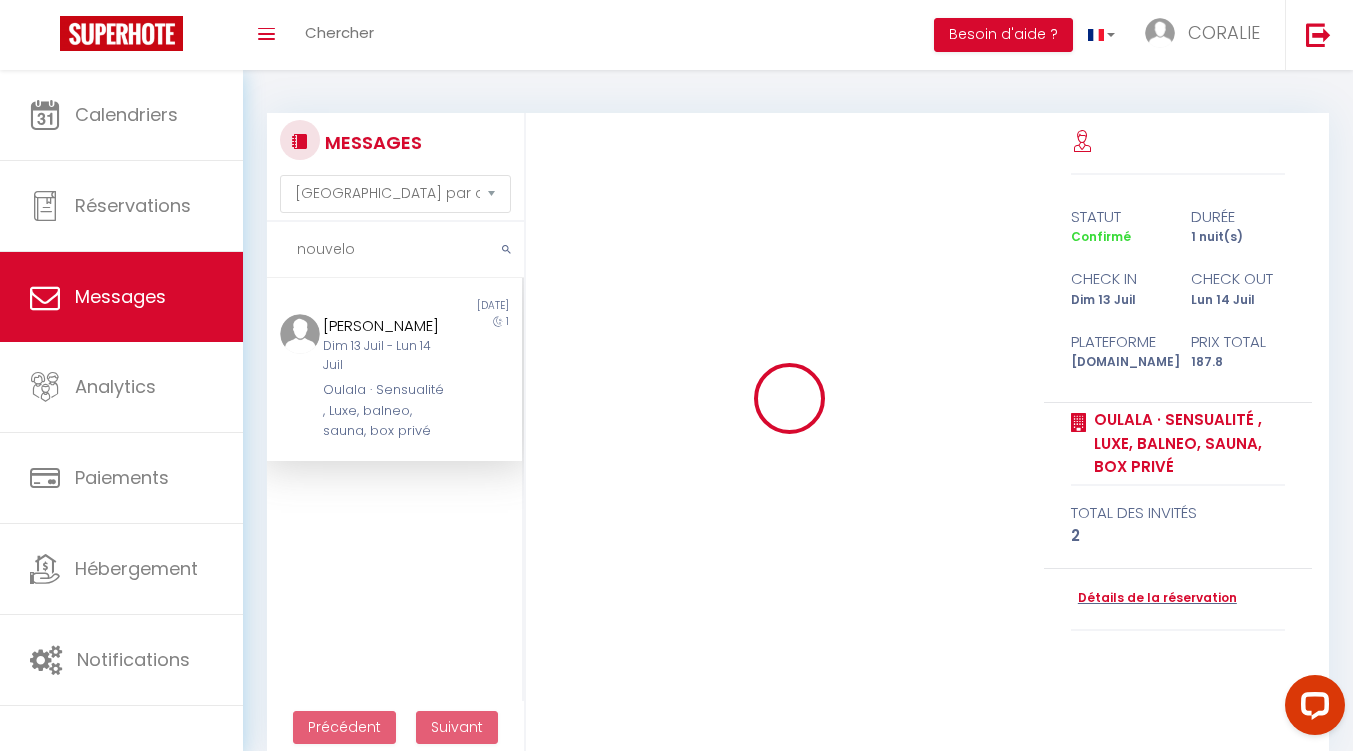 type 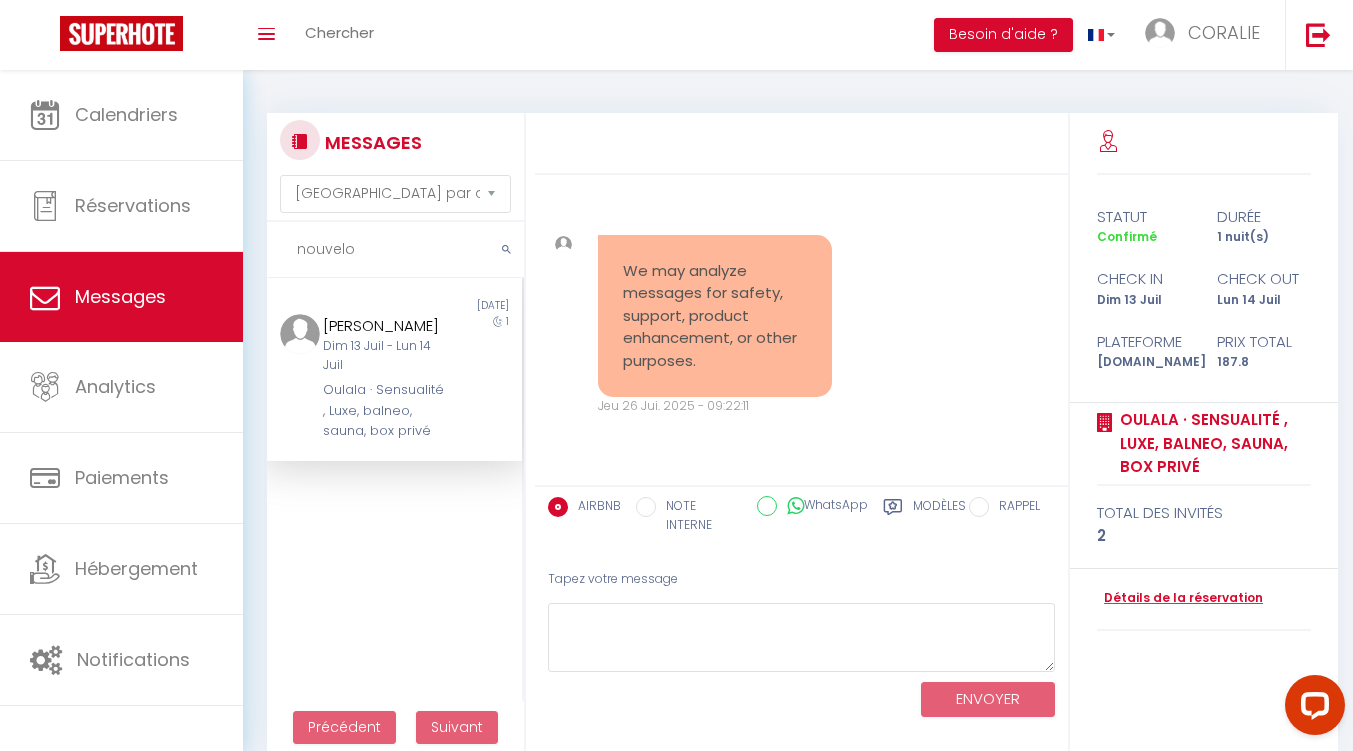 scroll, scrollTop: 0, scrollLeft: 0, axis: both 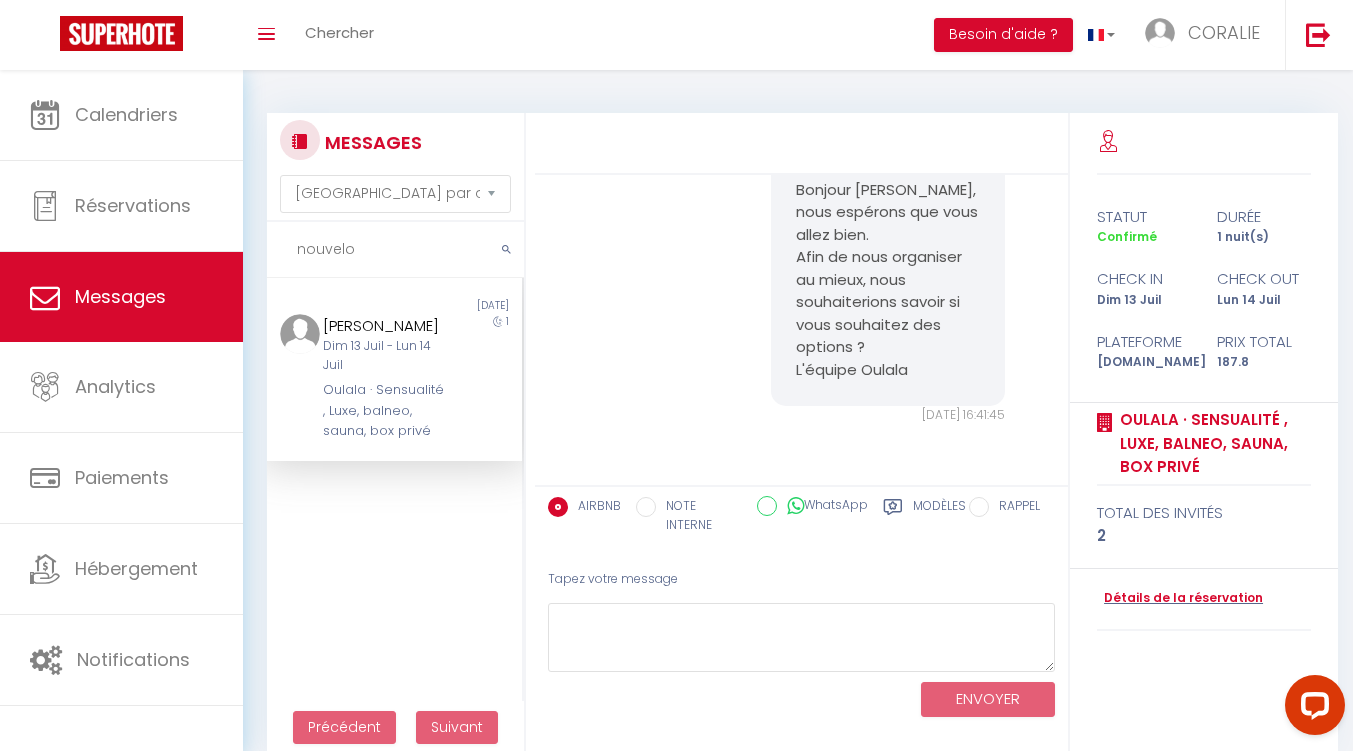 click on "nouvelo" at bounding box center (395, 250) 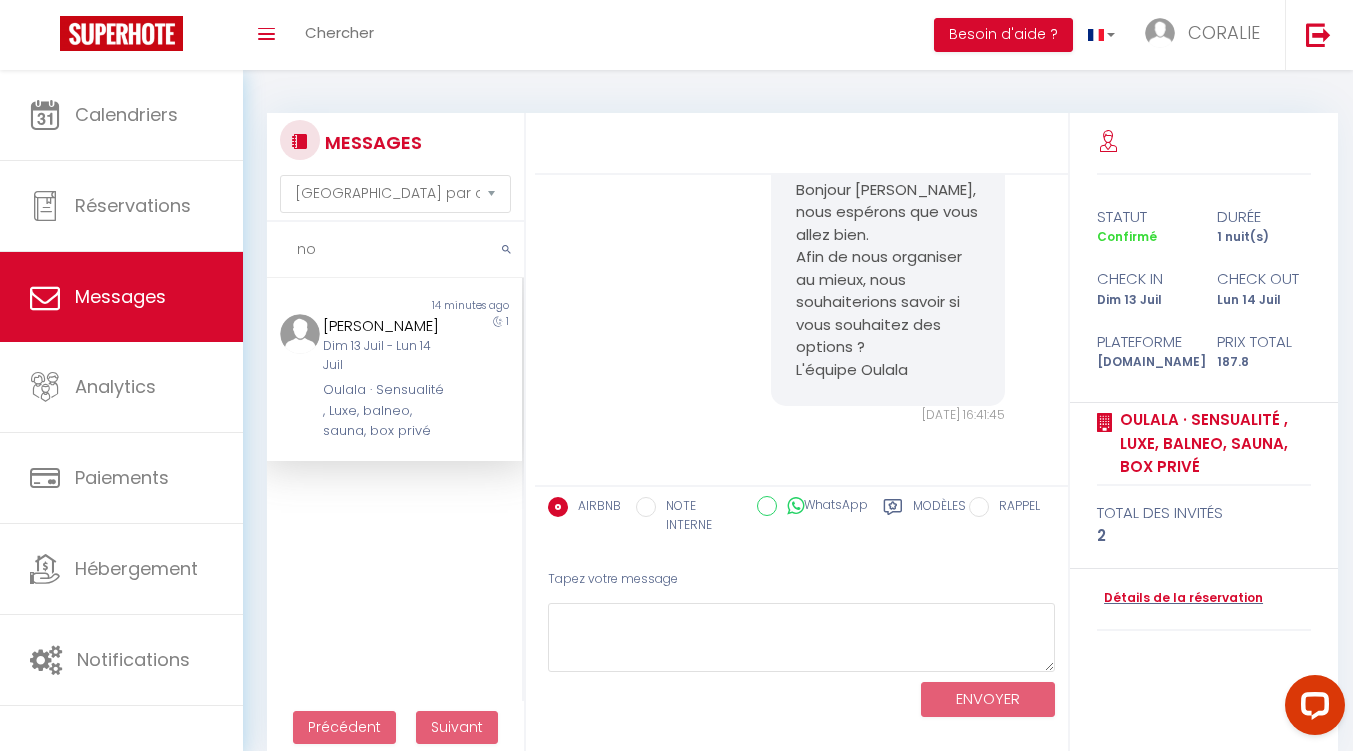 type on "n" 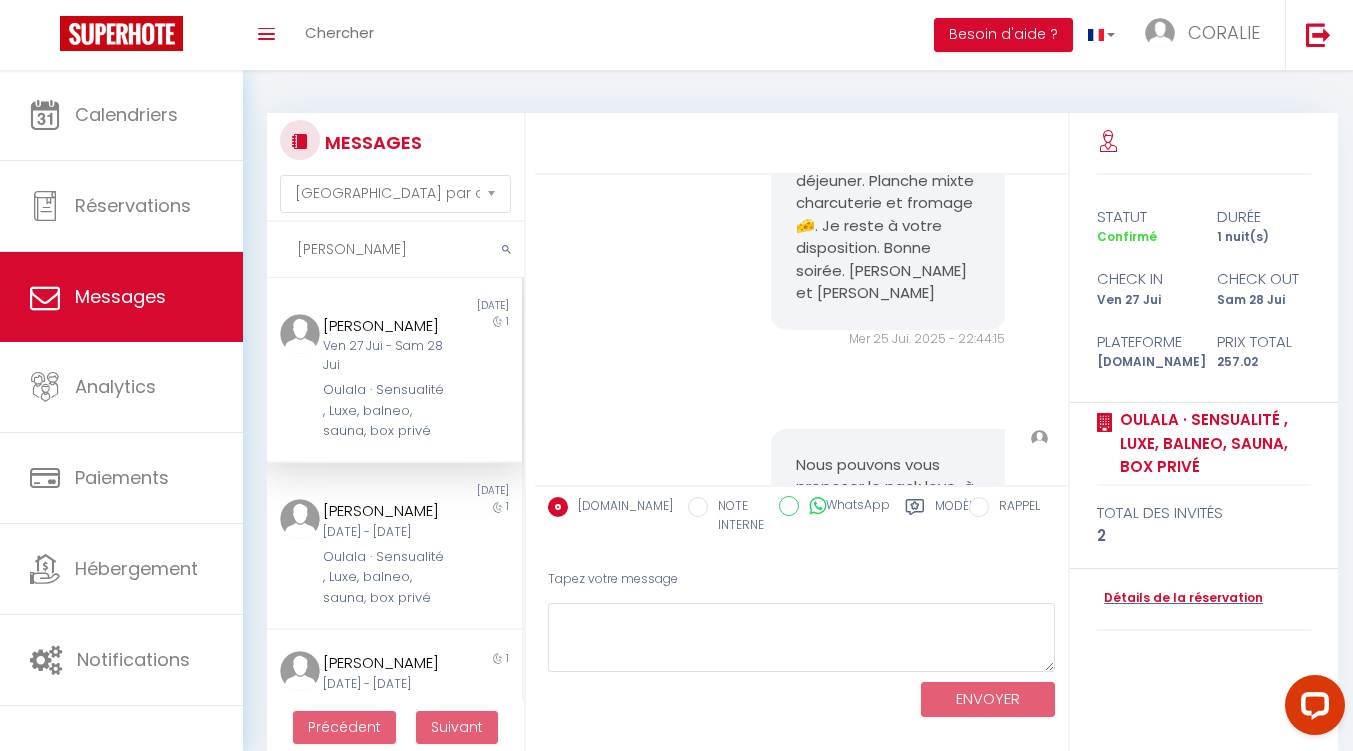 scroll, scrollTop: 6842, scrollLeft: 0, axis: vertical 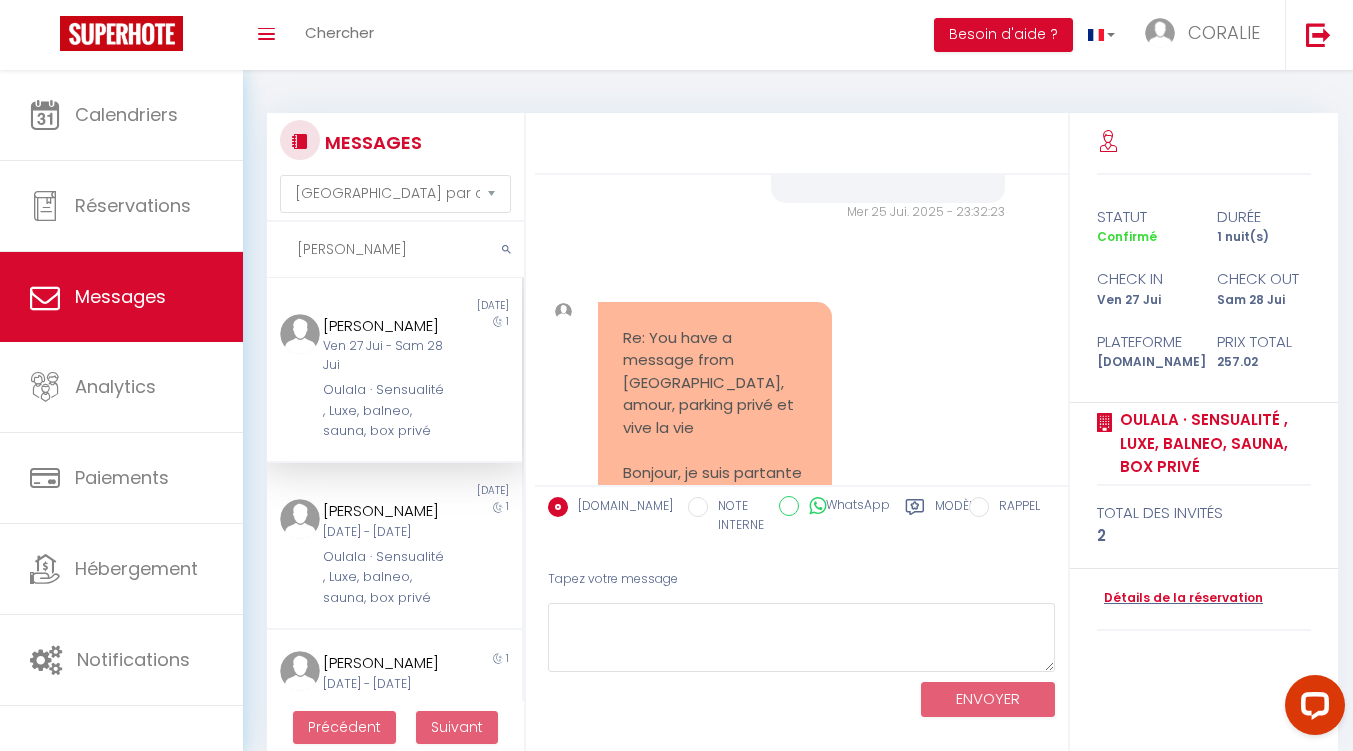 drag, startPoint x: 899, startPoint y: 210, endPoint x: 919, endPoint y: 219, distance: 21.931713 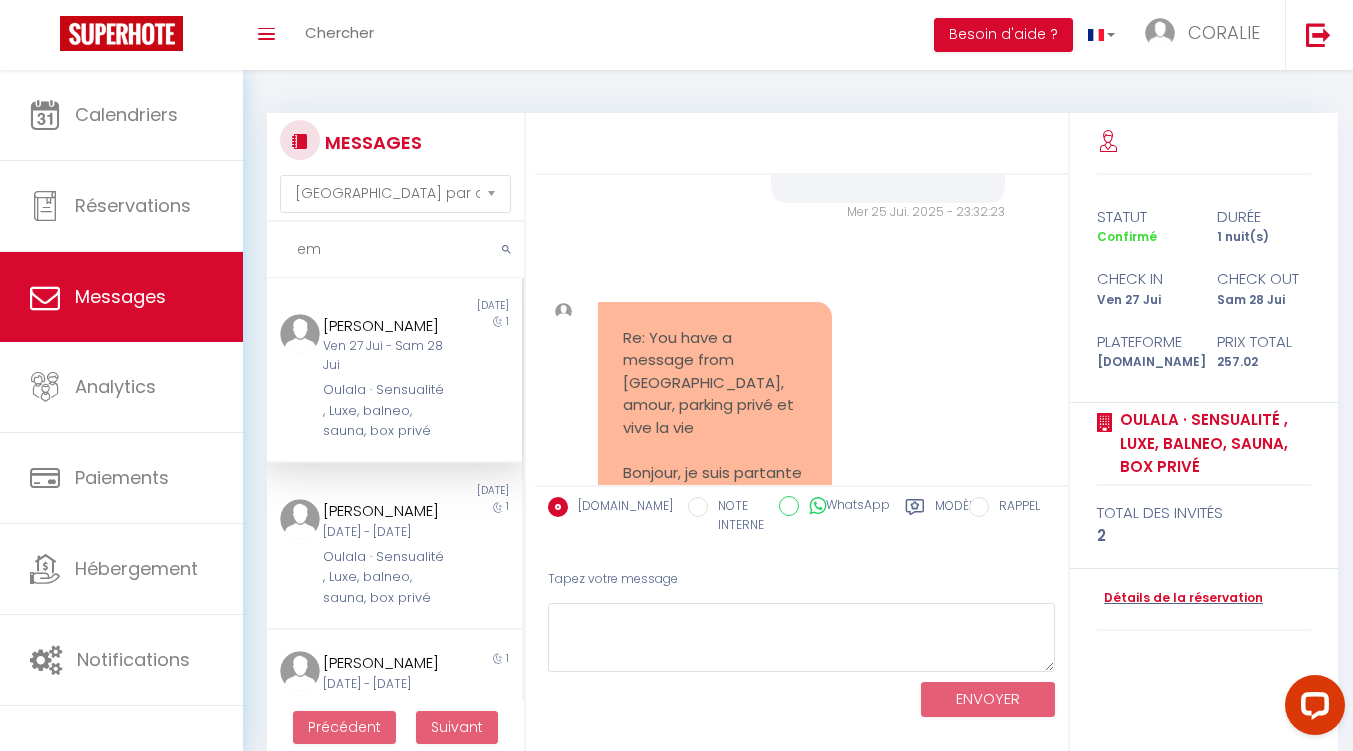 type on "e" 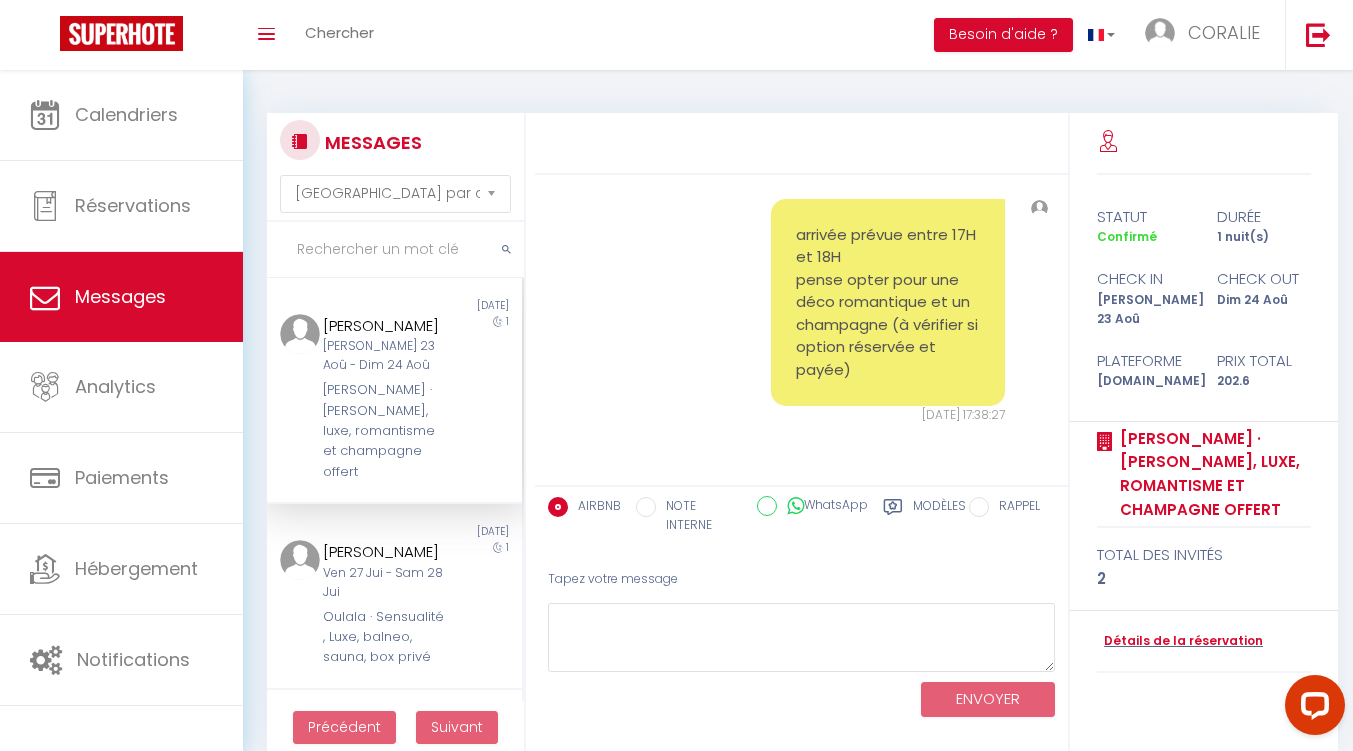 scroll, scrollTop: 36, scrollLeft: 0, axis: vertical 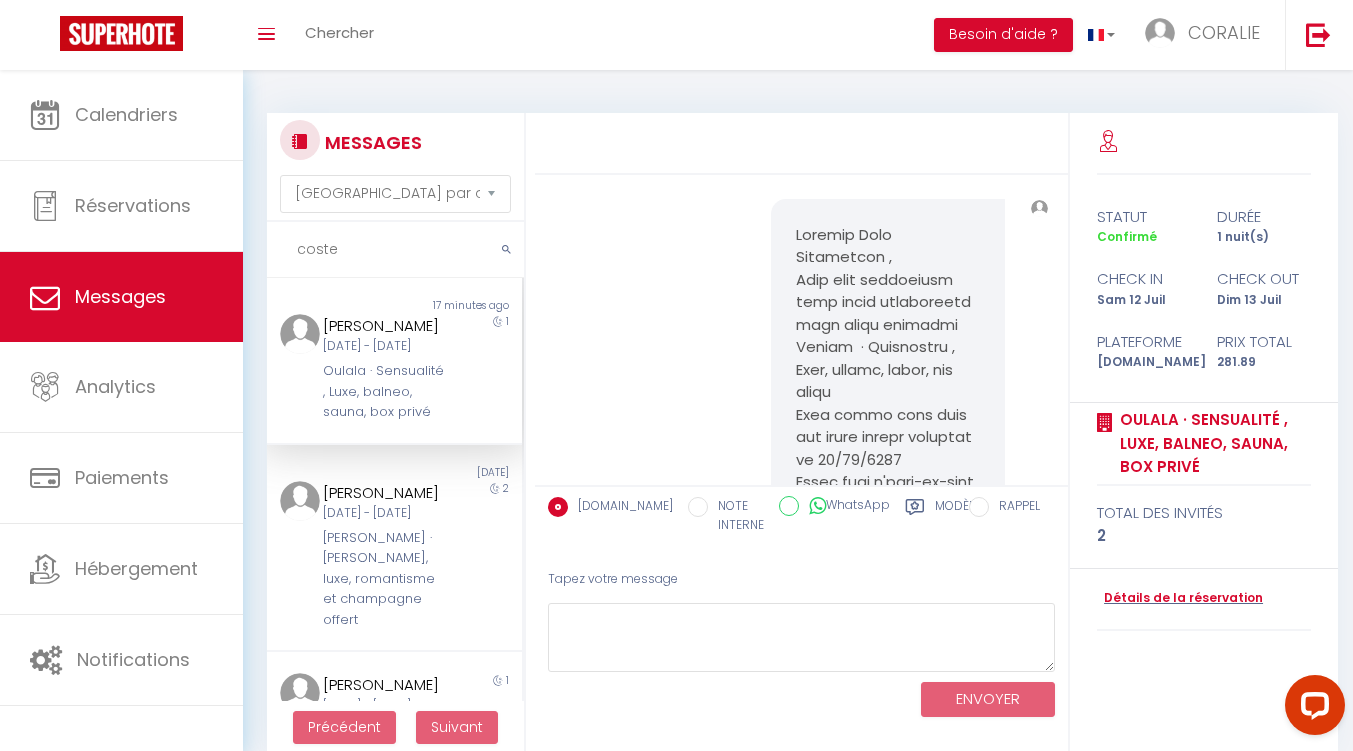 type on "costes" 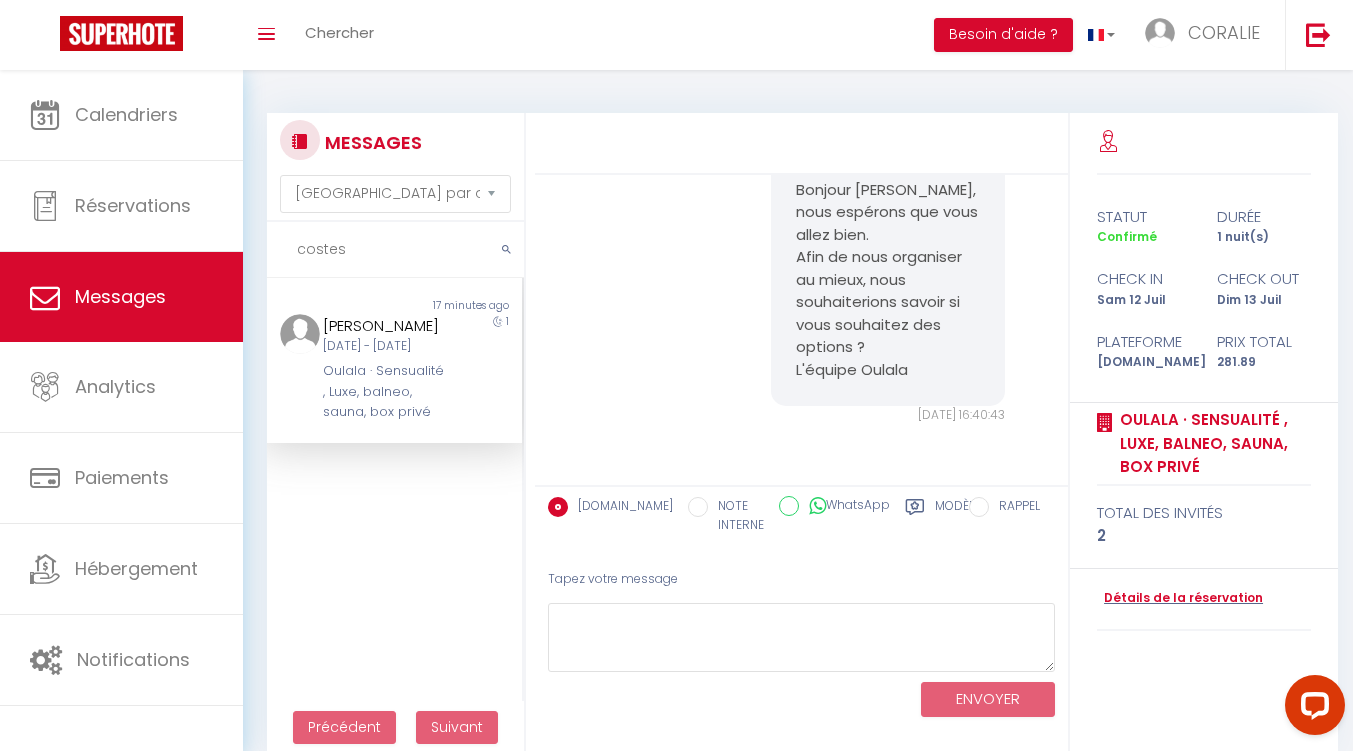 scroll, scrollTop: 12200, scrollLeft: 0, axis: vertical 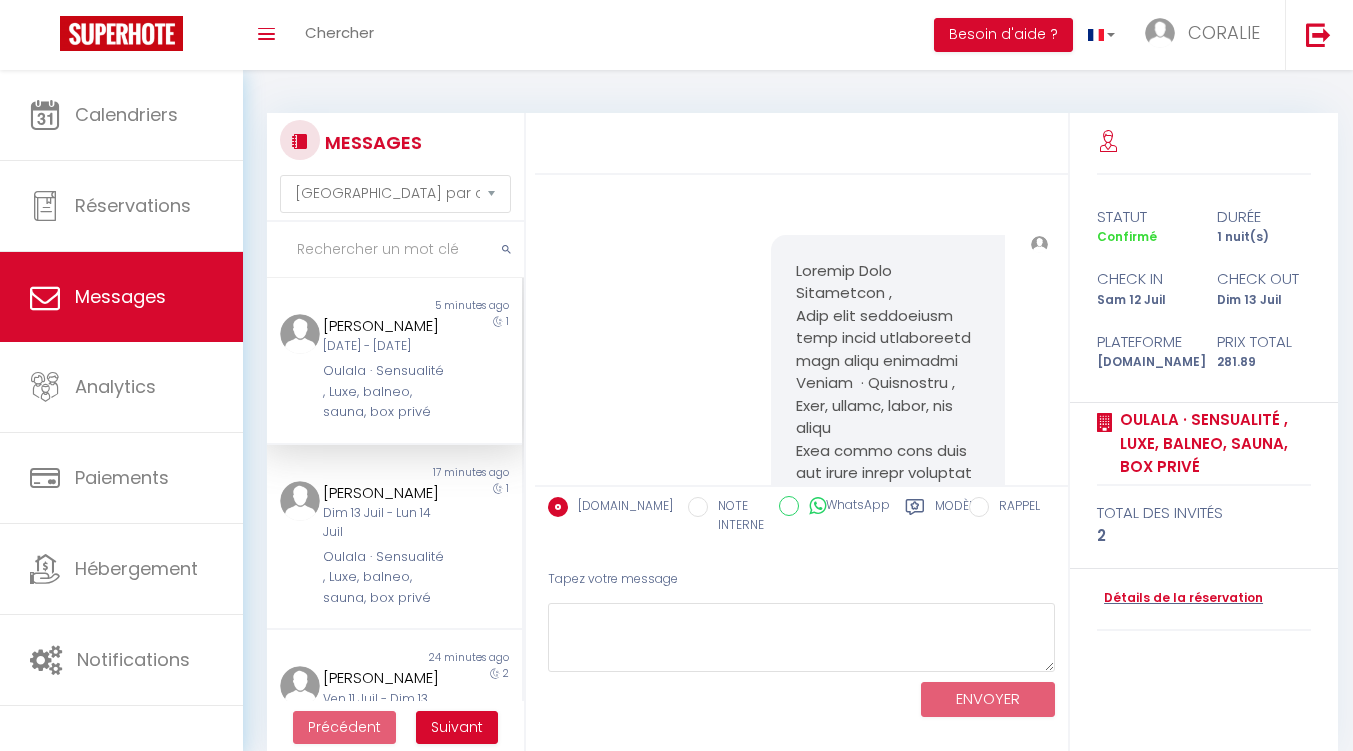 select on "message" 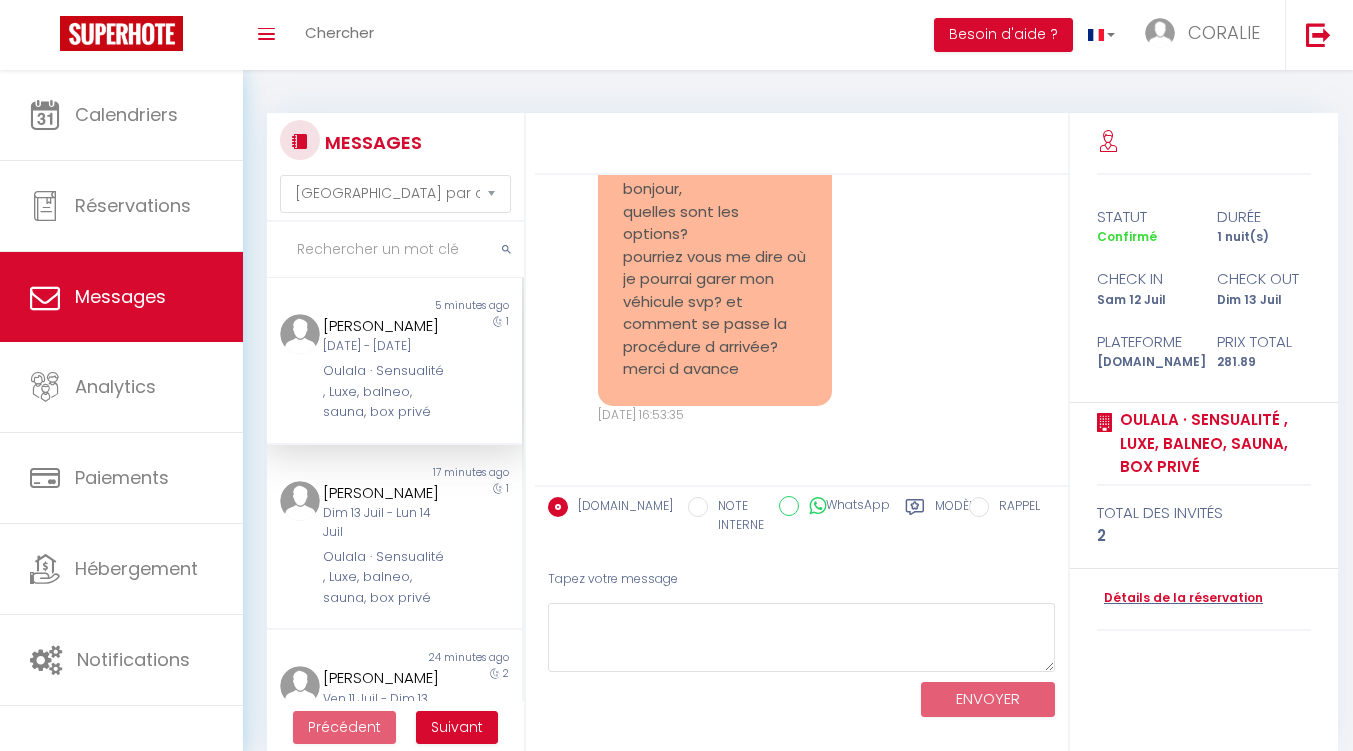 scroll, scrollTop: 0, scrollLeft: 0, axis: both 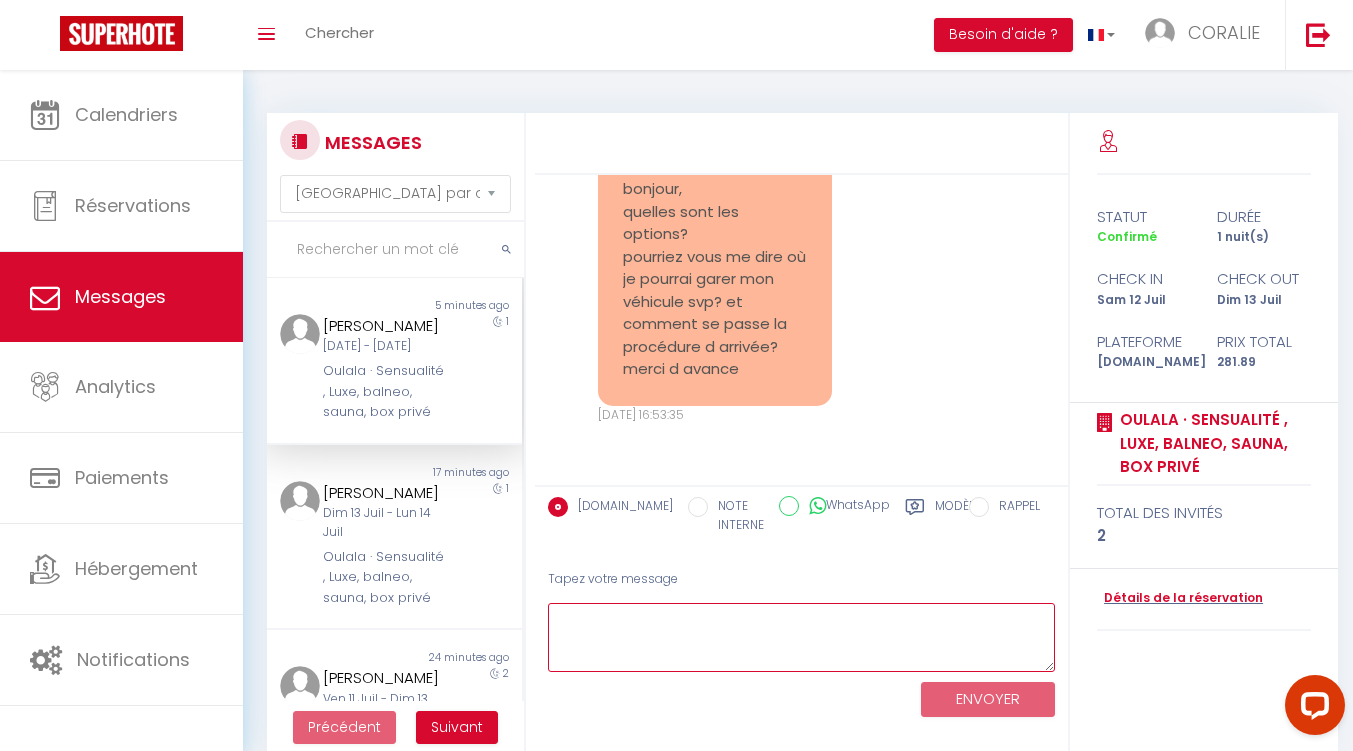 click at bounding box center (801, 637) 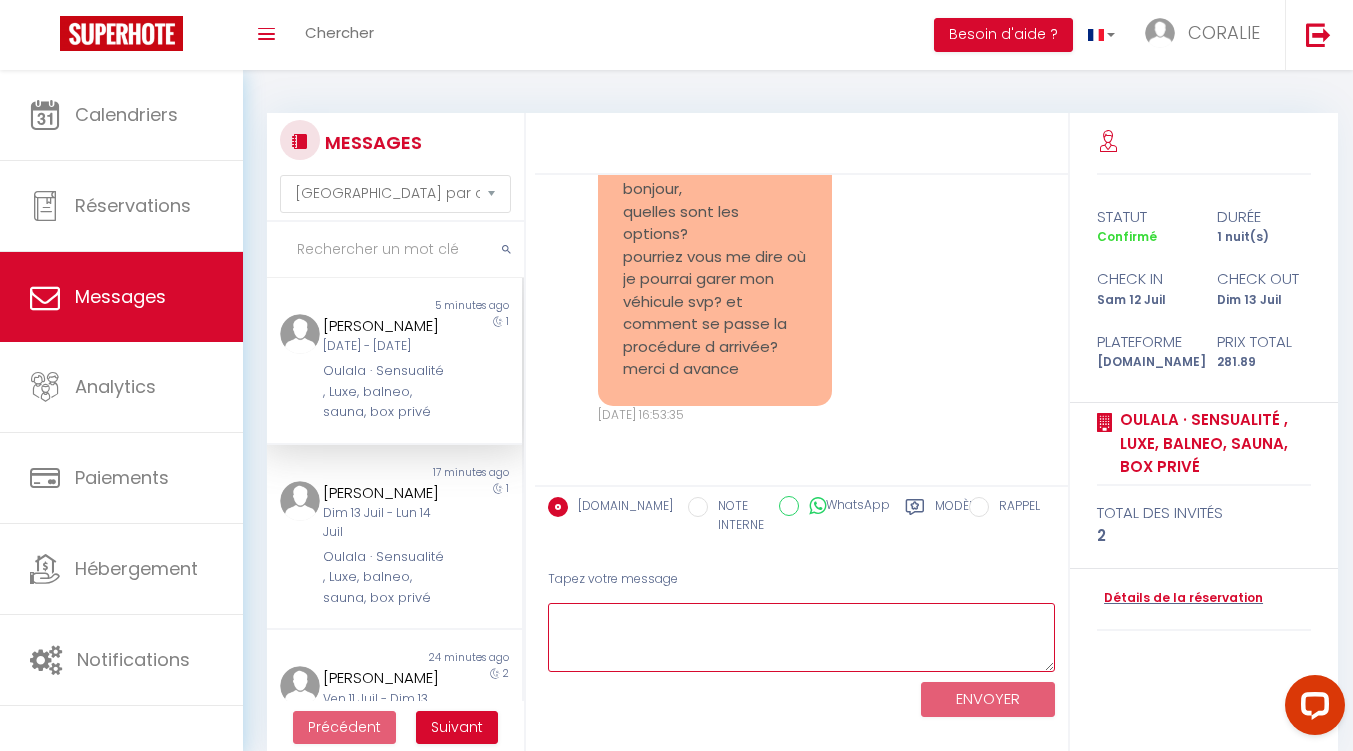 paste on "nous proposons une love box comprenant
Pétales de roses 🌹
Masque en satin rouge pour des instants tactiles.
Paire de menottes : Vous prenez les commandes.
Plumeau rouge très soyeux. Les premiers frémissements.
Mini vibro. Vous connaissez son point faible.
Cockring vibrant💝, une arrivée romantique avec ballons 🎈, petits déjeuner. Planche mixte charcuterie et fromage 🧀. Je reste à votre disposition." 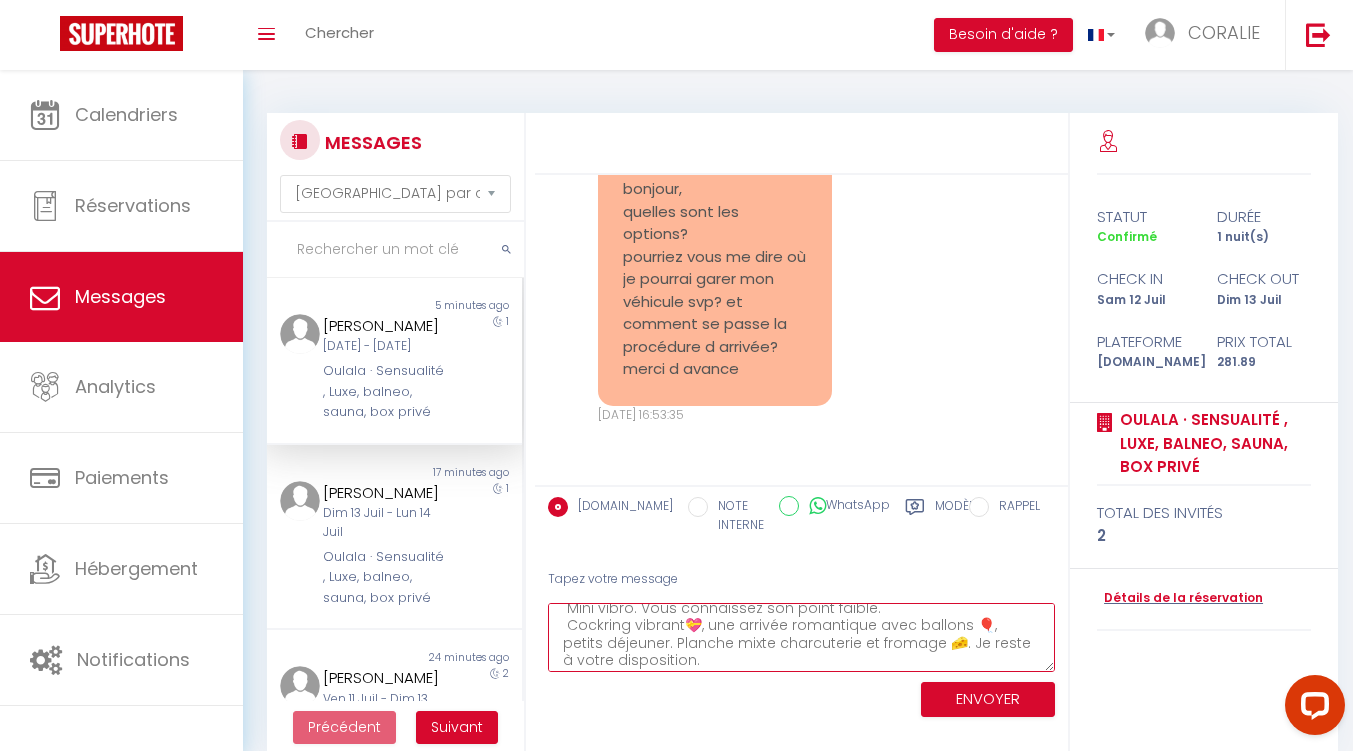 scroll, scrollTop: 0, scrollLeft: 0, axis: both 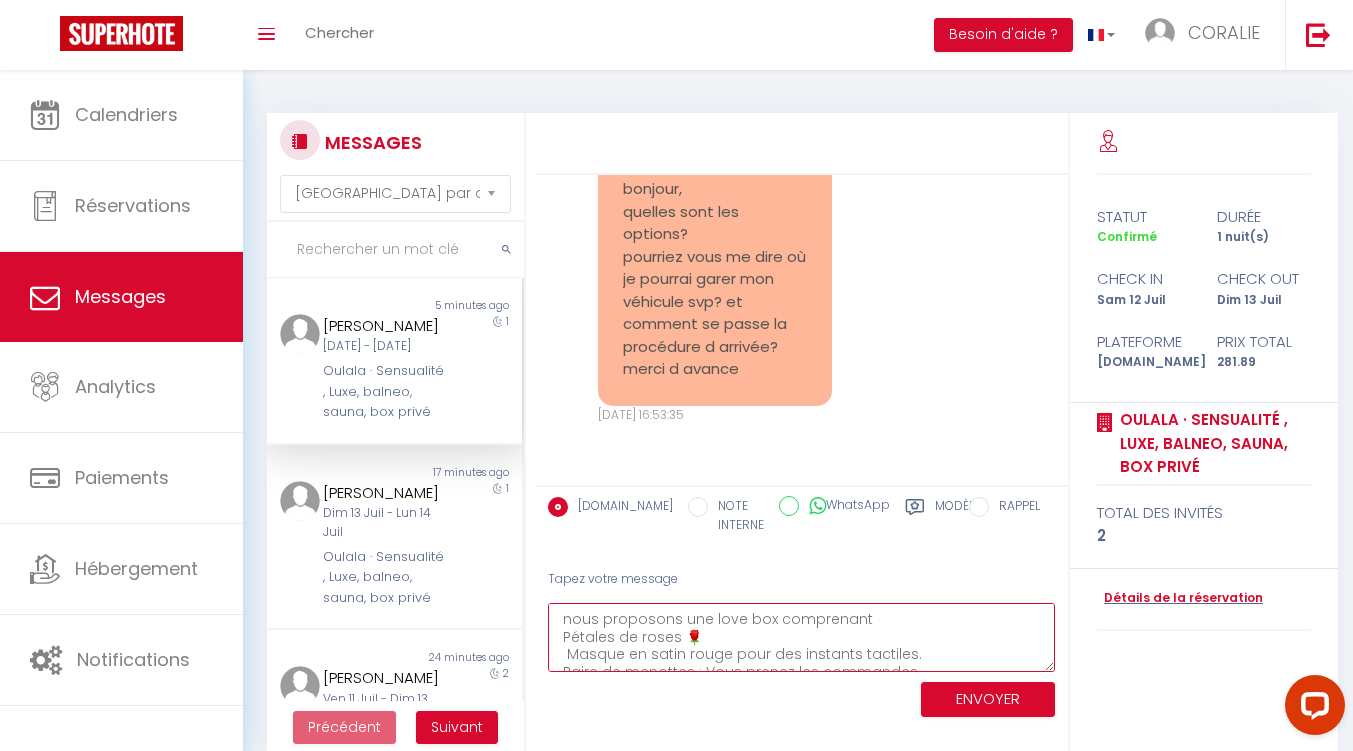 click on "nous proposons une love box comprenant
Pétales de roses 🌹
Masque en satin rouge pour des instants tactiles.
Paire de menottes : Vous prenez les commandes.
Plumeau rouge très soyeux. Les premiers frémissements.
Mini vibro. Vous connaissez son point faible.
Cockring vibrant💝, une arrivée romantique avec ballons 🎈, petits déjeuner. Planche mixte charcuterie et fromage 🧀. Je reste à votre disposition." at bounding box center [801, 637] 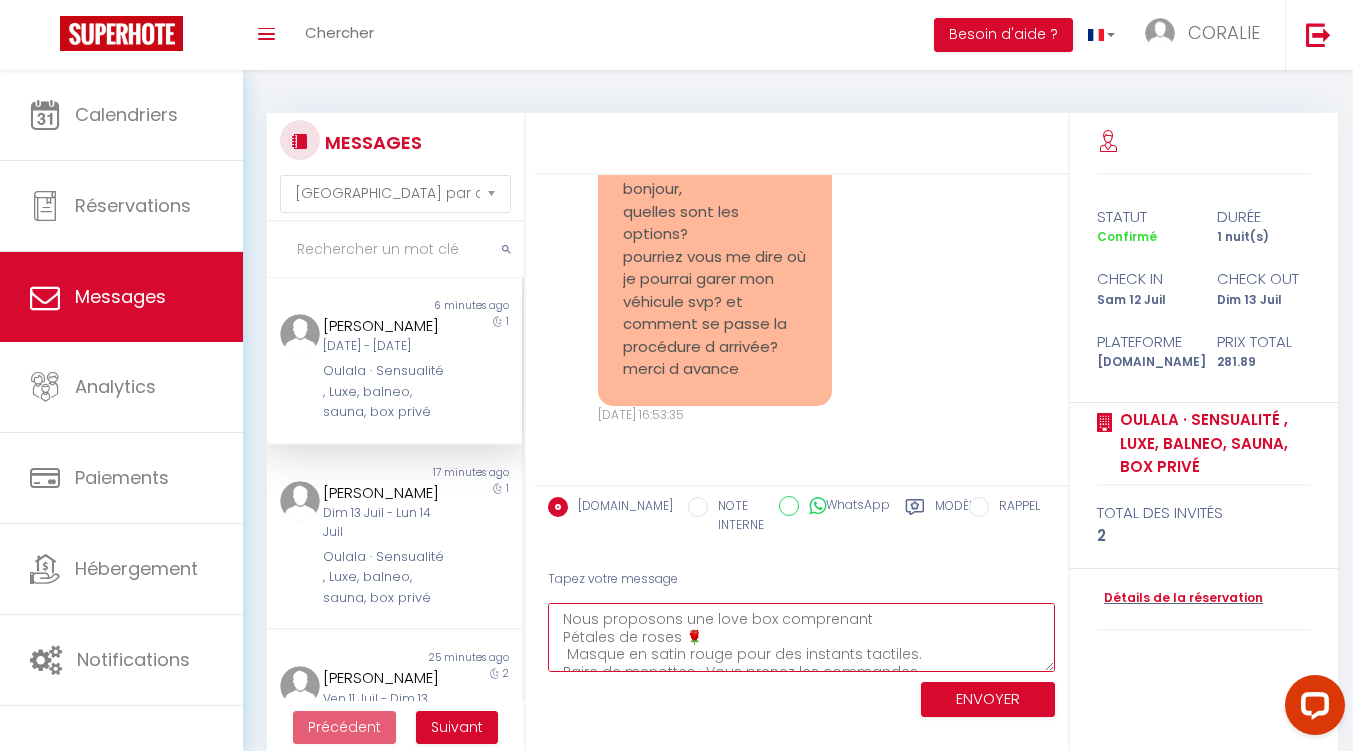 click on "Nous proposons une love box comprenant
Pétales de roses 🌹
Masque en satin rouge pour des instants tactiles.
Paire de menottes : Vous prenez les commandes.
Plumeau rouge très soyeux. Les premiers frémissements.
Mini vibro. Vous connaissez son point faible.
Cockring vibrant💝, une arrivée romantique avec ballons 🎈, petits déjeuner. Planche mixte charcuterie et fromage 🧀. Je reste à votre disposition." at bounding box center (801, 637) 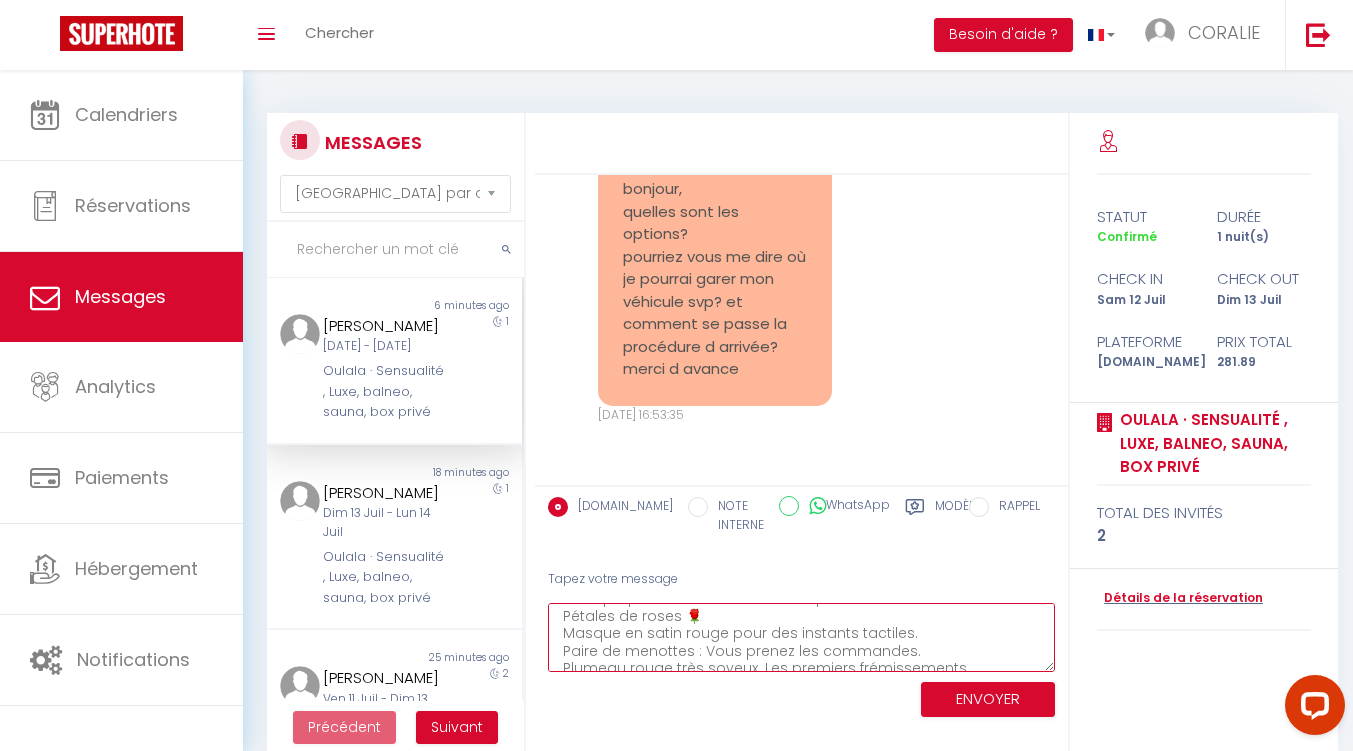scroll, scrollTop: 0, scrollLeft: 0, axis: both 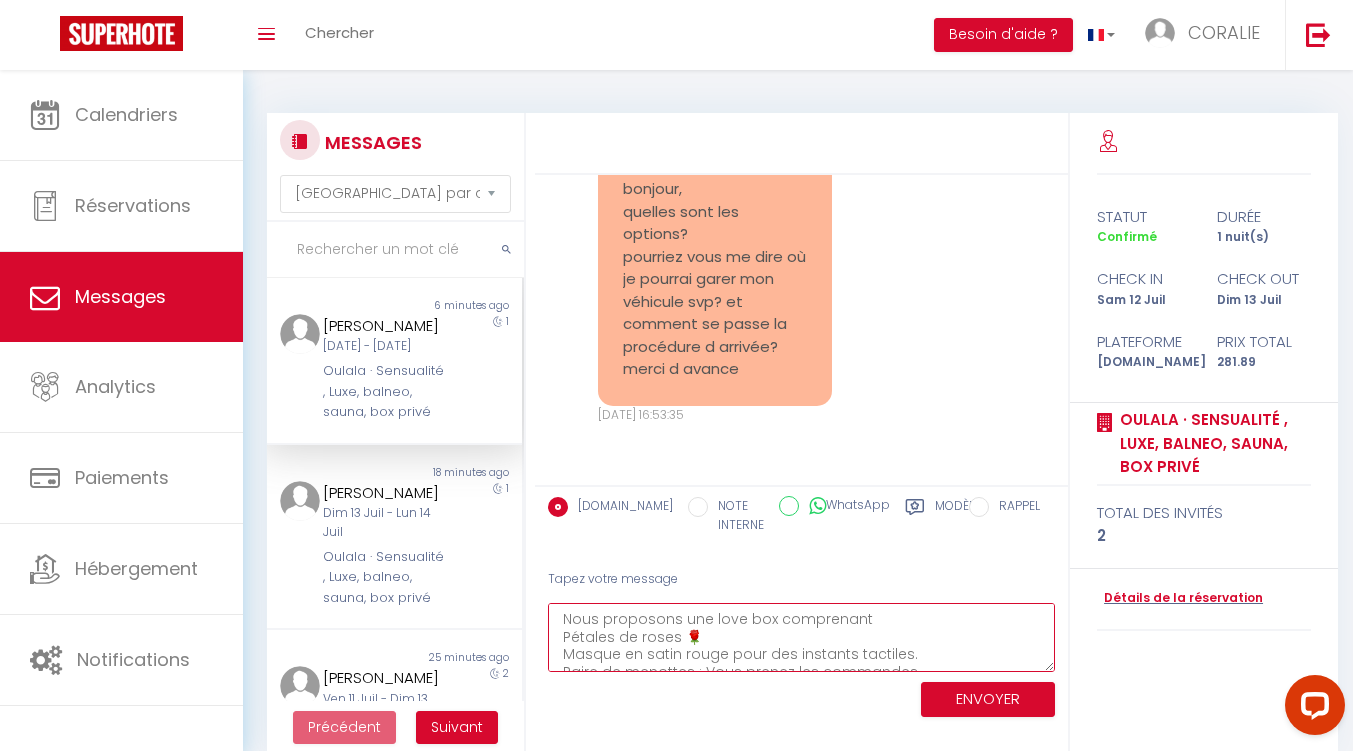click on "Nous proposons une love box comprenant
Pétales de roses 🌹
Masque en satin rouge pour des instants tactiles.
Paire de menottes : Vous prenez les commandes.
Plumeau rouge très soyeux. Les premiers frémissements.
Mini vibro. Vous connaissez son point faible.
Cockring vibrant💝, une arrivée romantique avec ballons 🎈, petits déjeuner. Planche mixte charcuterie et fromage 🧀. Je reste à votre disposition." at bounding box center (801, 637) 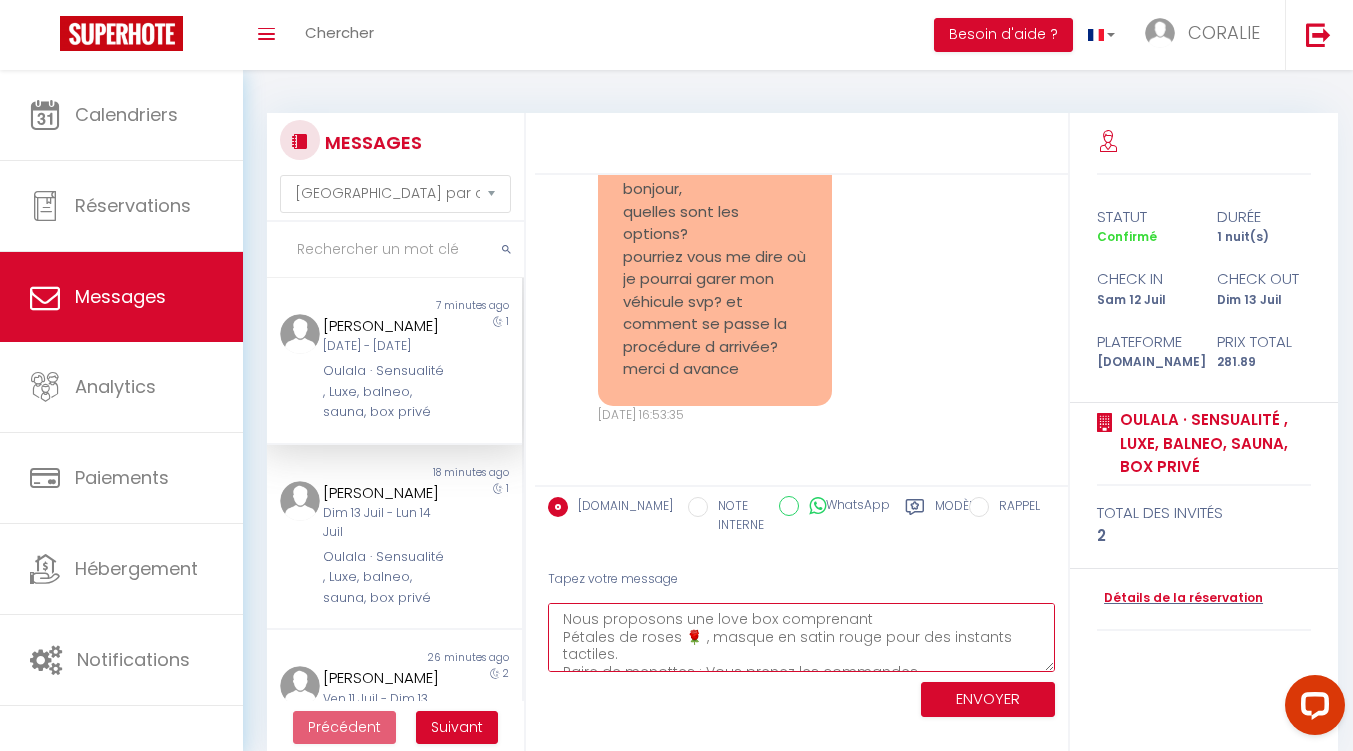click on "Nous proposons une love box comprenant
Pétales de roses 🌹 , masque en satin rouge pour des instants tactiles.
Paire de menottes : Vous prenez les commandes.
Plumeau rouge très soyeux. Les premiers frémissements.
Mini vibro. Vous connaissez son point faible.
Cockring vibrant💝, une arrivée romantique avec ballons 🎈, petits déjeuner. Planche mixte charcuterie et fromage 🧀. Je reste à votre disposition." at bounding box center [801, 637] 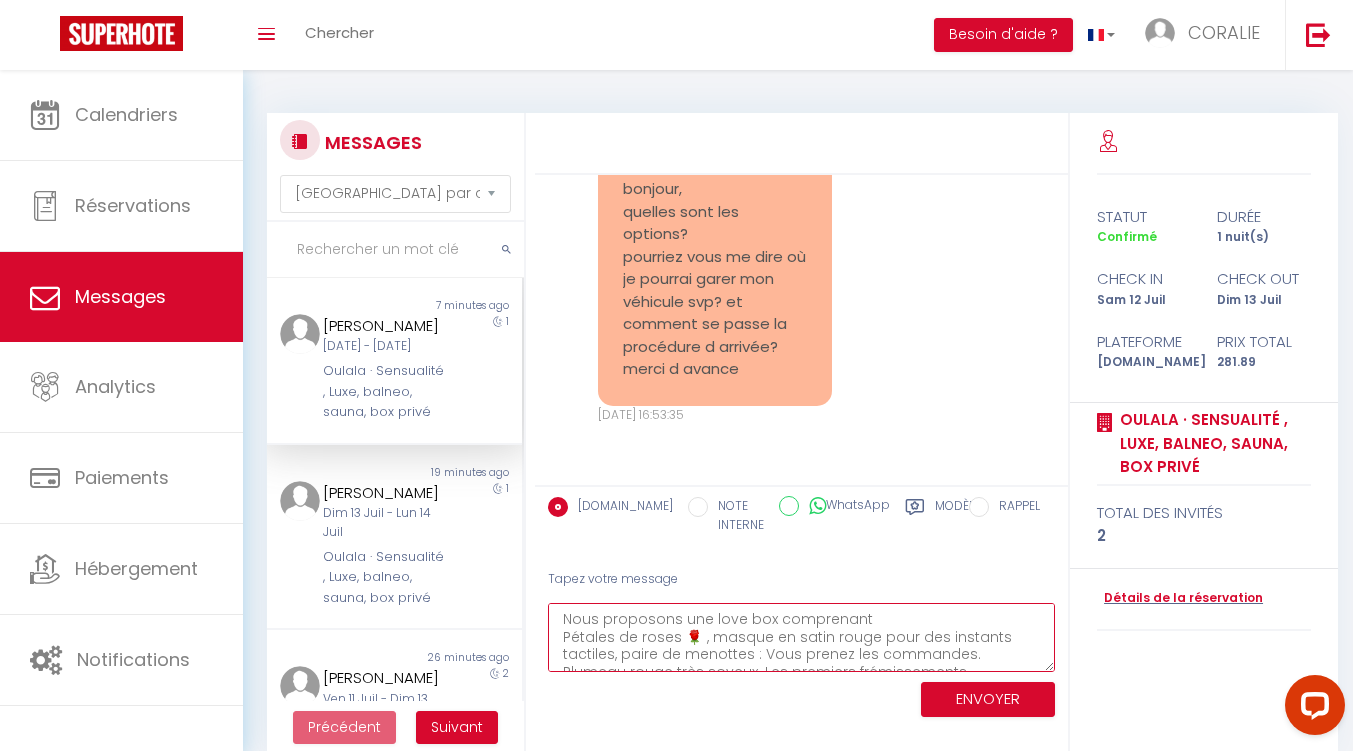 click on "Nous proposons une love box comprenant
Pétales de roses 🌹 , masque en satin rouge pour des instants tactiles, paire de menottes : Vous prenez les commandes.
Plumeau rouge très soyeux. Les premiers frémissements.
Mini vibro. Vous connaissez son point faible.
Cockring vibrant💝, une arrivée romantique avec ballons 🎈, petits déjeuner. Planche mixte charcuterie et fromage 🧀. Je reste à votre disposition." at bounding box center [801, 637] 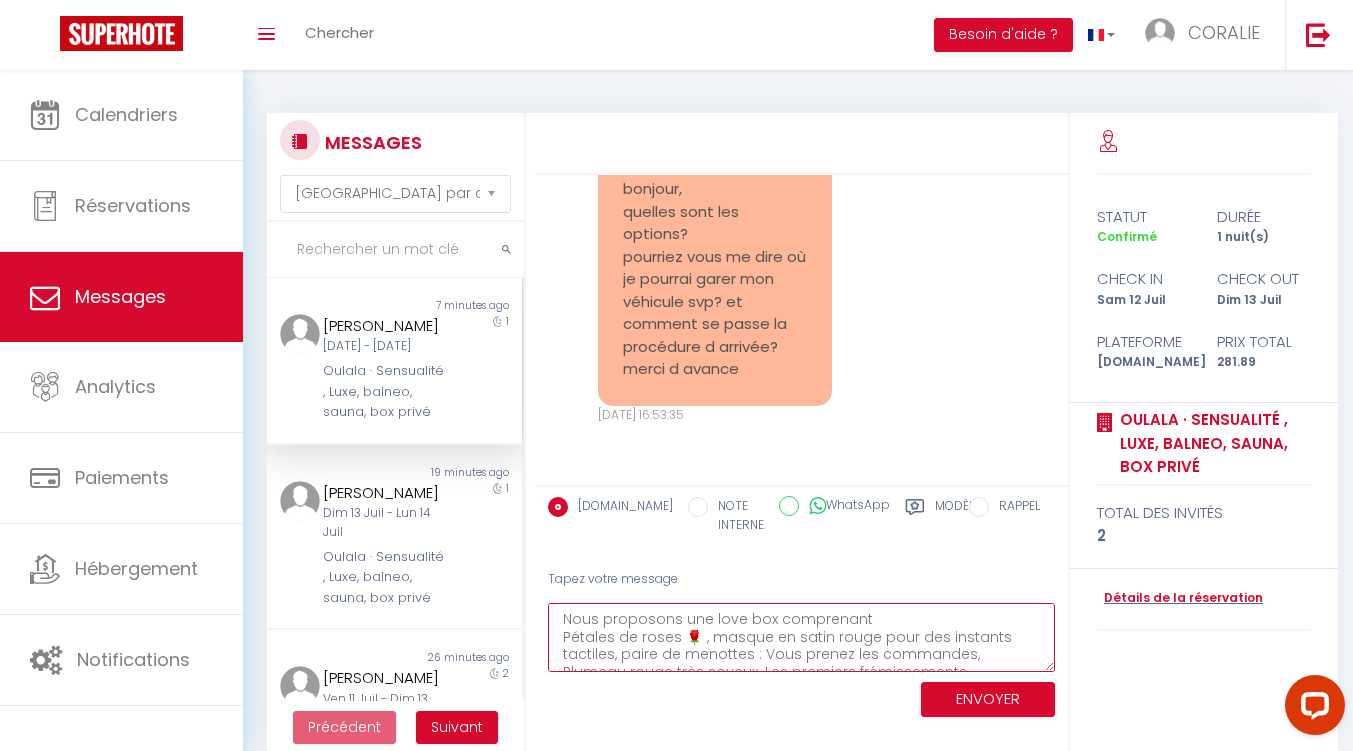 click on "Nous proposons une love box comprenant
Pétales de roses 🌹 , masque en satin rouge pour des instants tactiles, paire de menottes : Vous prenez les commandes, Plumeau rouge très soyeux. Les premiers frémissements.
Mini vibro. Vous connaissez son point faible.
Cockring vibrant💝, une arrivée romantique avec ballons 🎈, petits déjeuner. Planche mixte charcuterie et fromage 🧀. Je reste à votre disposition." at bounding box center (801, 637) 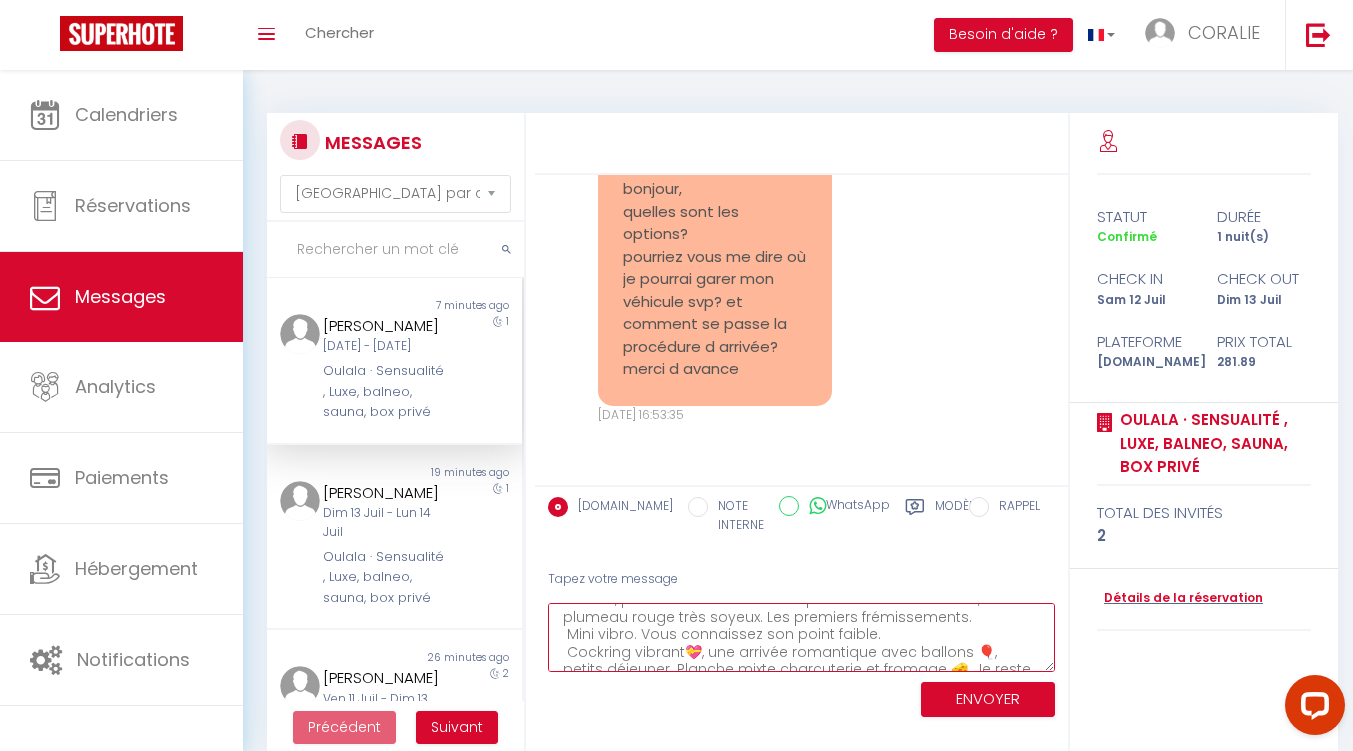 scroll, scrollTop: 87, scrollLeft: 0, axis: vertical 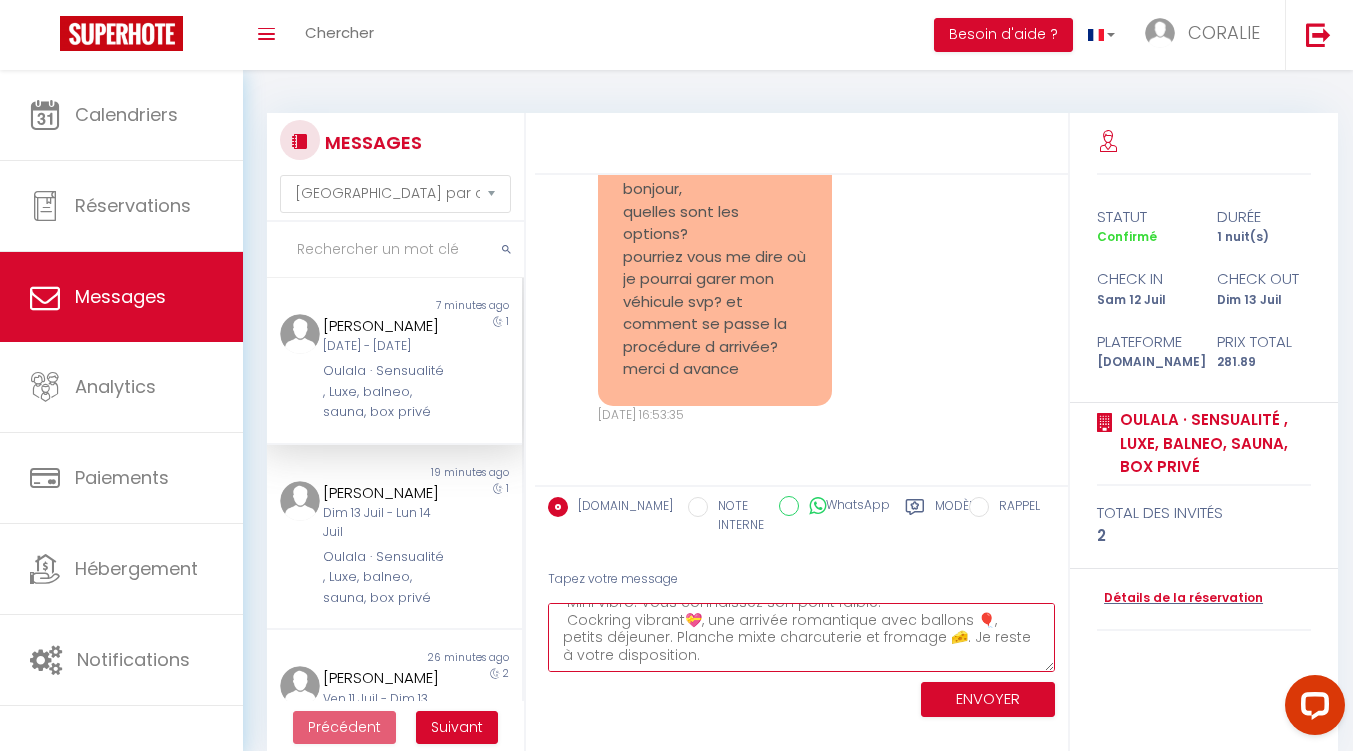 click on "Nous proposons une love box comprenant
Pétales de roses 🌹 , masque en satin rouge pour des instants tactiles, paire de menottes : Vous prenez les commandes, plumeau rouge très soyeux. Les premiers frémissements.
Mini vibro. Vous connaissez son point faible.
Cockring vibrant💝, une arrivée romantique avec ballons 🎈, petits déjeuner. Planche mixte charcuterie et fromage 🧀. Je reste à votre disposition." at bounding box center [801, 637] 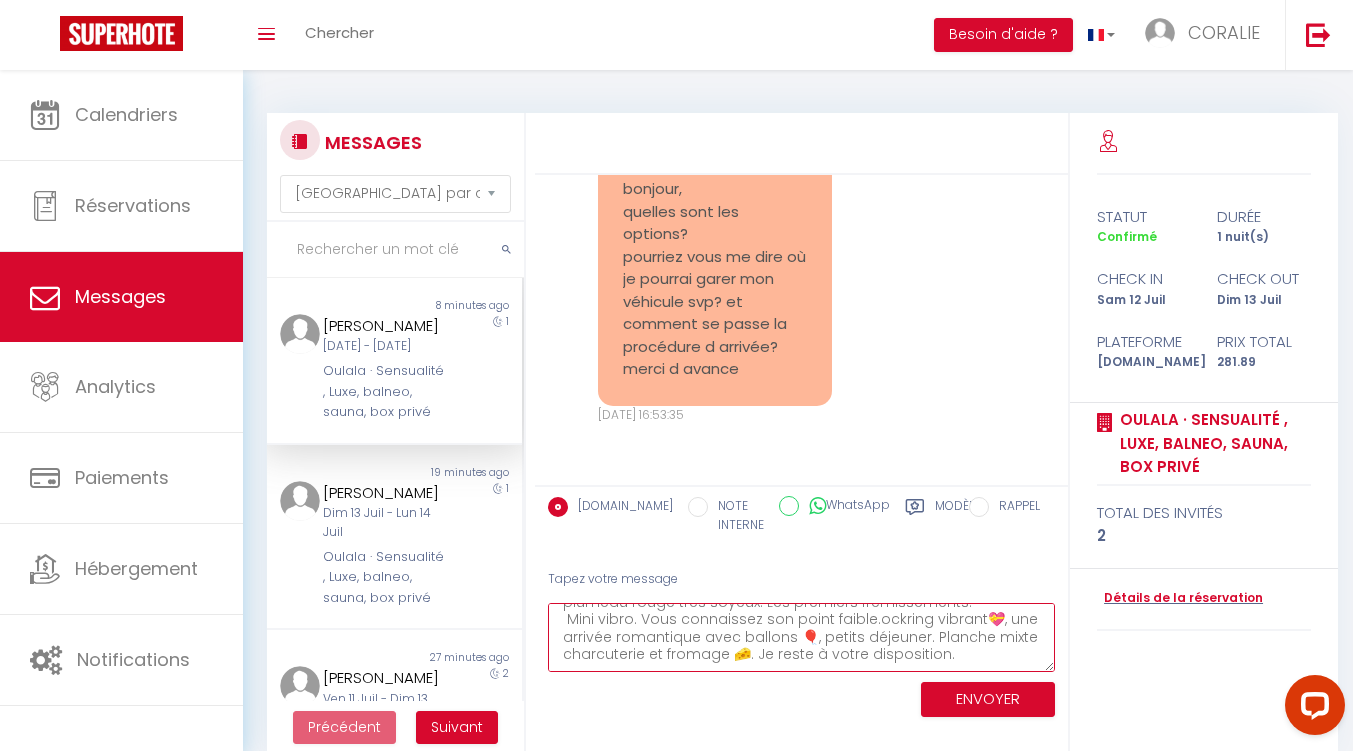 scroll, scrollTop: 70, scrollLeft: 0, axis: vertical 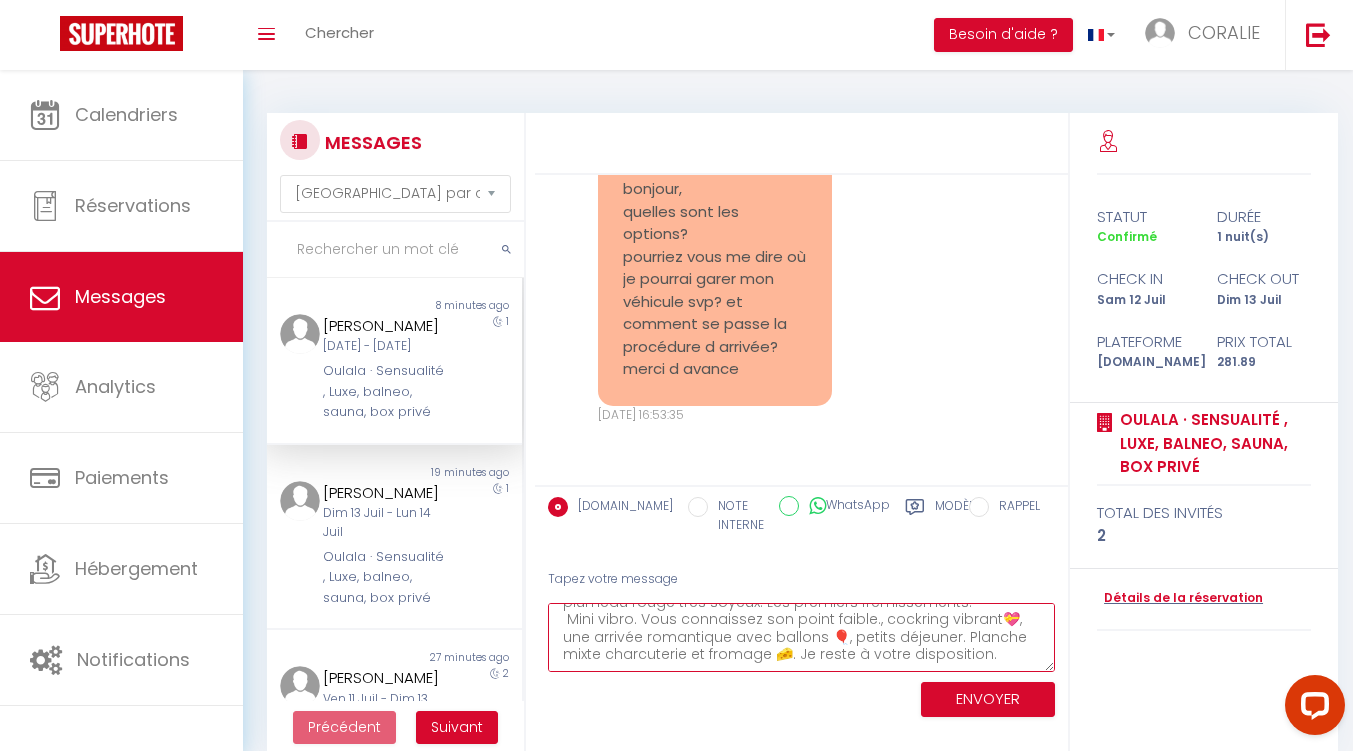 click on "Nous proposons une love box comprenant
Pétales de roses 🌹 , masque en satin rouge pour des instants tactiles, paire de menottes : Vous prenez les commandes, plumeau rouge très soyeux. Les premiers frémissements.
Mini vibro. Vous connaissez son point faible., cockring vibrant💝, une arrivée romantique avec ballons 🎈, petits déjeuner. Planche mixte charcuterie et fromage 🧀. Je reste à votre disposition." at bounding box center [801, 637] 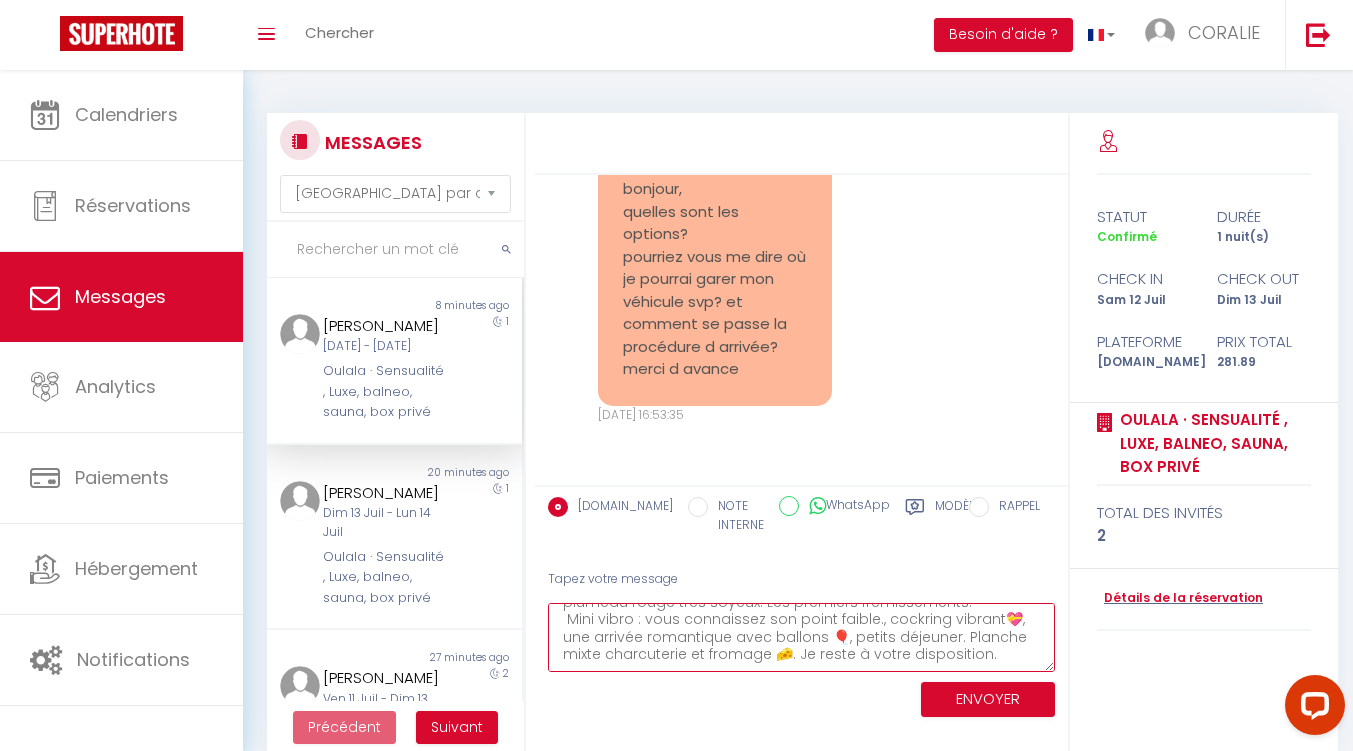 click on "Nous proposons une love box comprenant
Pétales de roses 🌹 , masque en satin rouge pour des instants tactiles, paire de menottes : Vous prenez les commandes, plumeau rouge très soyeux. Les premiers frémissements.
Mini vibro : vous connaissez son point faible., cockring vibrant💝, une arrivée romantique avec ballons 🎈, petits déjeuner. Planche mixte charcuterie et fromage 🧀. Je reste à votre disposition." at bounding box center [801, 637] 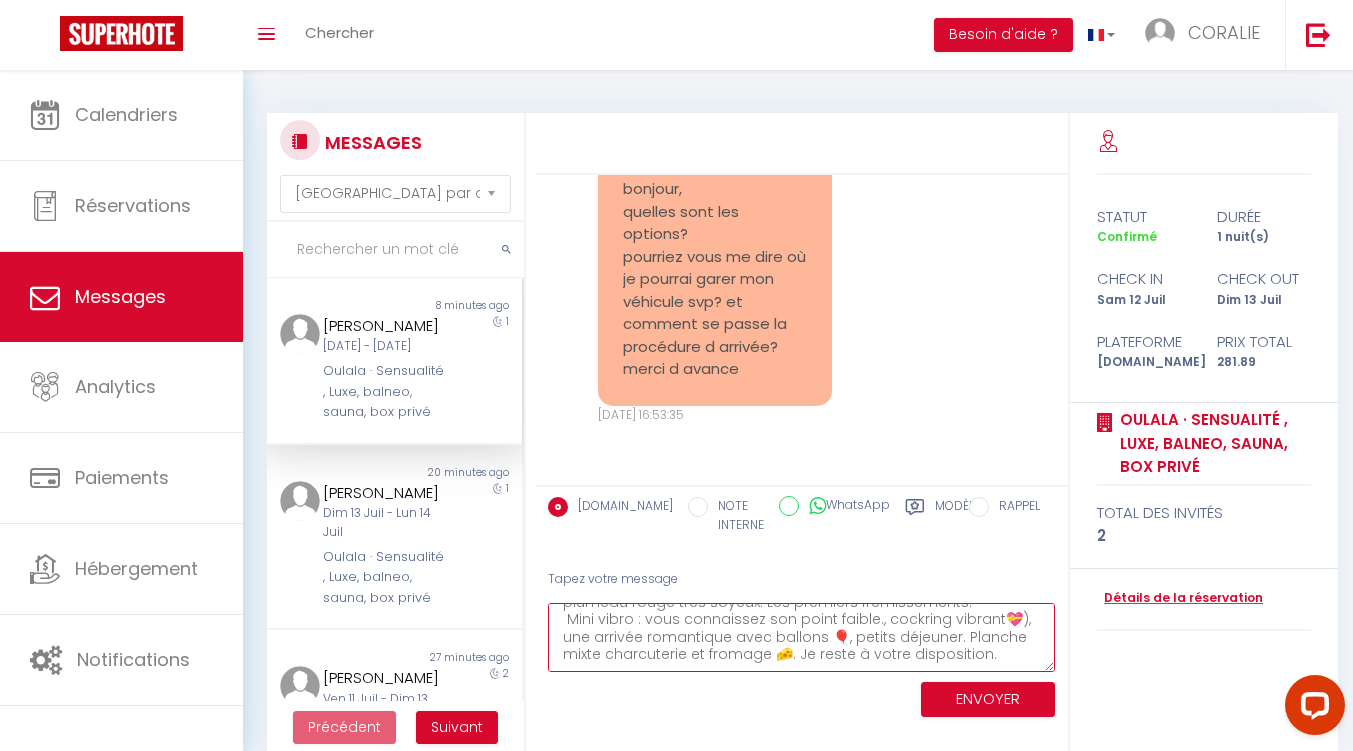 scroll, scrollTop: 0, scrollLeft: 0, axis: both 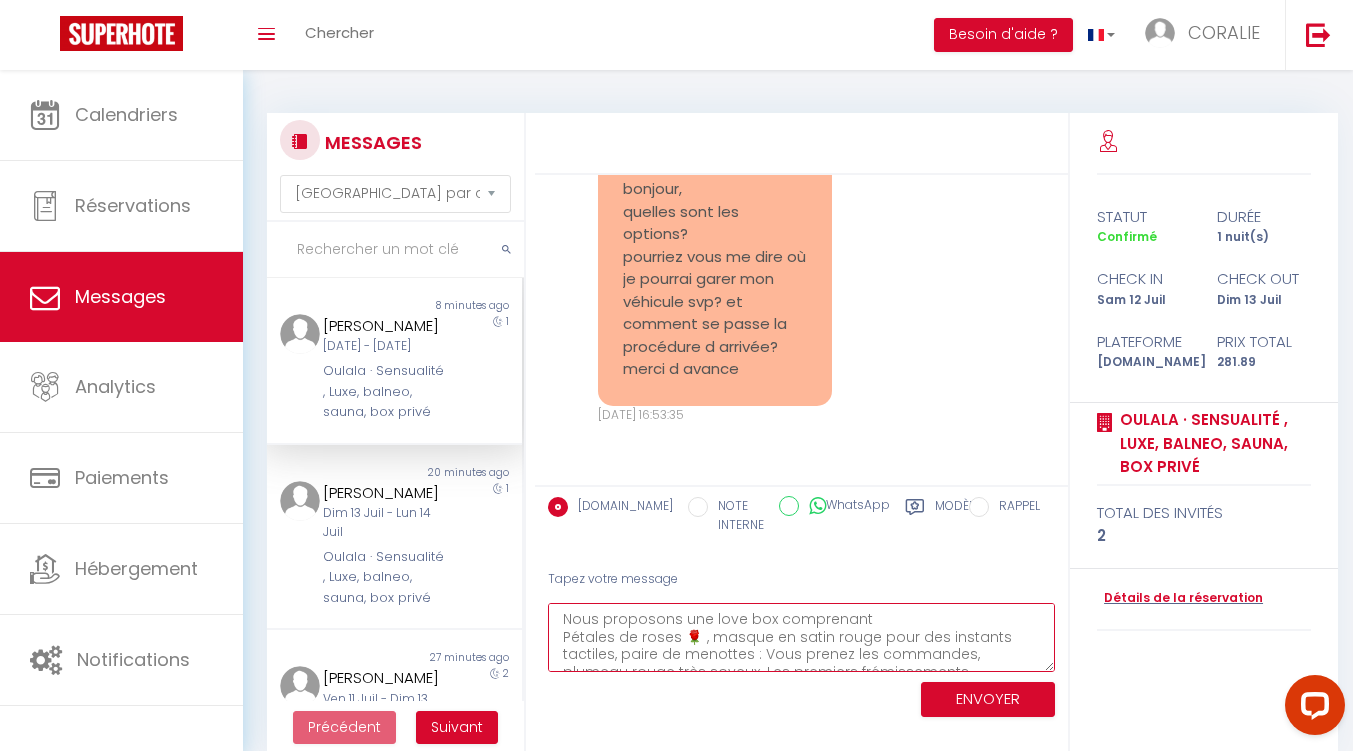 click on "Nous proposons une love box comprenant
Pétales de roses 🌹 , masque en satin rouge pour des instants tactiles, paire de menottes : Vous prenez les commandes, plumeau rouge très soyeux. Les premiers frémissements.
Mini vibro : vous connaissez son point faible., cockring vibrant💝), une arrivée romantique avec ballons 🎈, petits déjeuner. Planche mixte charcuterie et fromage 🧀. Je reste à votre disposition." at bounding box center (801, 637) 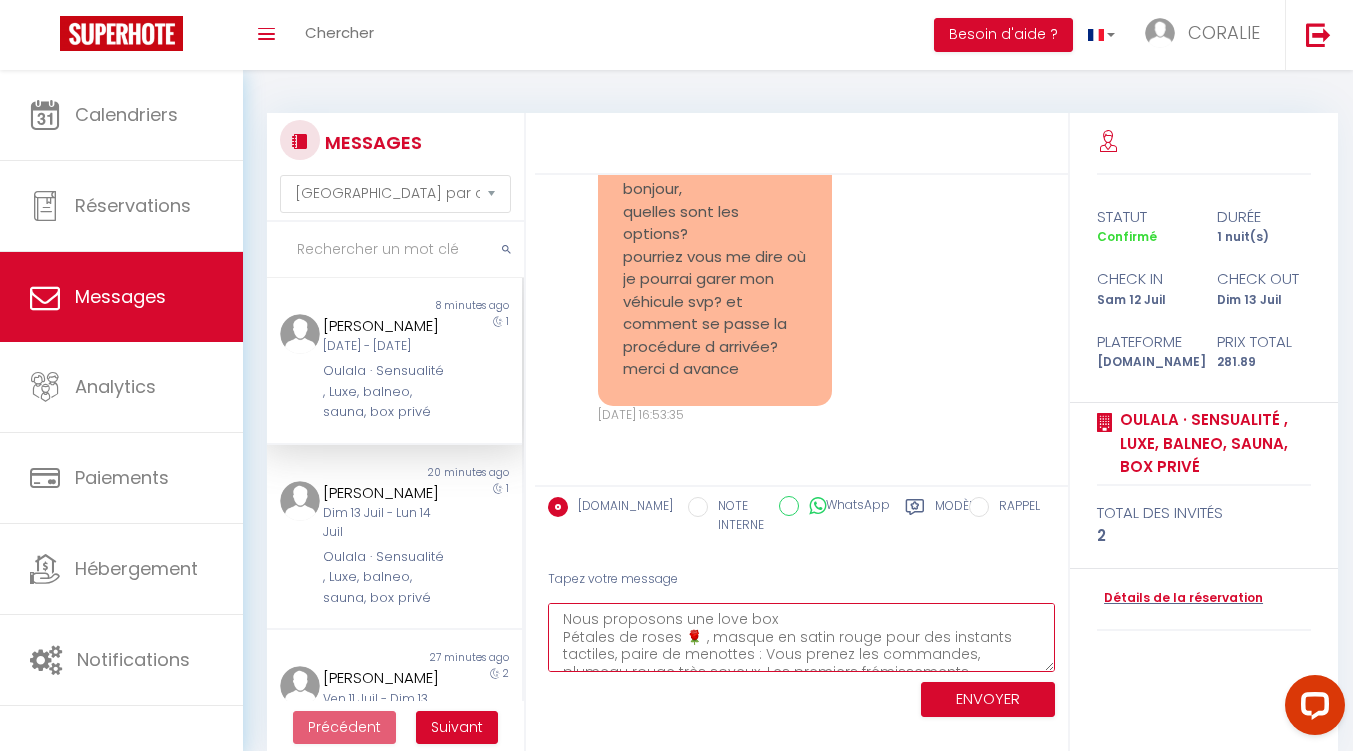 click on "Nous proposons une love box
Pétales de roses 🌹 , masque en satin rouge pour des instants tactiles, paire de menottes : Vous prenez les commandes, plumeau rouge très soyeux. Les premiers frémissements.
Mini vibro : vous connaissez son point faible., cockring vibrant💝), une arrivée romantique avec ballons 🎈, petits déjeuner. Planche mixte charcuterie et fromage 🧀. Je reste à votre disposition." at bounding box center (801, 637) 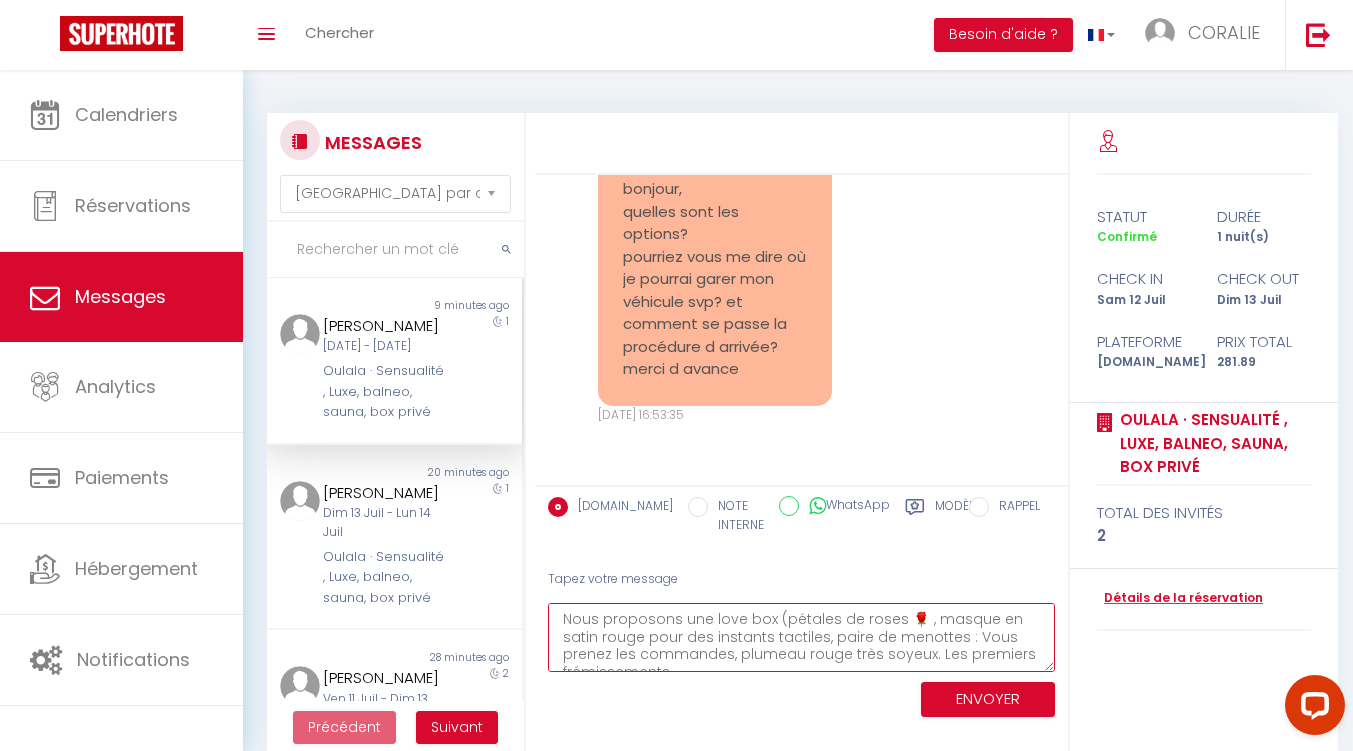 click on "Nous proposons une love box (pétales de roses 🌹 , masque en satin rouge pour des instants tactiles, paire de menottes : Vous prenez les commandes, plumeau rouge très soyeux. Les premiers frémissements.
Mini vibro : vous connaissez son point faible., cockring vibrant💝), une arrivée romantique avec ballons 🎈, petits déjeuner. Planche mixte charcuterie et fromage 🧀. Je reste à votre disposition." at bounding box center (801, 637) 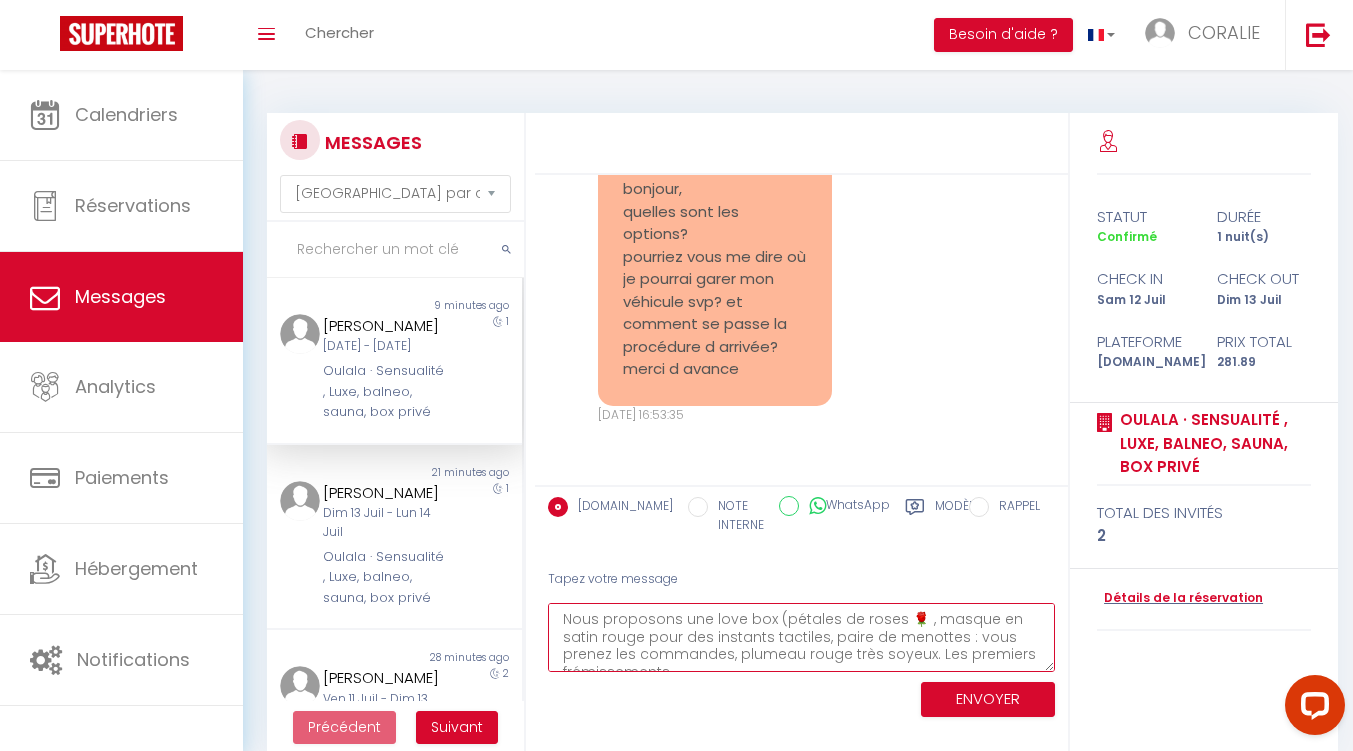 drag, startPoint x: 936, startPoint y: 648, endPoint x: 975, endPoint y: 712, distance: 74.94665 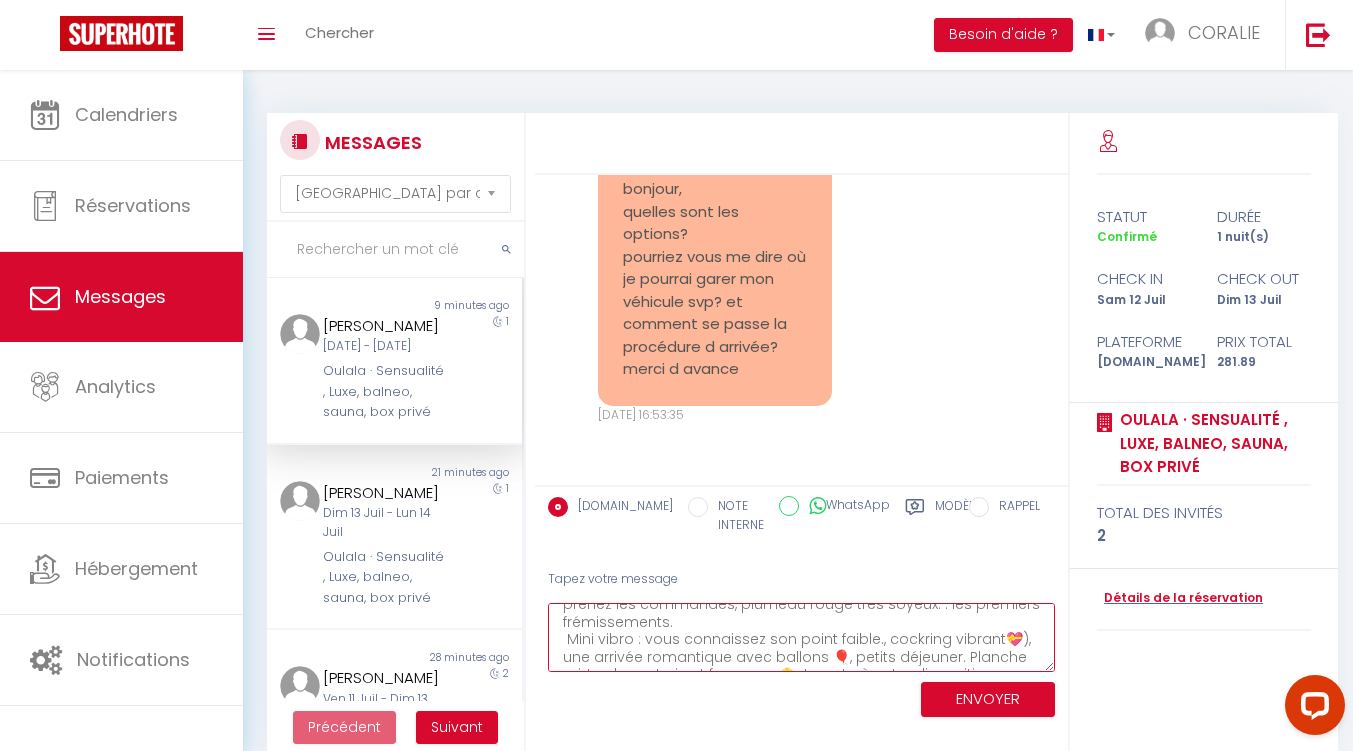 scroll, scrollTop: 70, scrollLeft: 0, axis: vertical 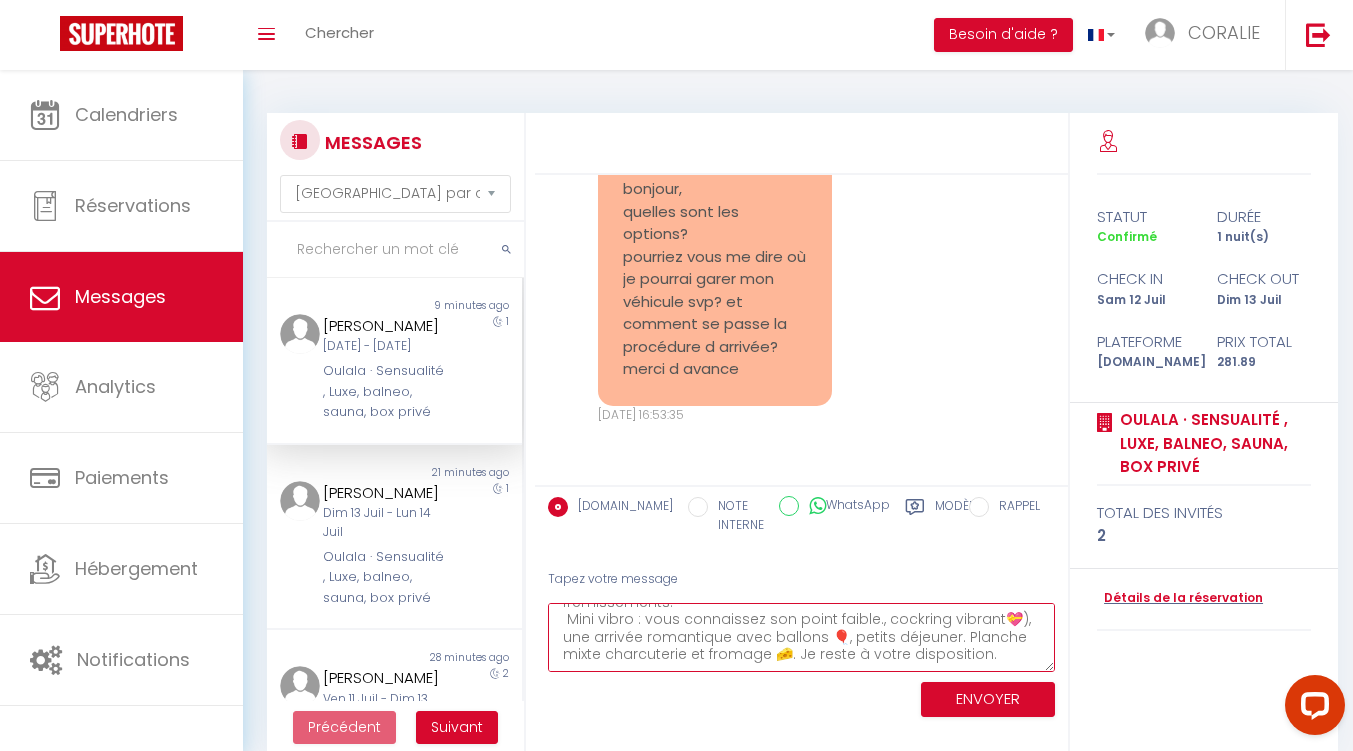 click on "Nous proposons une love box (pétales de roses 🌹 , masque en satin rouge pour des instants tactiles, paire de menottes : vous prenez les commandes, plumeau rouge très soyeux. : les premiers frémissements.
Mini vibro : vous connaissez son point faible., cockring vibrant💝), une arrivée romantique avec ballons 🎈, petits déjeuner. Planche mixte charcuterie et fromage 🧀. Je reste à votre disposition." at bounding box center (801, 637) 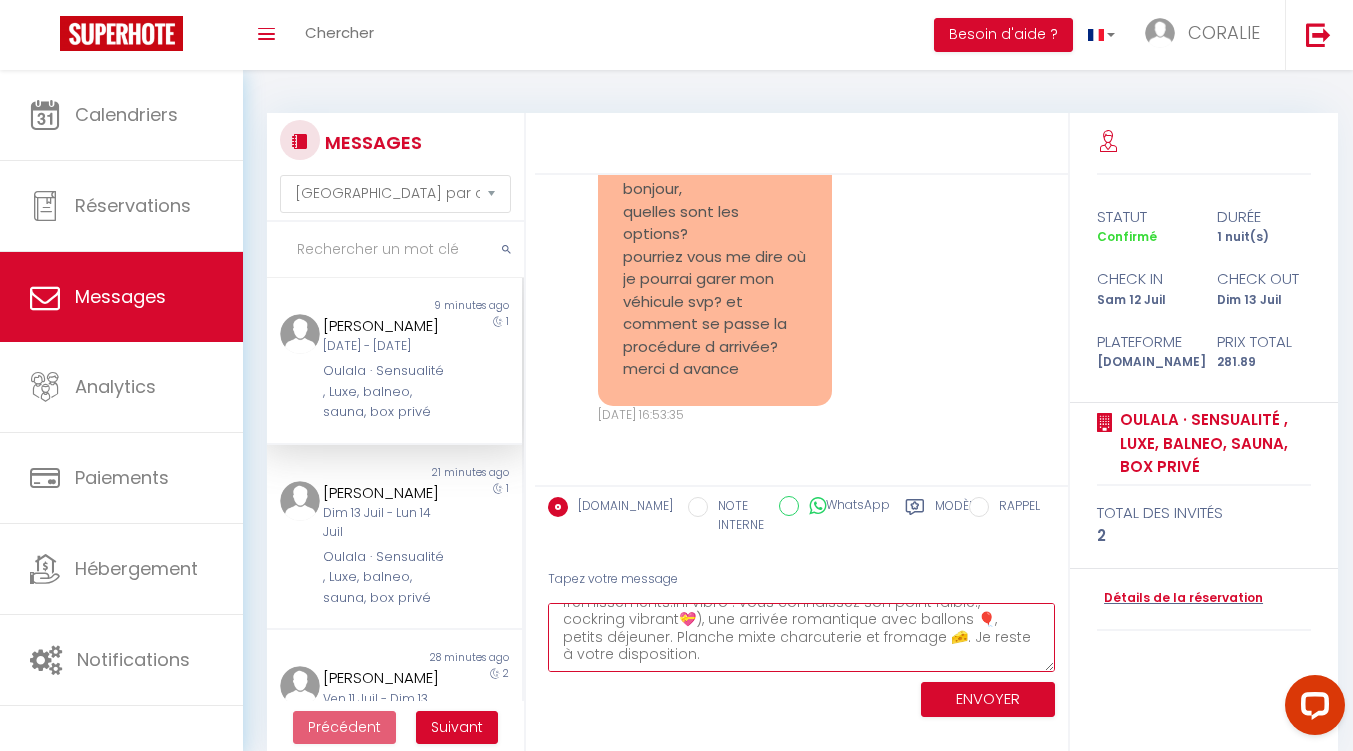 scroll, scrollTop: 52, scrollLeft: 0, axis: vertical 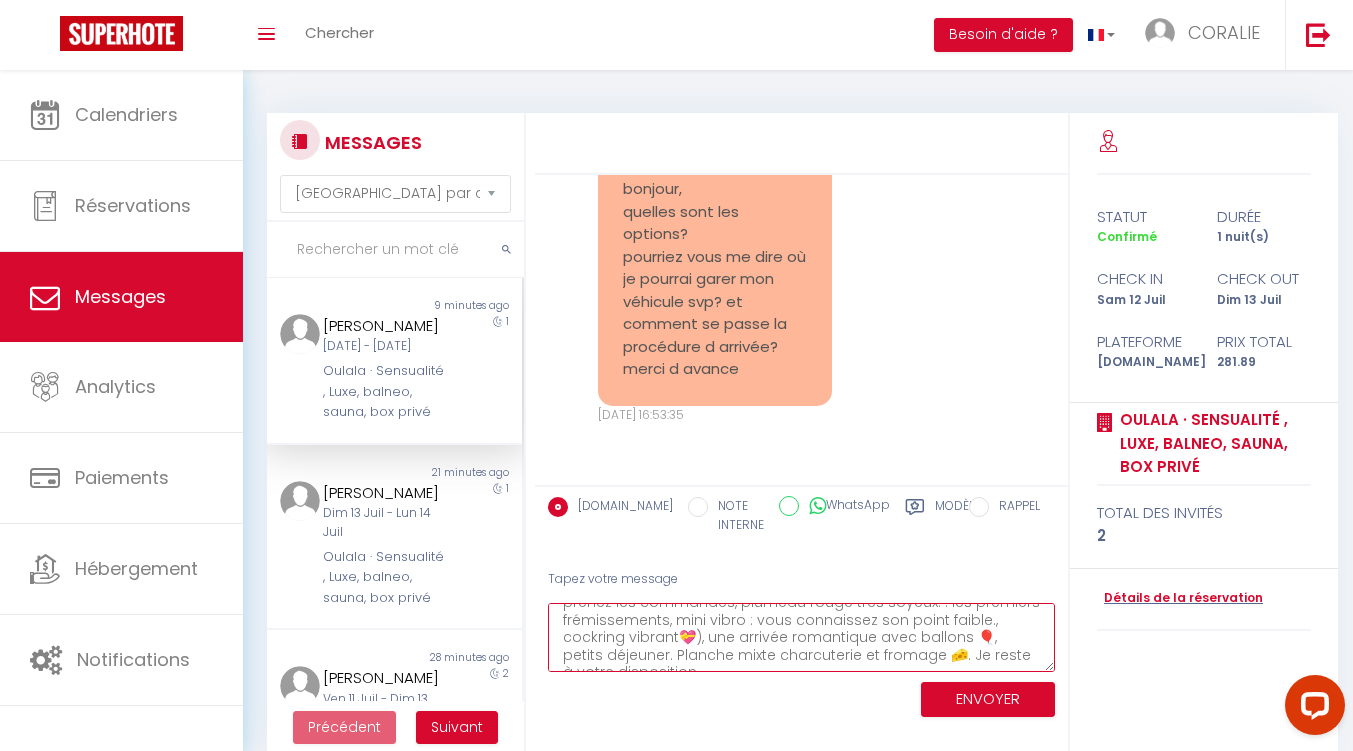 click on "Nous proposons une love box (pétales de roses 🌹 , masque en satin rouge pour des instants tactiles, paire de menottes : vous prenez les commandes, plumeau rouge très soyeux. : les premiers frémissements, mini vibro : vous connaissez son point faible., cockring vibrant💝), une arrivée romantique avec ballons 🎈, petits déjeuner. Planche mixte charcuterie et fromage 🧀. Je reste à votre disposition." at bounding box center [801, 637] 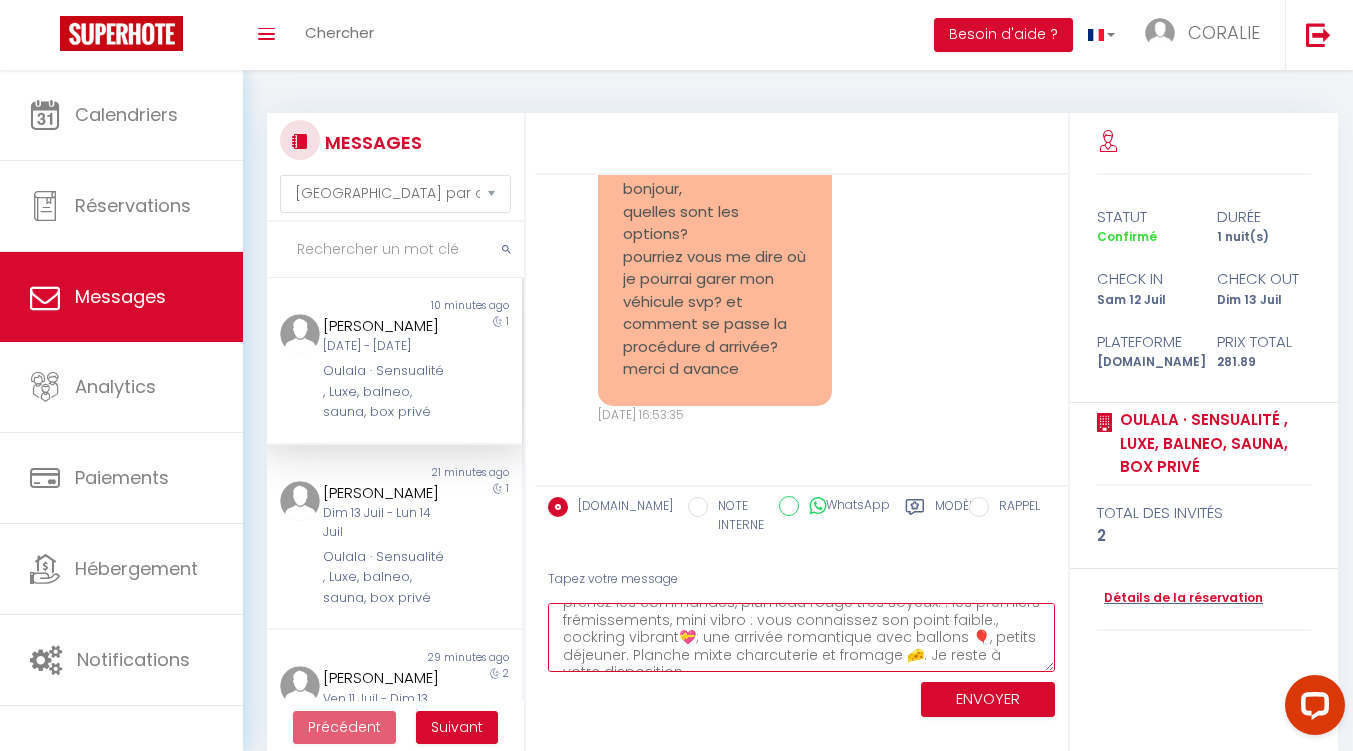 click on "Nous proposons une love box (pétales de roses 🌹 , masque en satin rouge pour des instants tactiles, paire de menottes : vous prenez les commandes, plumeau rouge très soyeux. : les premiers frémissements, mini vibro : vous connaissez son point faible., cockring vibrant💝; une arrivée romantique avec ballons 🎈, petits déjeuner. Planche mixte charcuterie et fromage 🧀. Je reste à votre disposition." at bounding box center [801, 637] 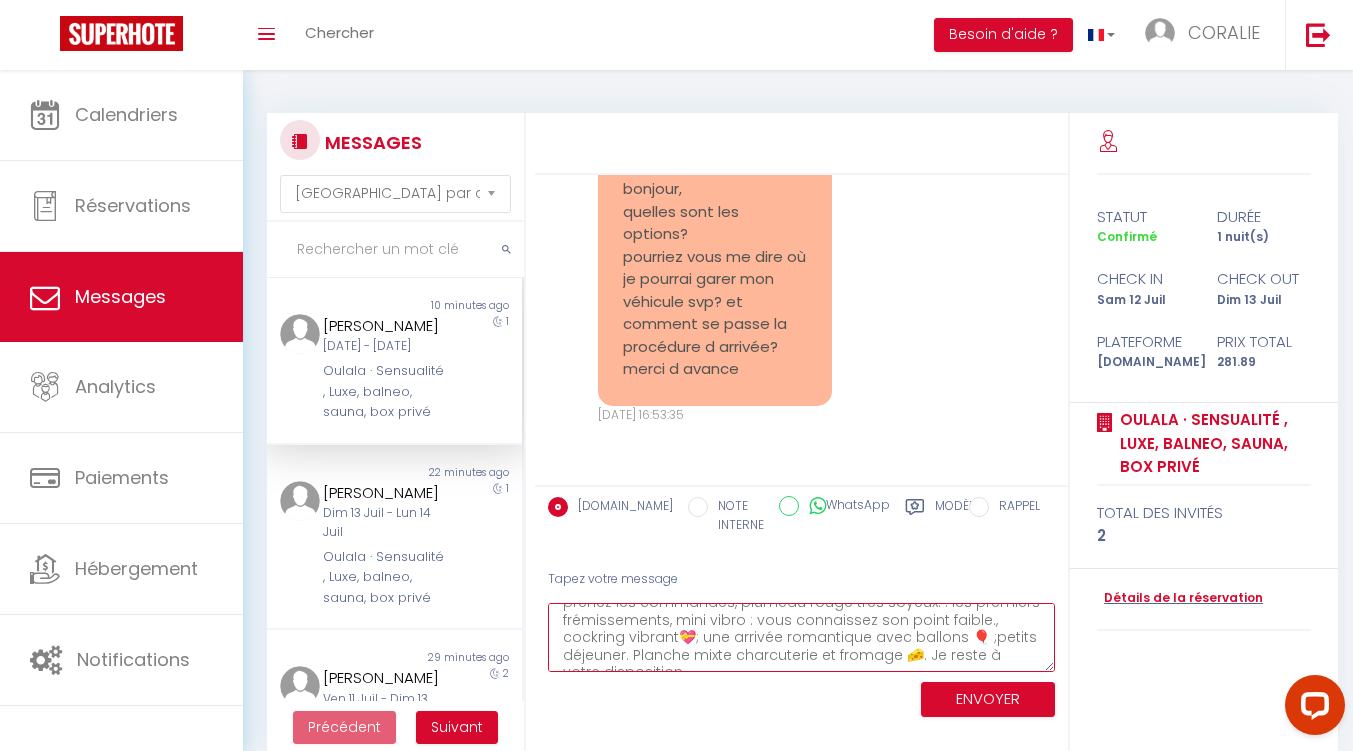 click on "Nous proposons une love box (pétales de roses 🌹 , masque en satin rouge pour des instants tactiles, paire de menottes : vous prenez les commandes, plumeau rouge très soyeux. : les premiers frémissements, mini vibro : vous connaissez son point faible., cockring vibrant💝; une arrivée romantique avec ballons 🎈 ;petits déjeuner. Planche mixte charcuterie et fromage 🧀. Je reste à votre disposition." at bounding box center (801, 637) 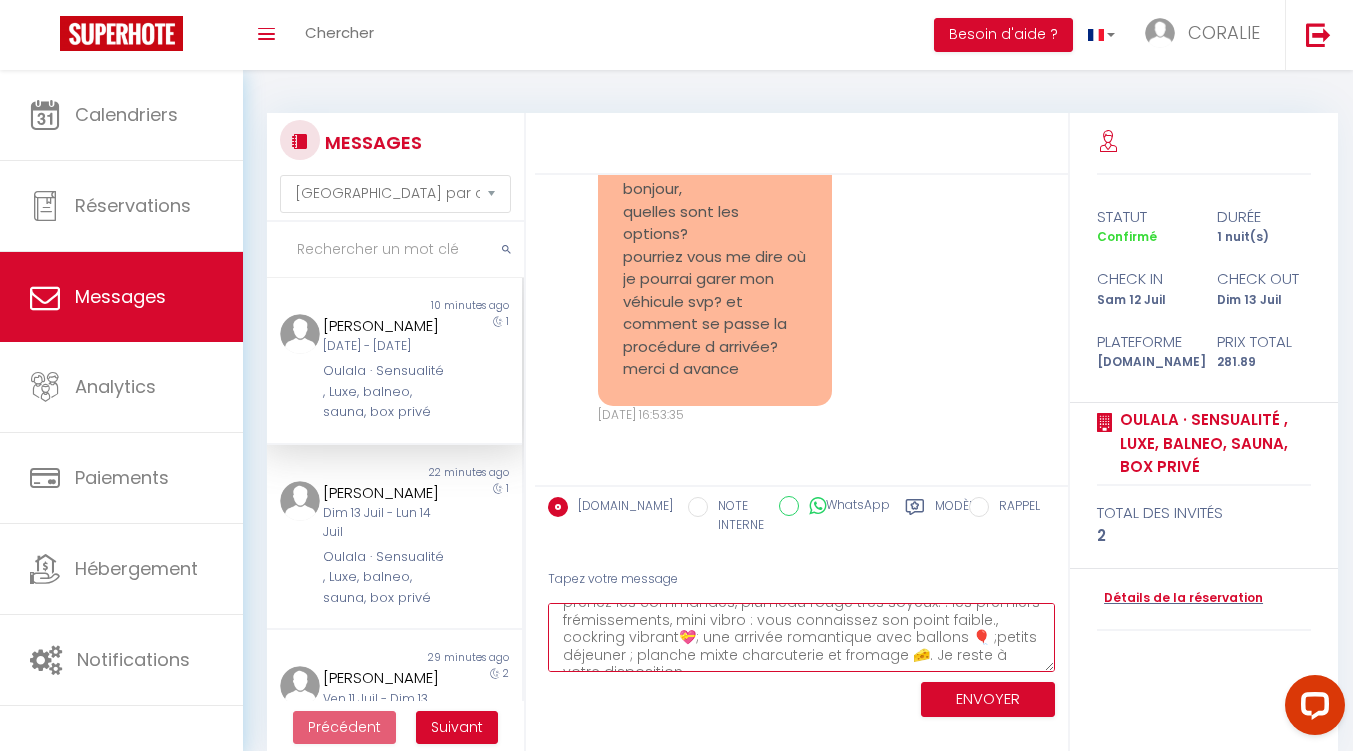 click on "Nous proposons une love box (pétales de roses 🌹 , masque en satin rouge pour des instants tactiles, paire de menottes : vous prenez les commandes, plumeau rouge très soyeux. : les premiers frémissements, mini vibro : vous connaissez son point faible., cockring vibrant💝; une arrivée romantique avec ballons 🎈 ;petits déjeuner ; planche mixte charcuterie et fromage 🧀. Je reste à votre disposition." at bounding box center (801, 637) 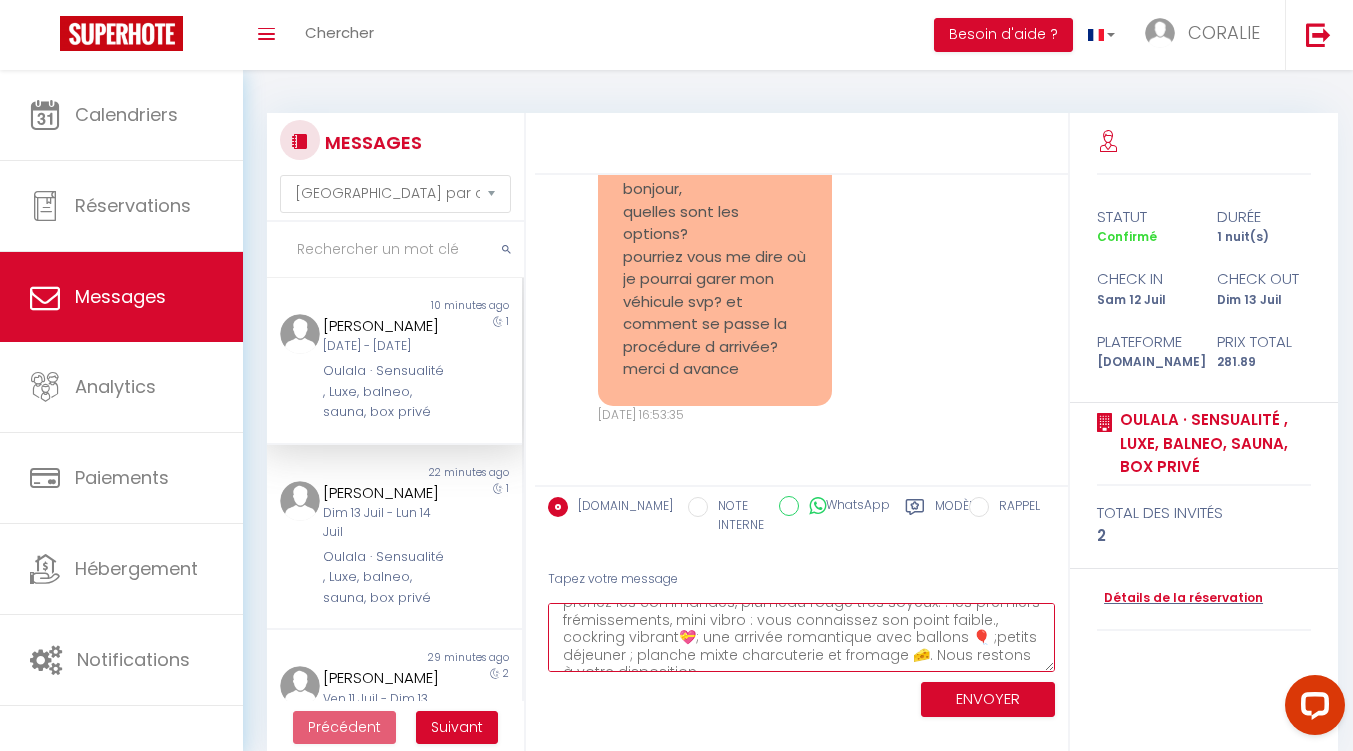 click on "Nous proposons une love box (pétales de roses 🌹 , masque en satin rouge pour des instants tactiles, paire de menottes : vous prenez les commandes, plumeau rouge très soyeux. : les premiers frémissements, mini vibro : vous connaissez son point faible., cockring vibrant💝; une arrivée romantique avec ballons 🎈 ;petits déjeuner ; planche mixte charcuterie et fromage 🧀. Nous restons à votre disposition." at bounding box center (801, 637) 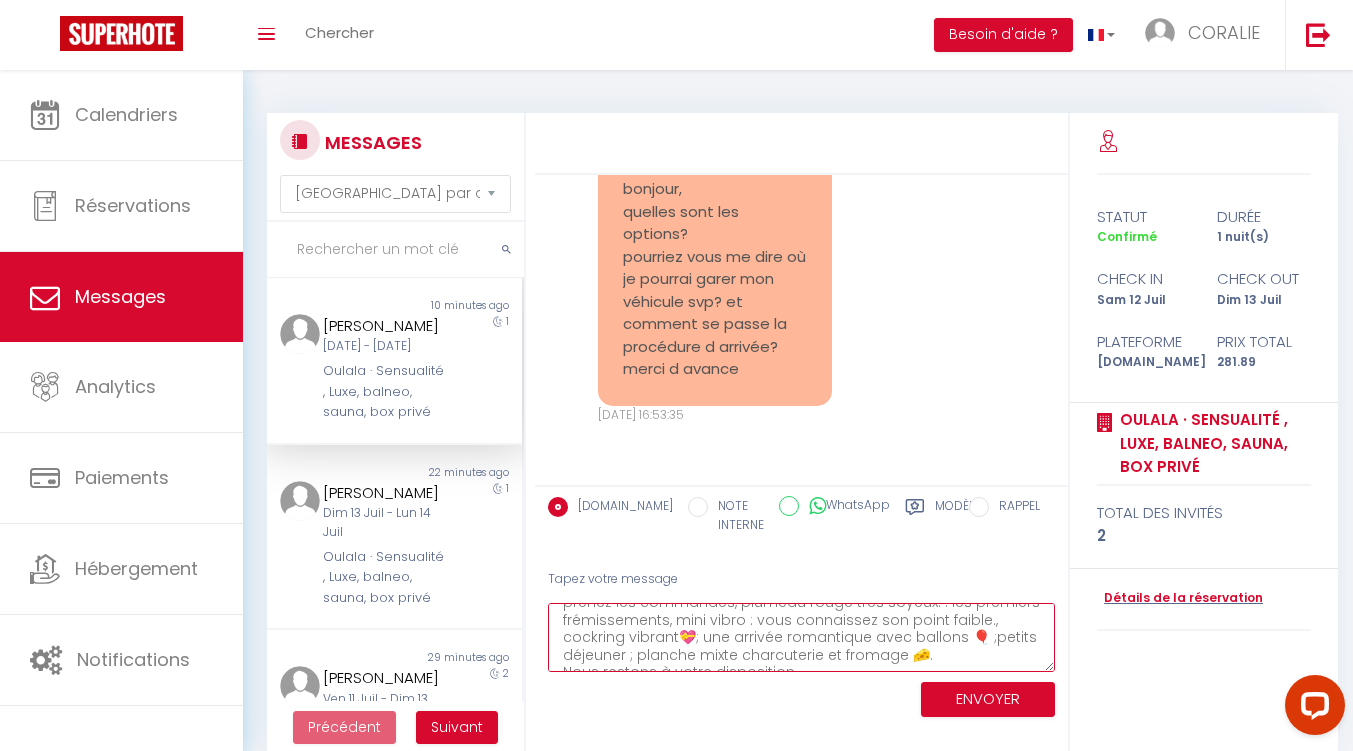 scroll, scrollTop: 70, scrollLeft: 0, axis: vertical 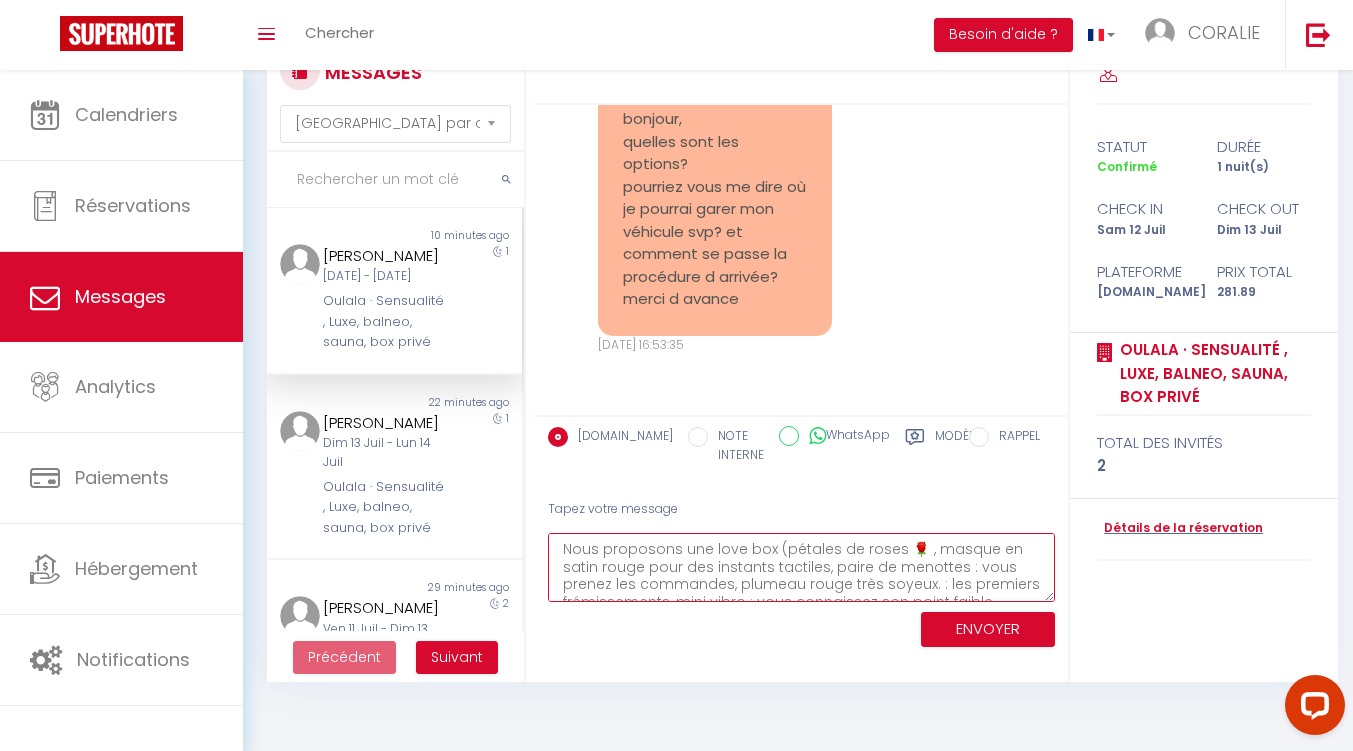 drag, startPoint x: 792, startPoint y: 586, endPoint x: 547, endPoint y: 528, distance: 251.77173 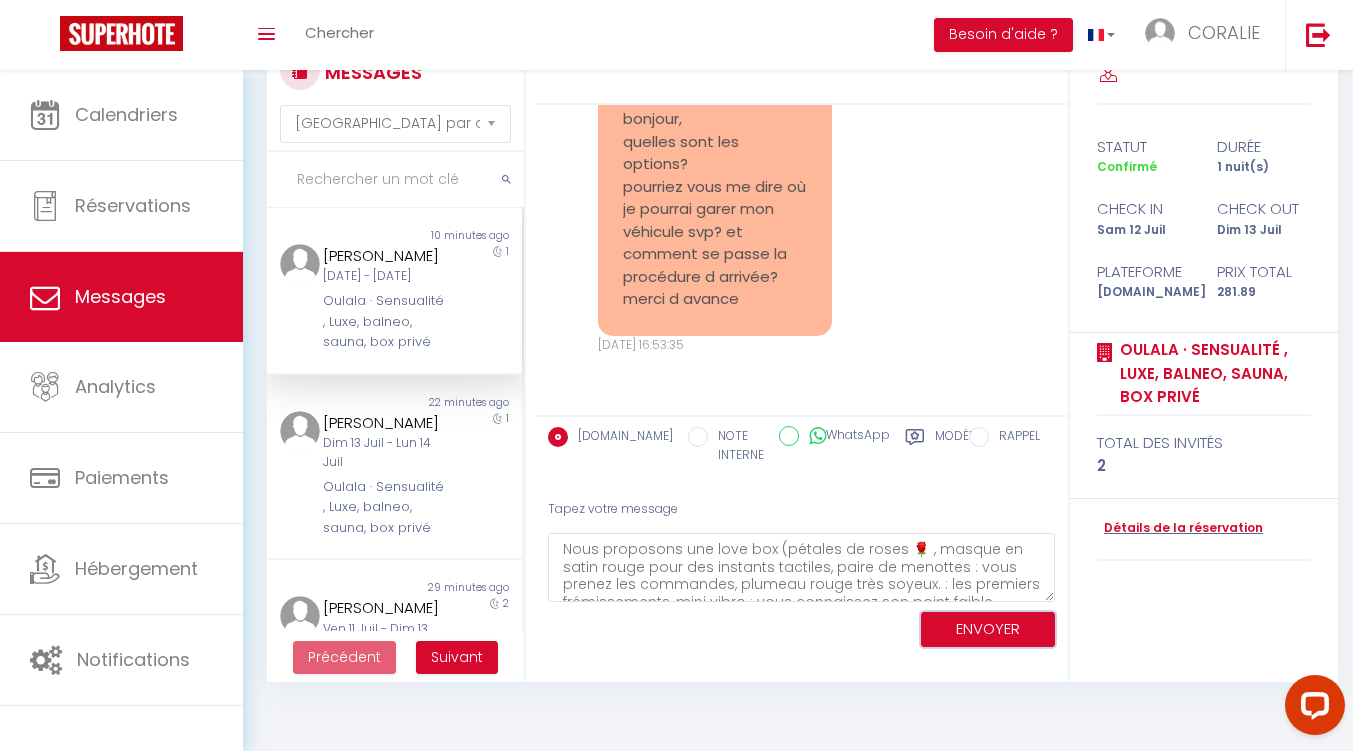 click on "ENVOYER" at bounding box center [988, 629] 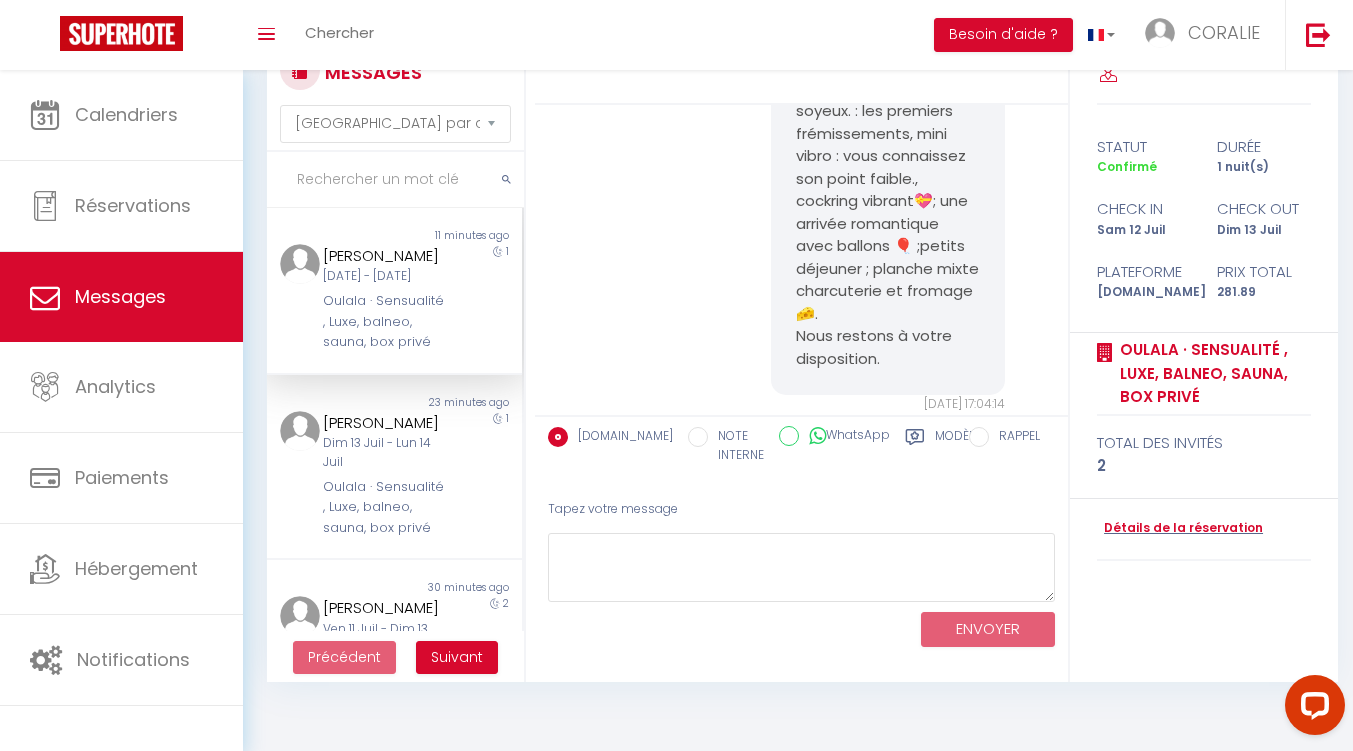 scroll, scrollTop: 13195, scrollLeft: 0, axis: vertical 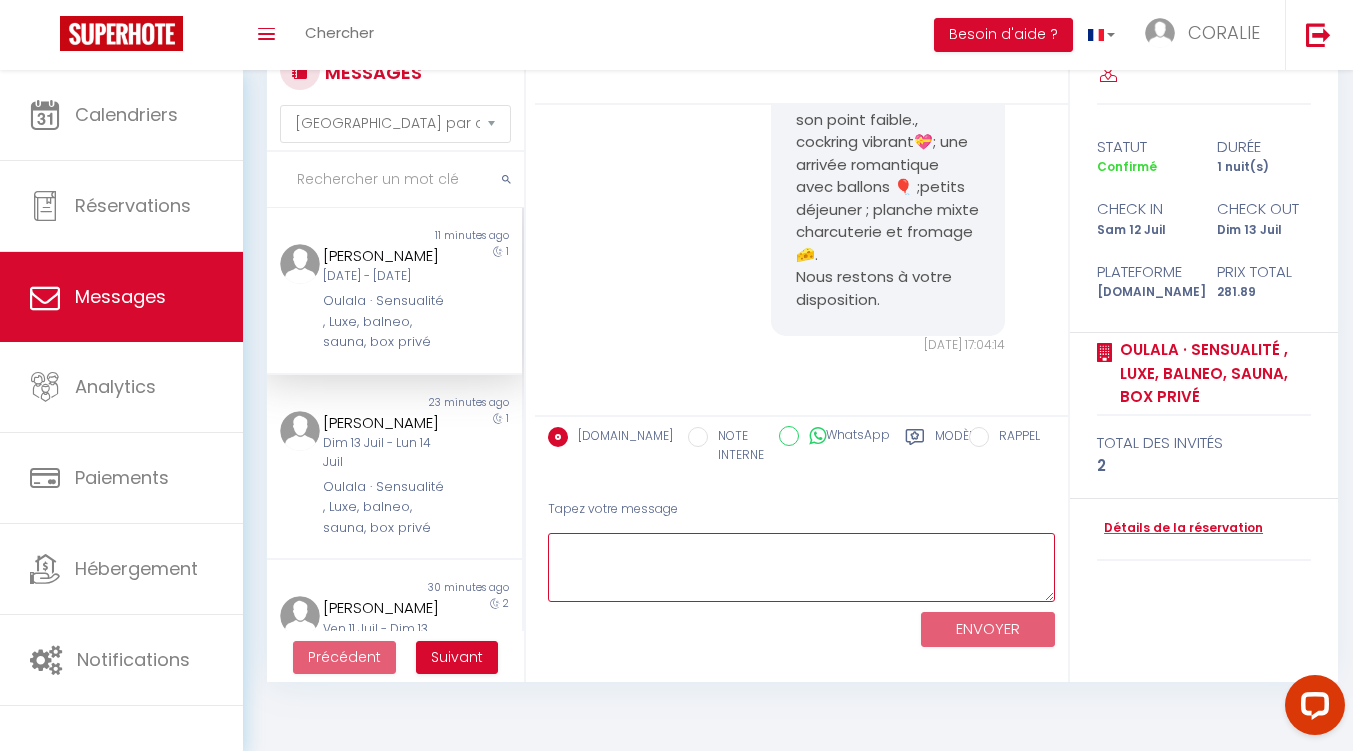 click at bounding box center (801, 567) 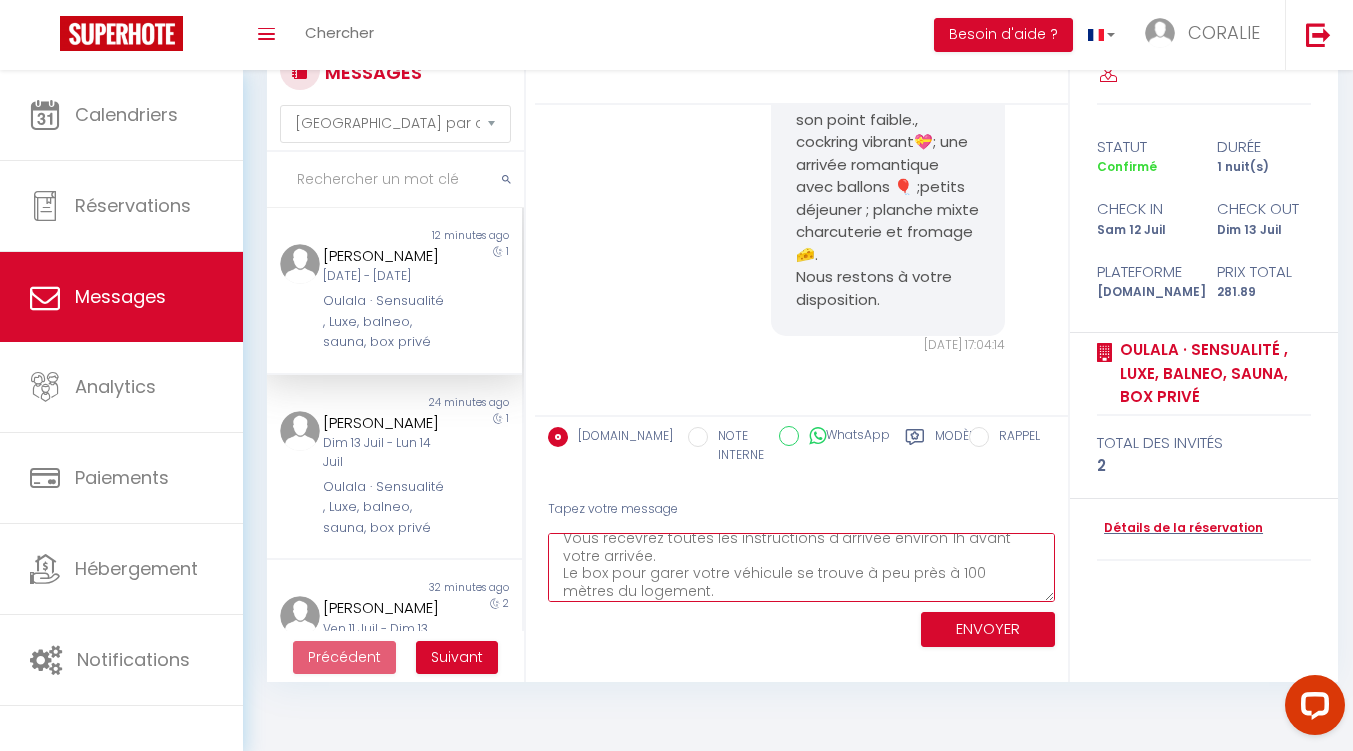 scroll, scrollTop: 29, scrollLeft: 0, axis: vertical 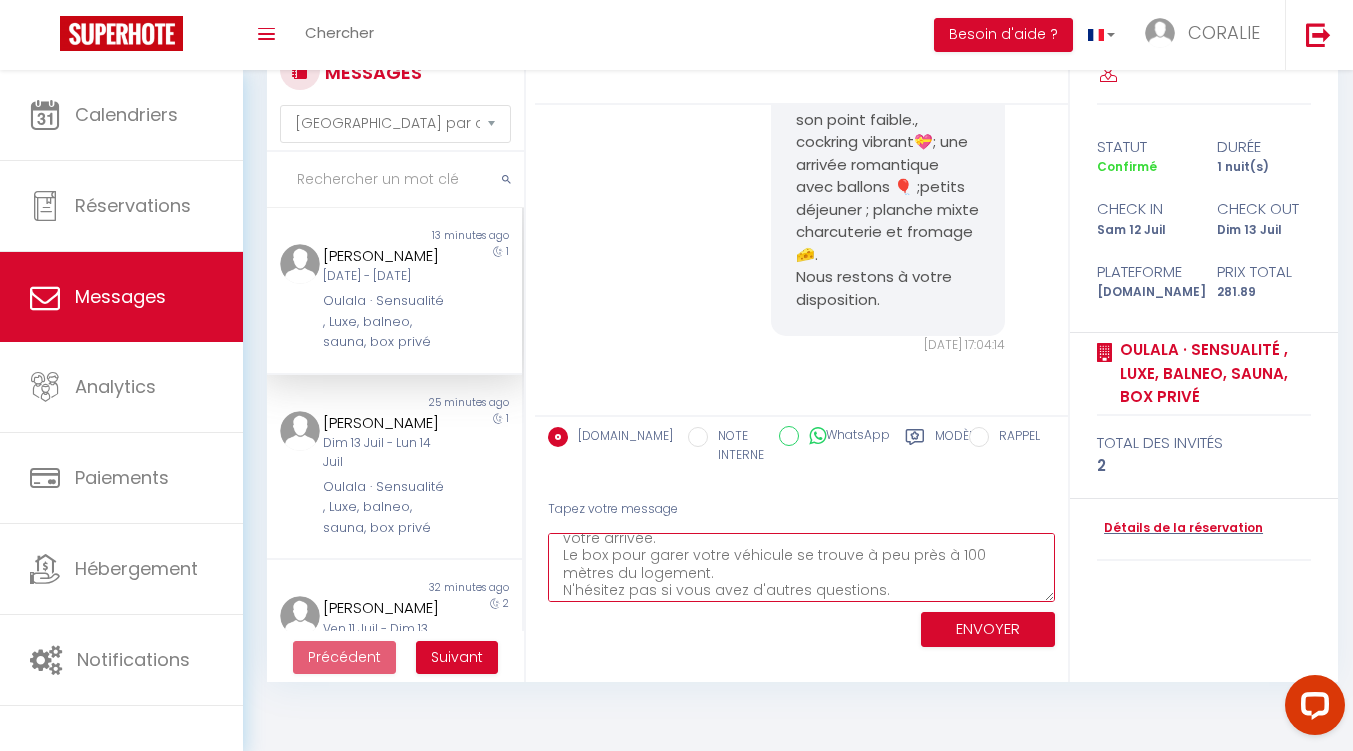 type on "Vous recevrez toutes les instructions d'arrivée environ 1h avant votre arrivée.
Le box pour garer votre véhicule se trouve à peu près à 100 mètres du logement.
N'hésitez pas si vous avez d'autres questions." 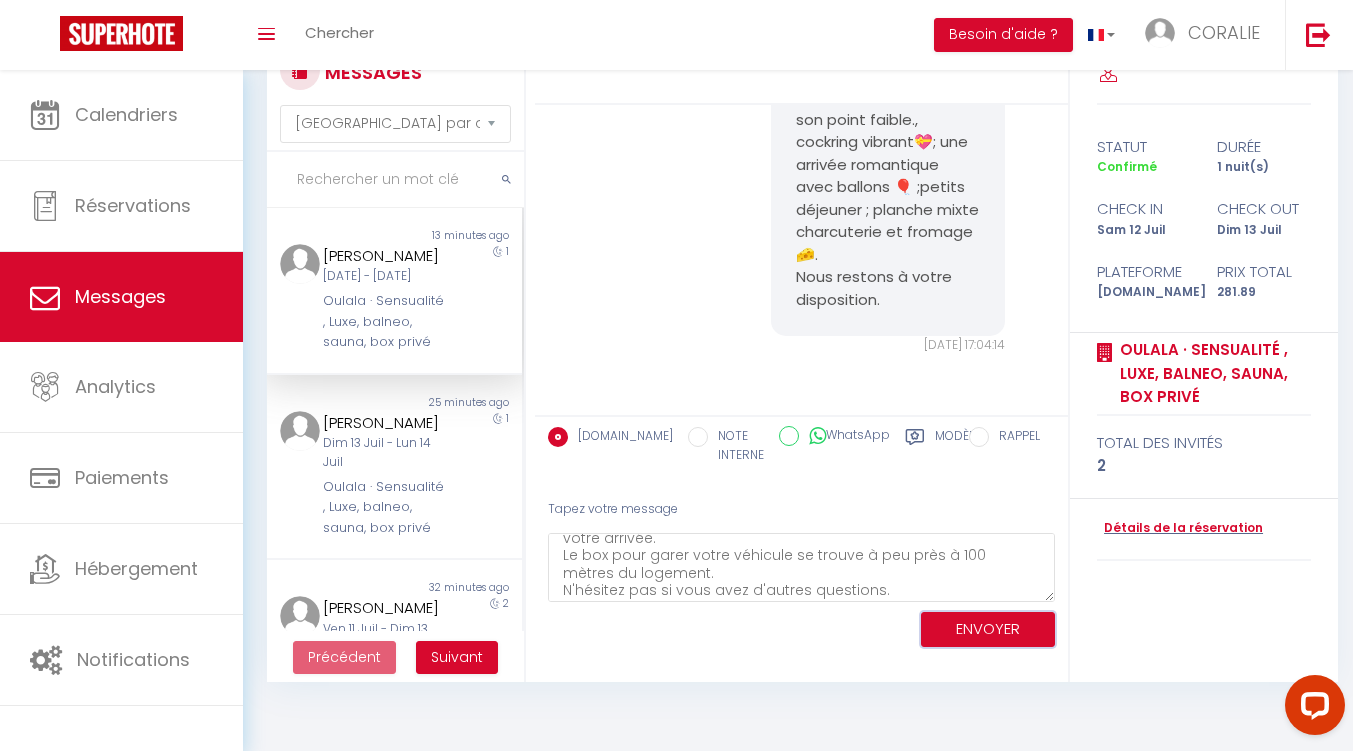 click on "ENVOYER" at bounding box center (988, 629) 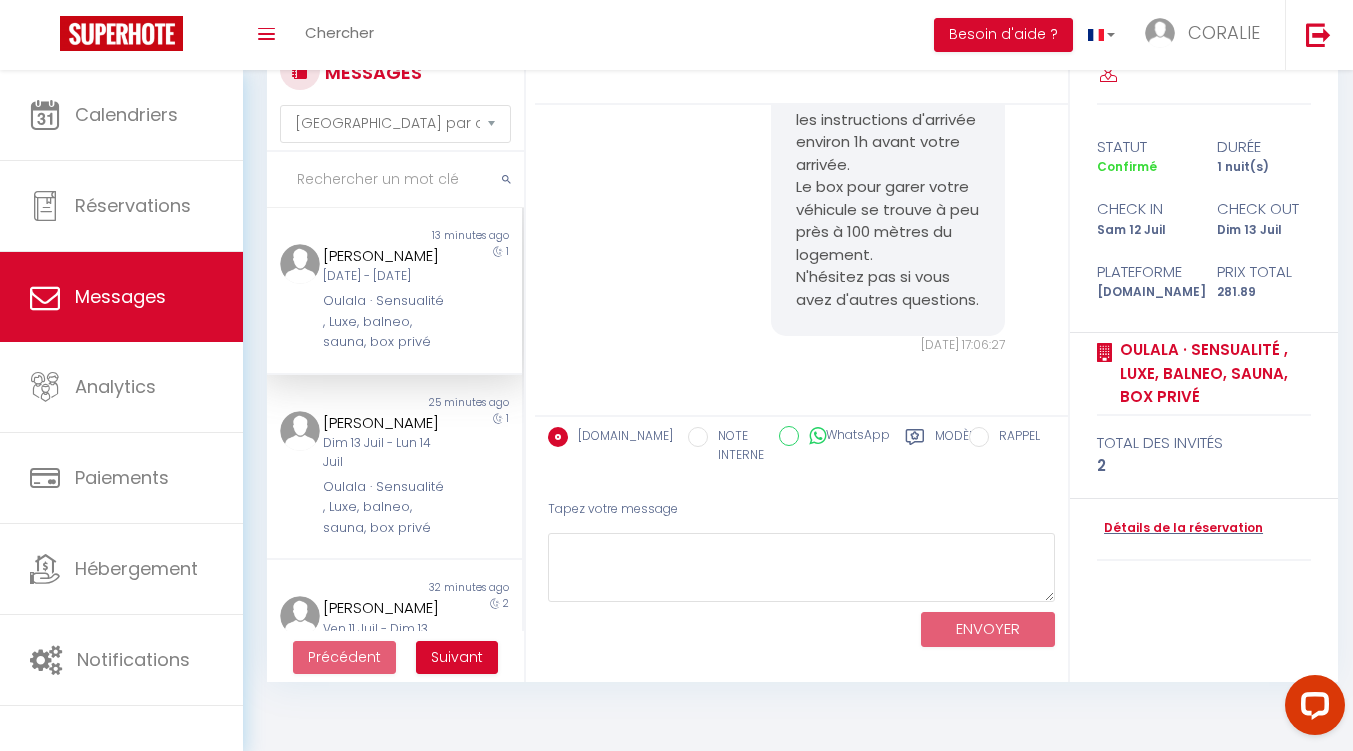 scroll, scrollTop: 0, scrollLeft: 0, axis: both 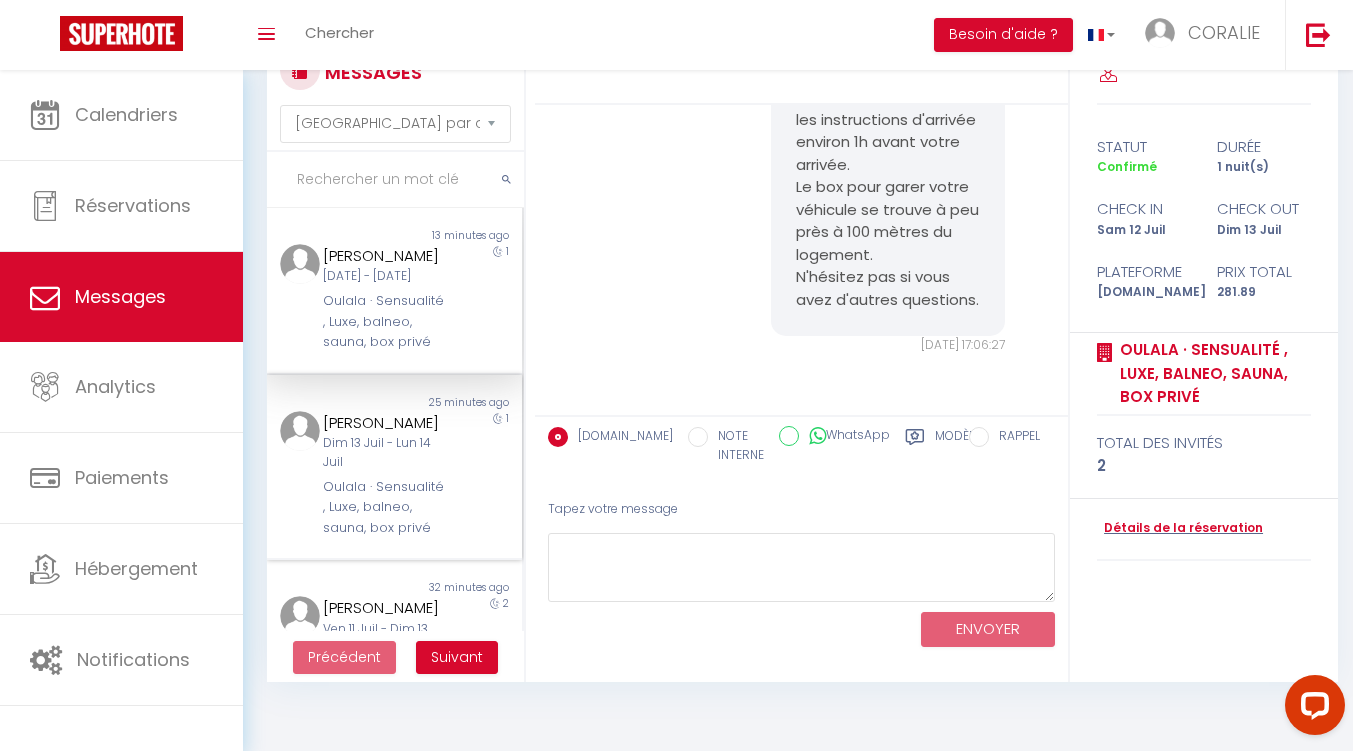 click on "Dim 13 Juil - Lun 14 Juil" at bounding box center (384, 453) 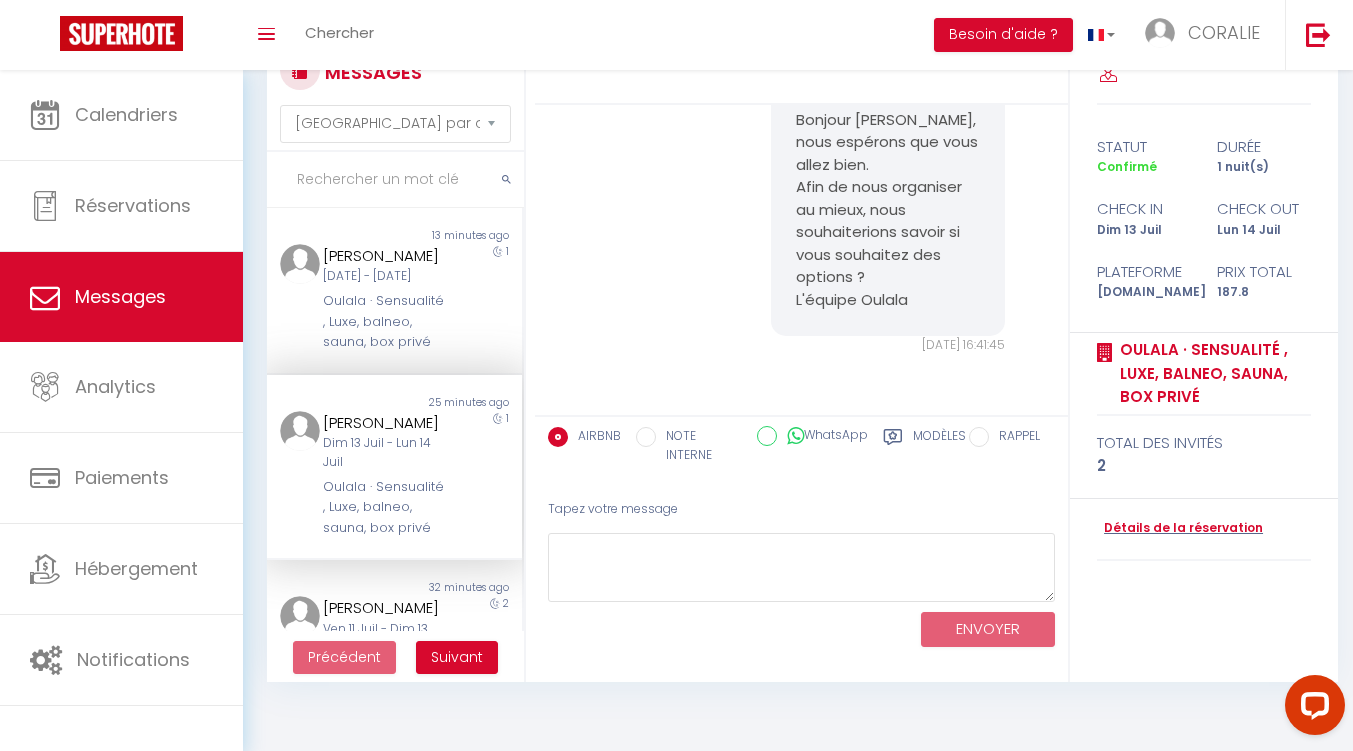 scroll, scrollTop: 9332, scrollLeft: 0, axis: vertical 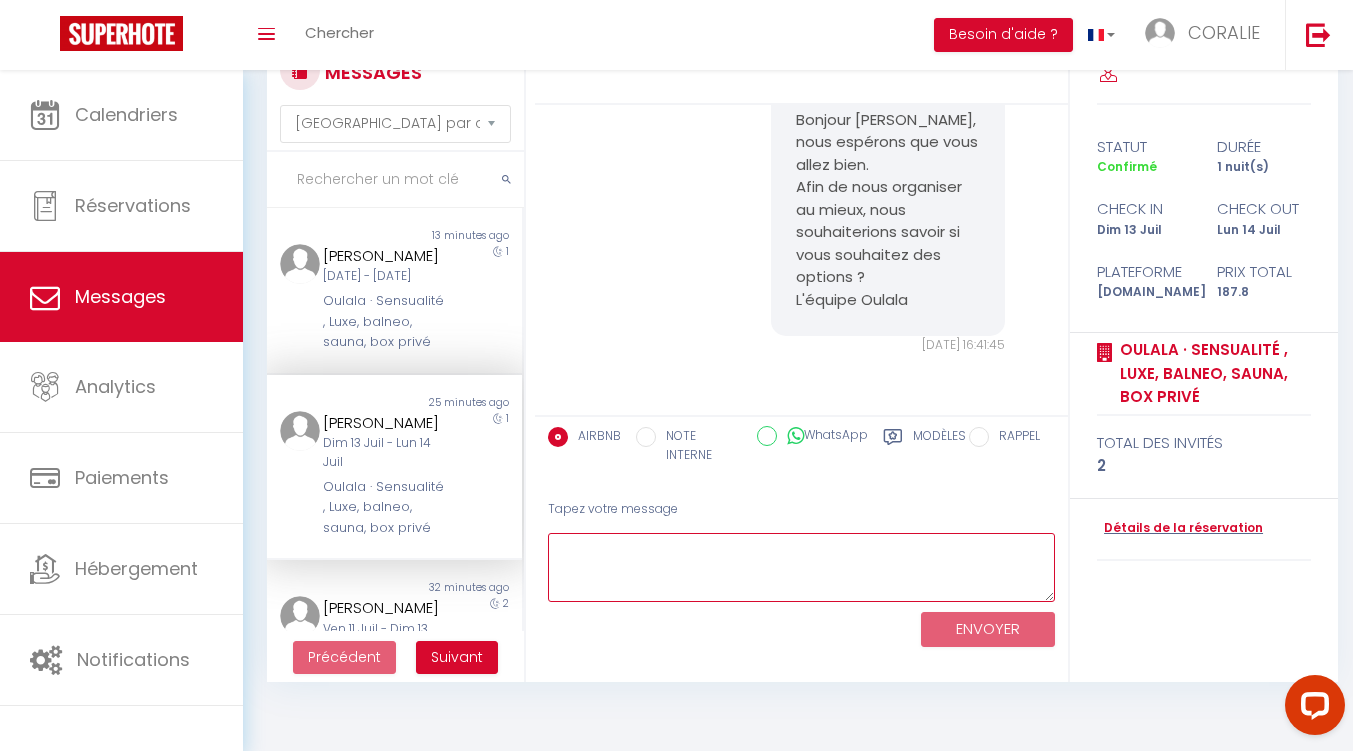 click at bounding box center (801, 567) 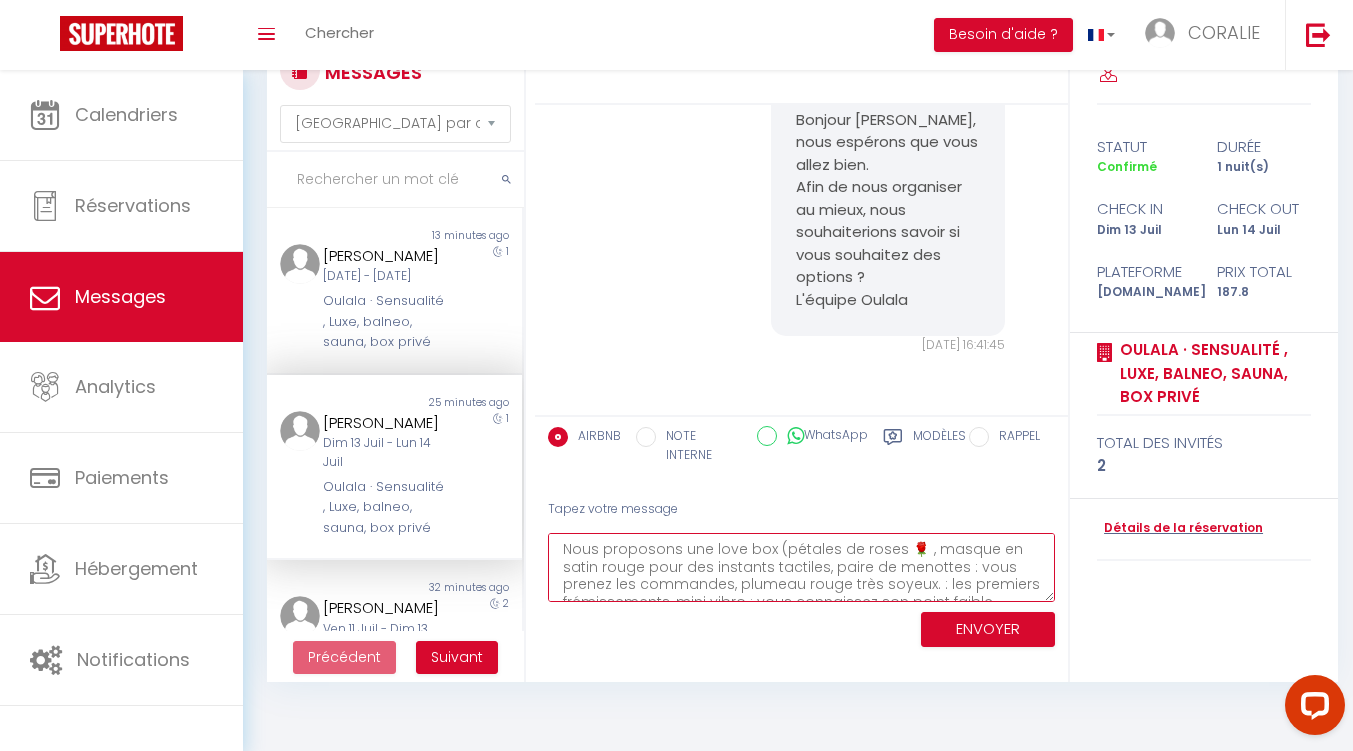 scroll, scrollTop: 64, scrollLeft: 0, axis: vertical 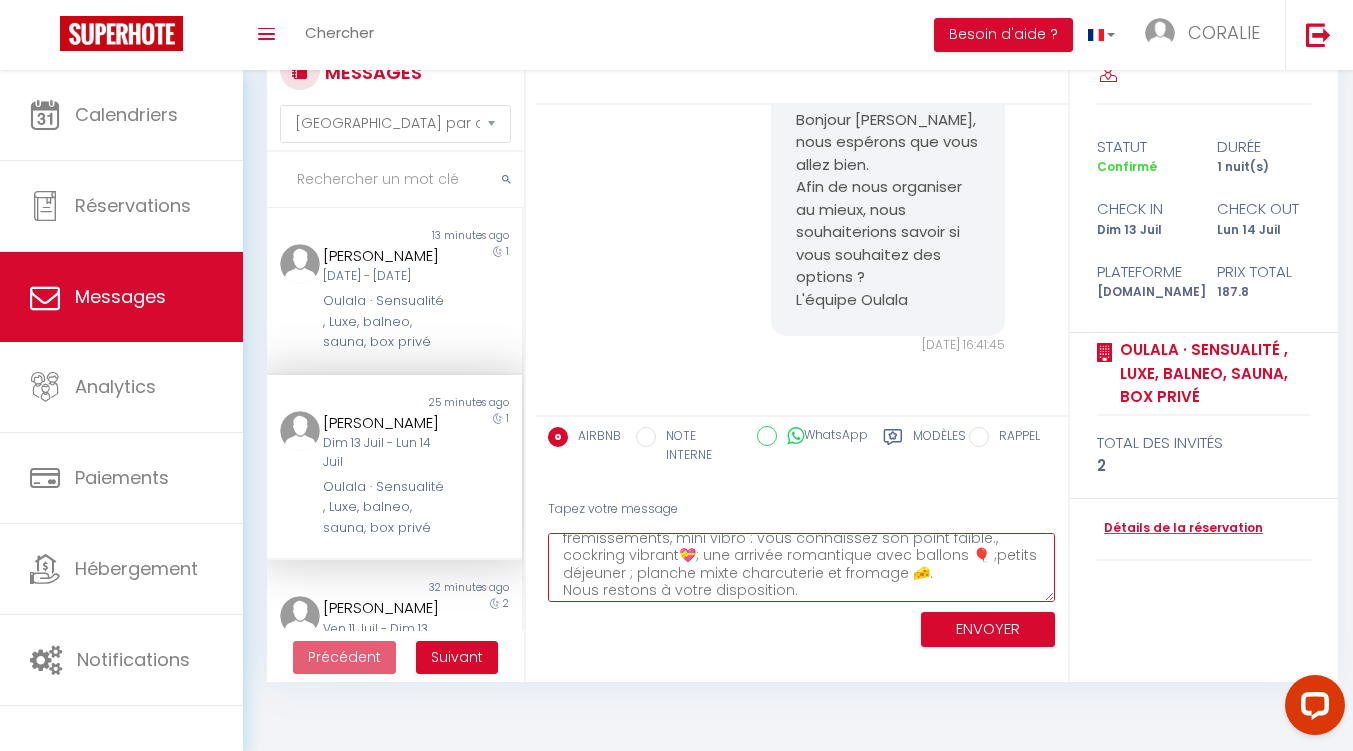 type on "Nous proposons une love box (pétales de roses 🌹 , masque en satin rouge pour des instants tactiles, paire de menottes : vous prenez les commandes, plumeau rouge très soyeux. : les premiers frémissements, mini vibro : vous connaissez son point faible., cockring vibrant💝; une arrivée romantique avec ballons 🎈 ;petits déjeuner ; planche mixte charcuterie et fromage 🧀.
Nous restons à votre disposition." 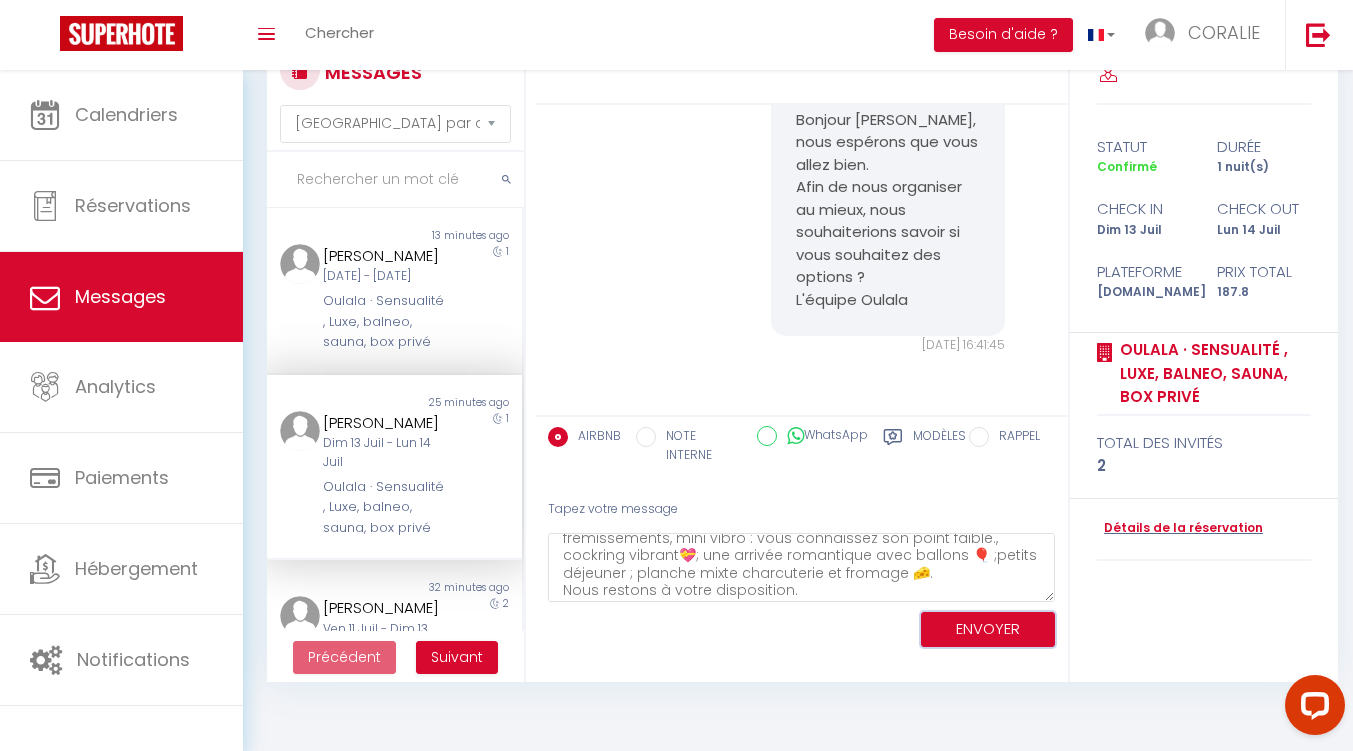 click on "ENVOYER" at bounding box center (988, 629) 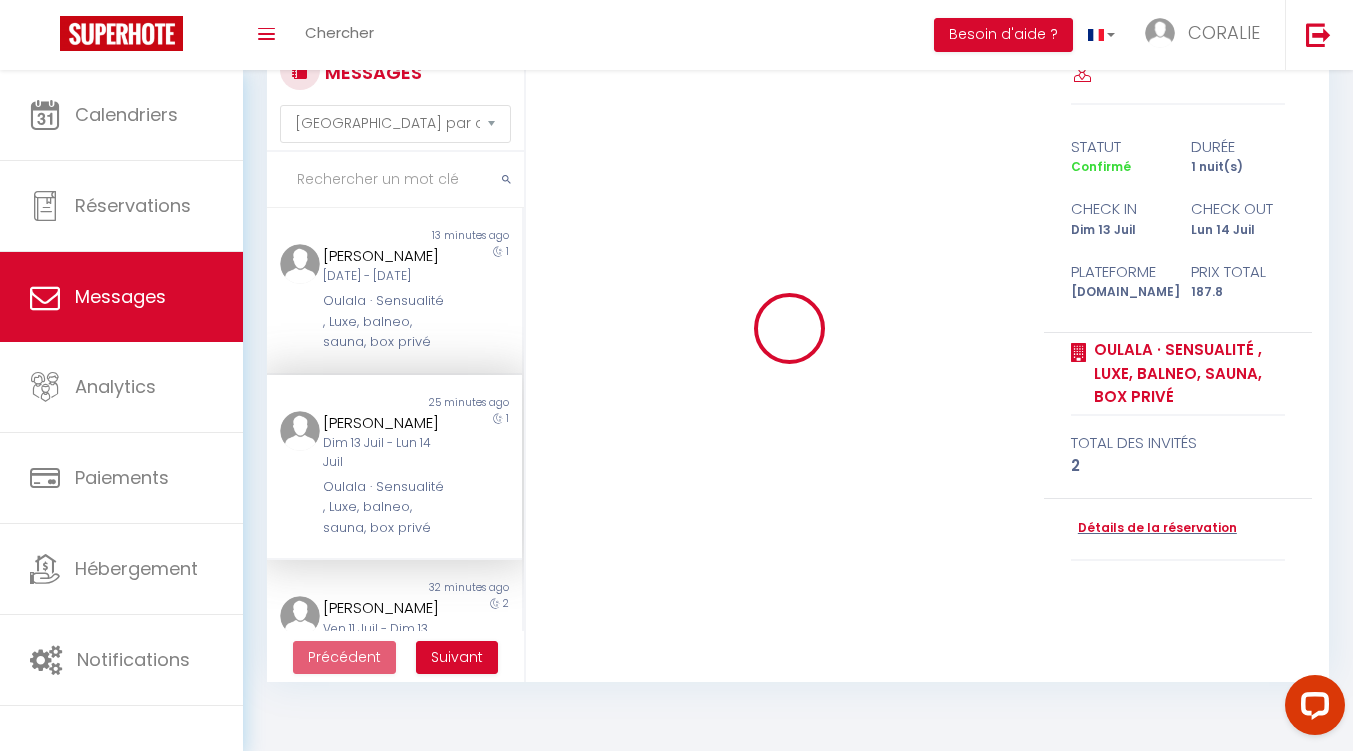 scroll, scrollTop: 0, scrollLeft: 0, axis: both 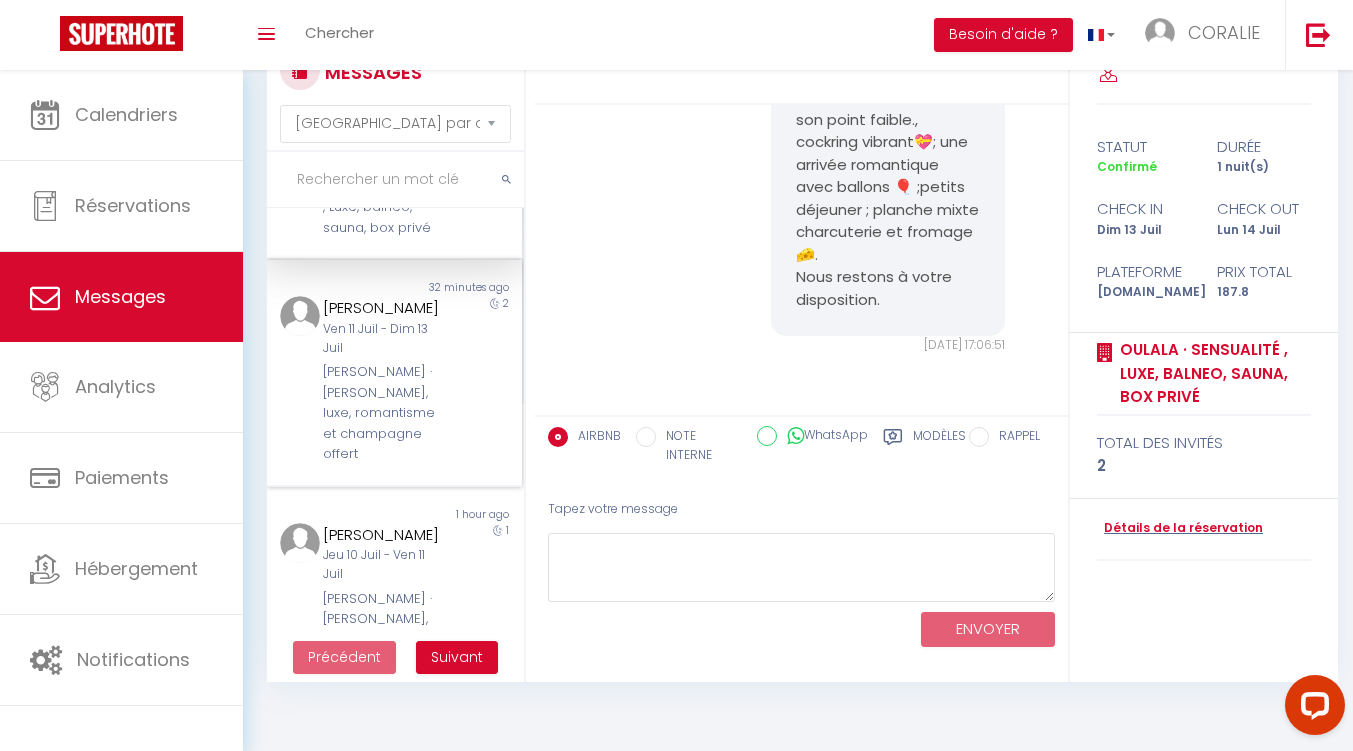 click on "[PERSON_NAME]  · [PERSON_NAME], luxe, romantisme et champagne offert" at bounding box center (384, 413) 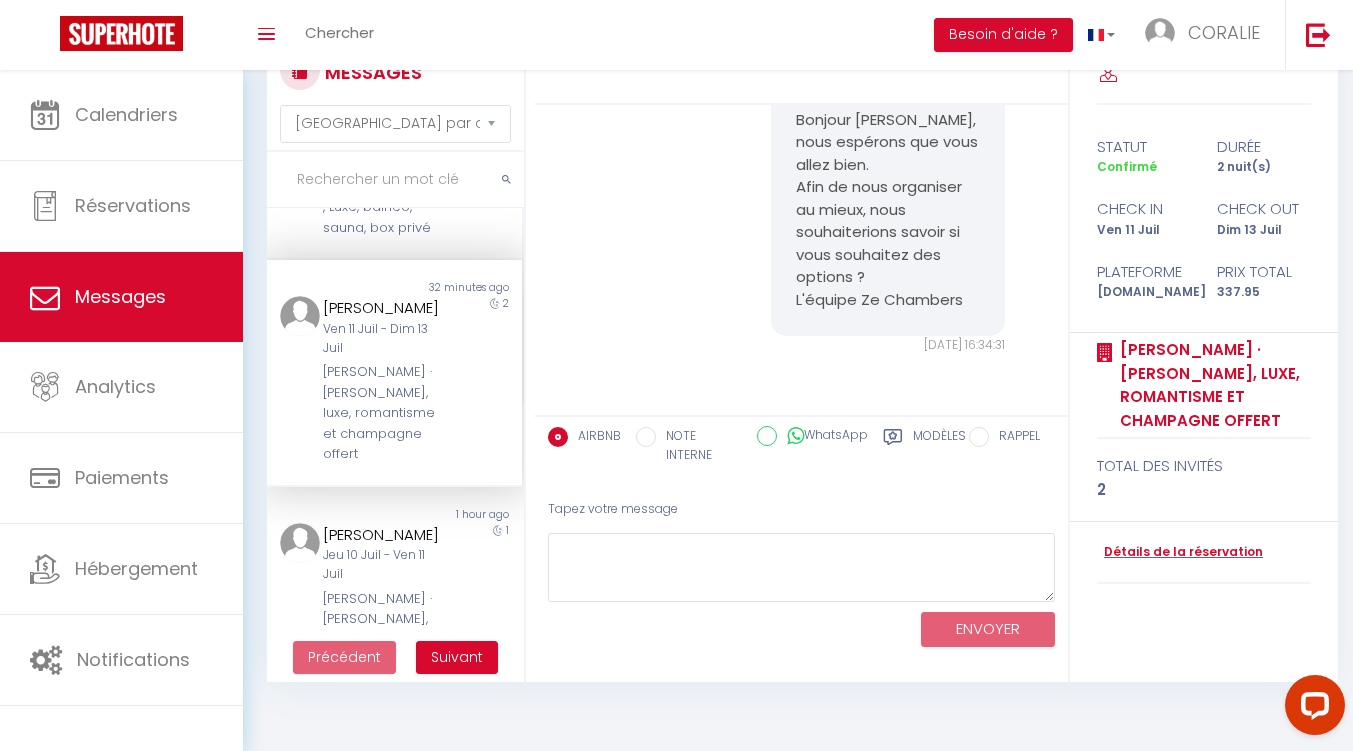 scroll, scrollTop: 4979, scrollLeft: 0, axis: vertical 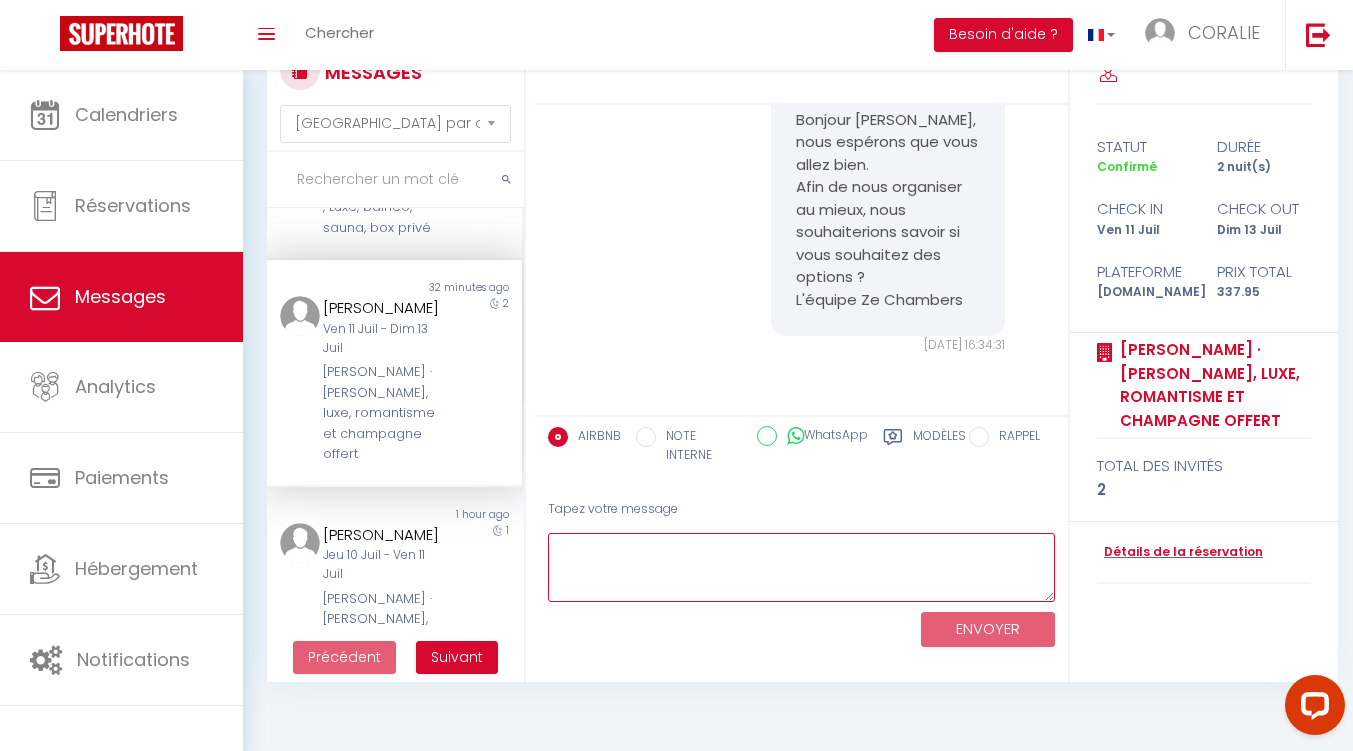 click at bounding box center (801, 567) 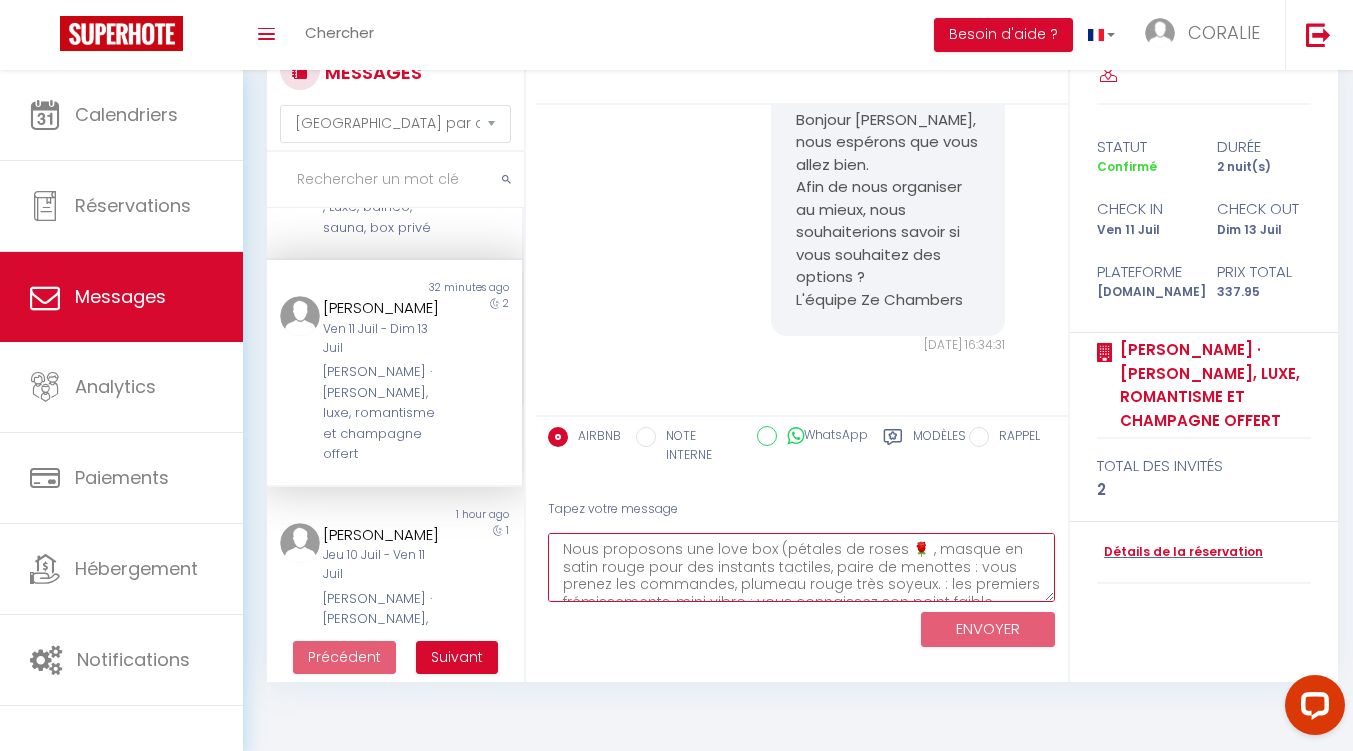 scroll, scrollTop: 64, scrollLeft: 0, axis: vertical 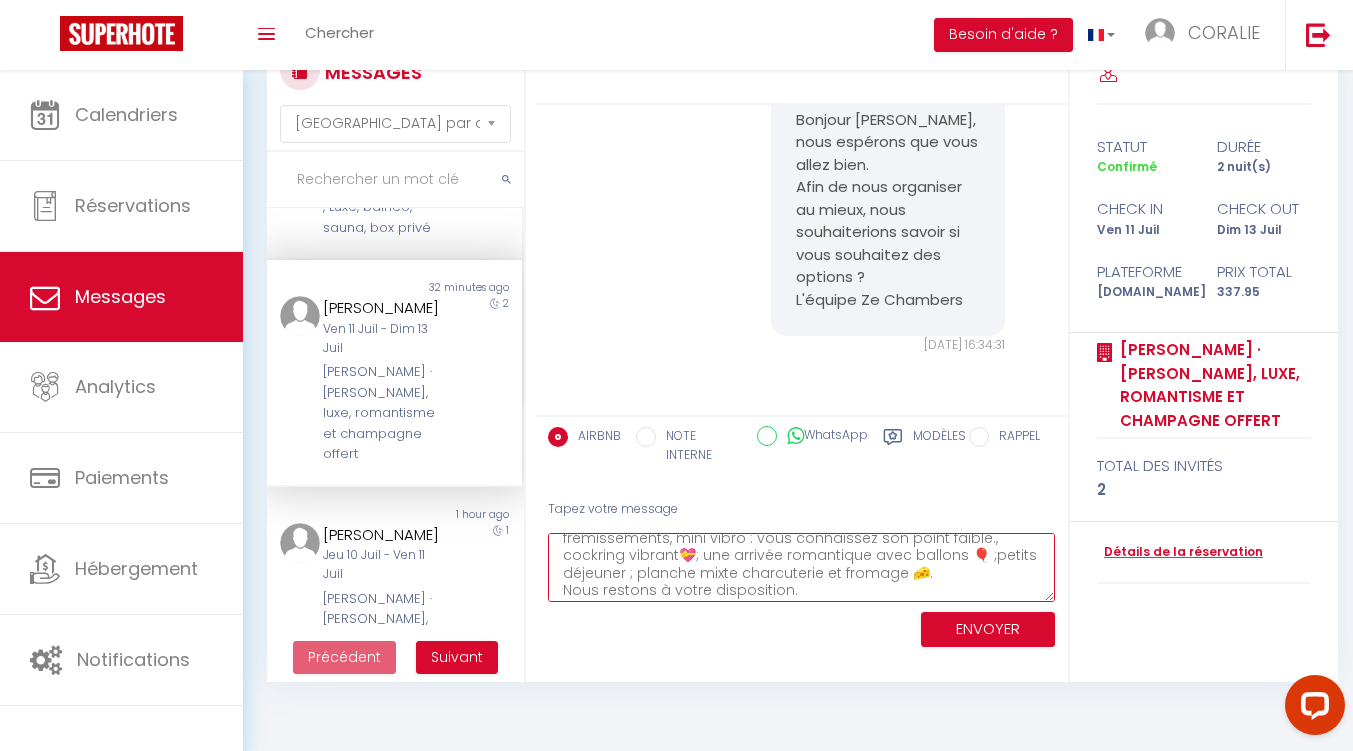 type on "Nous proposons une love box (pétales de roses 🌹 , masque en satin rouge pour des instants tactiles, paire de menottes : vous prenez les commandes, plumeau rouge très soyeux. : les premiers frémissements, mini vibro : vous connaissez son point faible., cockring vibrant💝; une arrivée romantique avec ballons 🎈 ;petits déjeuner ; planche mixte charcuterie et fromage 🧀.
Nous restons à votre disposition." 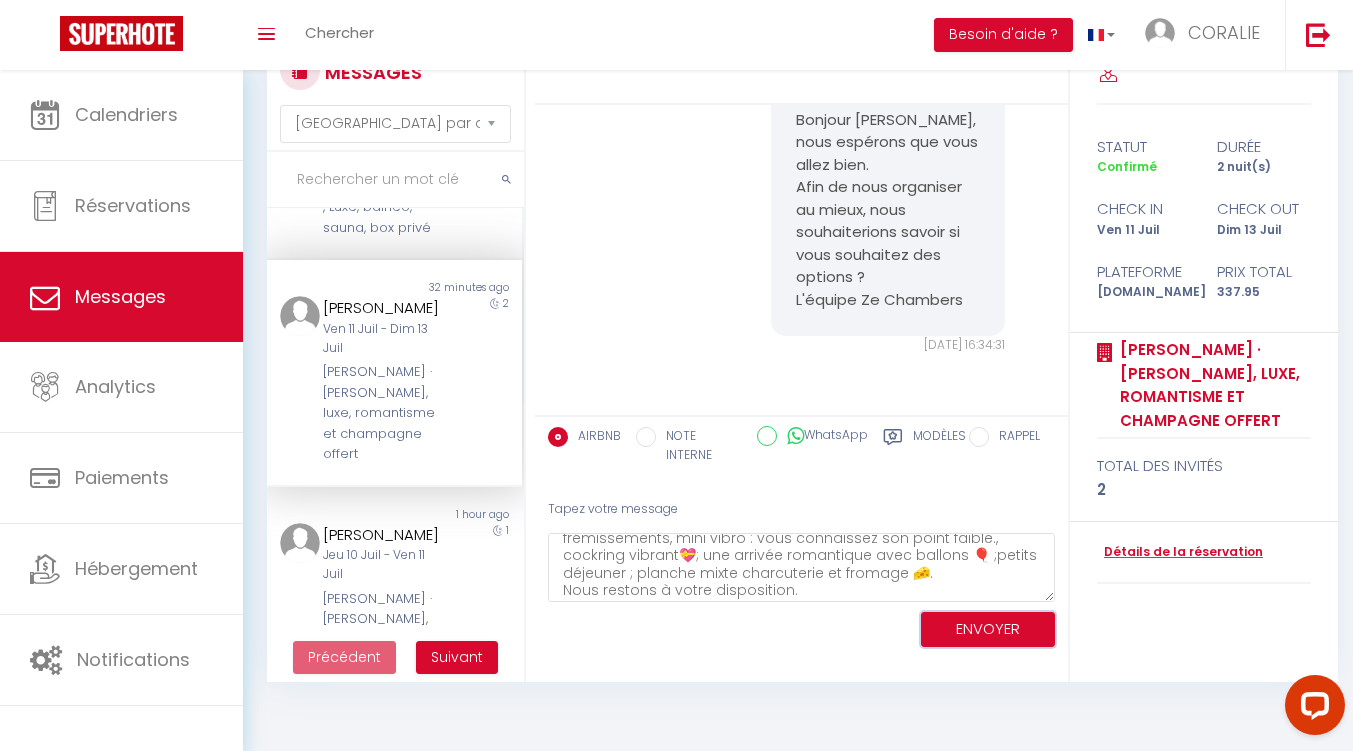 click on "ENVOYER" at bounding box center (988, 629) 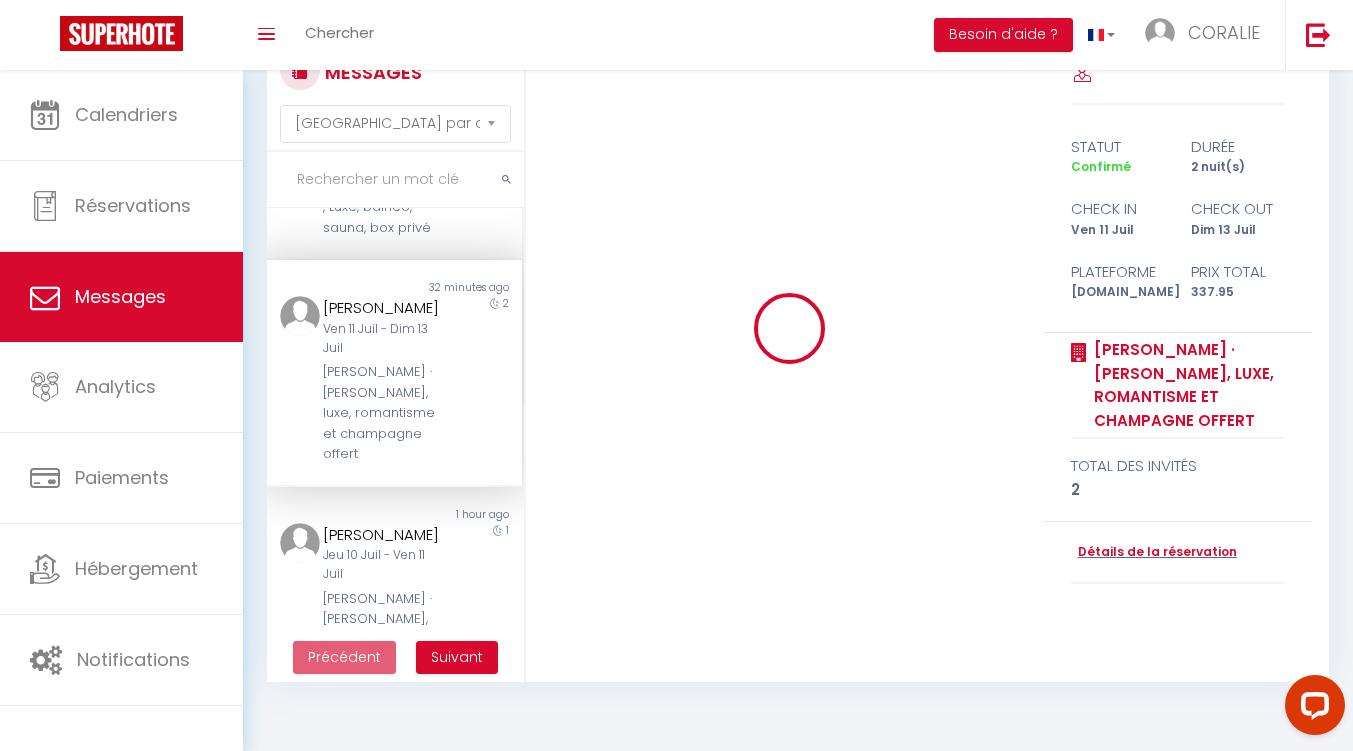 type 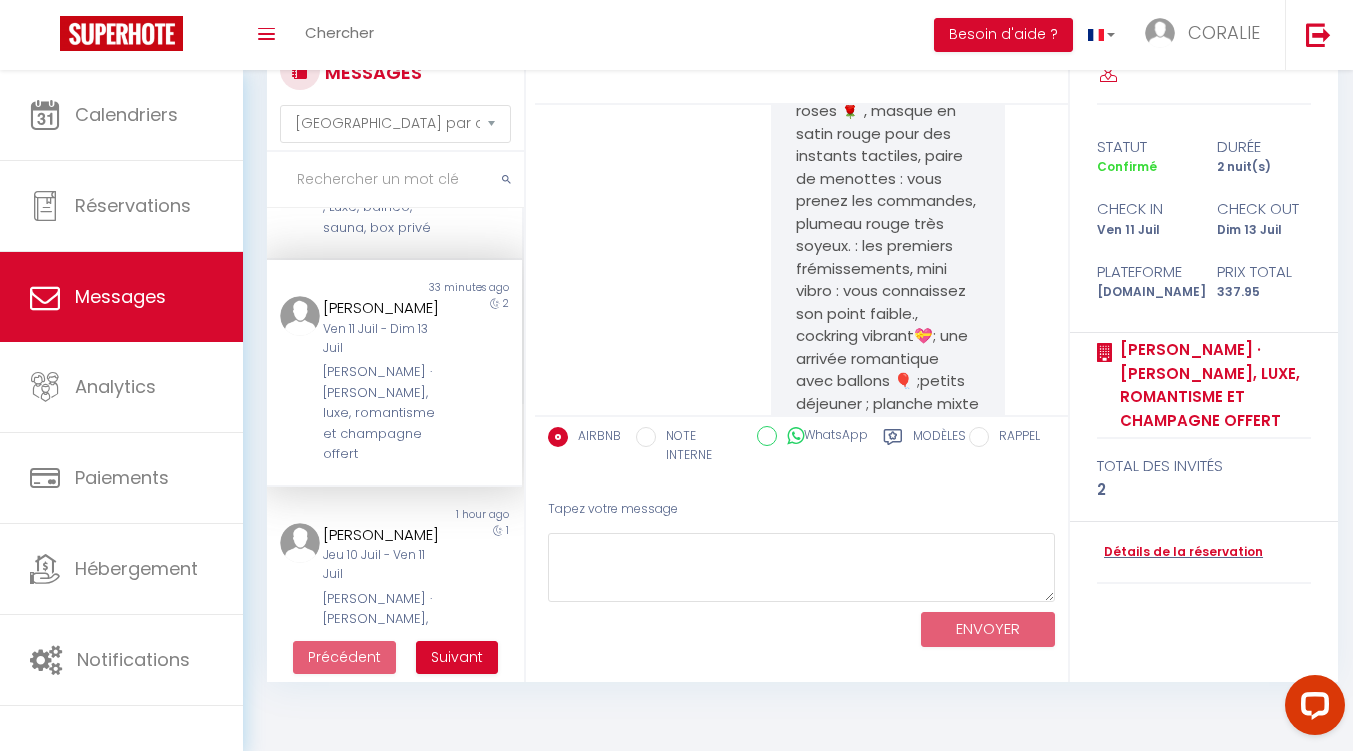 scroll, scrollTop: 0, scrollLeft: 0, axis: both 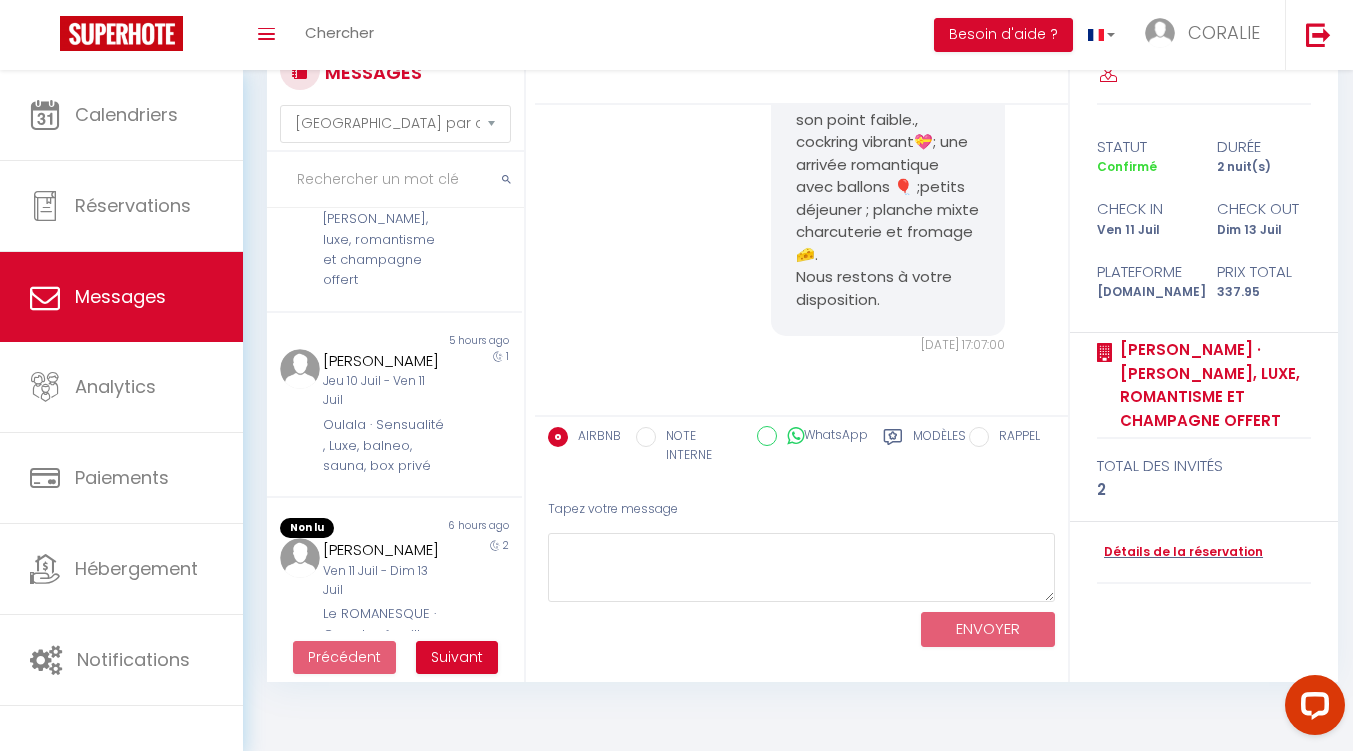 click at bounding box center (395, 180) 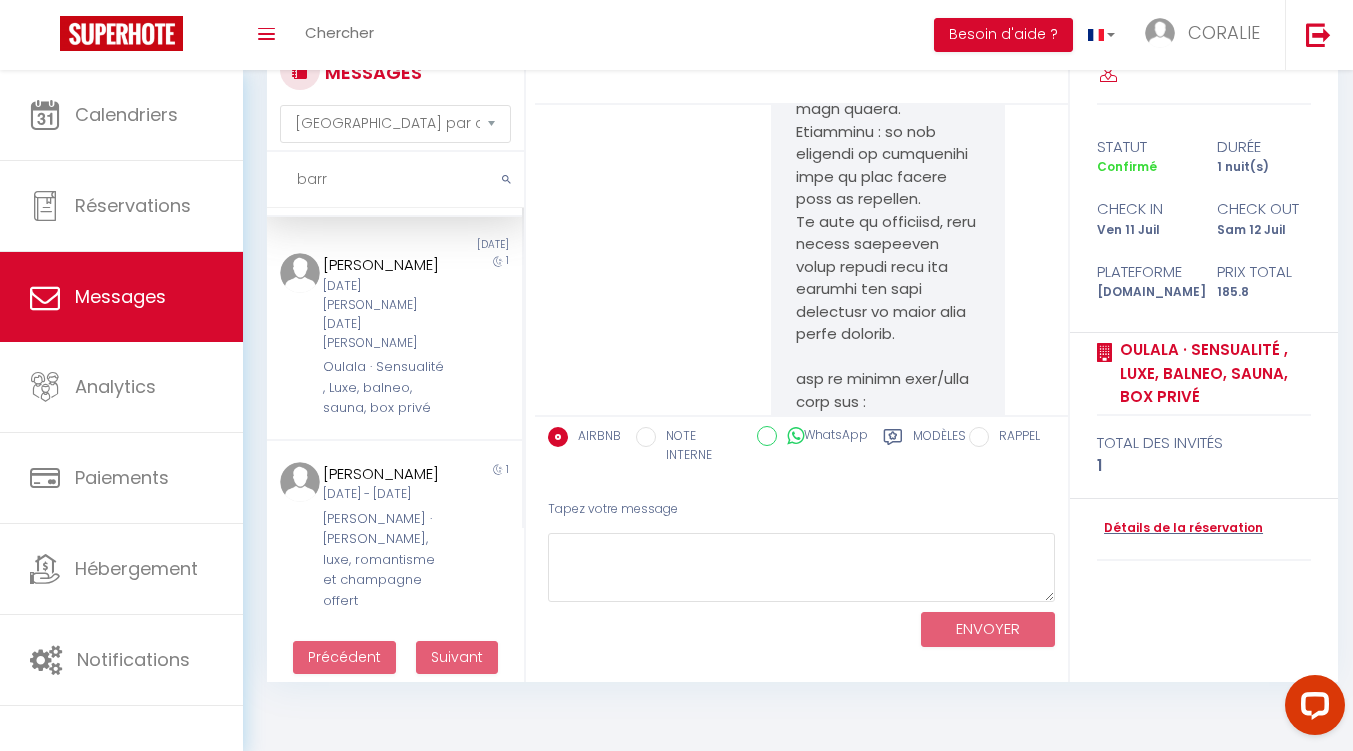 scroll, scrollTop: 222, scrollLeft: 0, axis: vertical 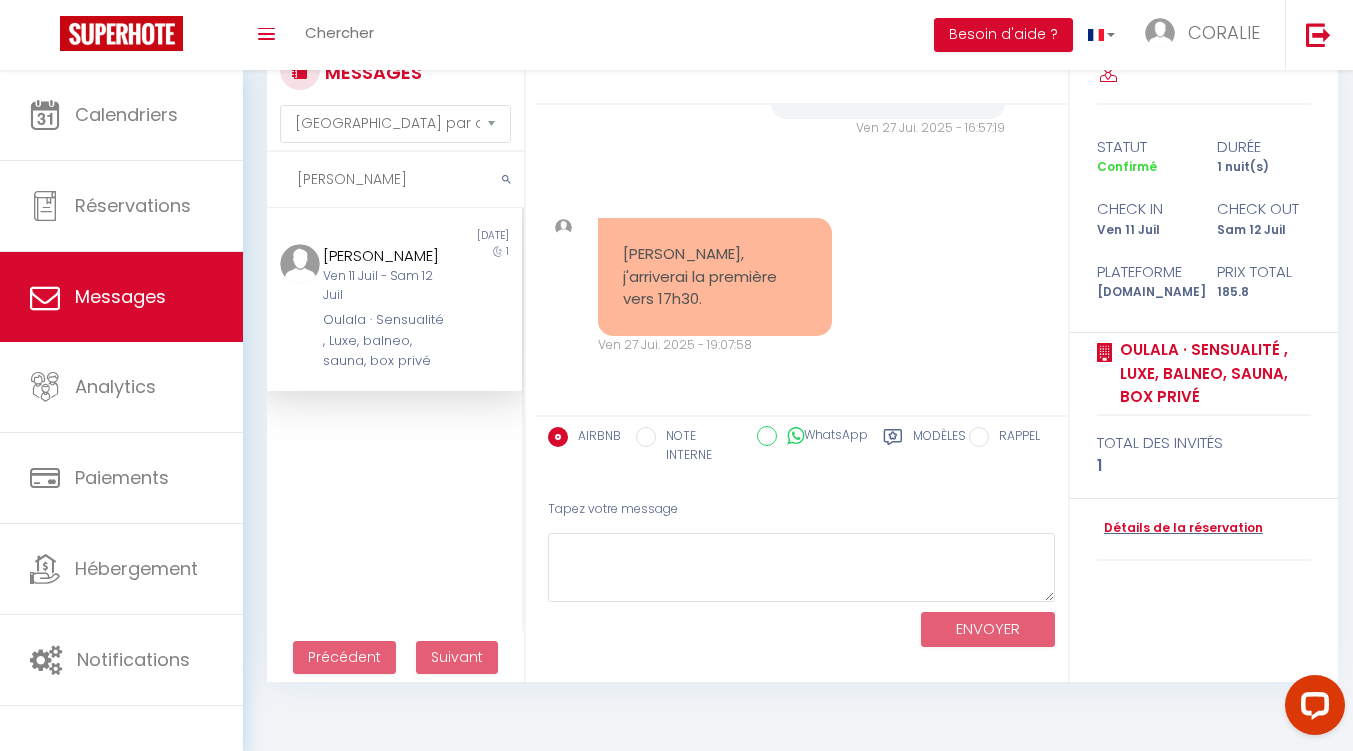 type on "[PERSON_NAME]" 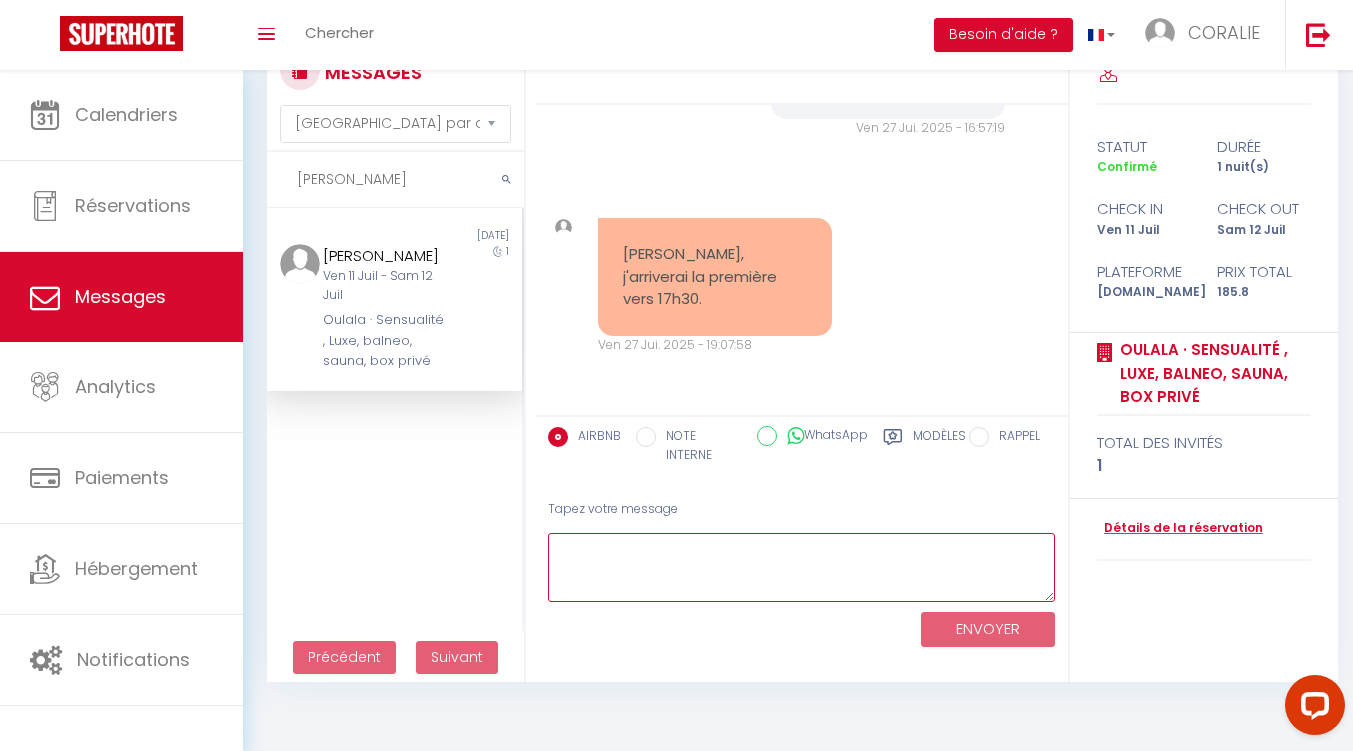 click at bounding box center [801, 567] 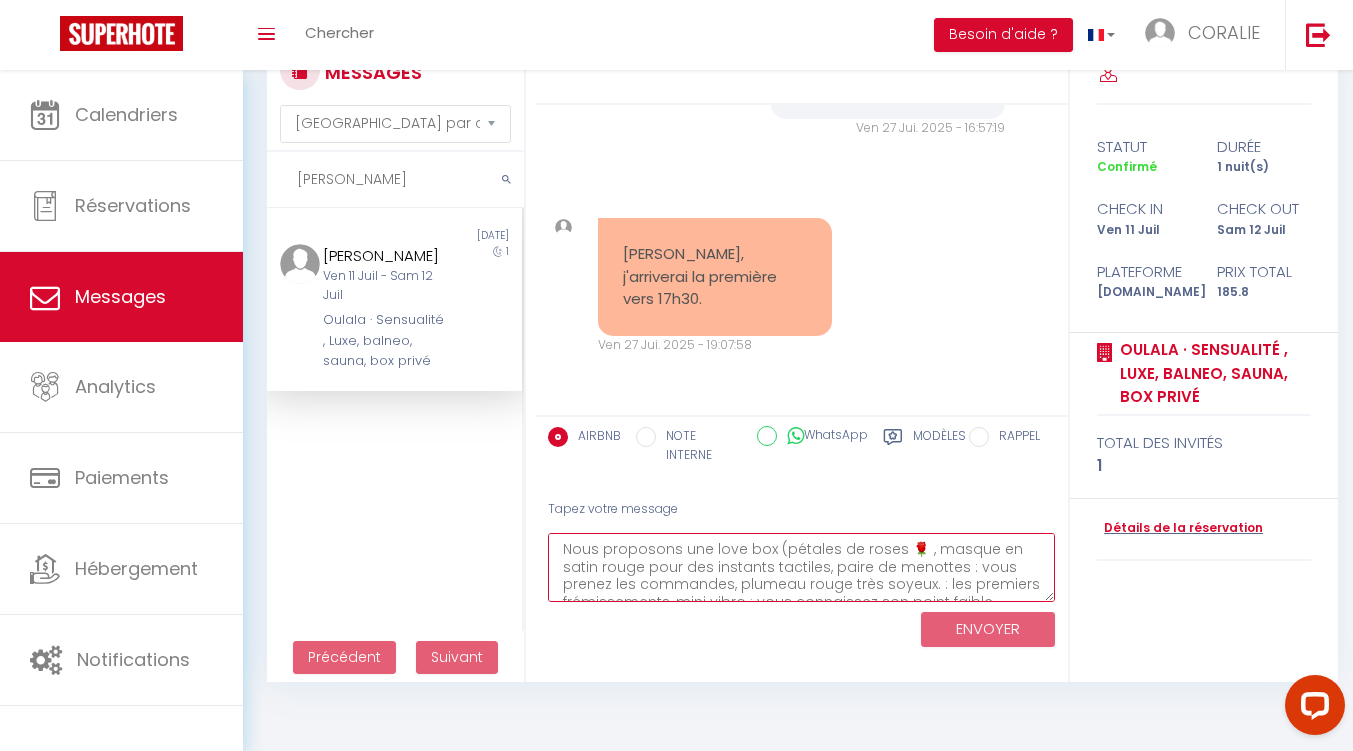 scroll, scrollTop: 64, scrollLeft: 0, axis: vertical 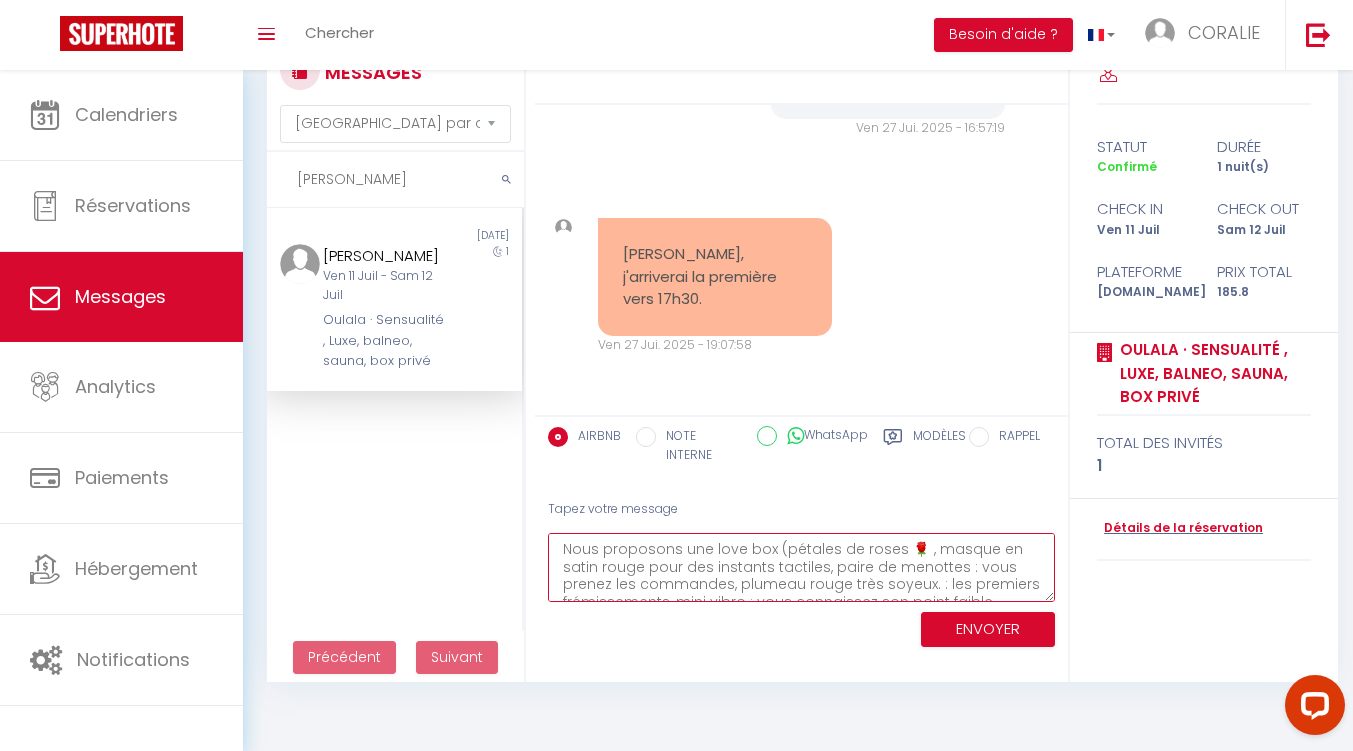 click on "Nous proposons une love box (pétales de roses 🌹 , masque en satin rouge pour des instants tactiles, paire de menottes : vous prenez les commandes, plumeau rouge très soyeux. : les premiers frémissements, mini vibro : vous connaissez son point faible., cockring vibrant💝; une arrivée romantique avec ballons 🎈 ;petits déjeuner ; planche mixte charcuterie et fromage 🧀.
Nous restons à votre disposition." at bounding box center (801, 567) 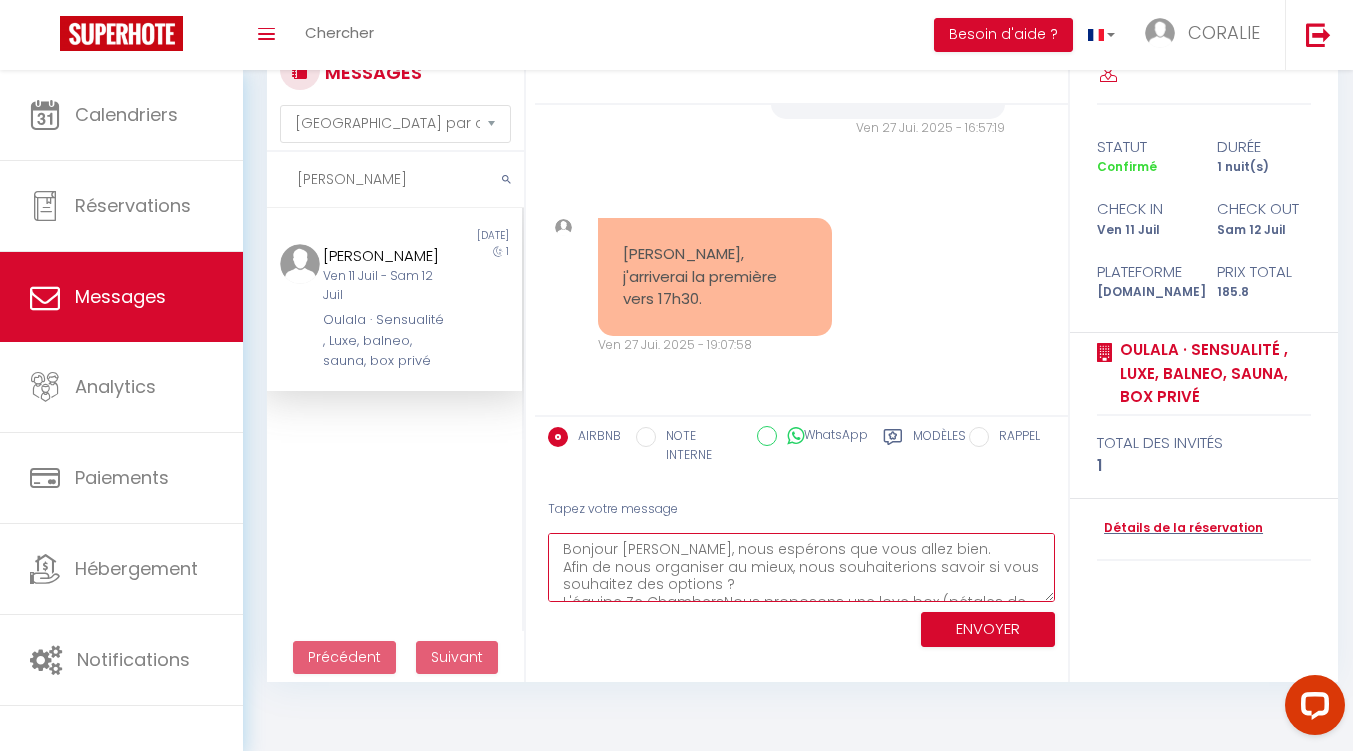 scroll, scrollTop: 11, scrollLeft: 0, axis: vertical 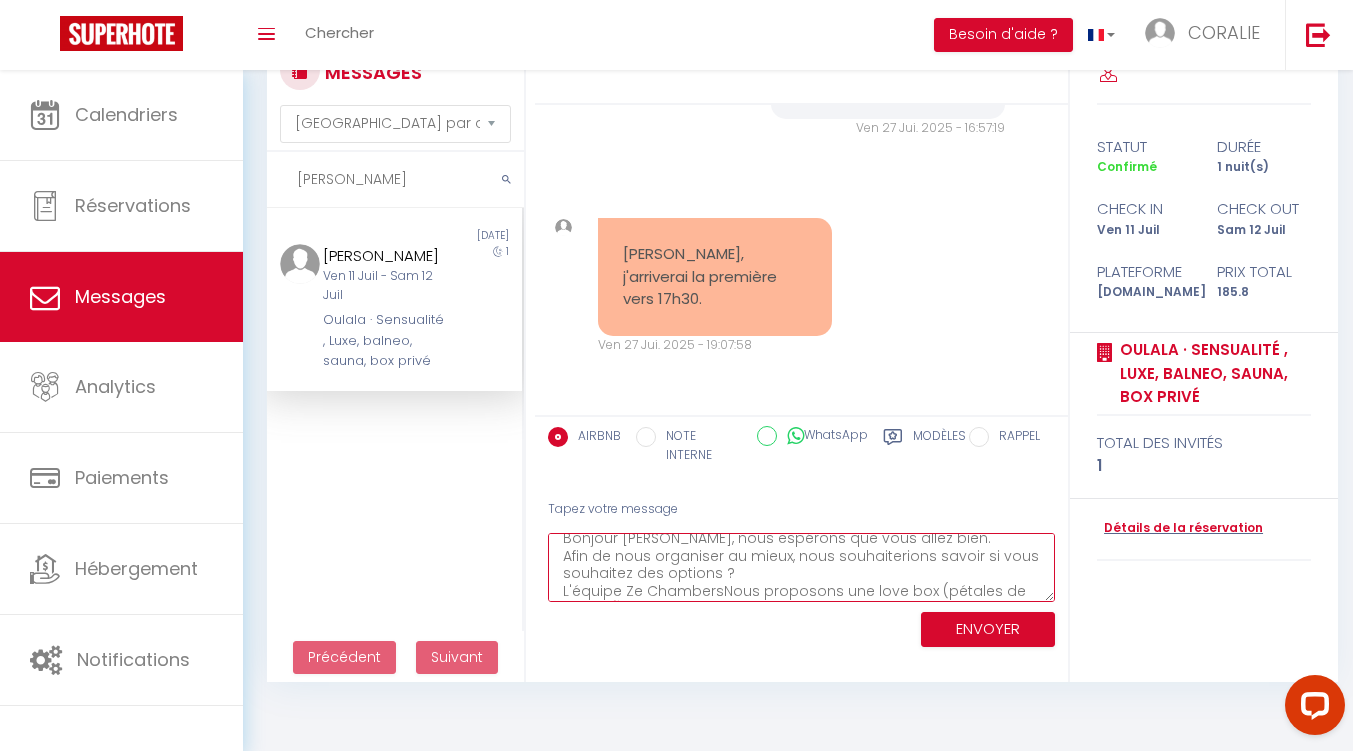 click on "Bonjour Quentin, nous espérons que vous allez bien.
Afin de nous organiser au mieux, nous souhaiterions savoir si vous souhaitez des options ?
L'équipe Ze ChambersNous proposons une love box (pétales de roses 🌹 , masque en satin rouge pour des instants tactiles, paire de menottes : vous prenez les commandes, plumeau rouge très soyeux. : les premiers frémissements, mini vibro : vous connaissez son point faible., cockring vibrant💝; une arrivée romantique avec ballons 🎈 ;petits déjeuner ; planche mixte charcuterie et fromage 🧀.
Nous restons à votre disposition." at bounding box center (801, 567) 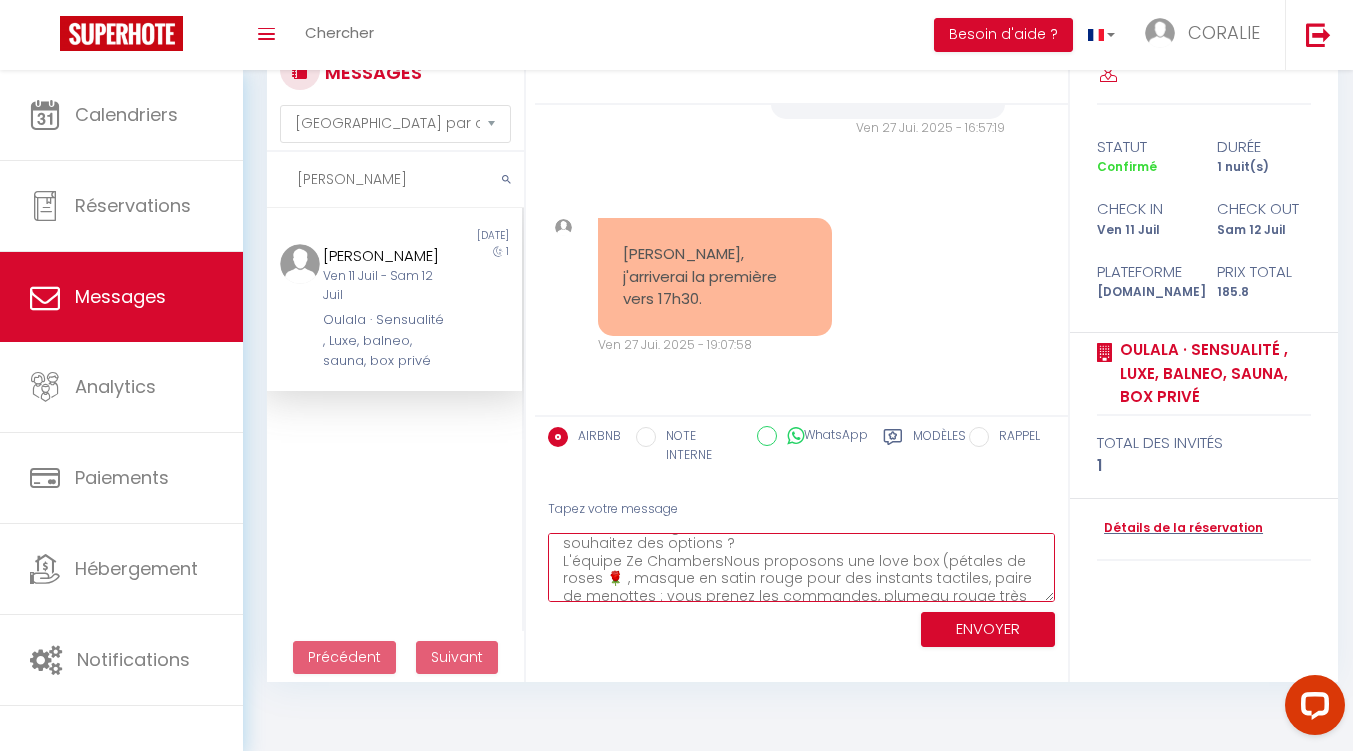 scroll, scrollTop: 5, scrollLeft: 0, axis: vertical 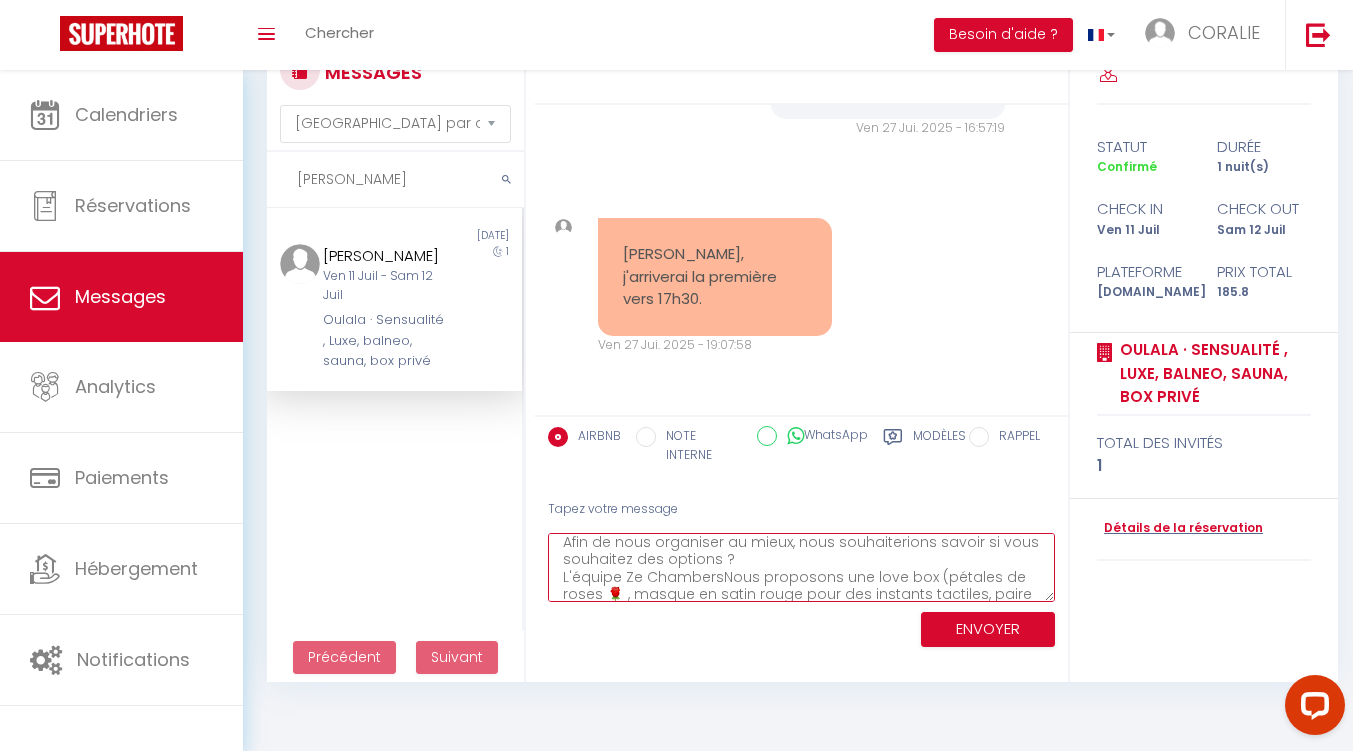 drag, startPoint x: 718, startPoint y: 595, endPoint x: 649, endPoint y: 537, distance: 90.13878 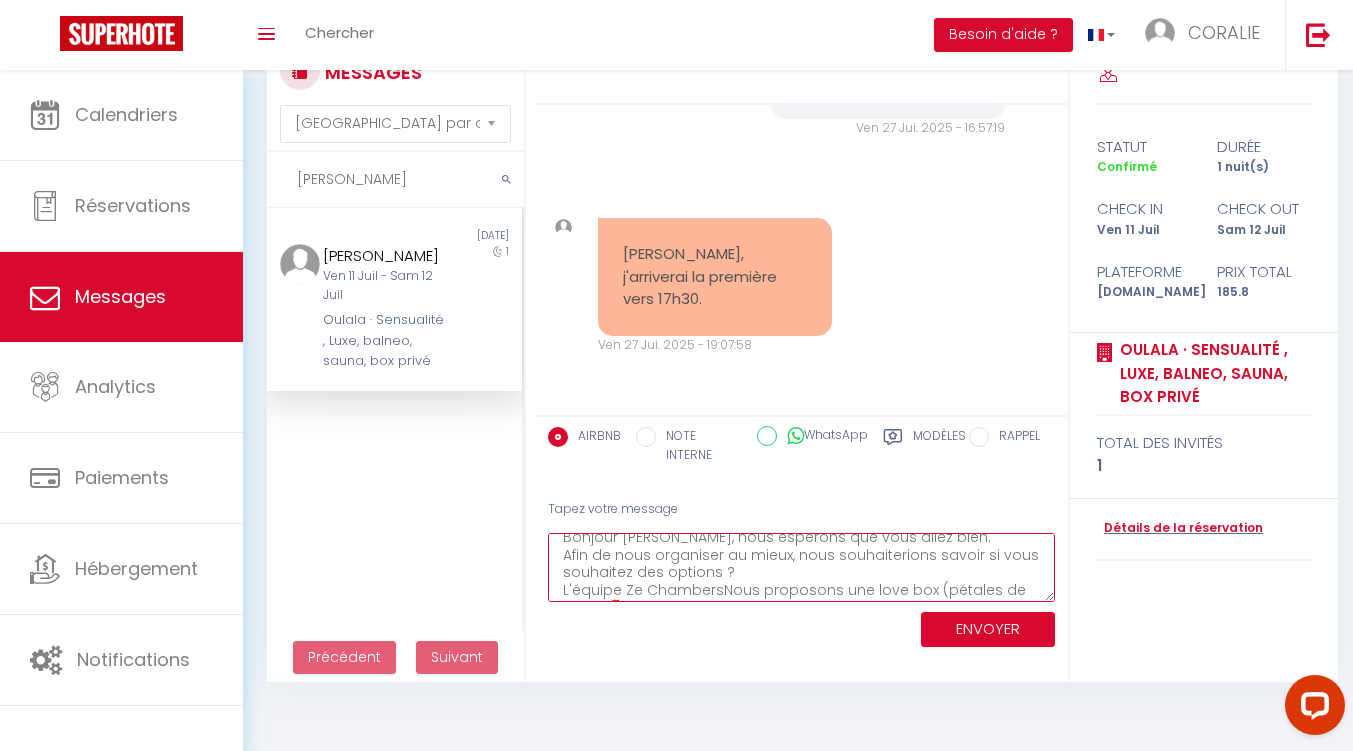 click on "Bonjour Julie, nous espérons que vous allez bien.
Afin de nous organiser au mieux, nous souhaiterions savoir si vous souhaitez des options ?
L'équipe Ze ChambersNous proposons une love box (pétales de roses 🌹 , masque en satin rouge pour des instants tactiles, paire de menottes : vous prenez les commandes, plumeau rouge très soyeux. : les premiers frémissements, mini vibro : vous connaissez son point faible., cockring vibrant💝; une arrivée romantique avec ballons 🎈 ;petits déjeuner ; planche mixte charcuterie et fromage 🧀.
Nous restons à votre disposition." at bounding box center (801, 567) 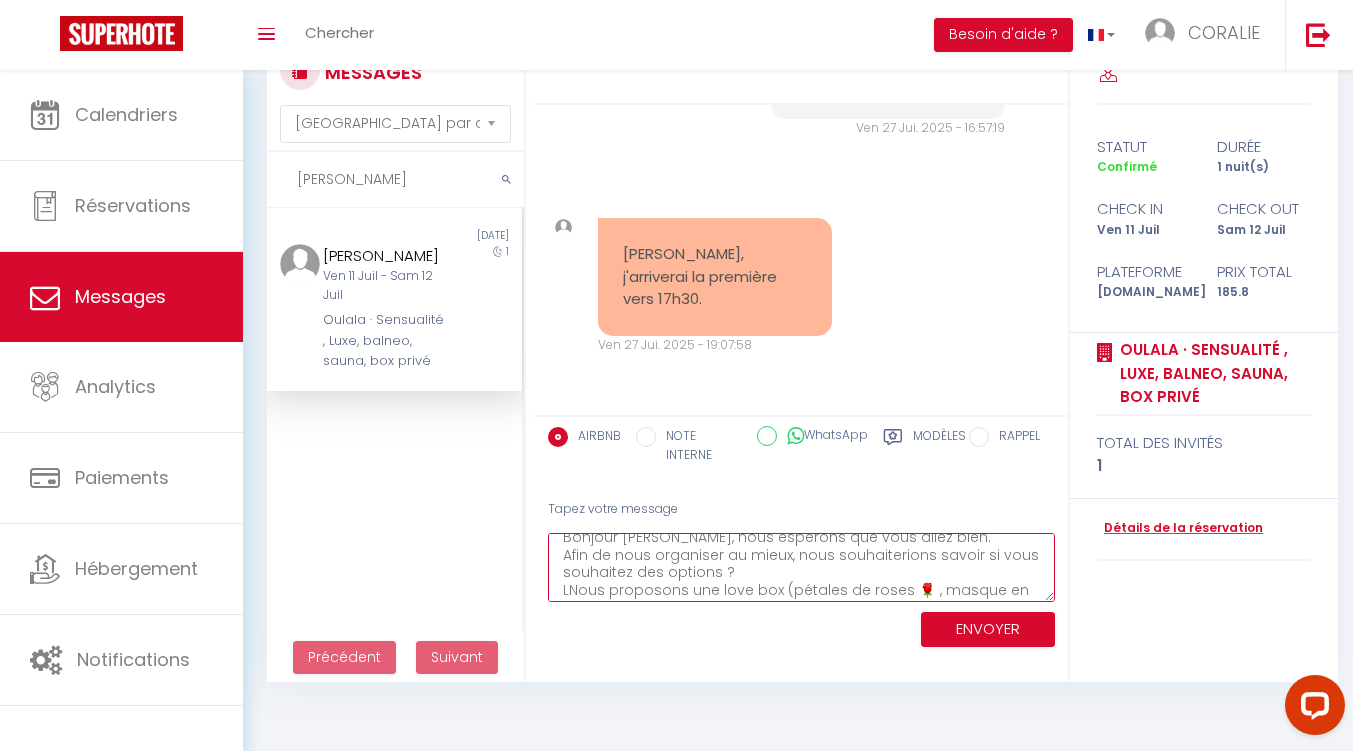 type on "Bonjour Julie, nous espérons que vous allez bien.
Afin de nous organiser au mieux, nous souhaiterions savoir si vous souhaitez des options ?
Nous proposons une love box (pétales de roses 🌹 , masque en satin rouge pour des instants tactiles, paire de menottes : vous prenez les commandes, plumeau rouge très soyeux. : les premiers frémissements, mini vibro : vous connaissez son point faible., cockring vibrant💝; une arrivée romantique avec ballons 🎈 ;petits déjeuner ; planche mixte charcuterie et fromage 🧀.
Nous restons à votre disposition." 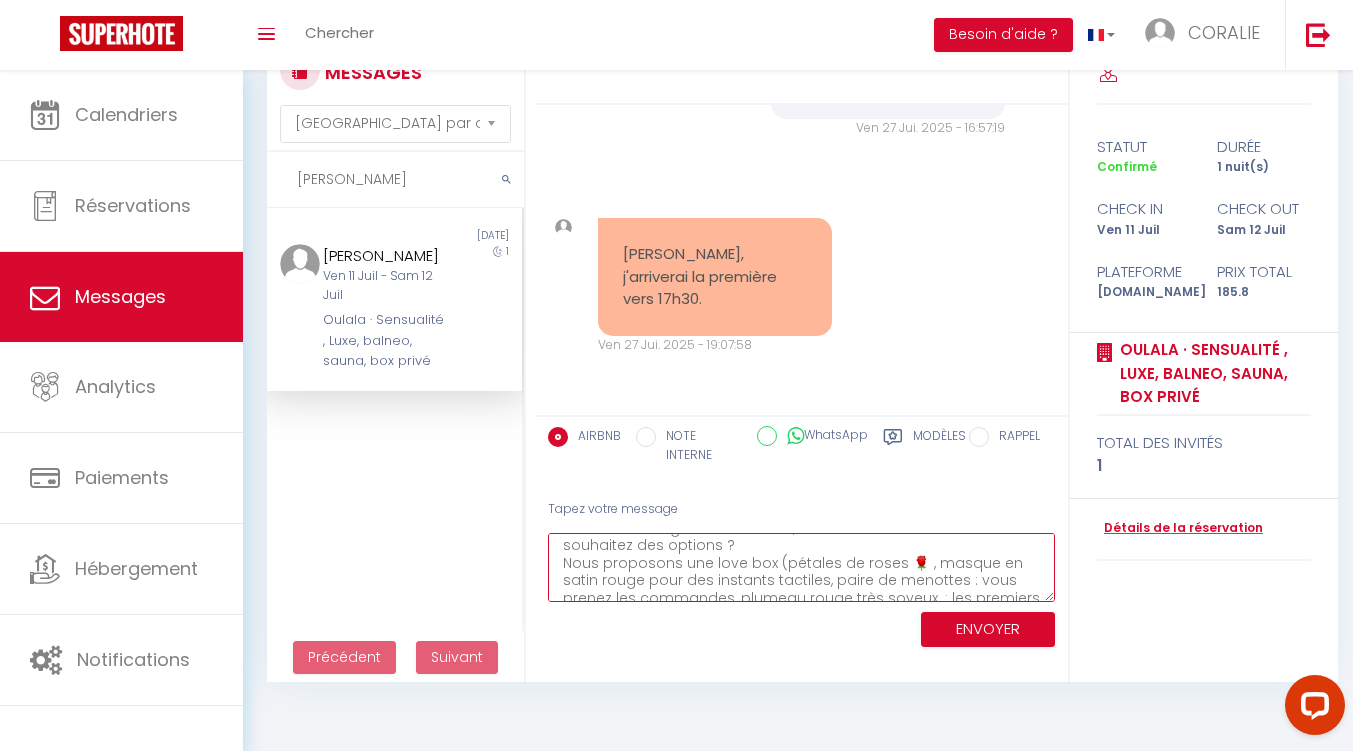 scroll, scrollTop: 122, scrollLeft: 0, axis: vertical 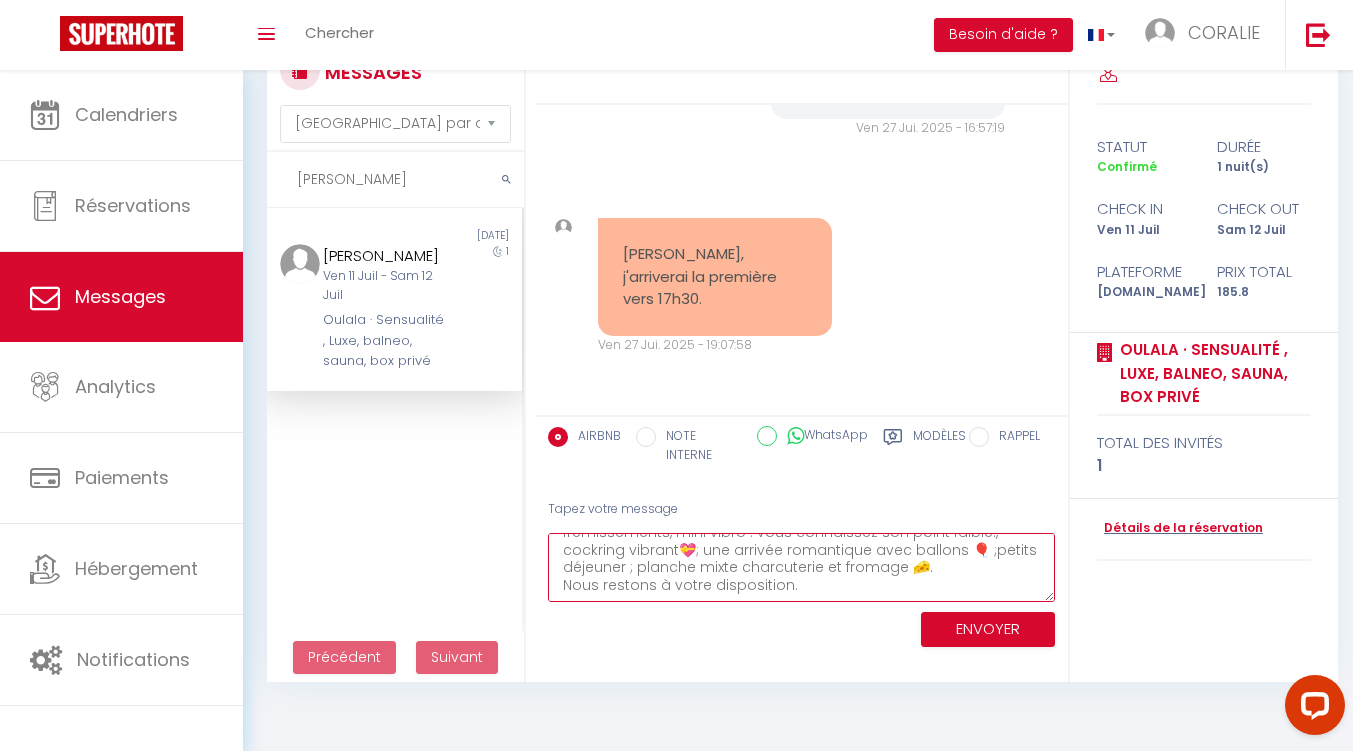 drag, startPoint x: 564, startPoint y: 537, endPoint x: 811, endPoint y: 610, distance: 257.56165 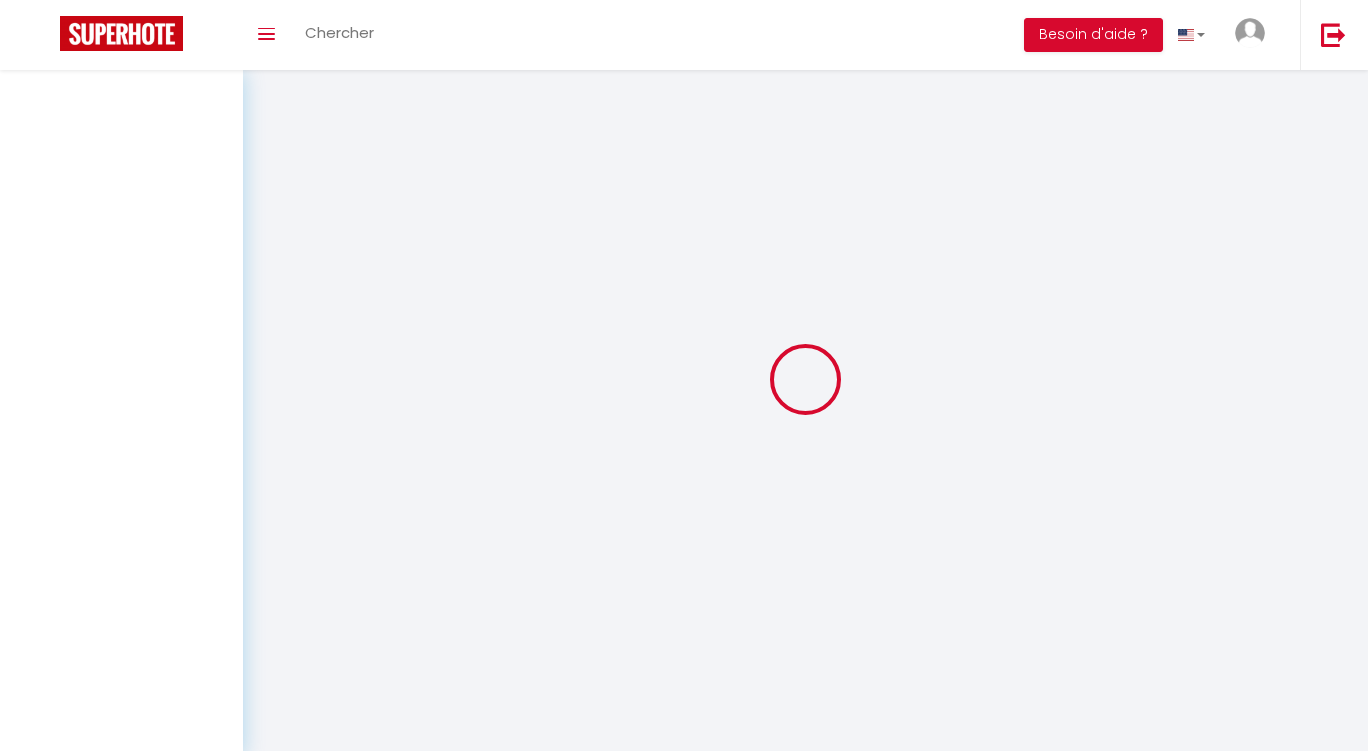 select on "message" 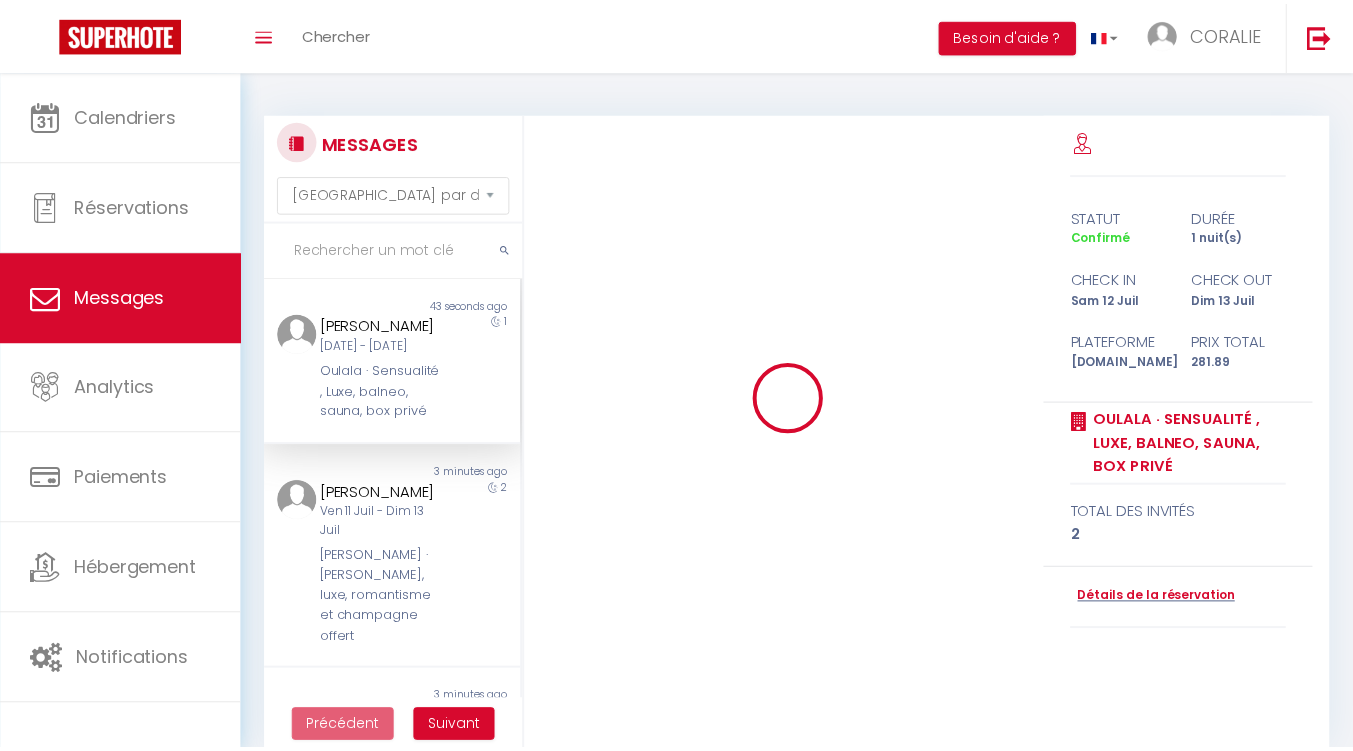 scroll, scrollTop: 70, scrollLeft: 0, axis: vertical 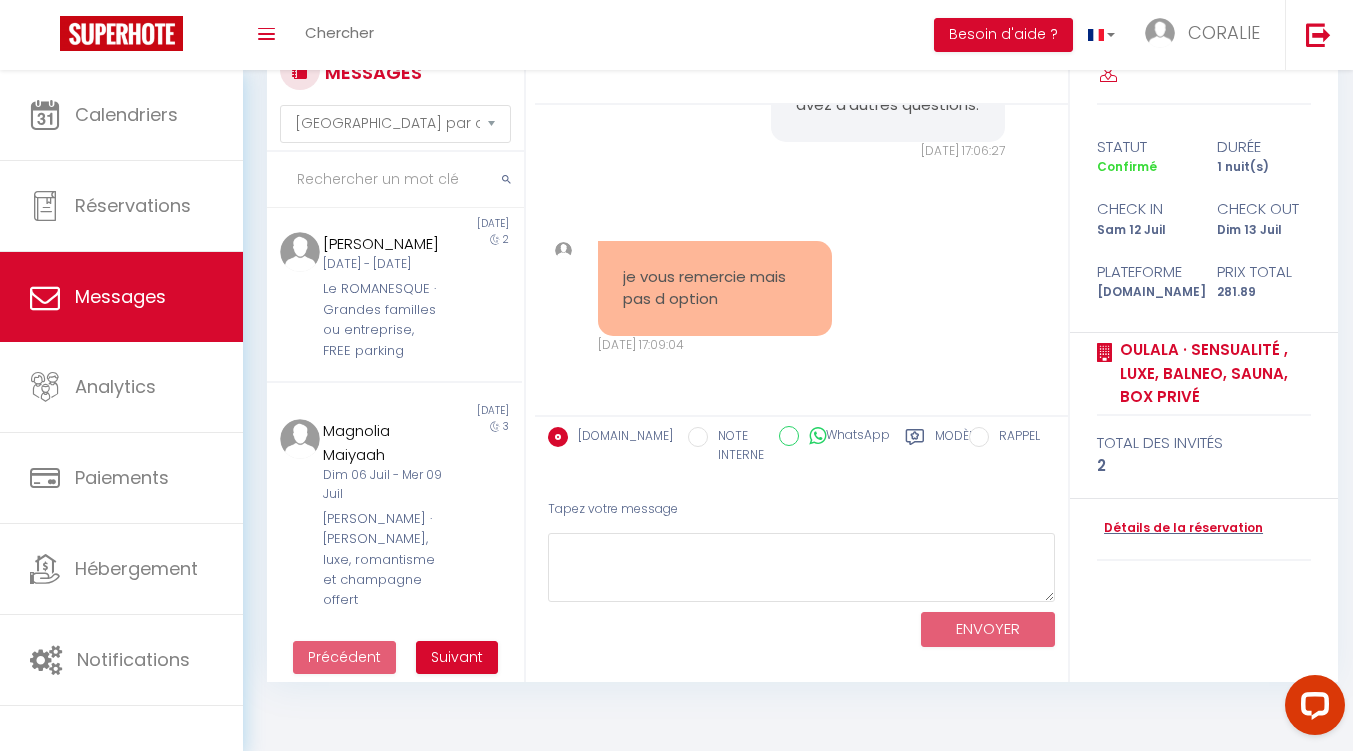 click at bounding box center (395, 180) 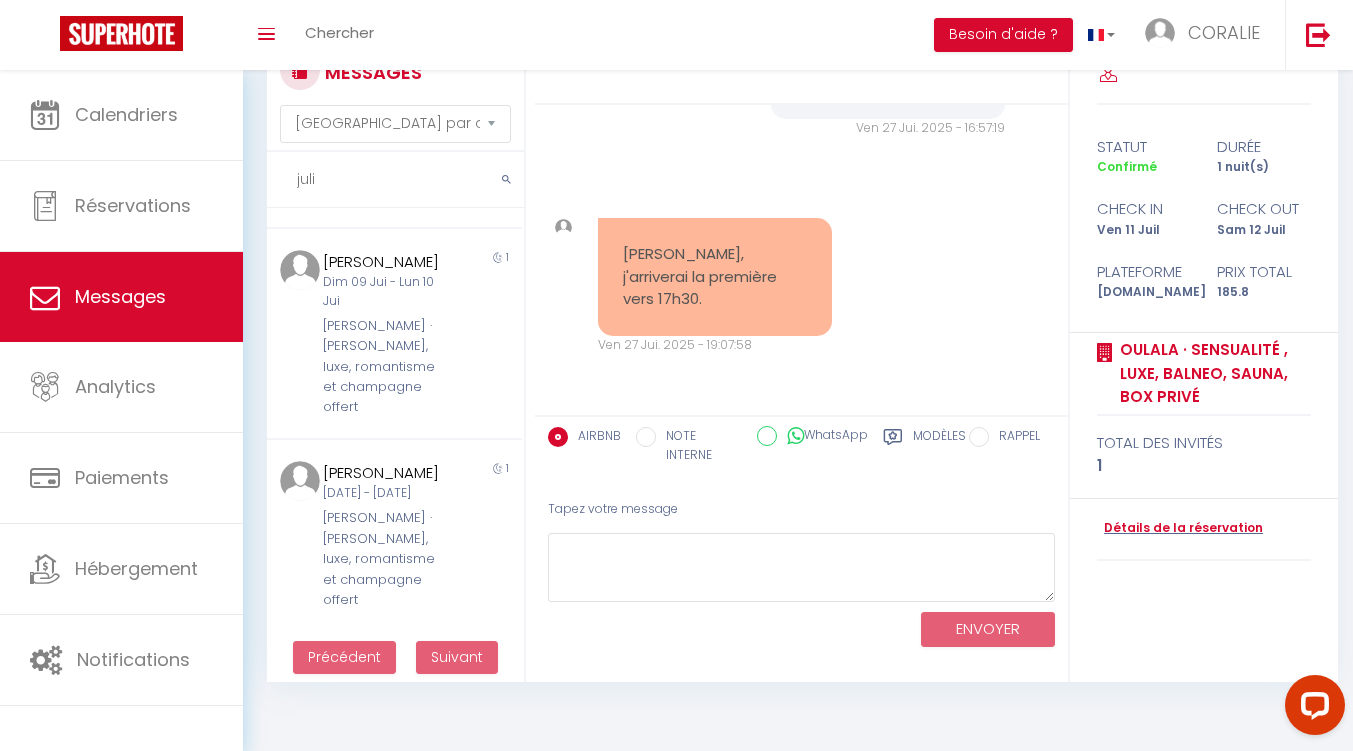 scroll, scrollTop: 7013, scrollLeft: 0, axis: vertical 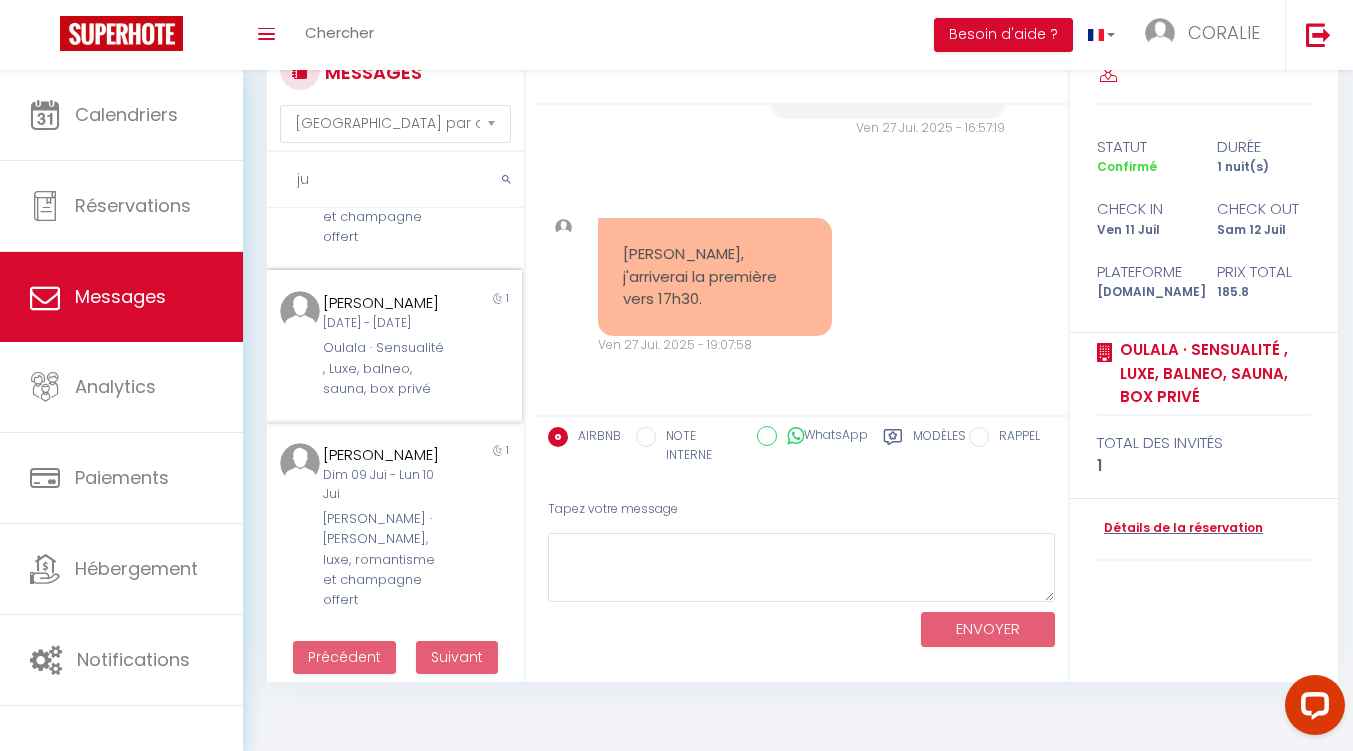 type on "j" 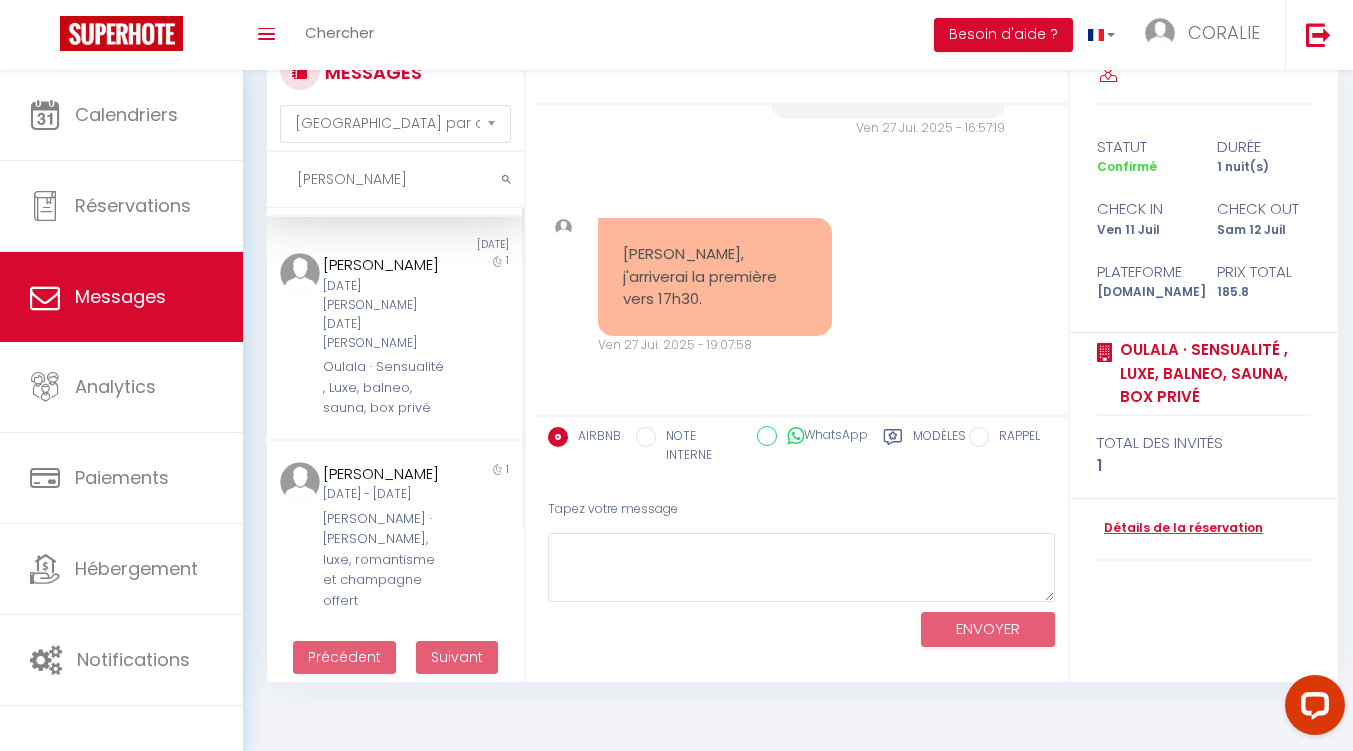 scroll, scrollTop: 73, scrollLeft: 0, axis: vertical 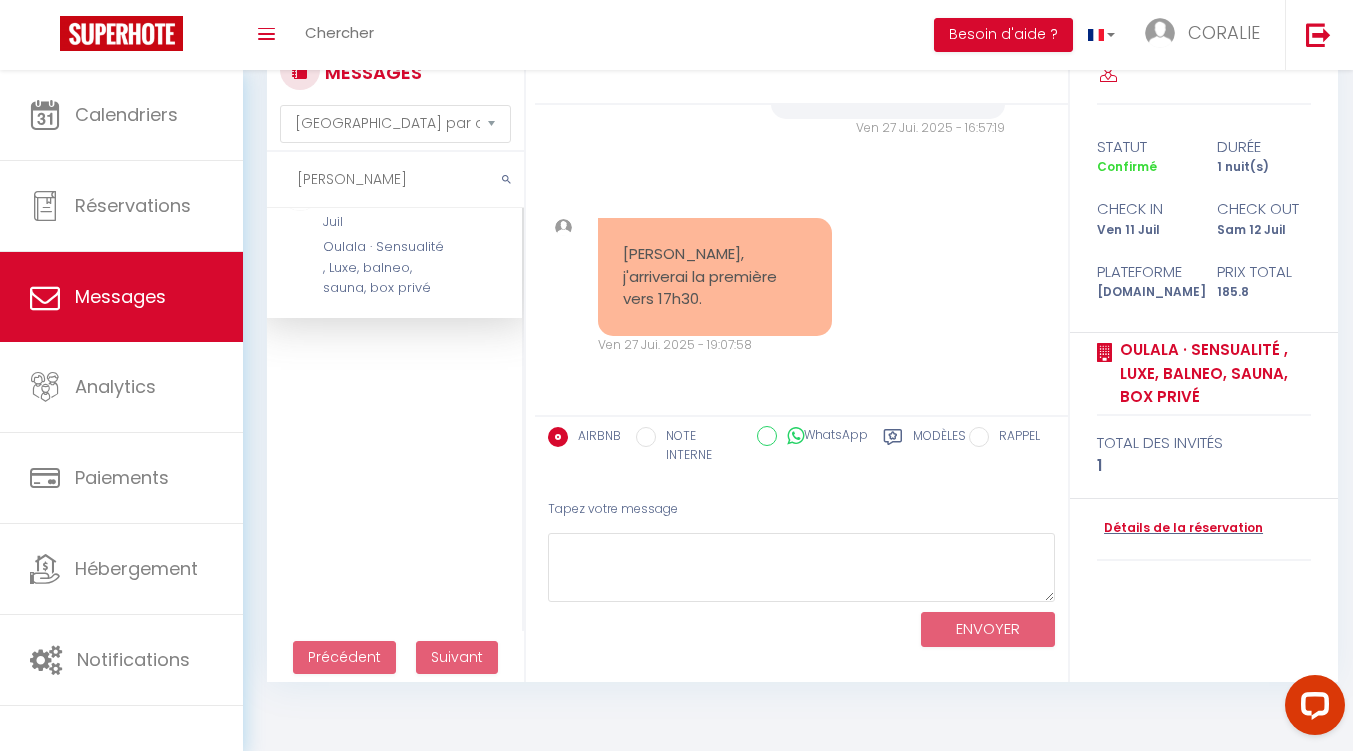 type on "[PERSON_NAME]" 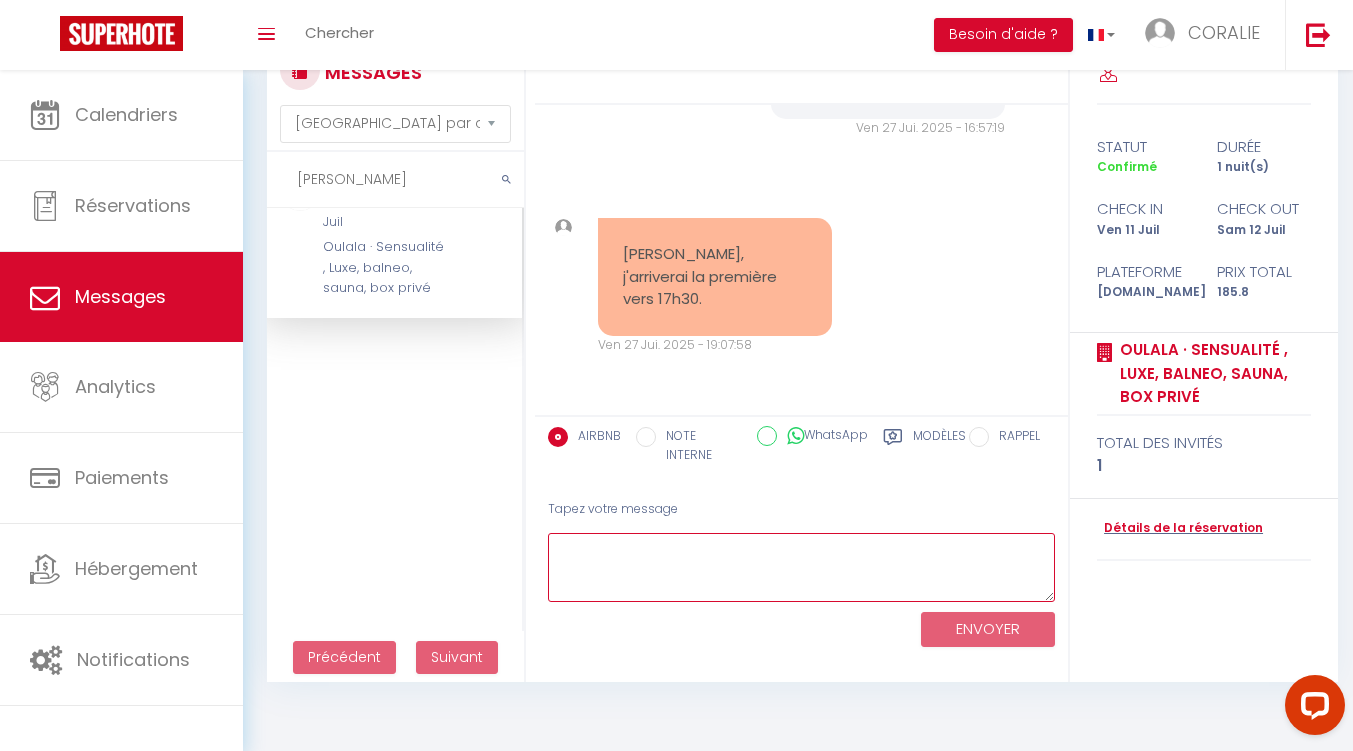 click at bounding box center [801, 567] 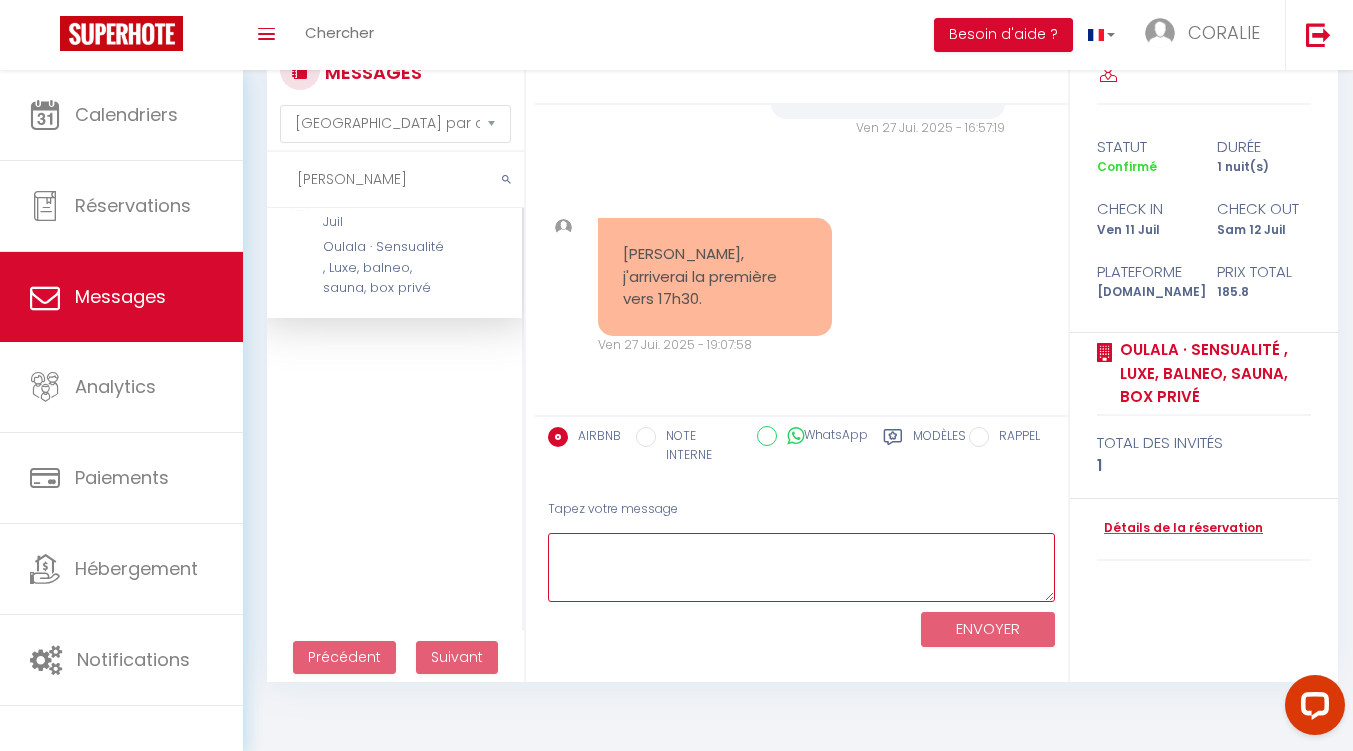 paste on "Bonjour Julie, nous espérons que vous allez bien.
Afin de nous organiser au mieux, nous souhaiterions savoir si vous souhaitez des options ?
Nous proposons une love box (pétales de roses 🌹 , masque en satin rouge pour des instants tactiles, paire de menottes : vous prenez les commandes, plumeau rouge très soyeux. : les premiers frémissements, mini vibro : vous connaissez son point faible., cockring vibrant💝; une arrivée romantique avec ballons 🎈 ;petits déjeuner ; planche mixte charcuterie et fromage 🧀.
Nous restons à votre disposition." 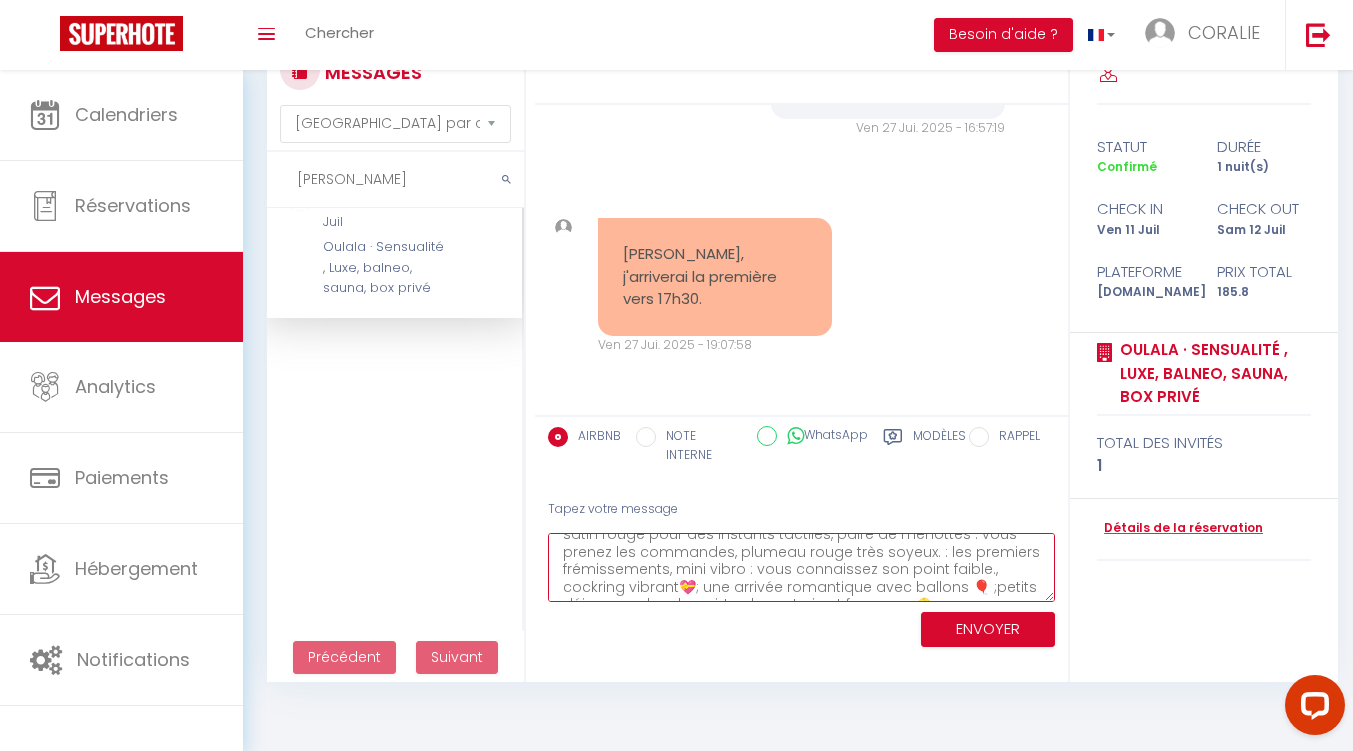 scroll, scrollTop: 122, scrollLeft: 0, axis: vertical 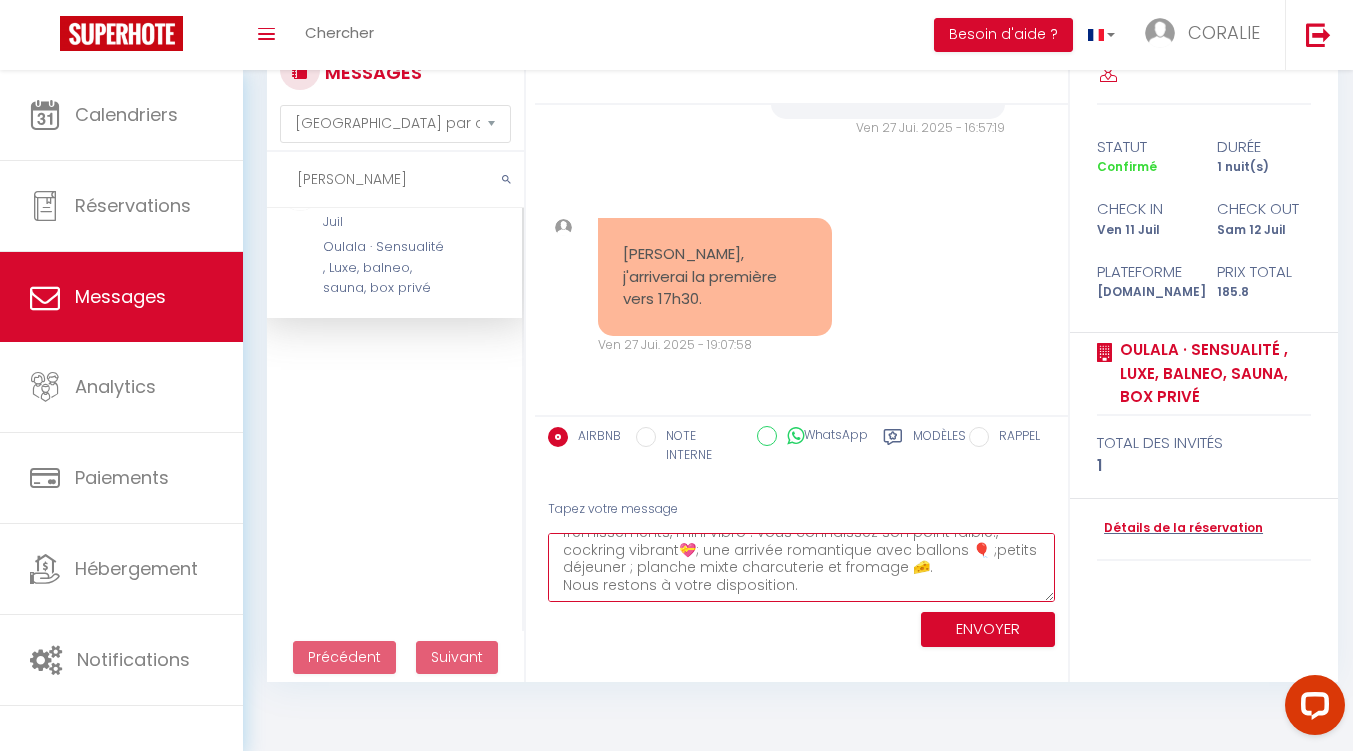 click on "Bonjour Julie, nous espérons que vous allez bien.
Afin de nous organiser au mieux, nous souhaiterions savoir si vous souhaitez des options ?
Nous proposons une love box (pétales de roses 🌹 , masque en satin rouge pour des instants tactiles, paire de menottes : vous prenez les commandes, plumeau rouge très soyeux. : les premiers frémissements, mini vibro : vous connaissez son point faible., cockring vibrant💝; une arrivée romantique avec ballons 🎈 ;petits déjeuner ; planche mixte charcuterie et fromage 🧀.
Nous restons à votre disposition." at bounding box center [801, 567] 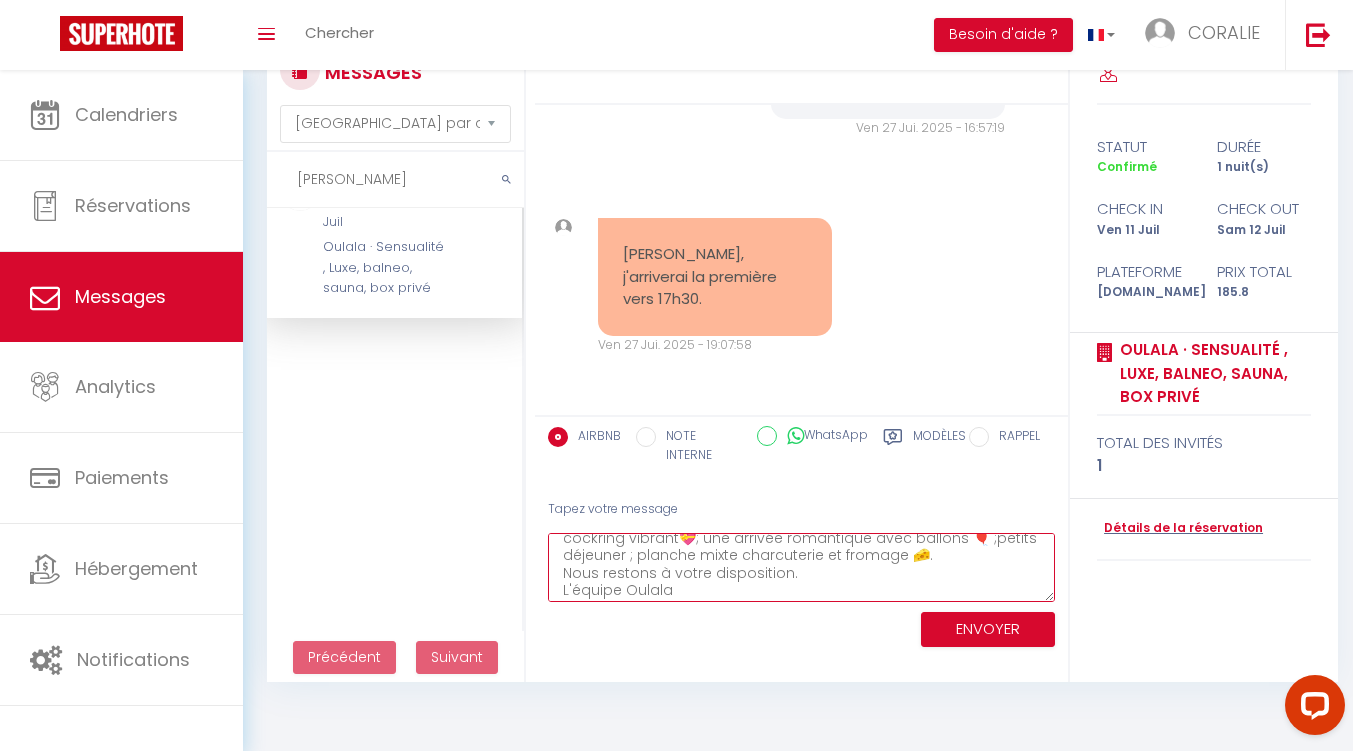 type on "Bonjour Julie, nous espérons que vous allez bien.
Afin de nous organiser au mieux, nous souhaiterions savoir si vous souhaitez des options ?
Nous proposons une love box (pétales de roses 🌹 , masque en satin rouge pour des instants tactiles, paire de menottes : vous prenez les commandes, plumeau rouge très soyeux. : les premiers frémissements, mini vibro : vous connaissez son point faible., cockring vibrant💝; une arrivée romantique avec ballons 🎈 ;petits déjeuner ; planche mixte charcuterie et fromage 🧀.
Nous restons à votre disposition.
L'équipe Oulala" 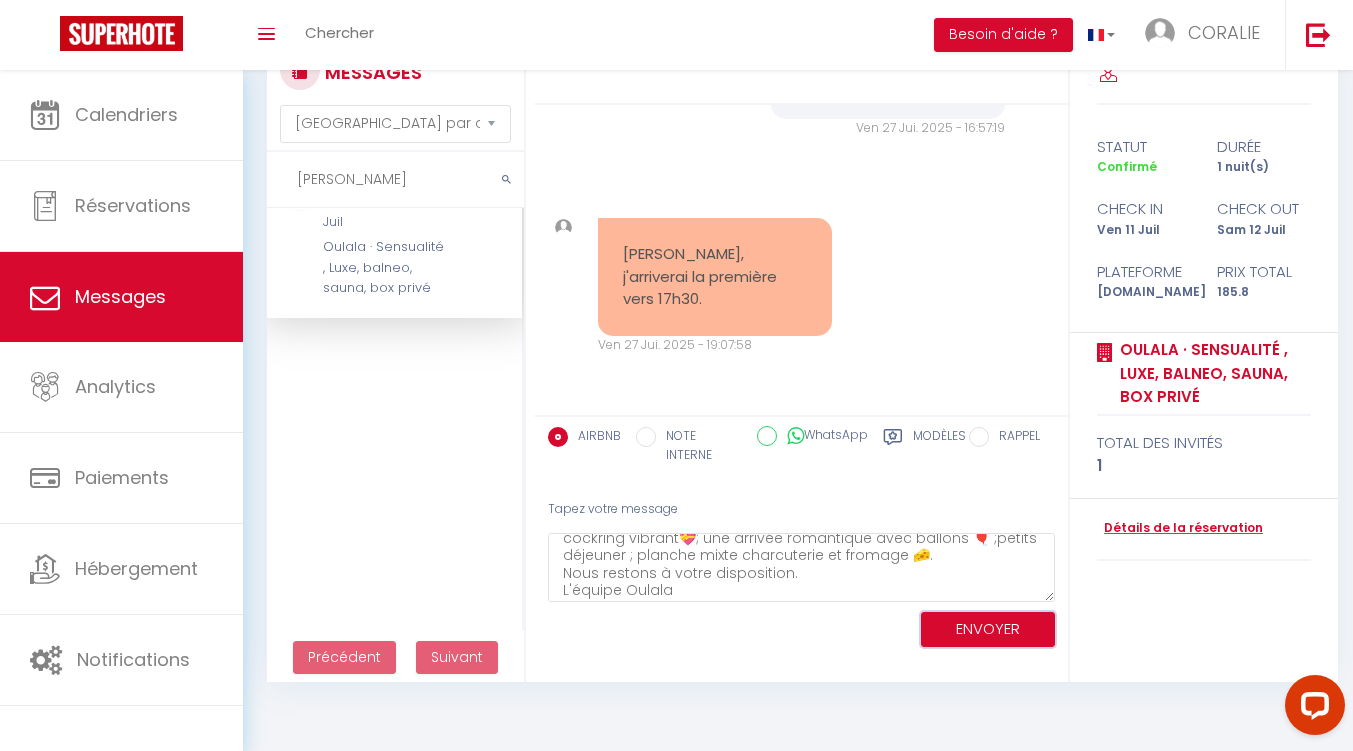 click on "ENVOYER" at bounding box center [988, 629] 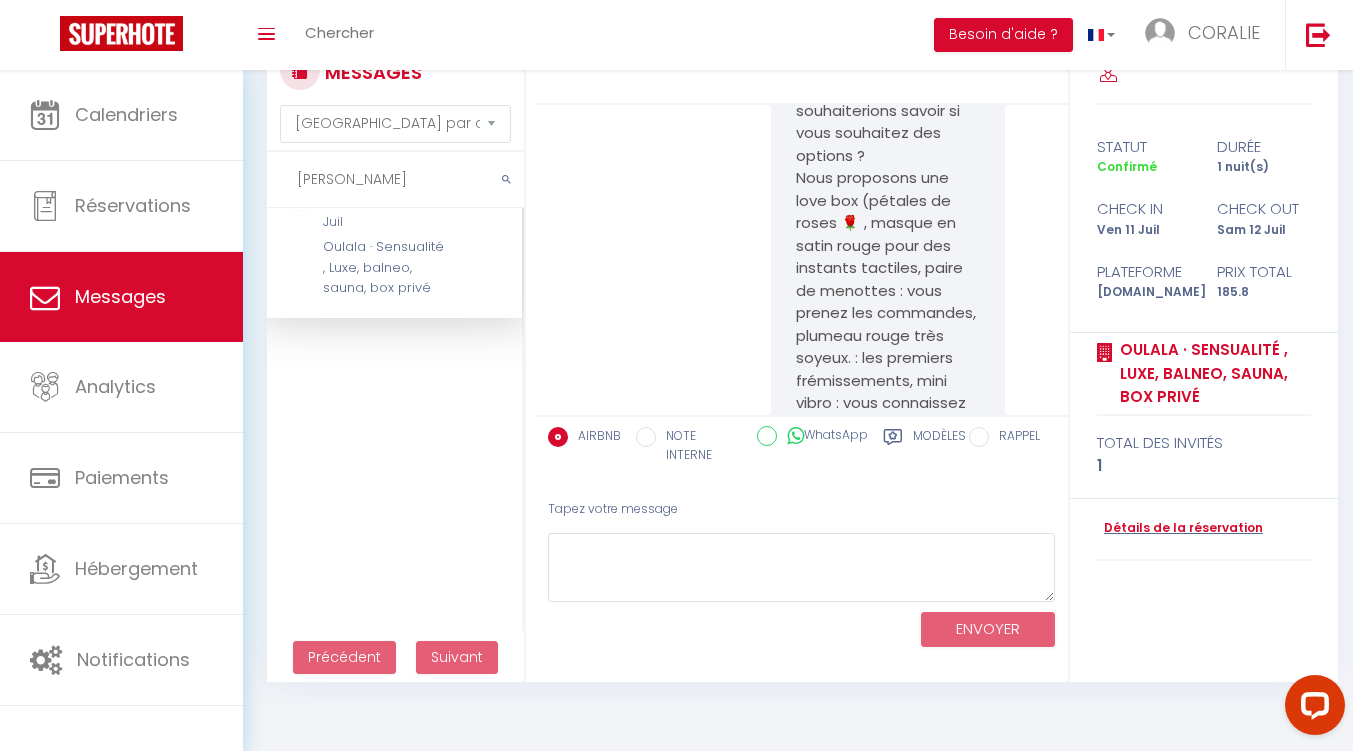 scroll, scrollTop: 0, scrollLeft: 0, axis: both 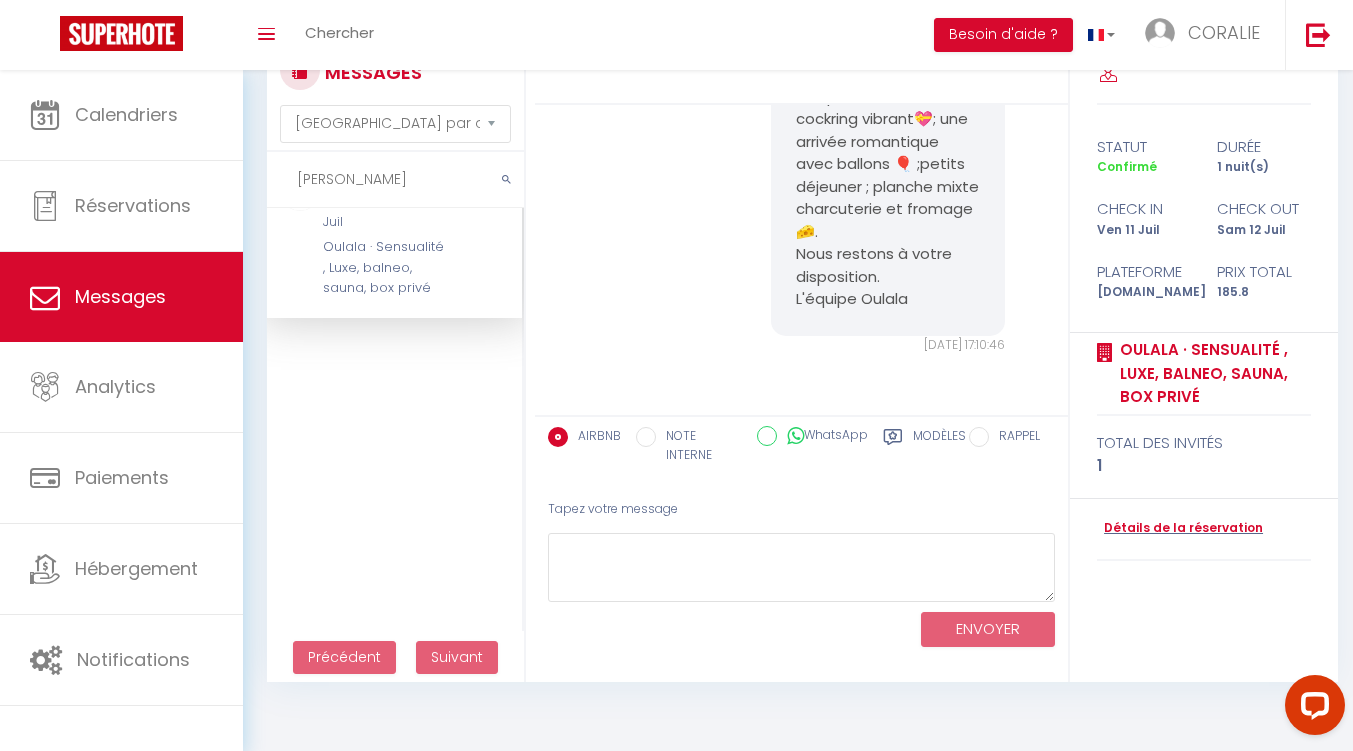 click on "Julie Barron   Ven 11 Juil - Sam 12 Juil   Oulala  · Sensualité , Luxe, balneo, sauna, box privé" at bounding box center (383, 235) 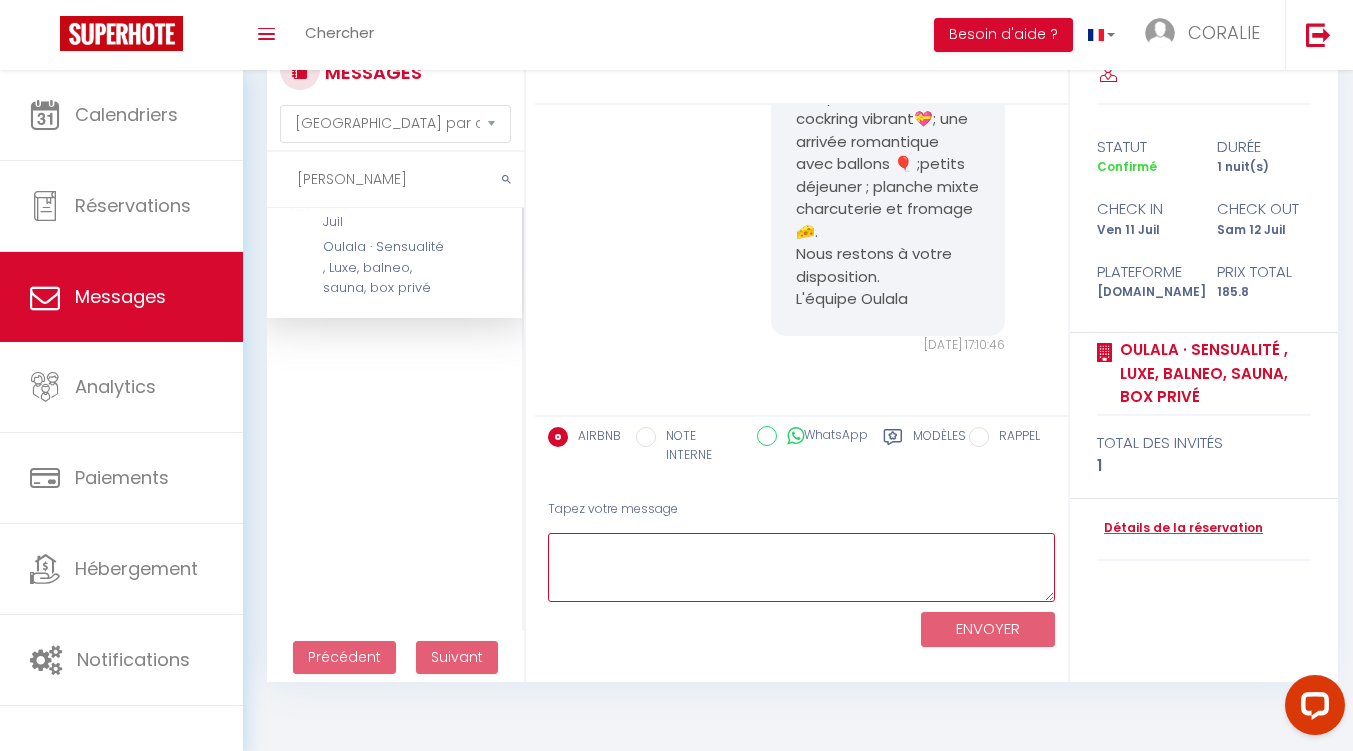 click at bounding box center (801, 567) 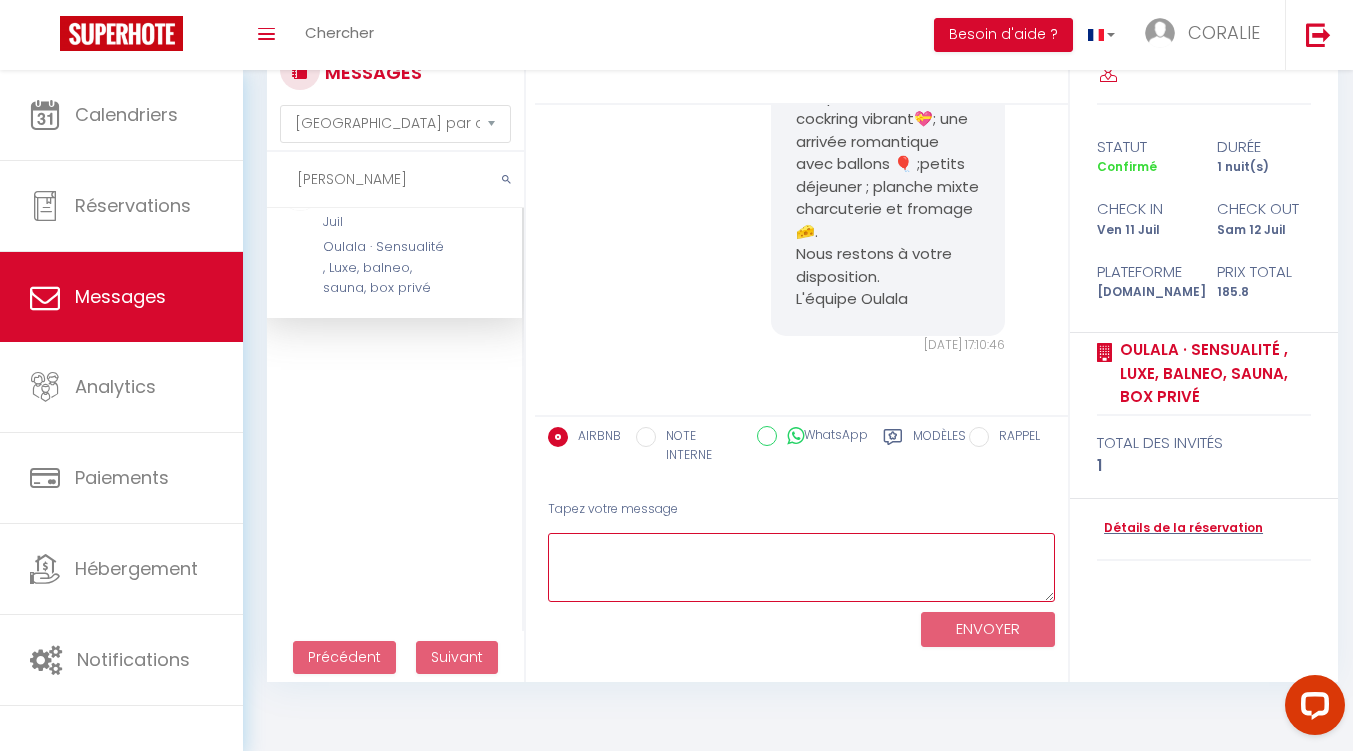 paste on "Très bien, c'est noté, merci pour votre retour.
Bonne fin de journée à vous." 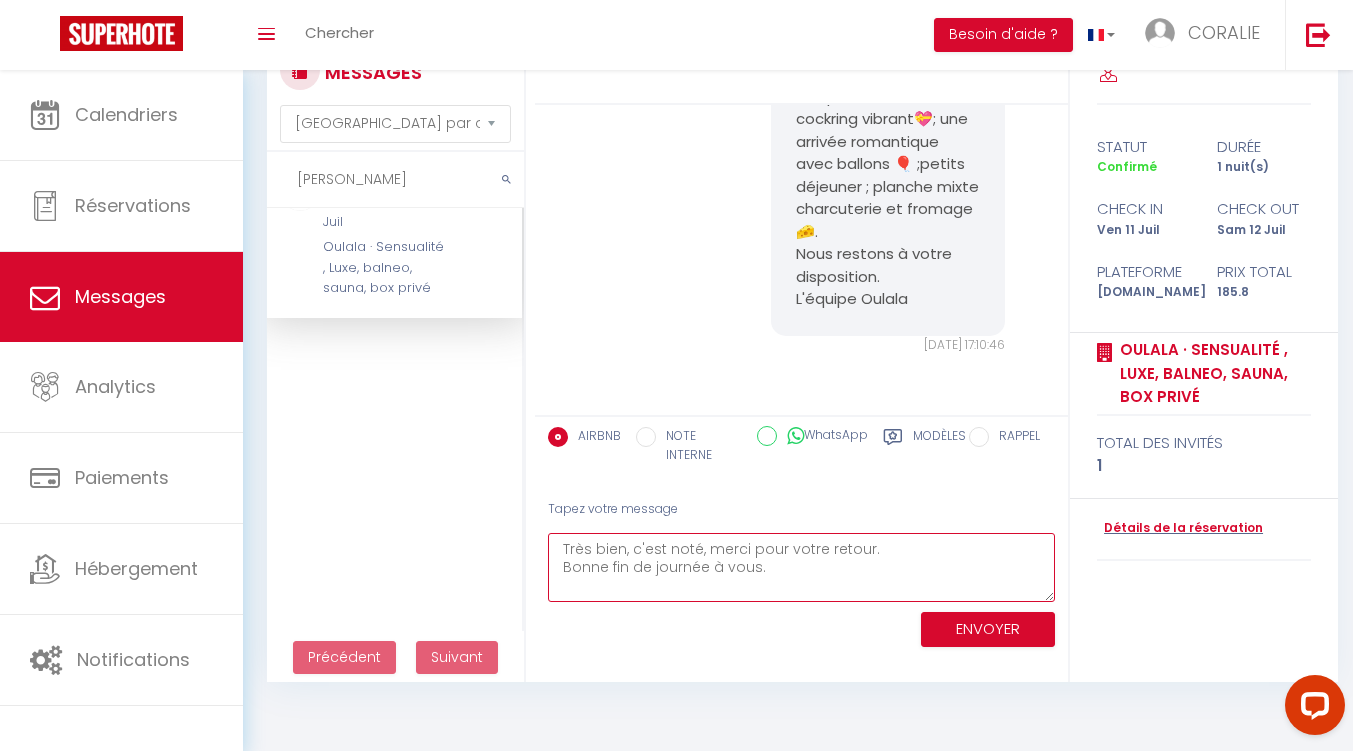 type on "Très bien, c'est noté, merci pour votre retour.
Bonne fin de journée à vous." 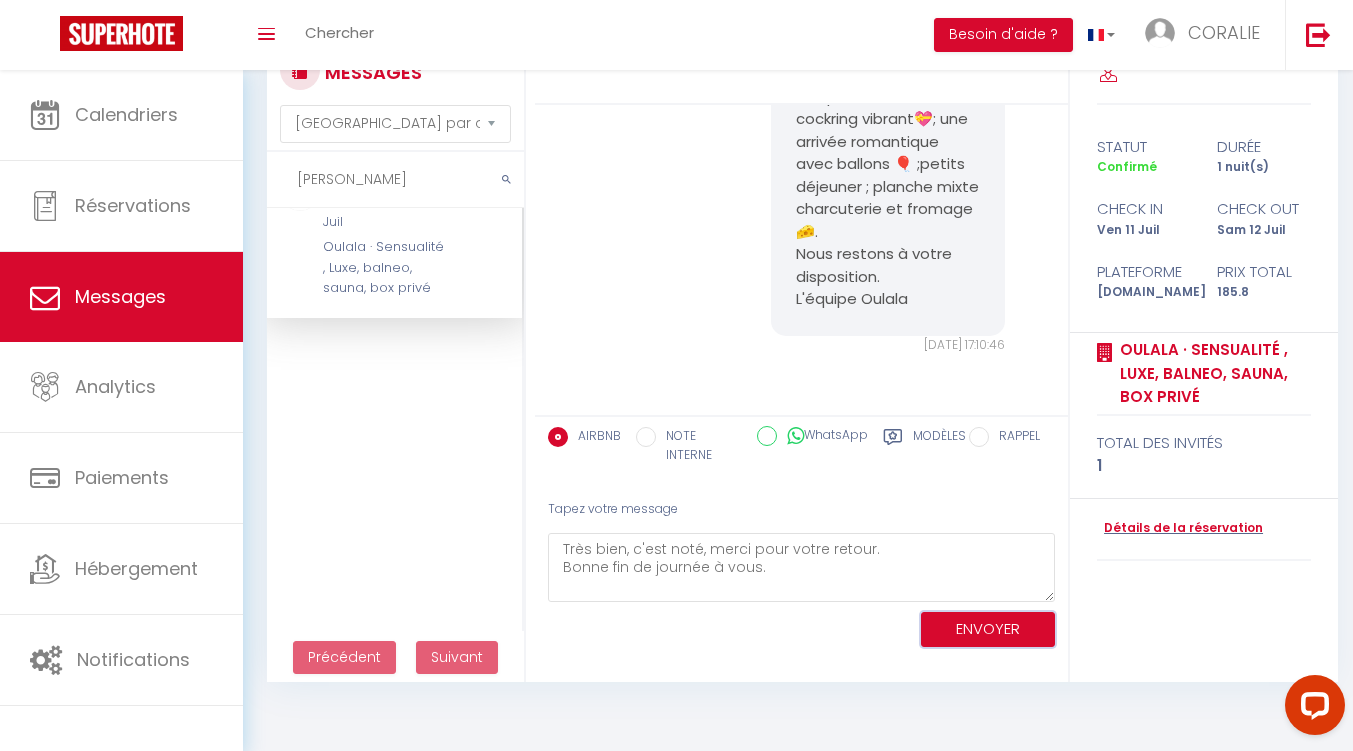 click on "ENVOYER" at bounding box center (988, 629) 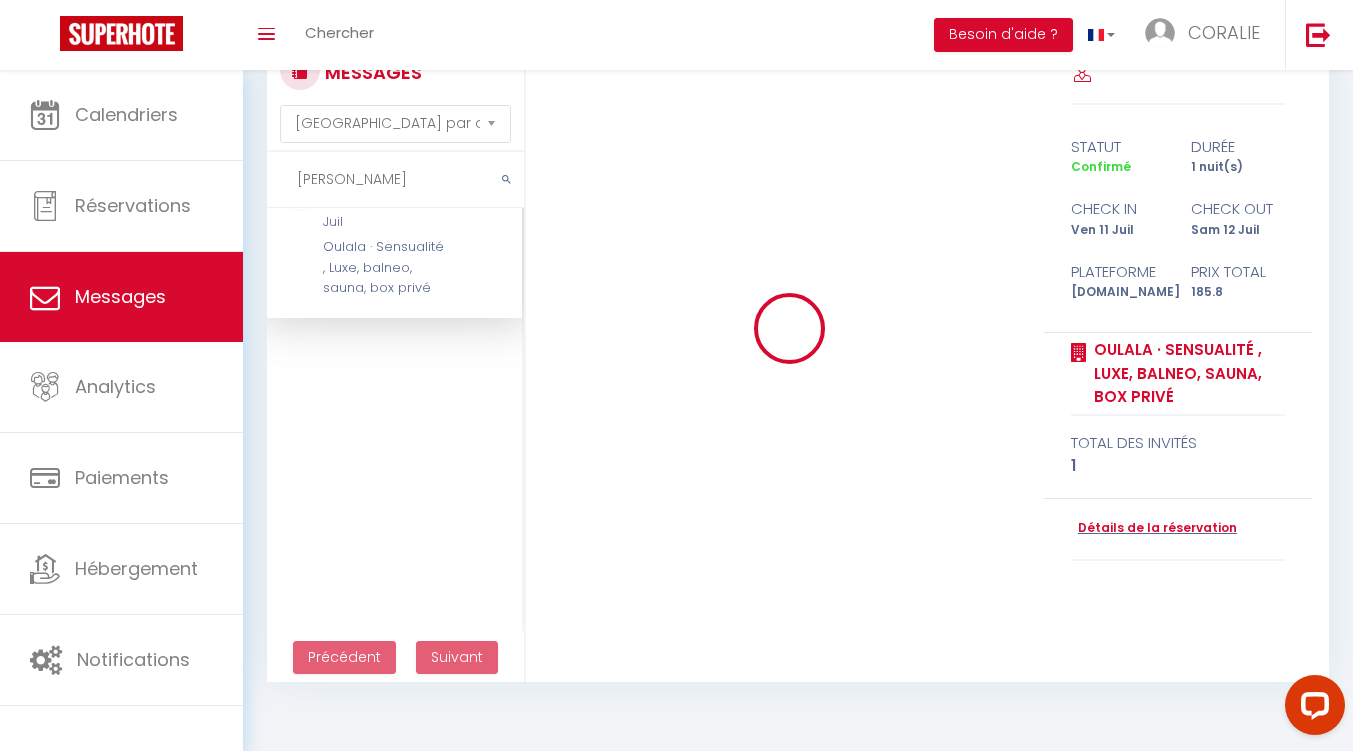 type 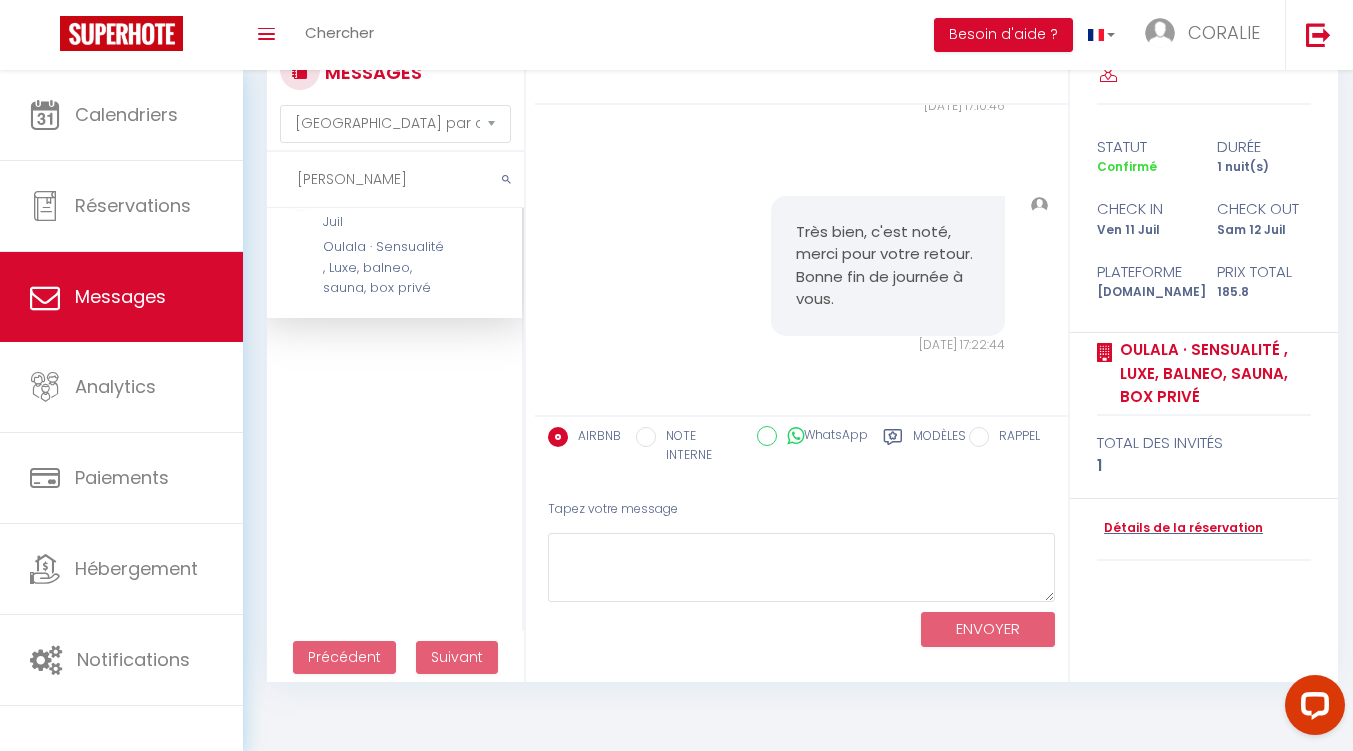 scroll, scrollTop: 9651, scrollLeft: 0, axis: vertical 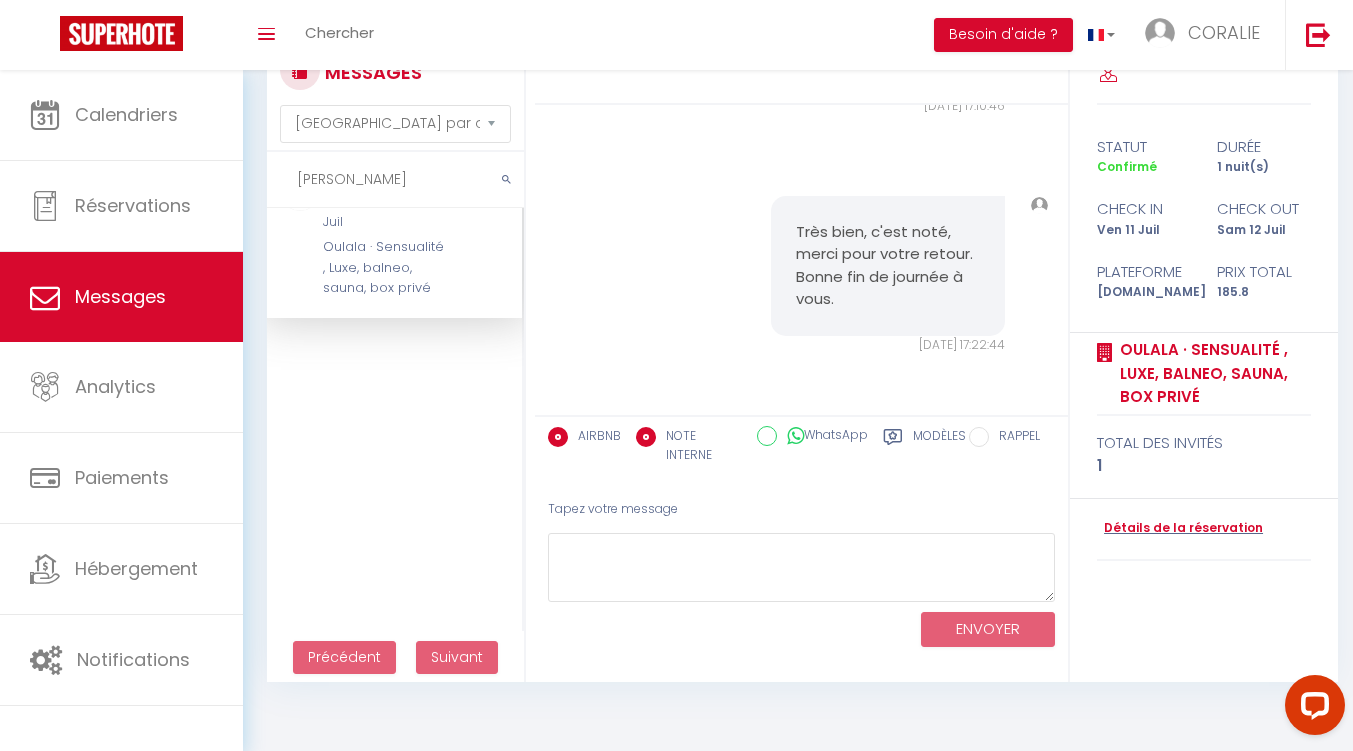 radio on "false" 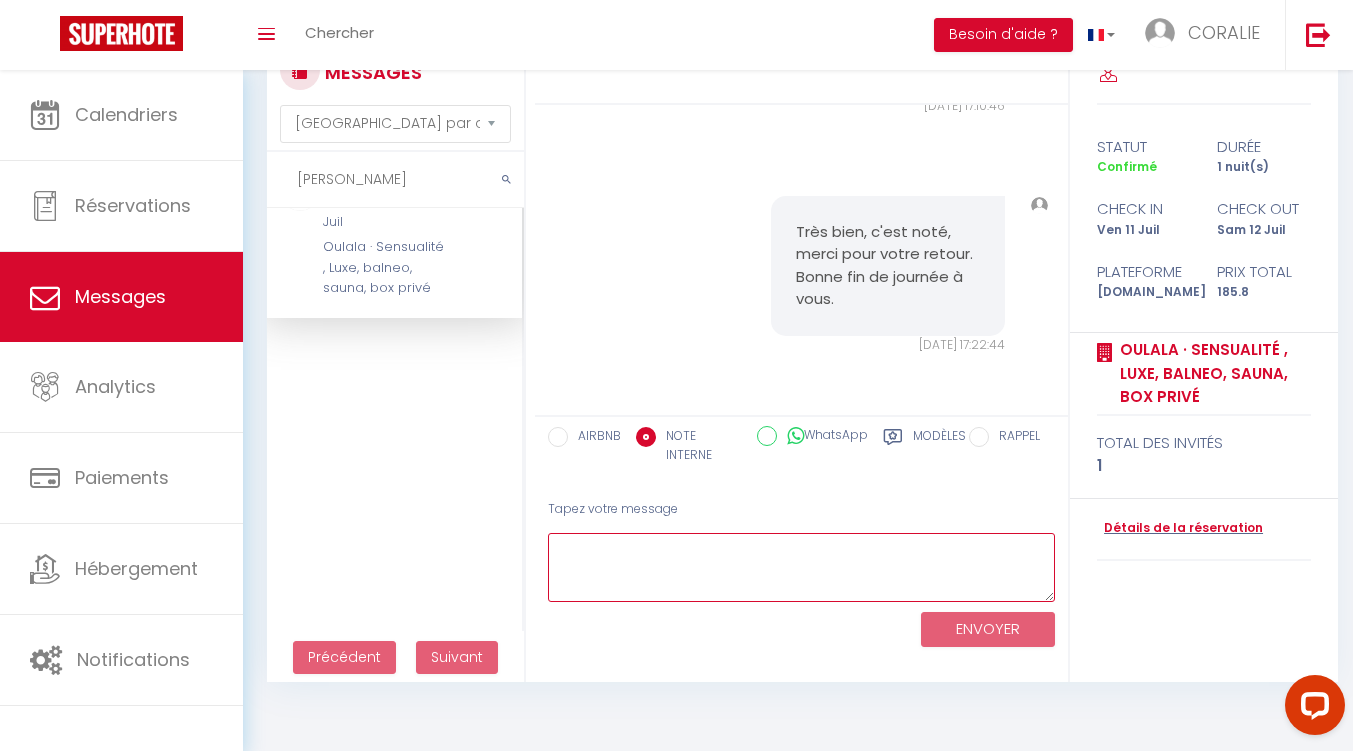 click at bounding box center [801, 567] 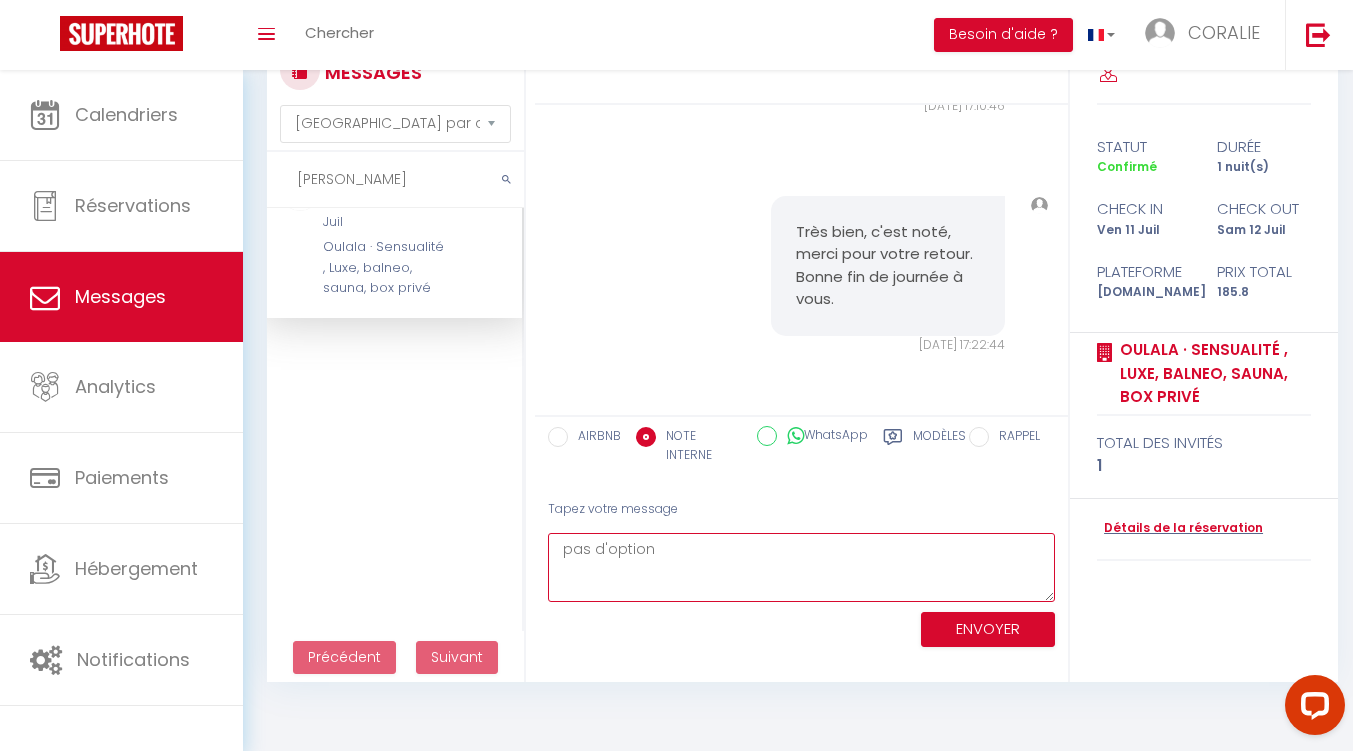 type on "pas d'option" 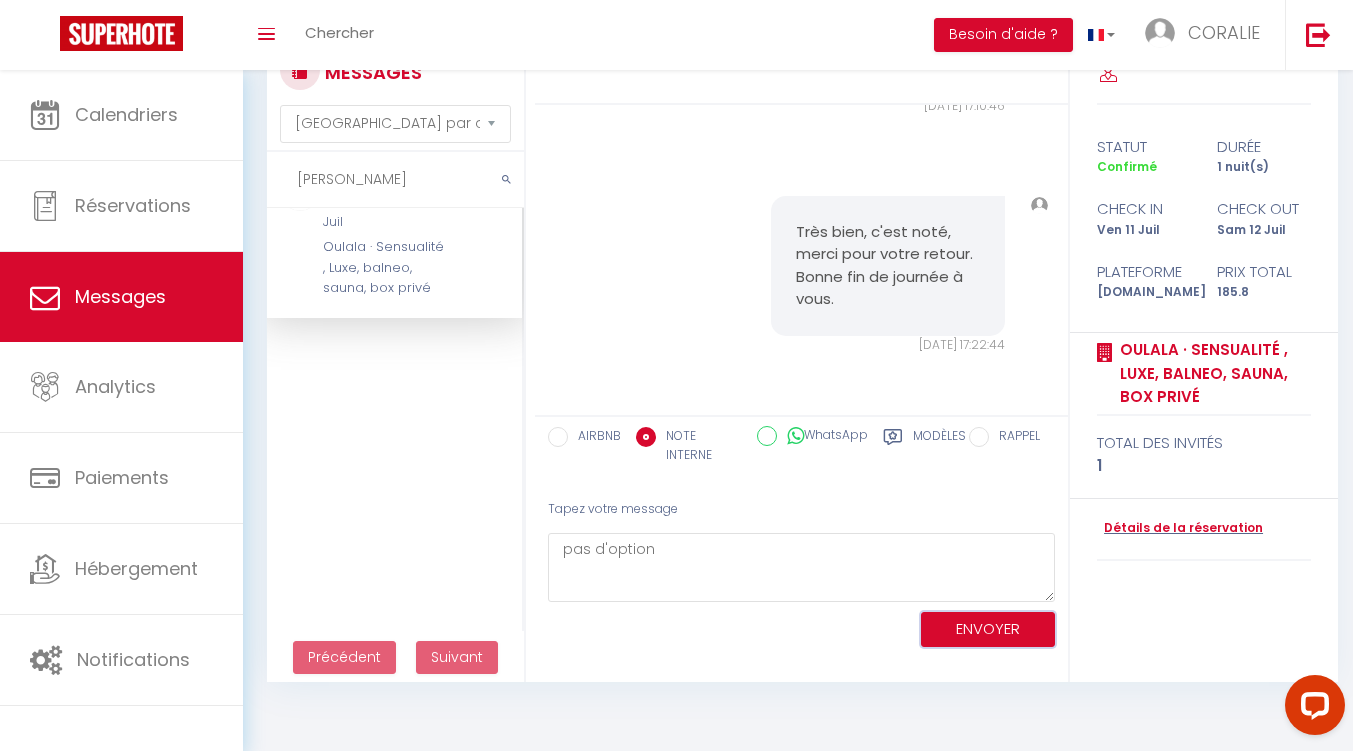 click on "ENVOYER" at bounding box center [988, 629] 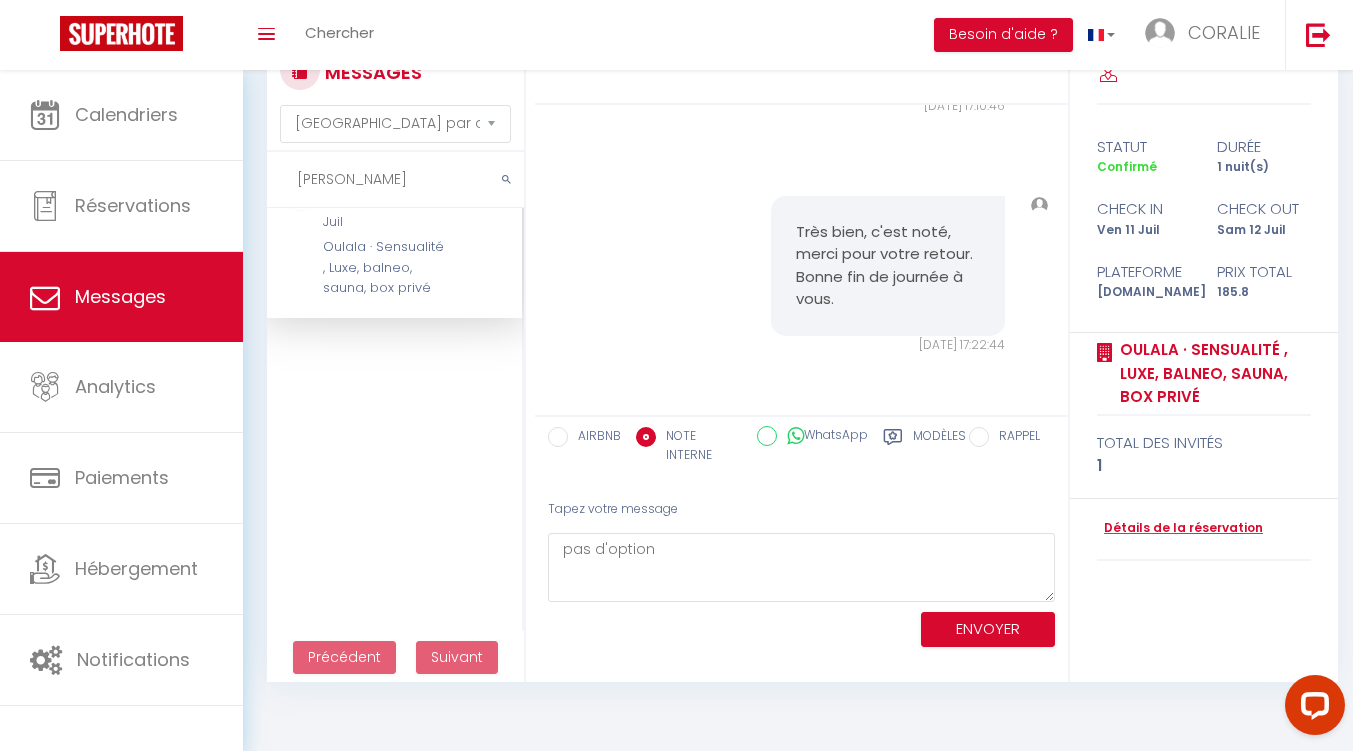 type 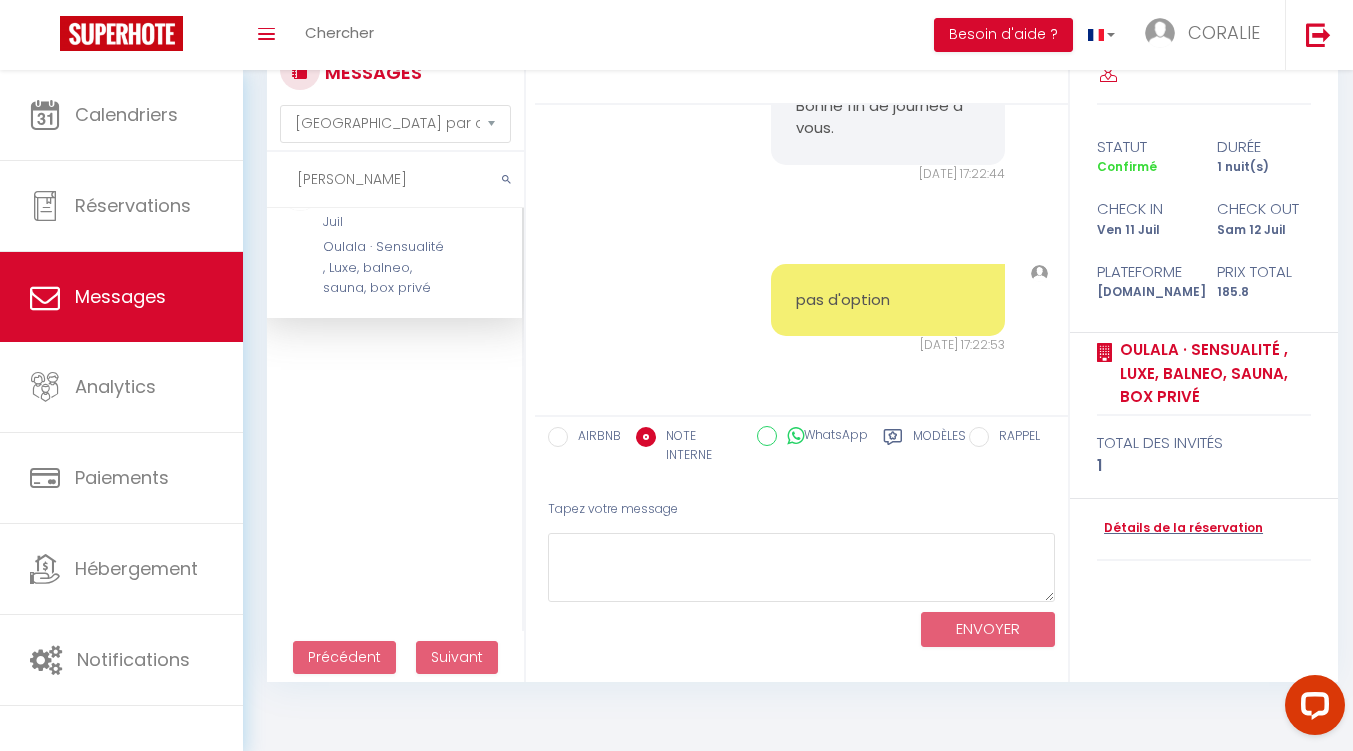 scroll, scrollTop: 9822, scrollLeft: 0, axis: vertical 